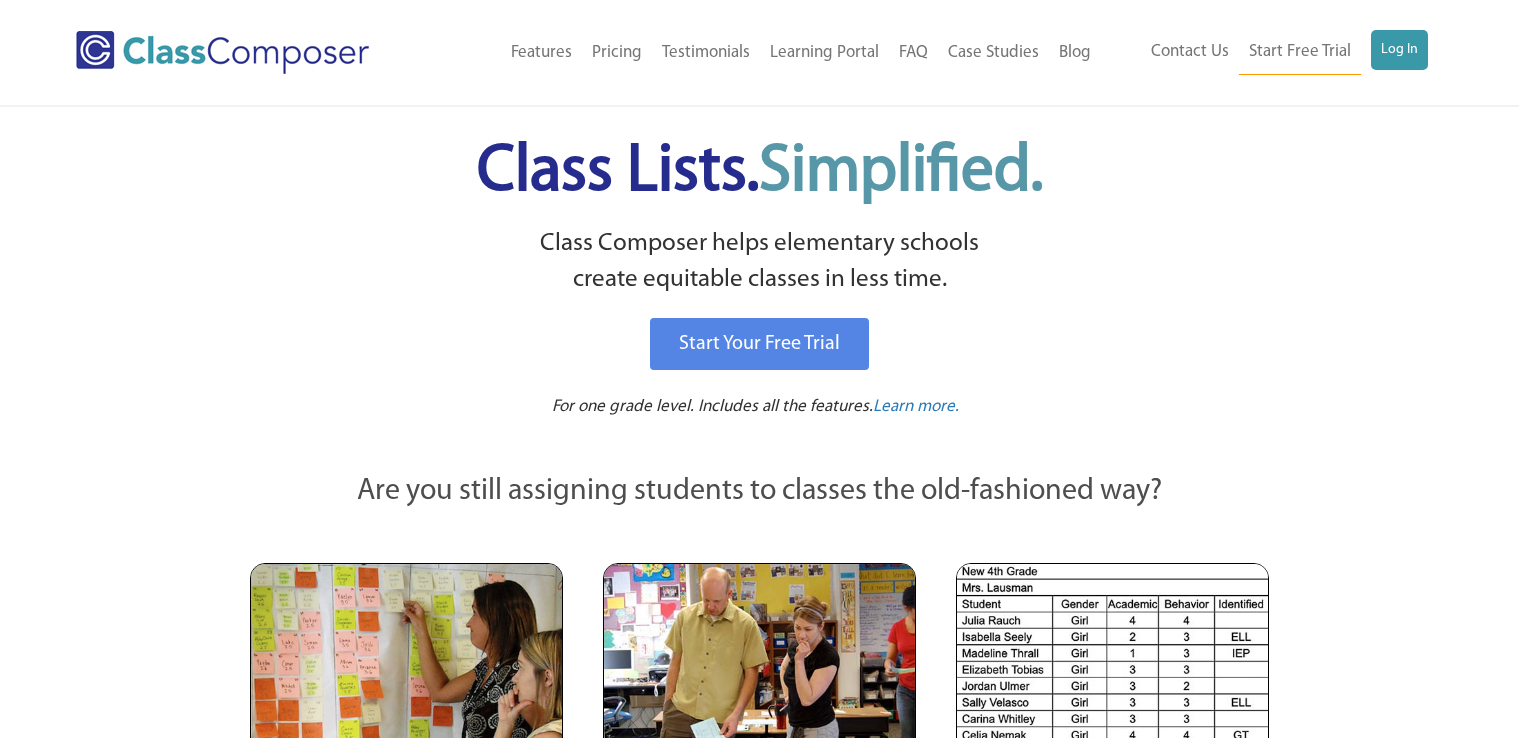 scroll, scrollTop: 0, scrollLeft: 0, axis: both 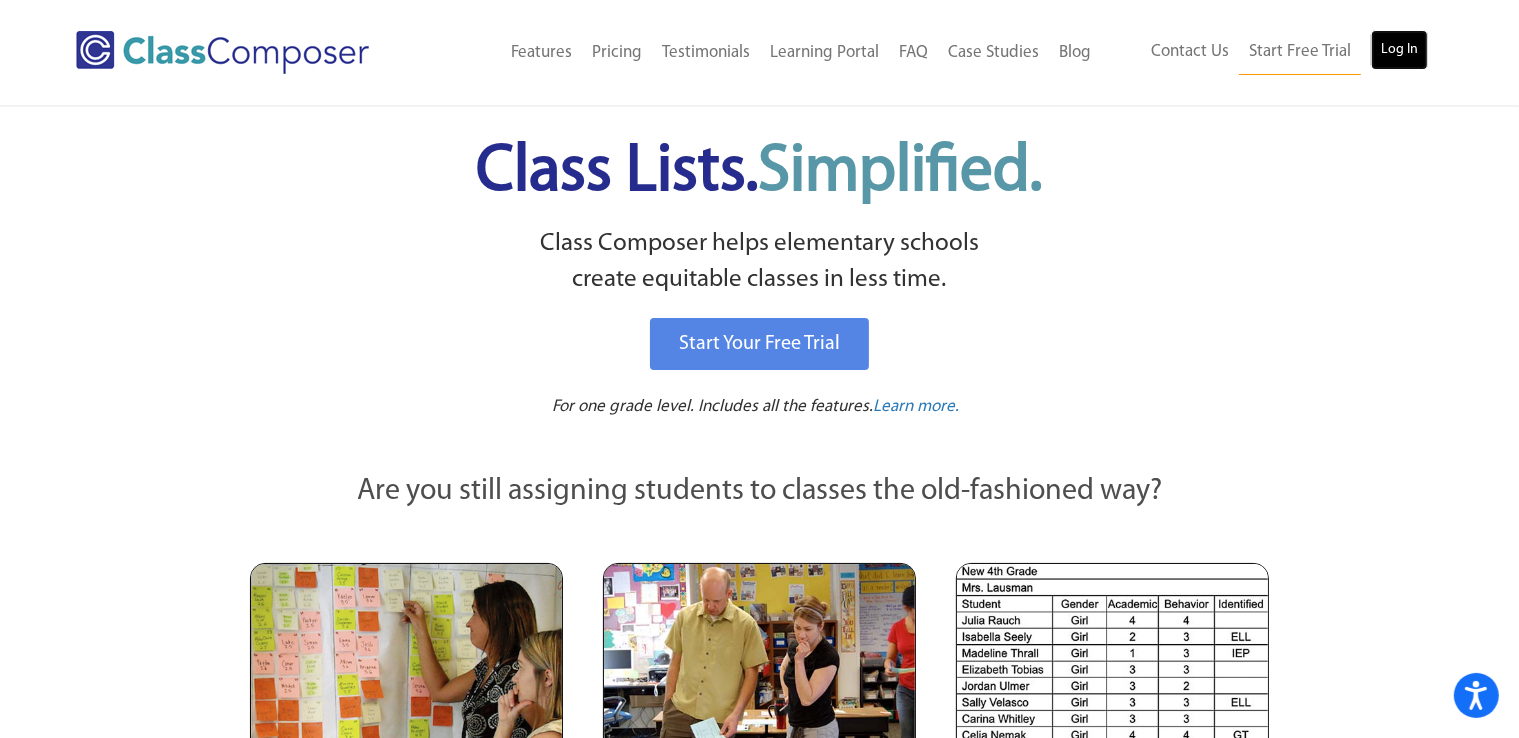 click on "Log In" at bounding box center [1399, 50] 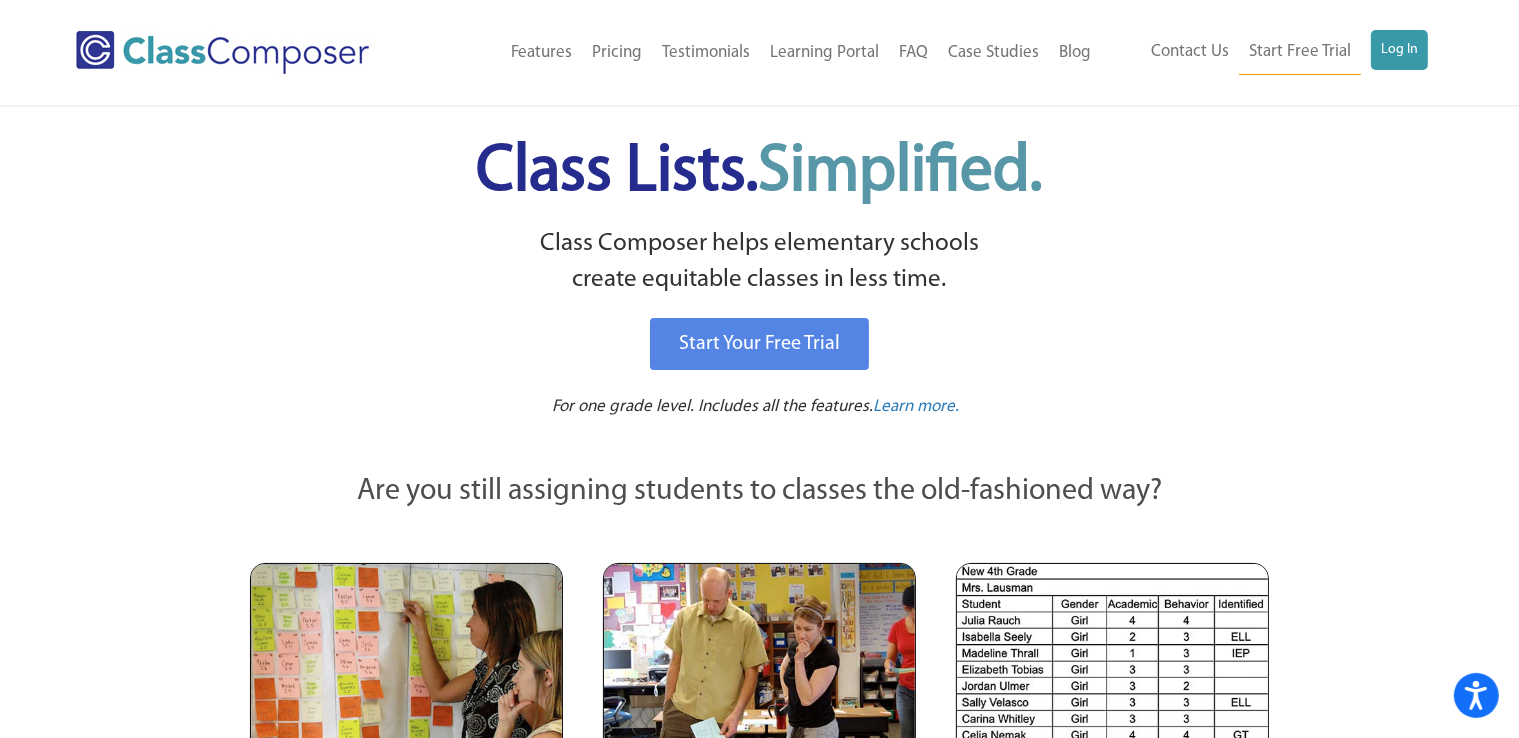 click on "Class Lists.  Simplified." at bounding box center (760, 172) 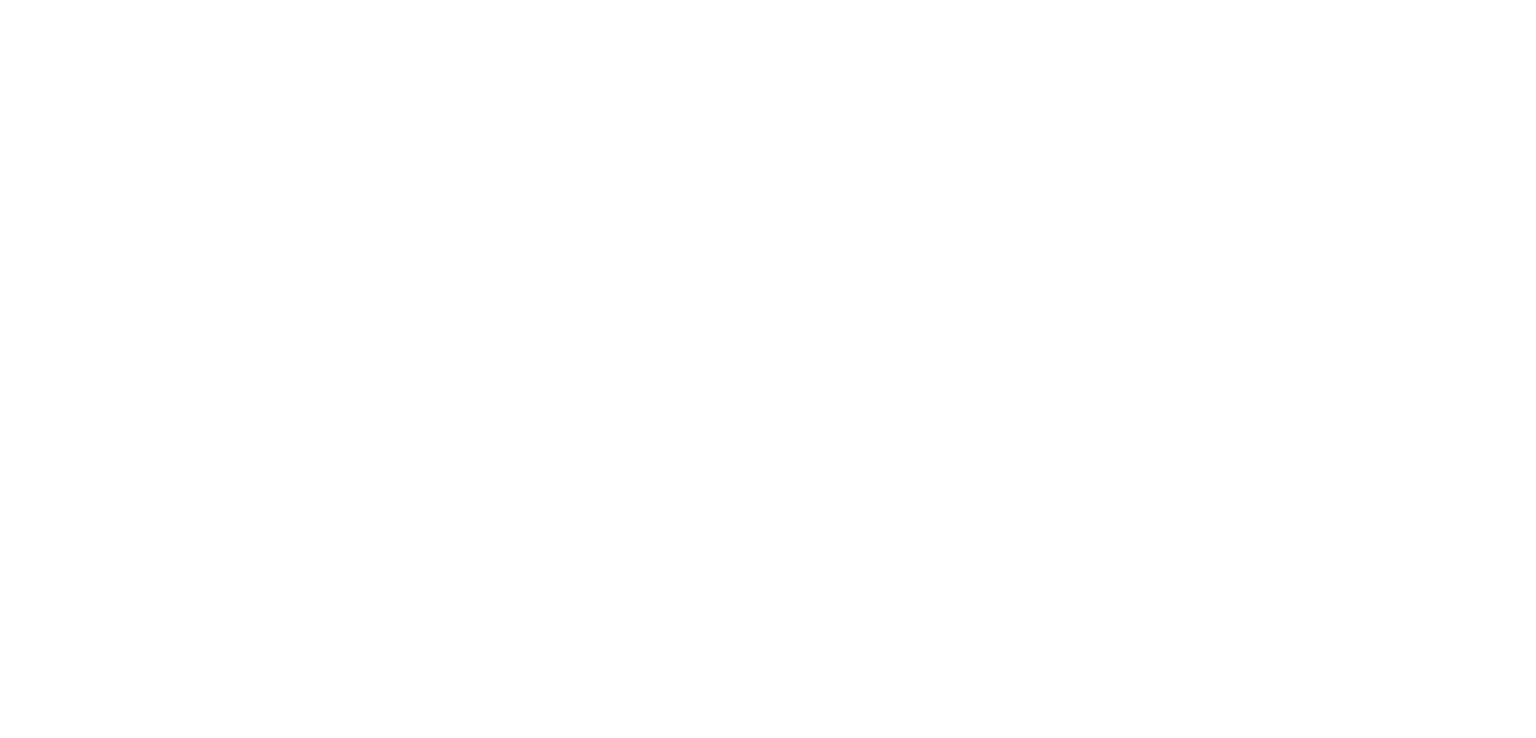 scroll, scrollTop: 0, scrollLeft: 0, axis: both 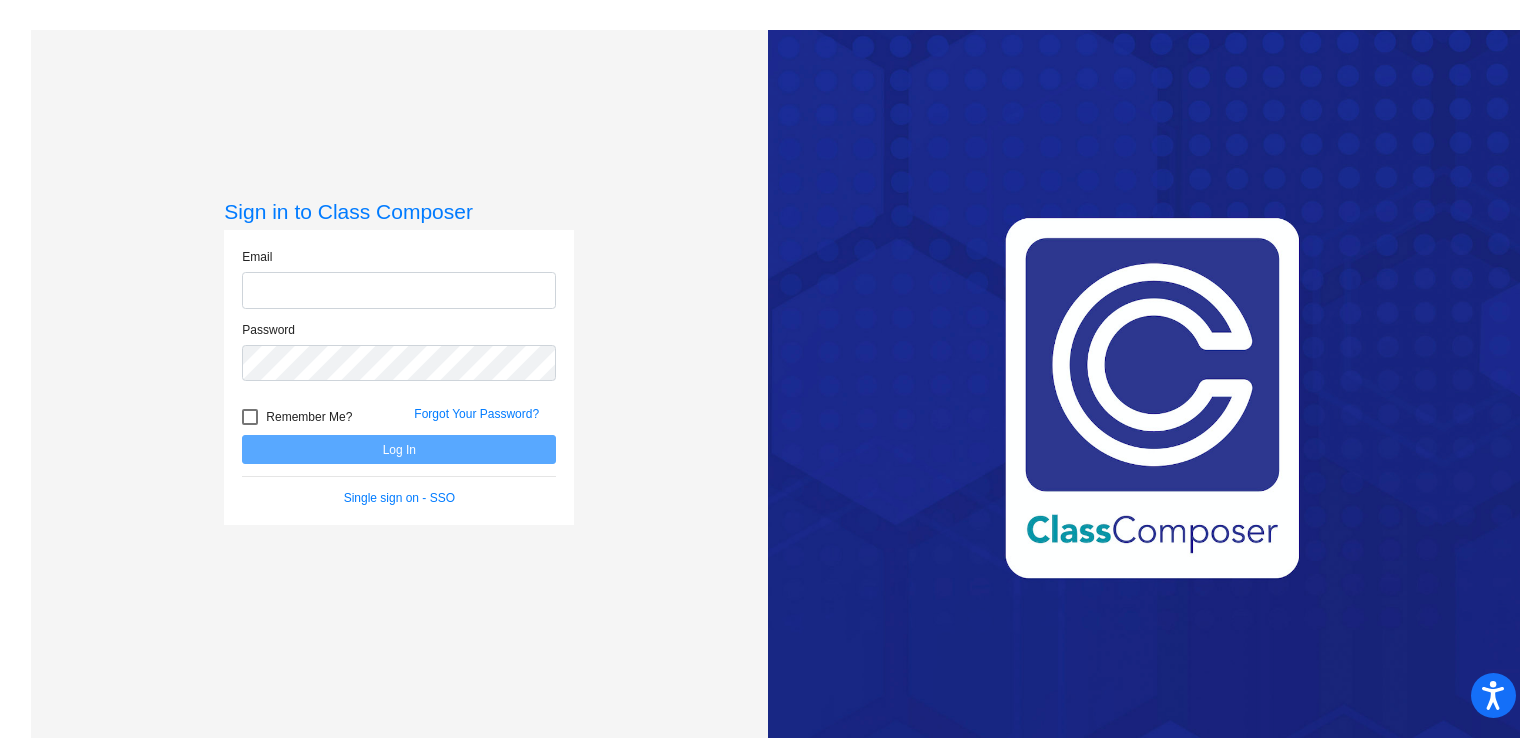 type on "[EMAIL]" 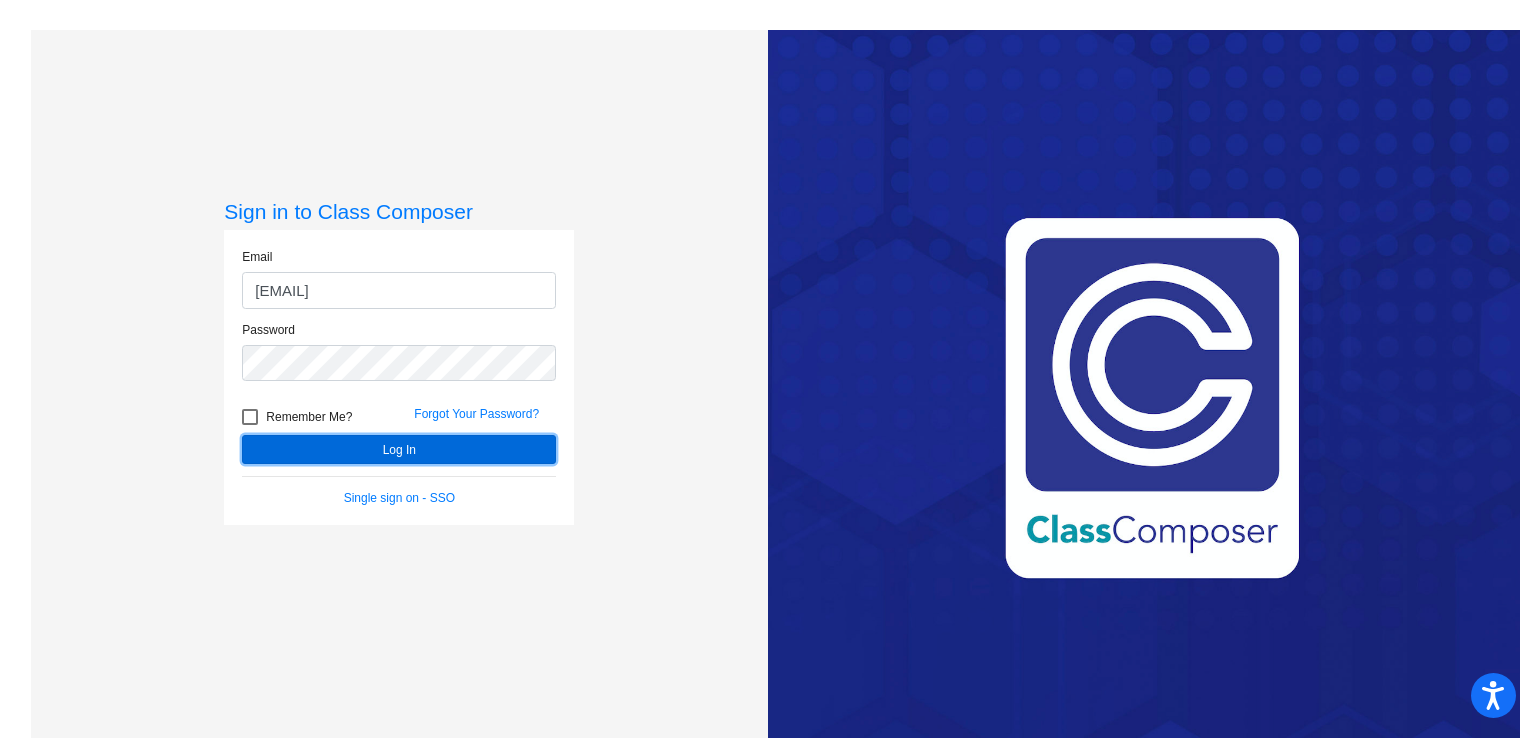 click on "Log In" 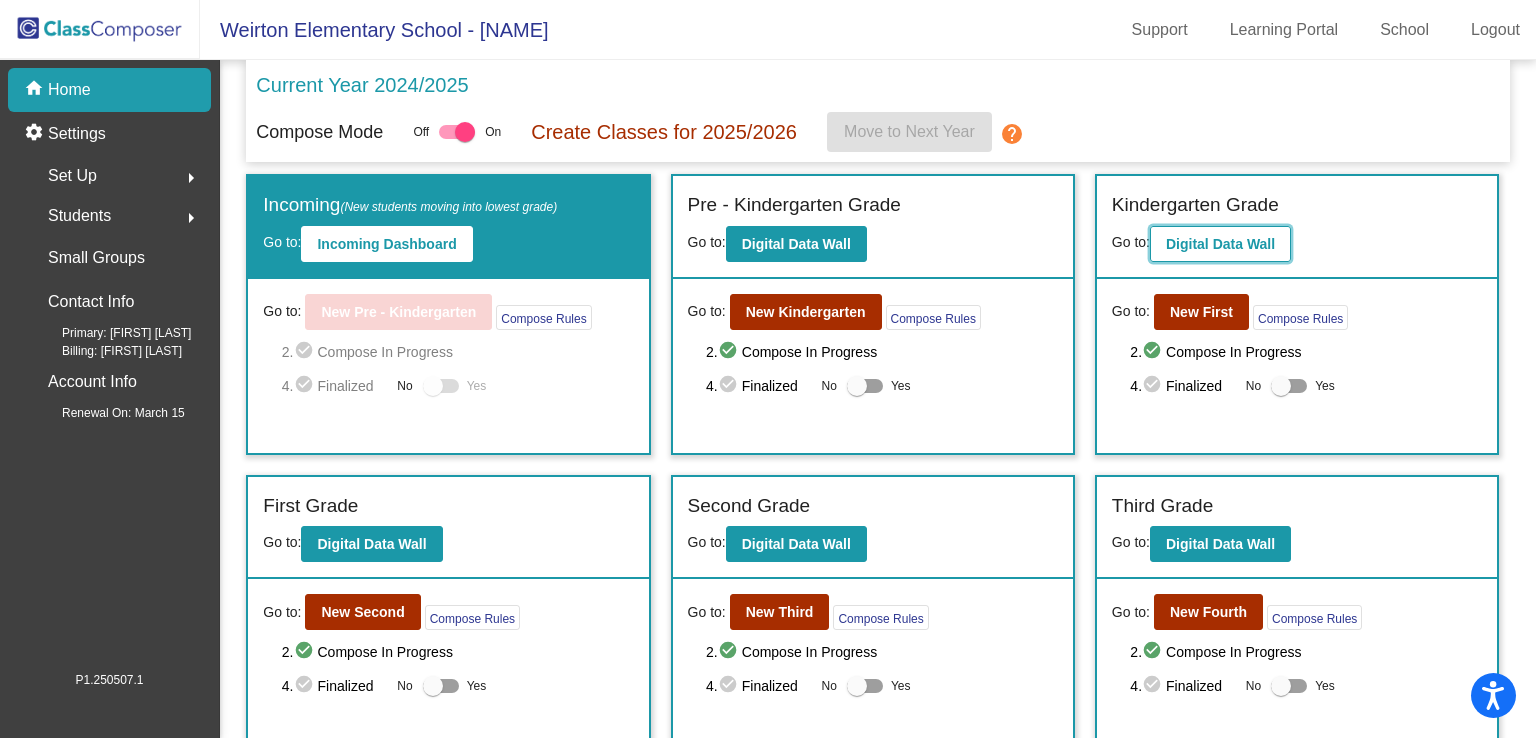 click on "Digital Data Wall" 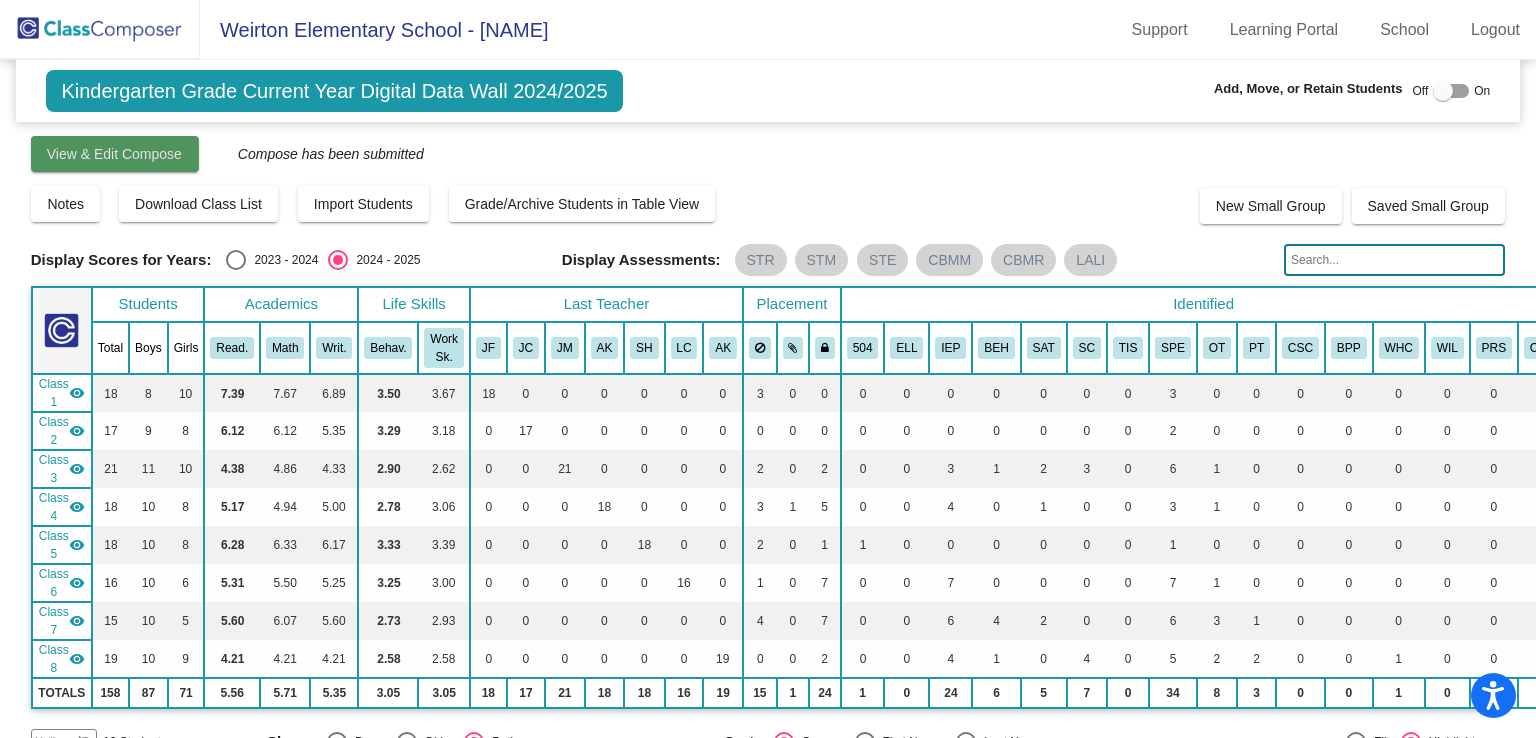click on "View & Edit Compose" 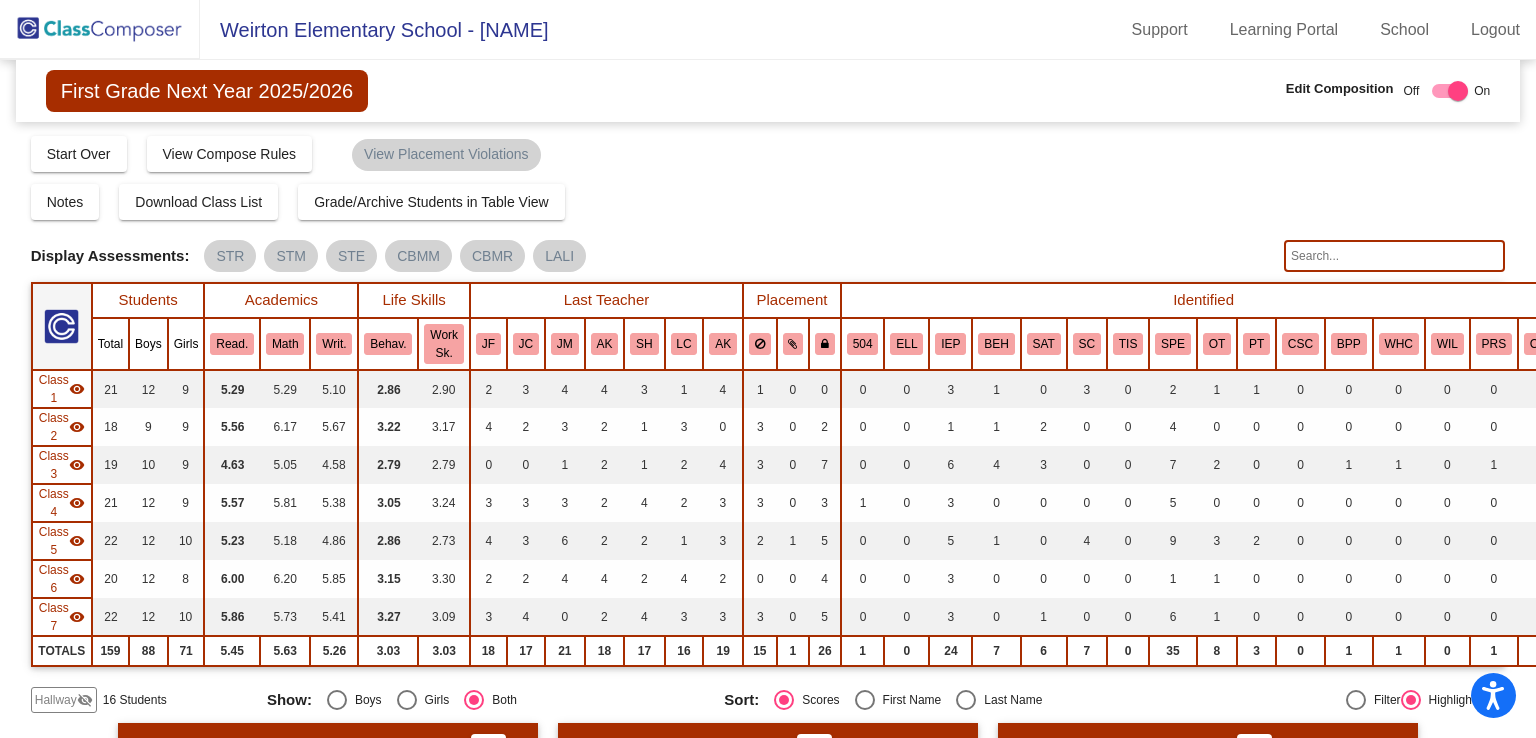 click at bounding box center [1450, 91] 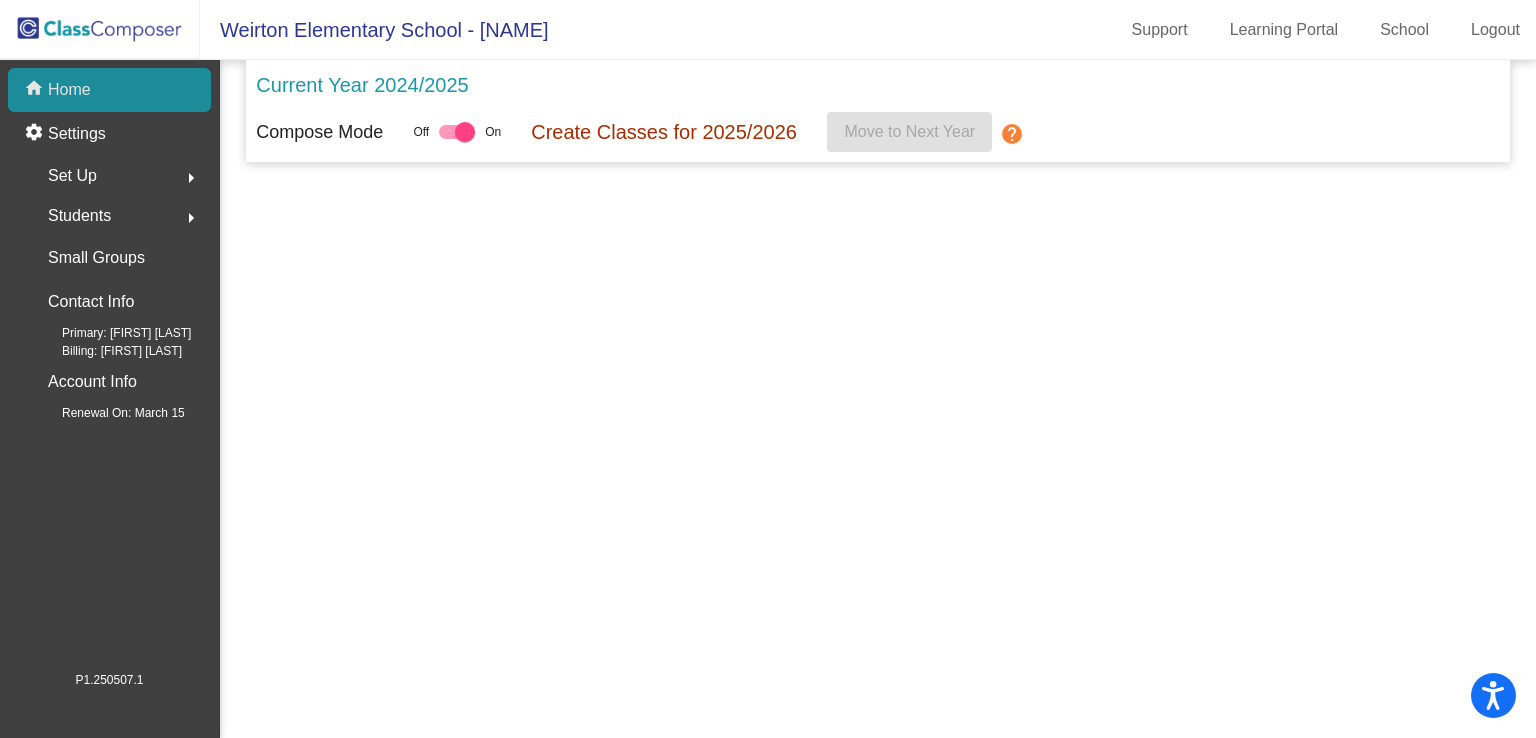 click on "Home" 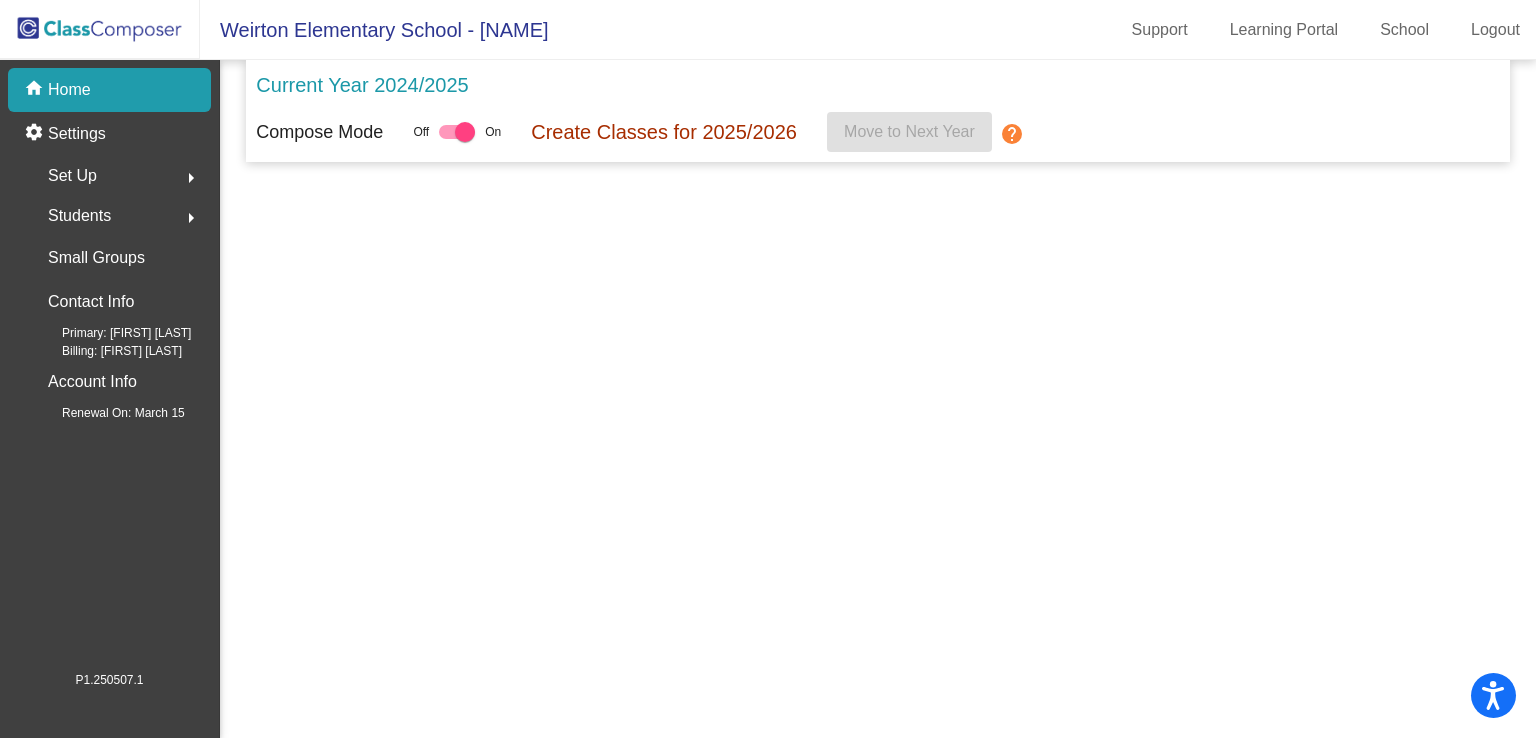 click on "Home" 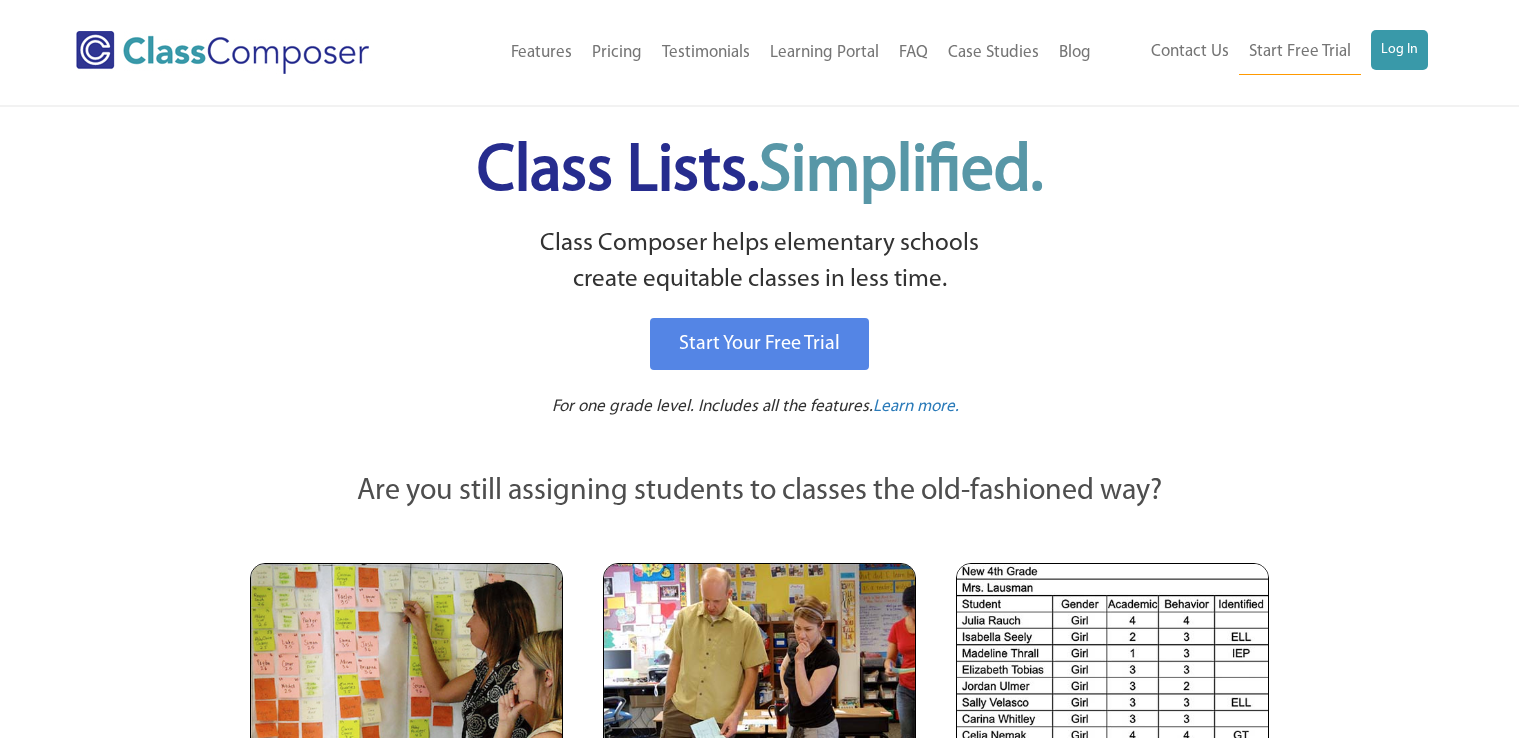 scroll, scrollTop: 0, scrollLeft: 0, axis: both 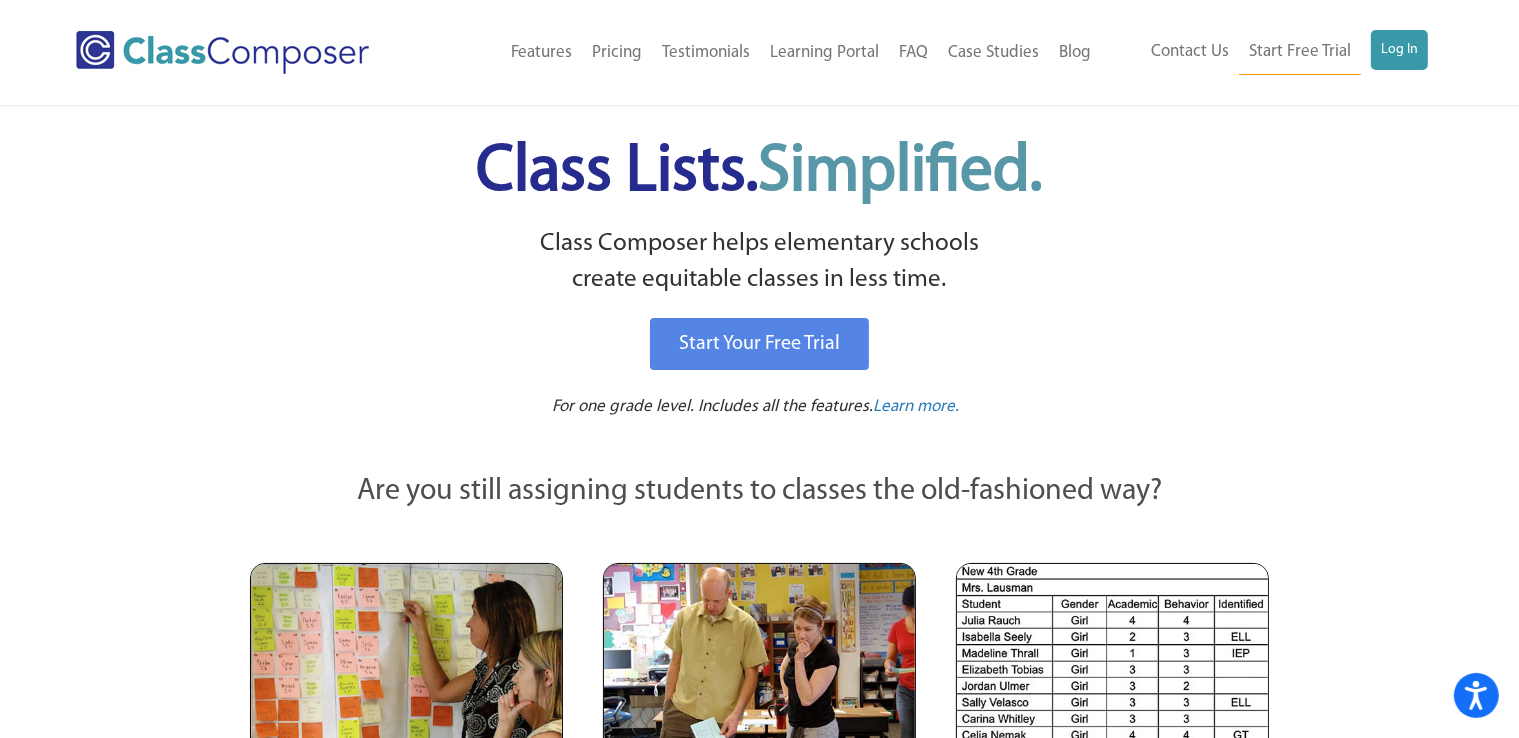 click on "Contact Us
Start Free Trial
Log In" at bounding box center (1284, 52) 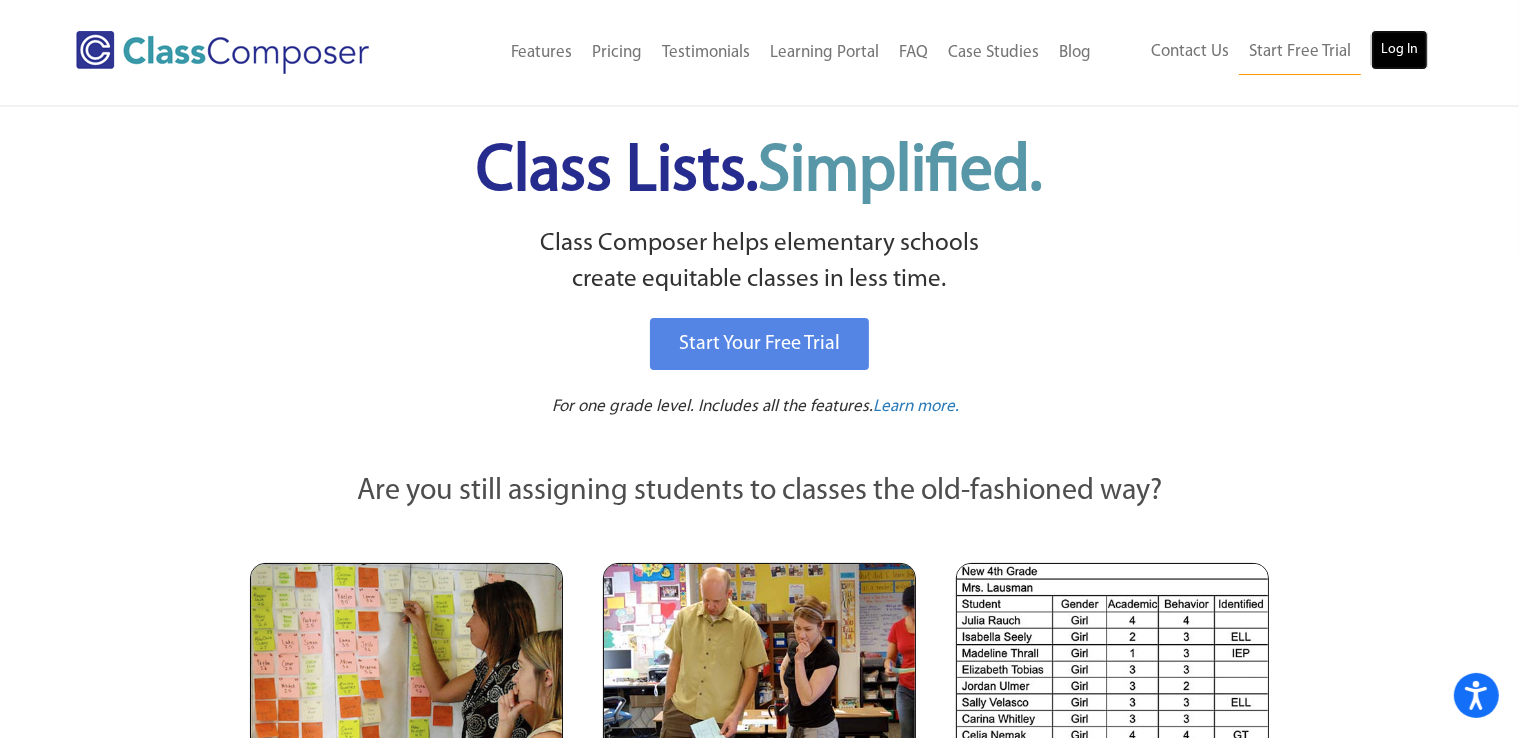 click on "Log In" at bounding box center [1399, 50] 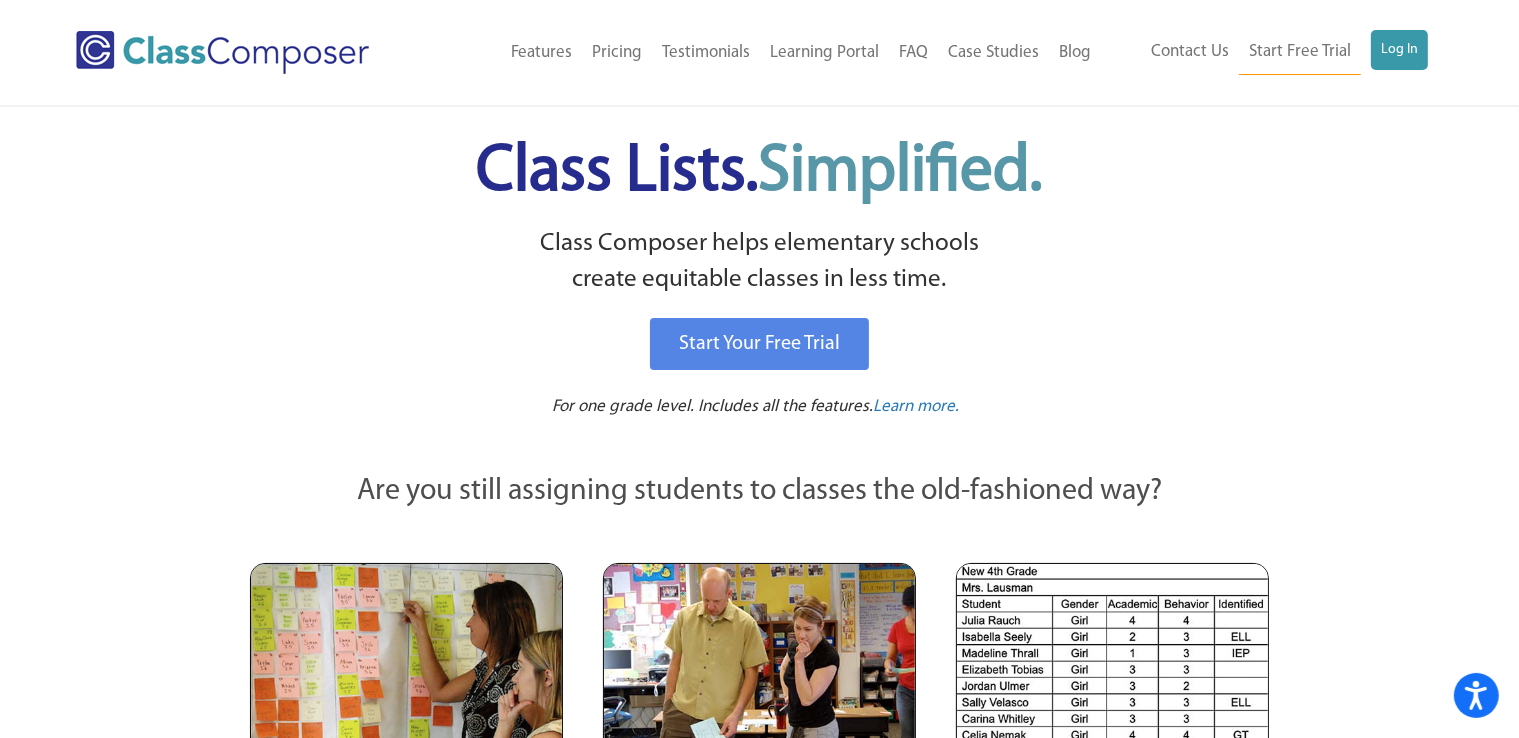 click on "Class Lists.  Simplified." at bounding box center (760, 172) 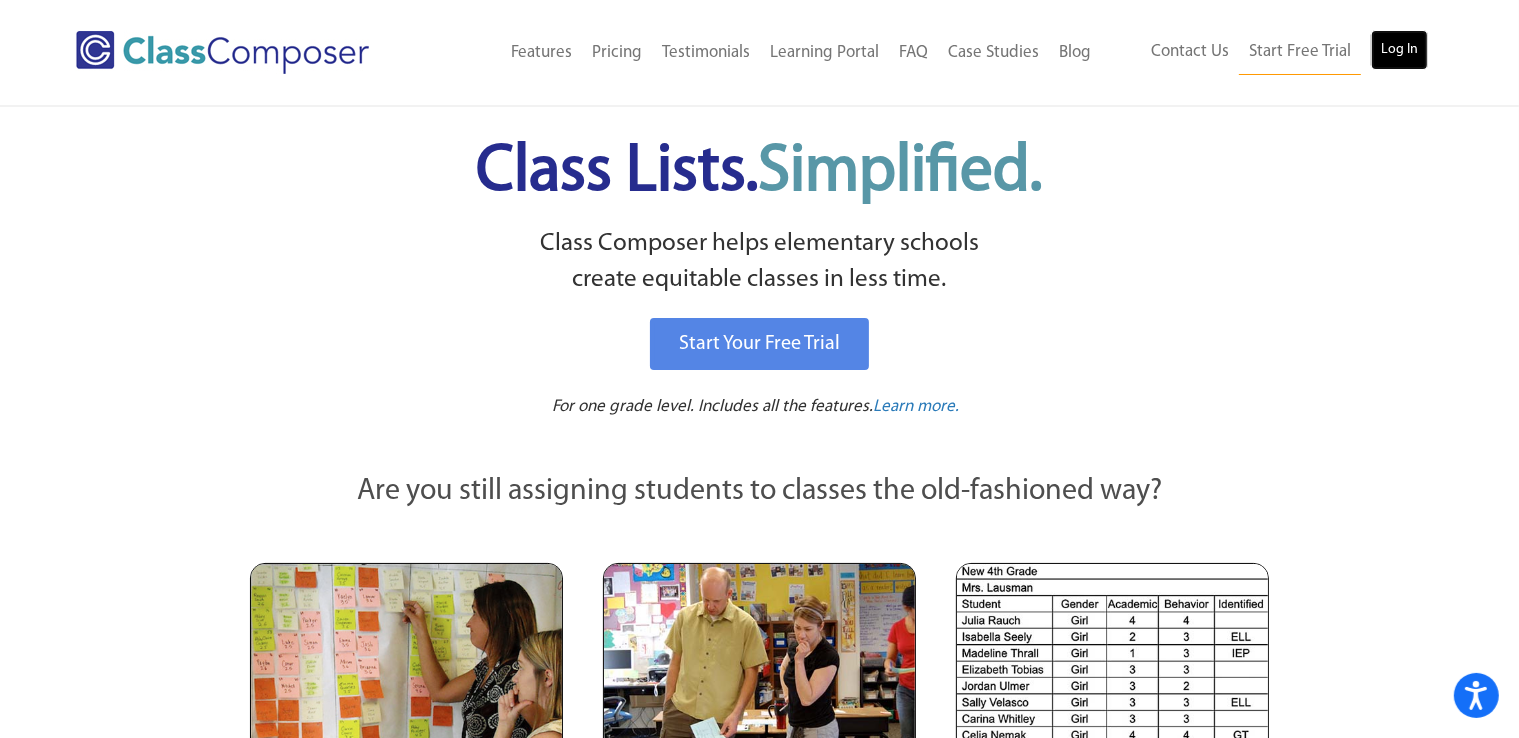 click on "Log In" at bounding box center [1399, 50] 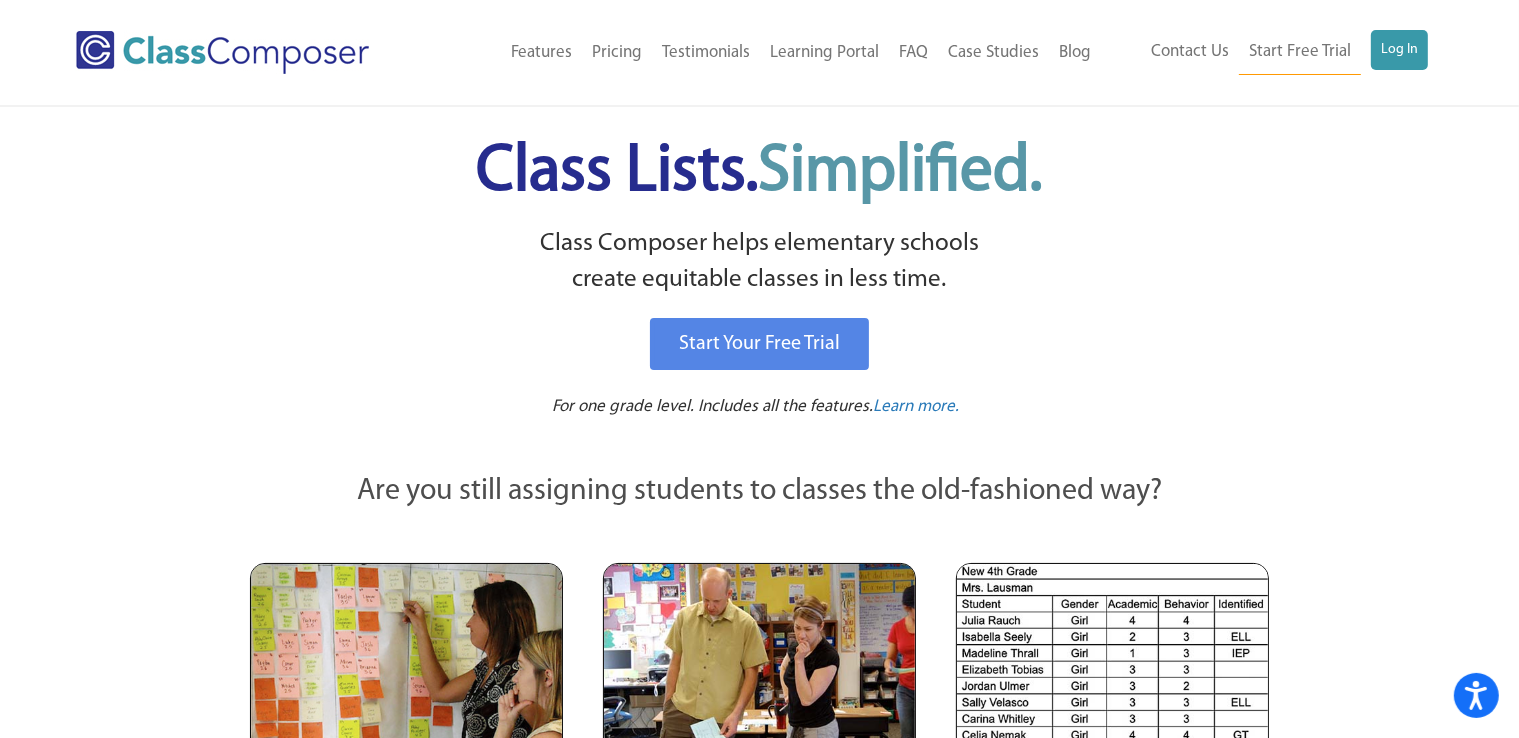 click on "Class Lists.  Simplified.
Class Composer helps elementary schools
create equitable classes in less time.
Start Your Free Trial
For one grade level. Includes all the features.   Learn more.
Are you still assigning students to classes the old-fashioned way?
Teachers Looking at Sticky Notes
Blue and Pink Paper Cards
Sifting Through Rows of Spreadsheet Data
Discover a Better Way with Class Composer
Student  Placement Software  Your Teachers Will Love
How It Works" at bounding box center [759, 3385] 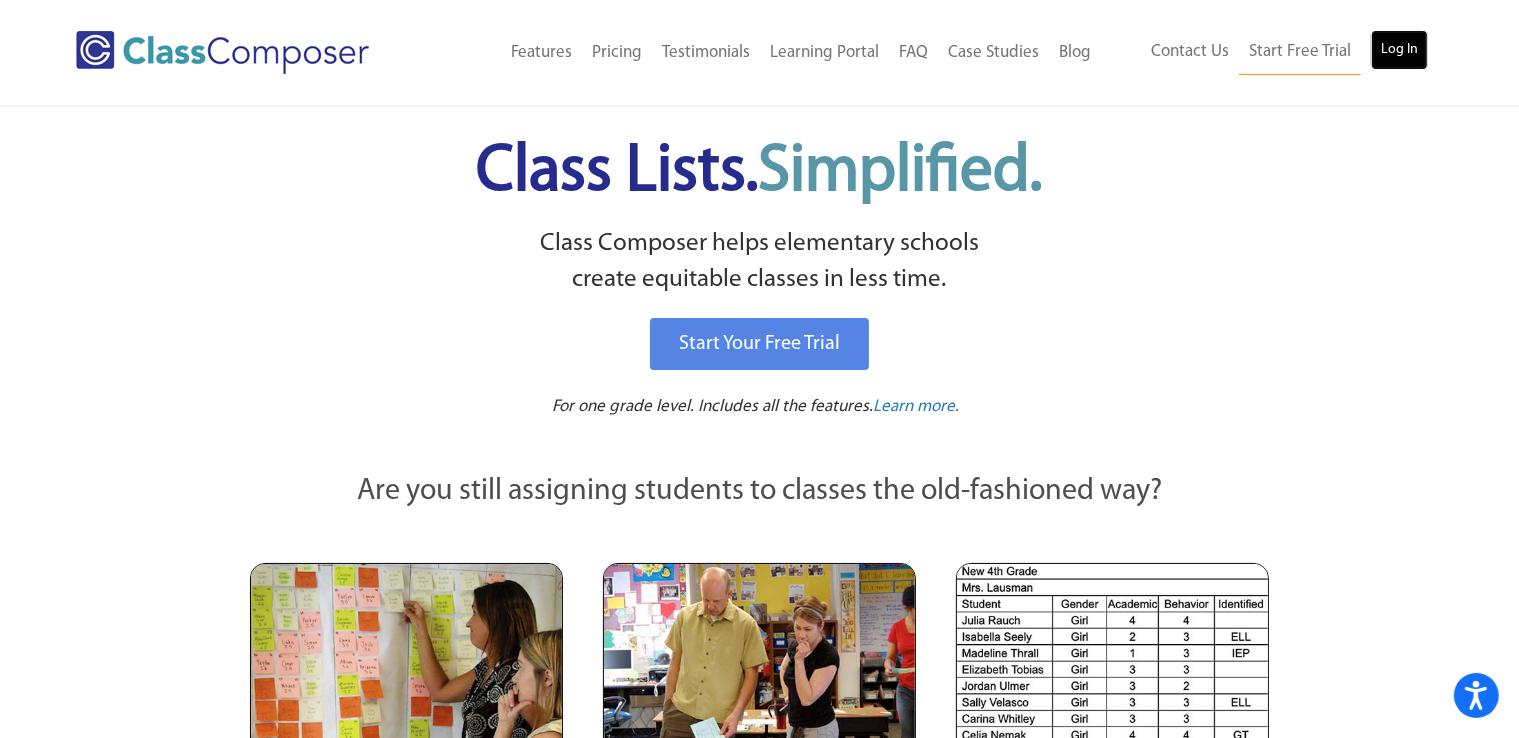 click on "Log In" at bounding box center (1399, 50) 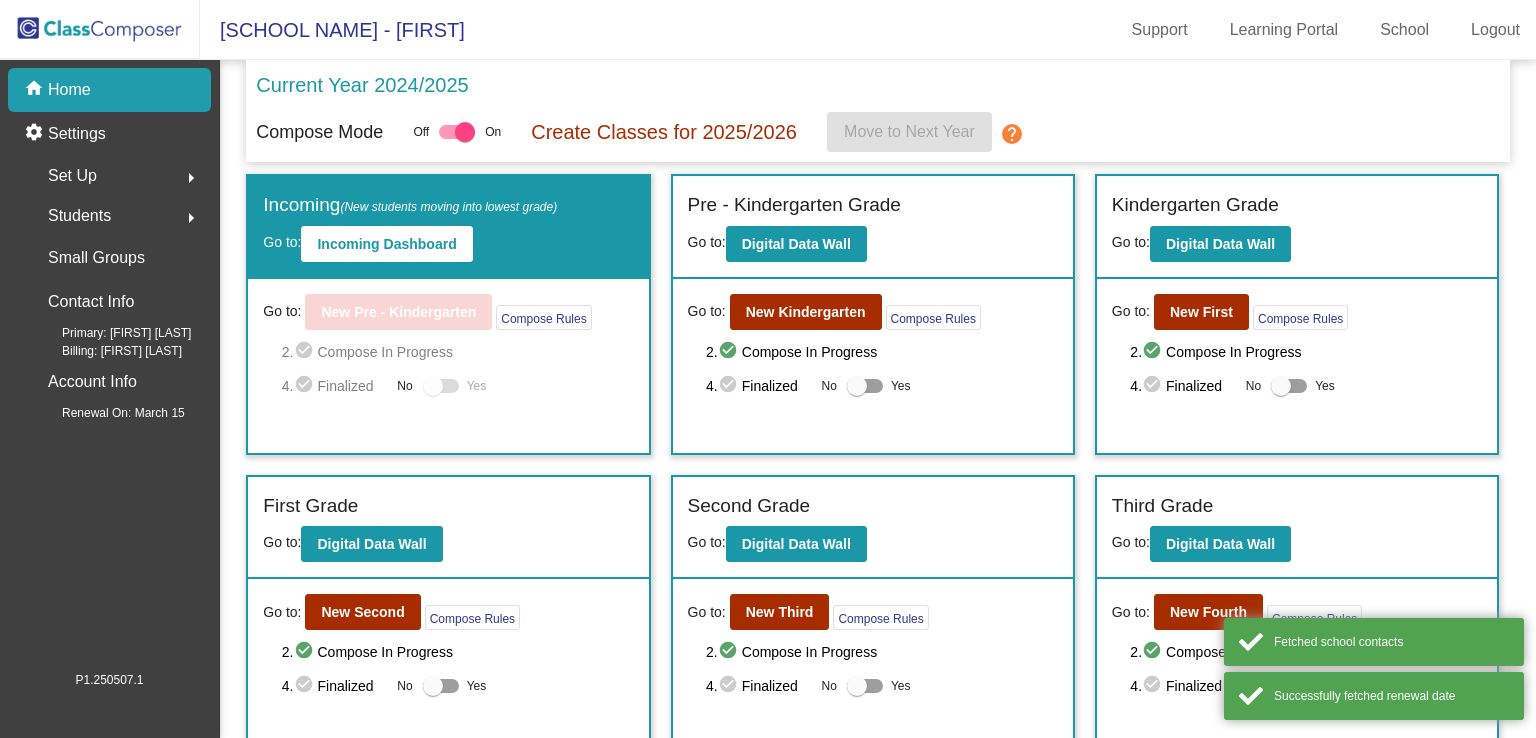 scroll, scrollTop: 0, scrollLeft: 0, axis: both 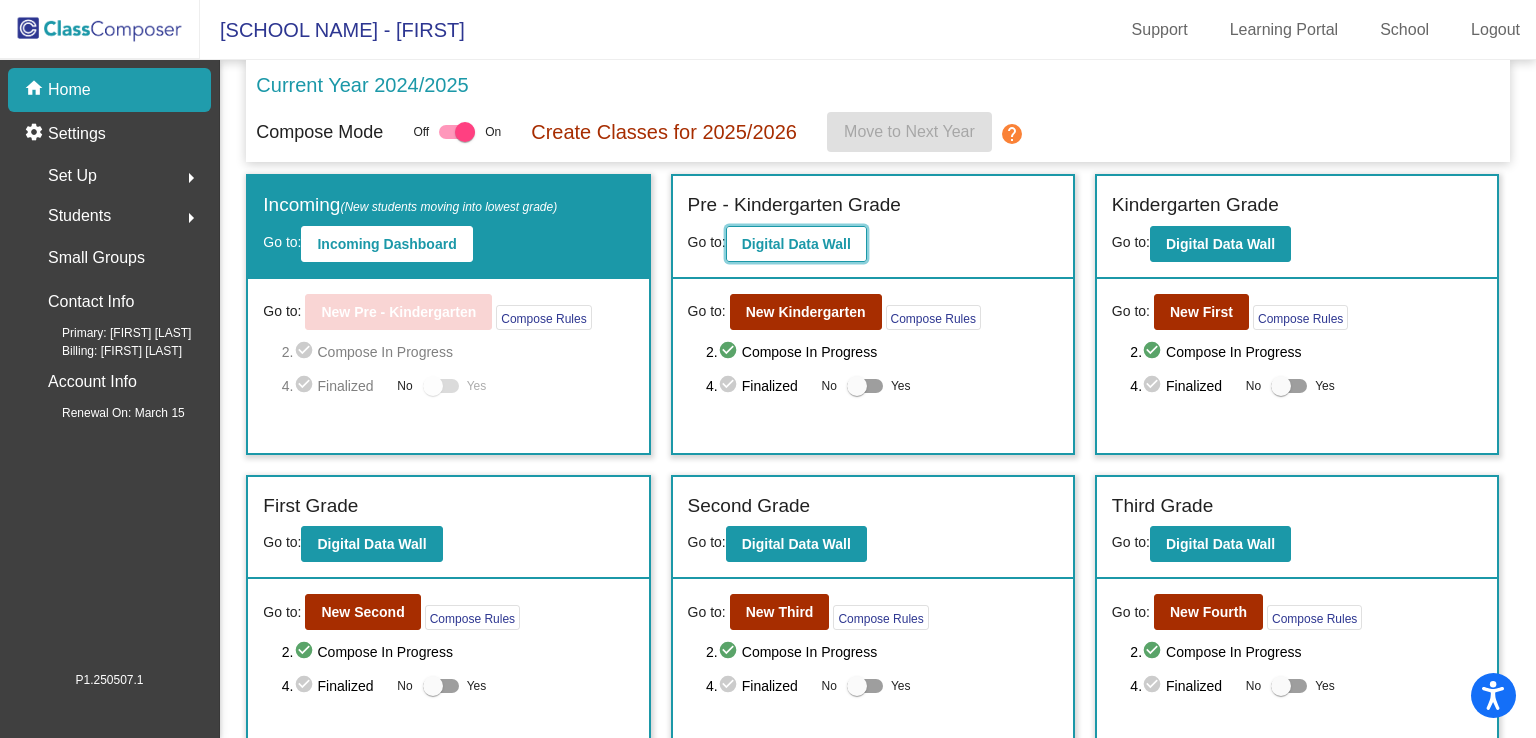 click on "Digital Data Wall" 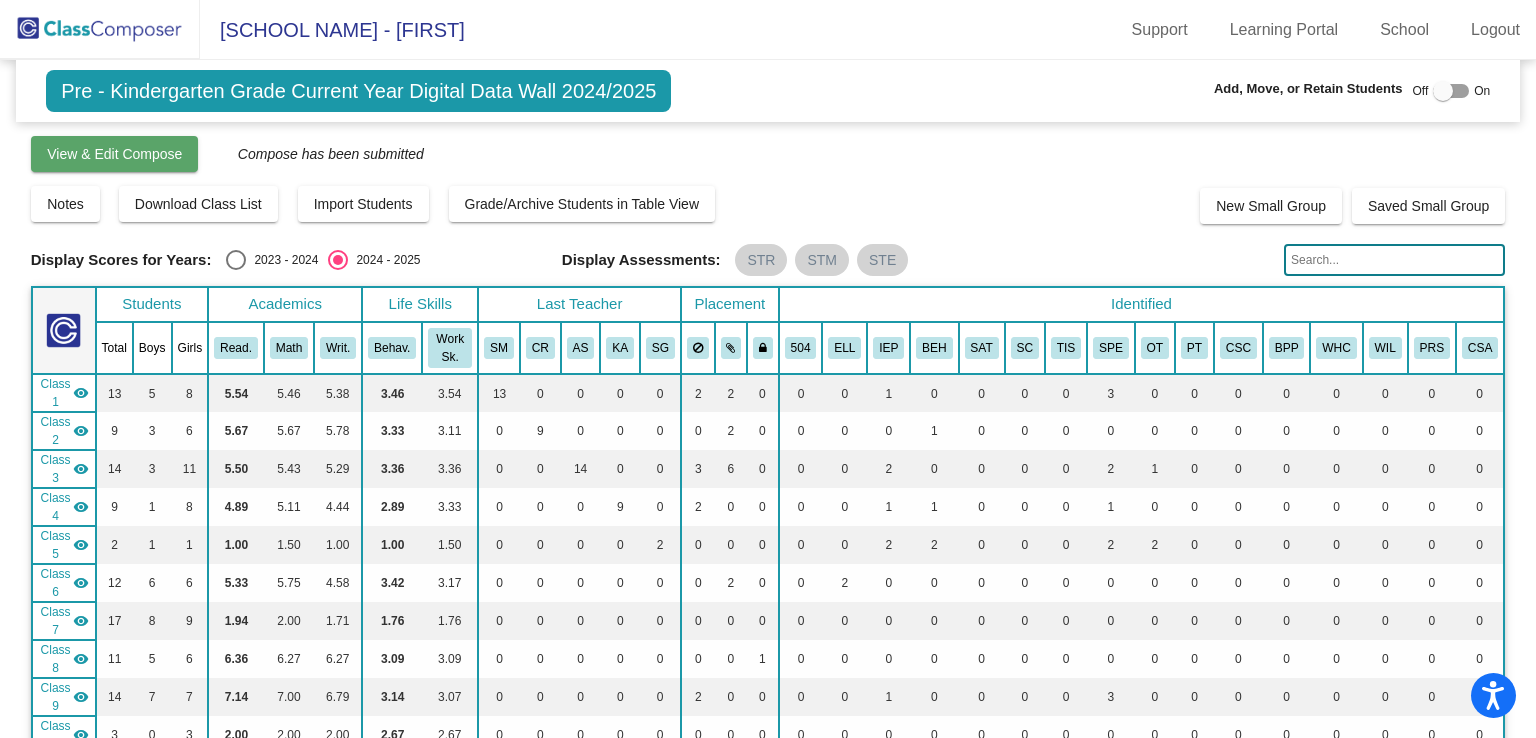 click on "View & Edit Compose" 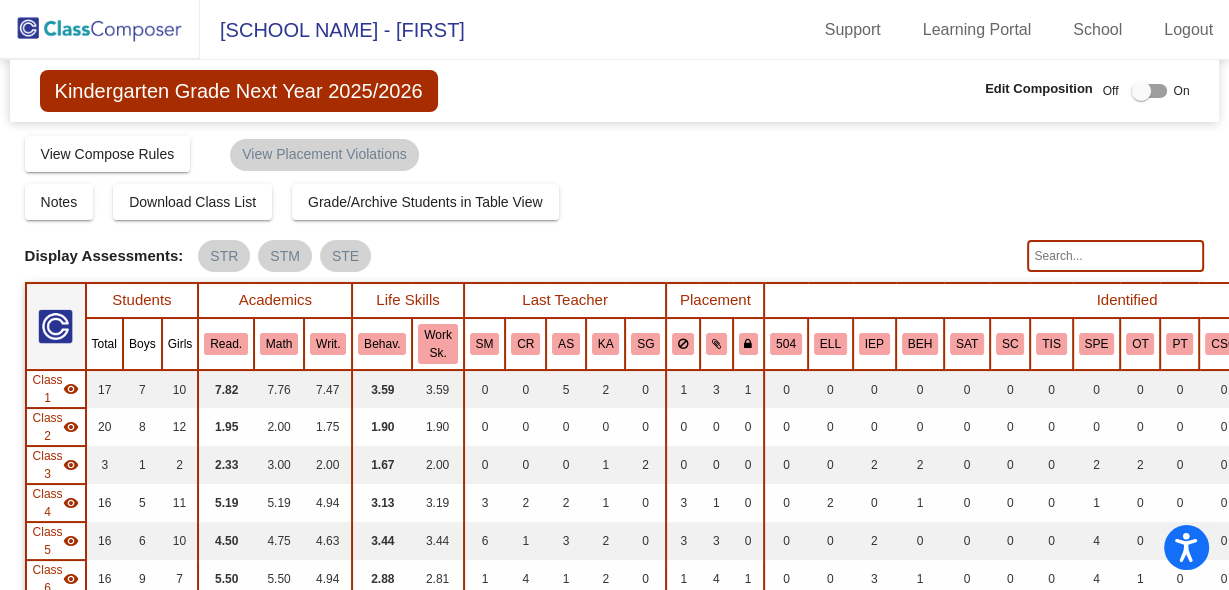 drag, startPoint x: 1080, startPoint y: 1, endPoint x: 712, endPoint y: 209, distance: 422.71503 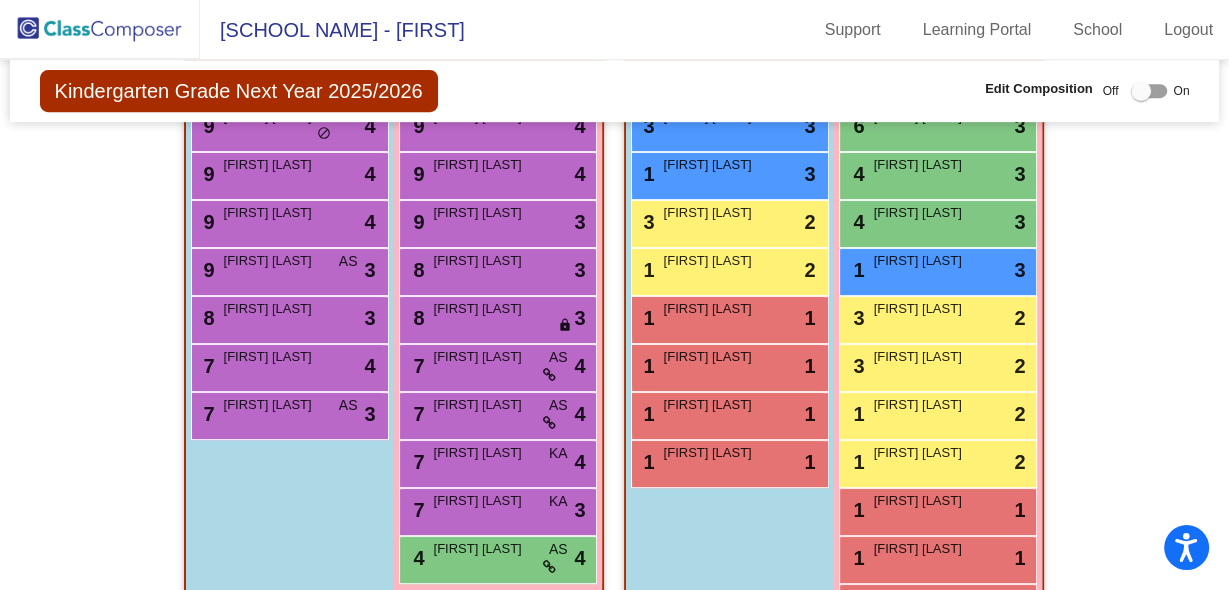 scroll, scrollTop: 720, scrollLeft: 0, axis: vertical 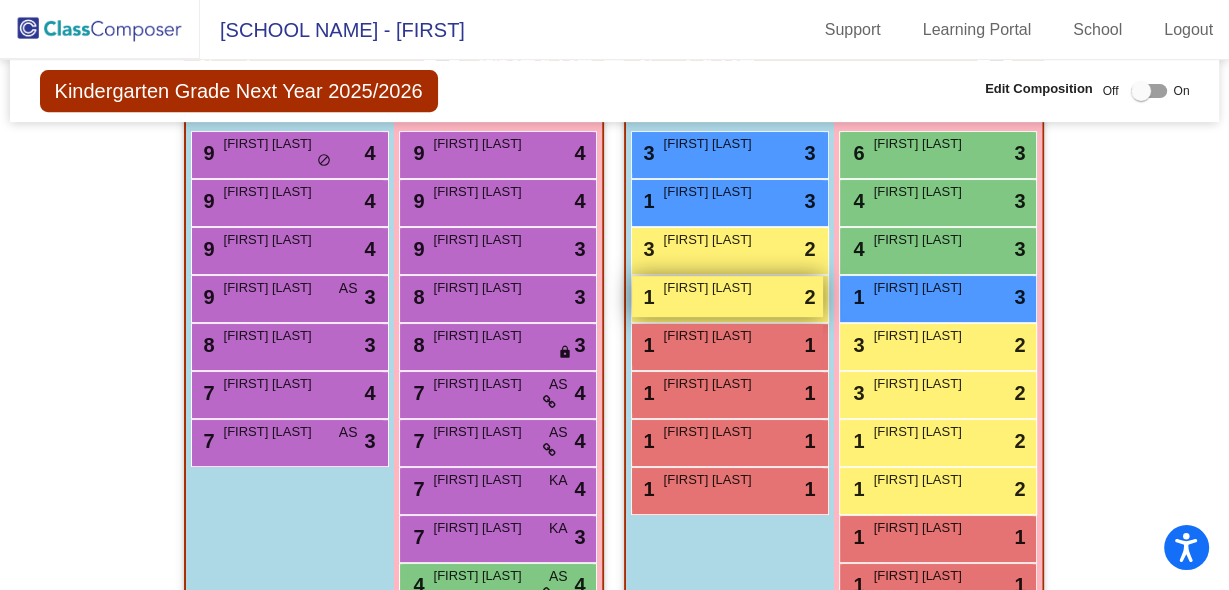click on "1 Dash Cross lock do_not_disturb_alt 2" at bounding box center [727, 296] 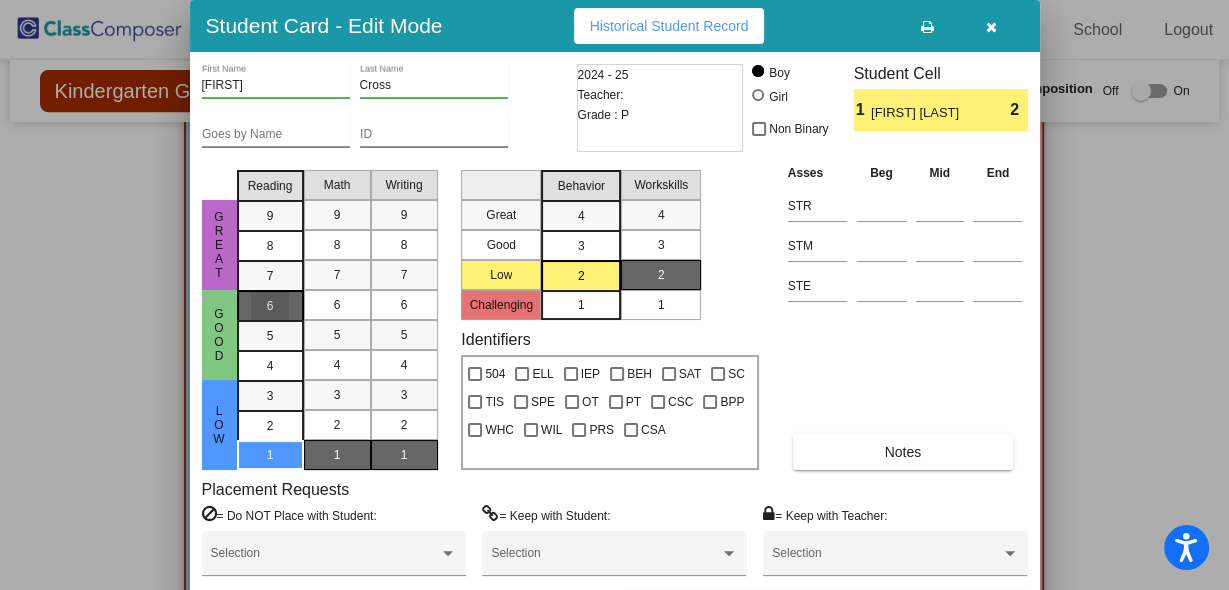 click on "6" at bounding box center [270, 306] 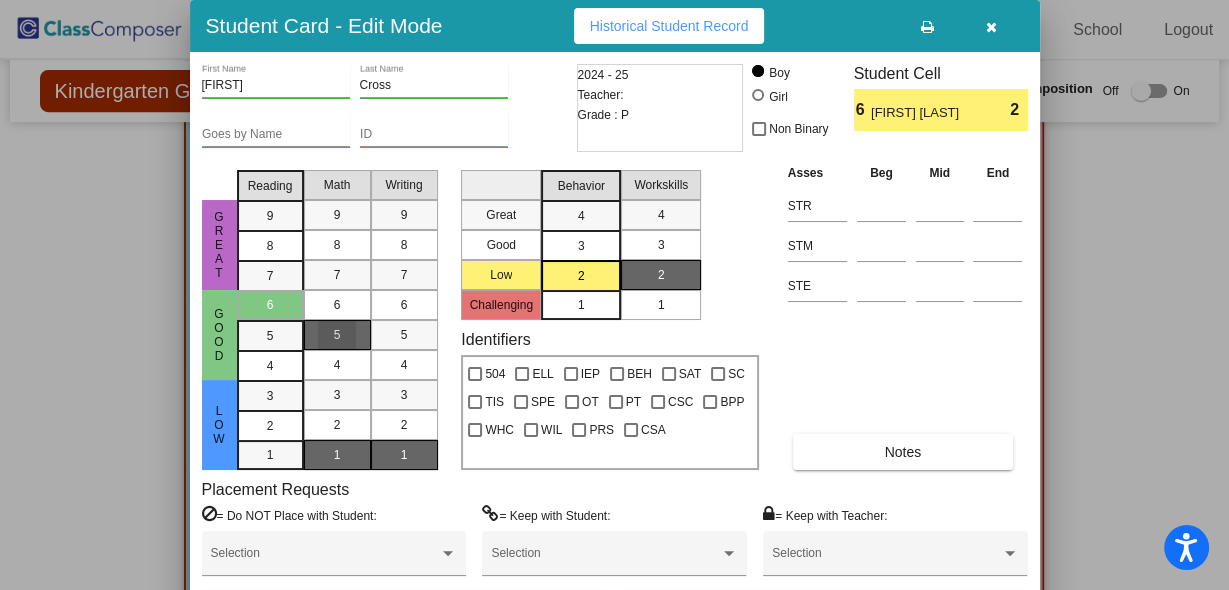 click on "5" at bounding box center (337, 335) 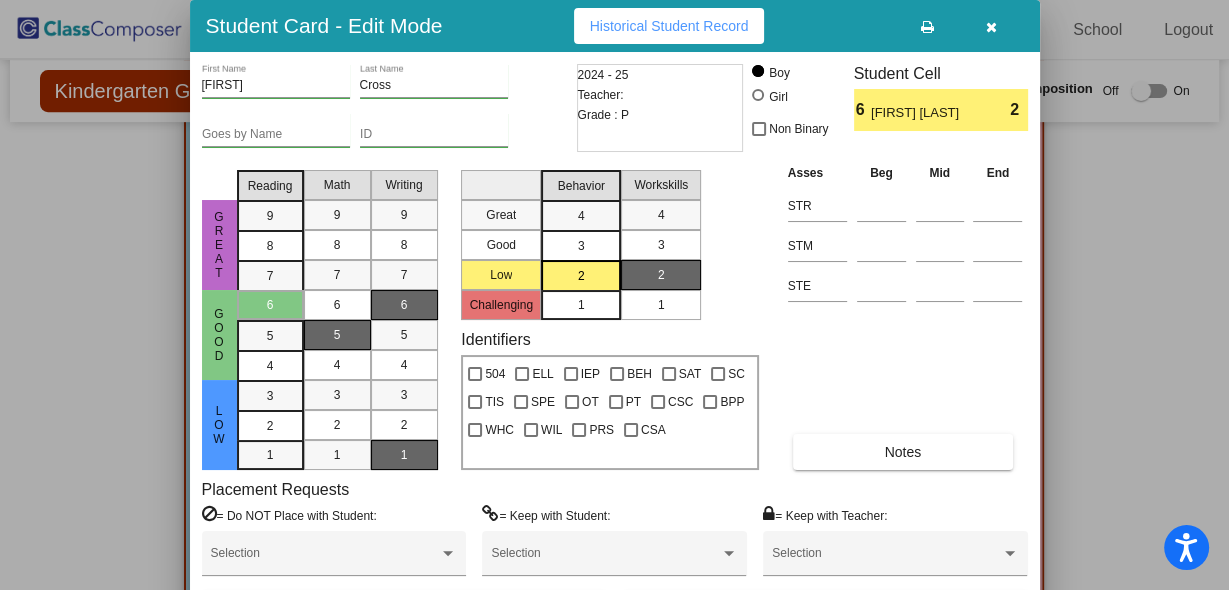 click on "6" at bounding box center [404, 305] 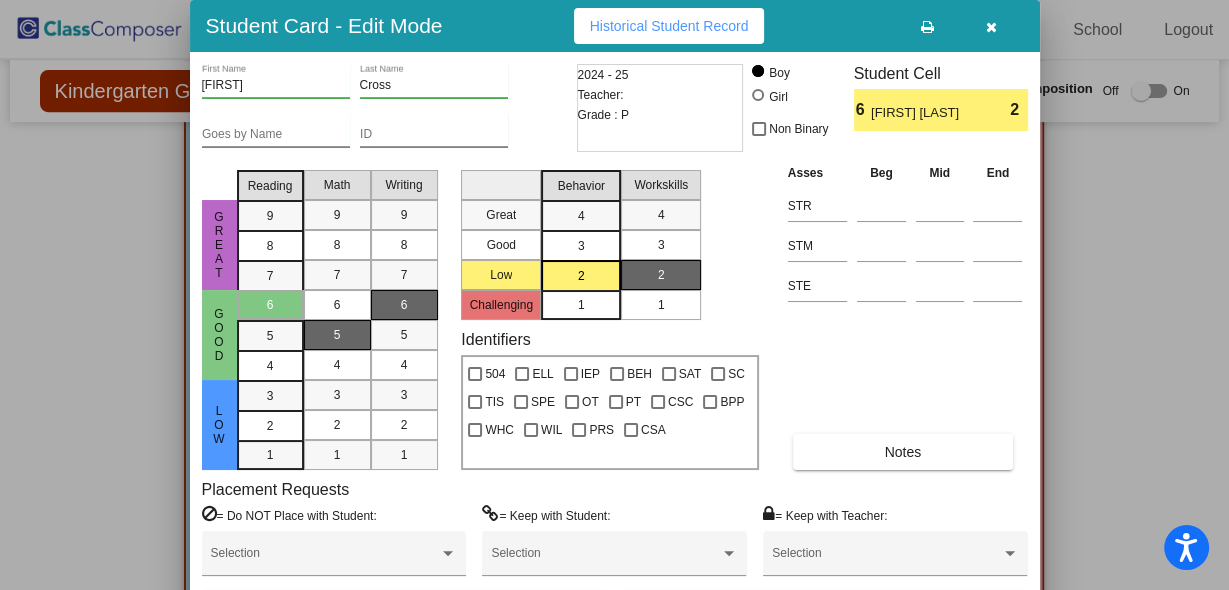 click on "3" at bounding box center [581, 216] 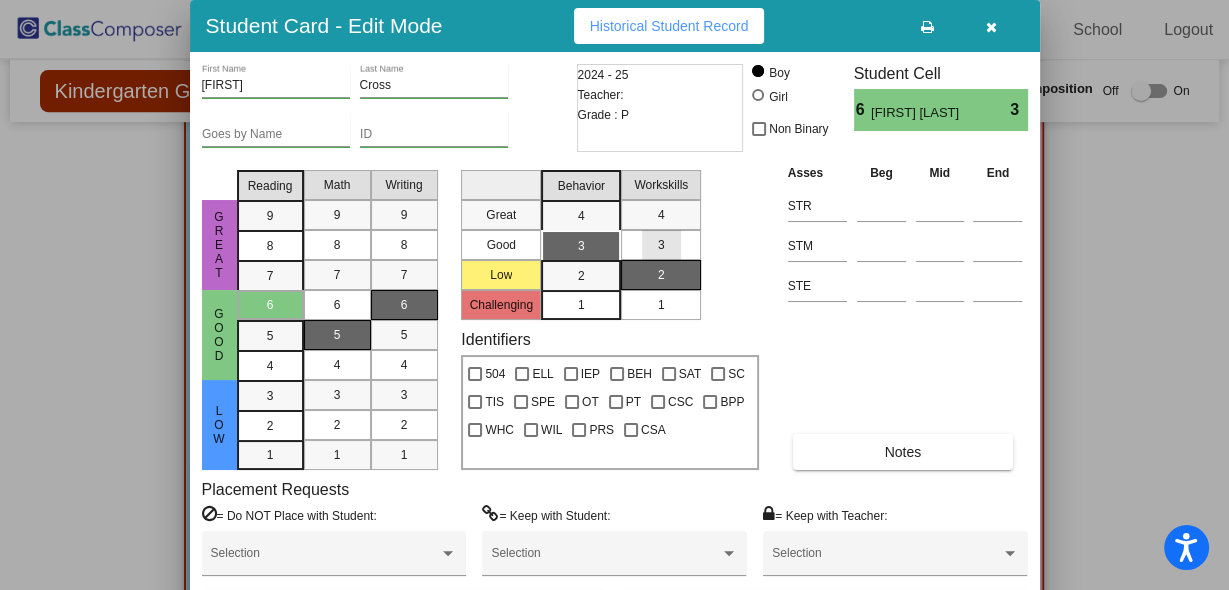 click on "3" at bounding box center (661, 245) 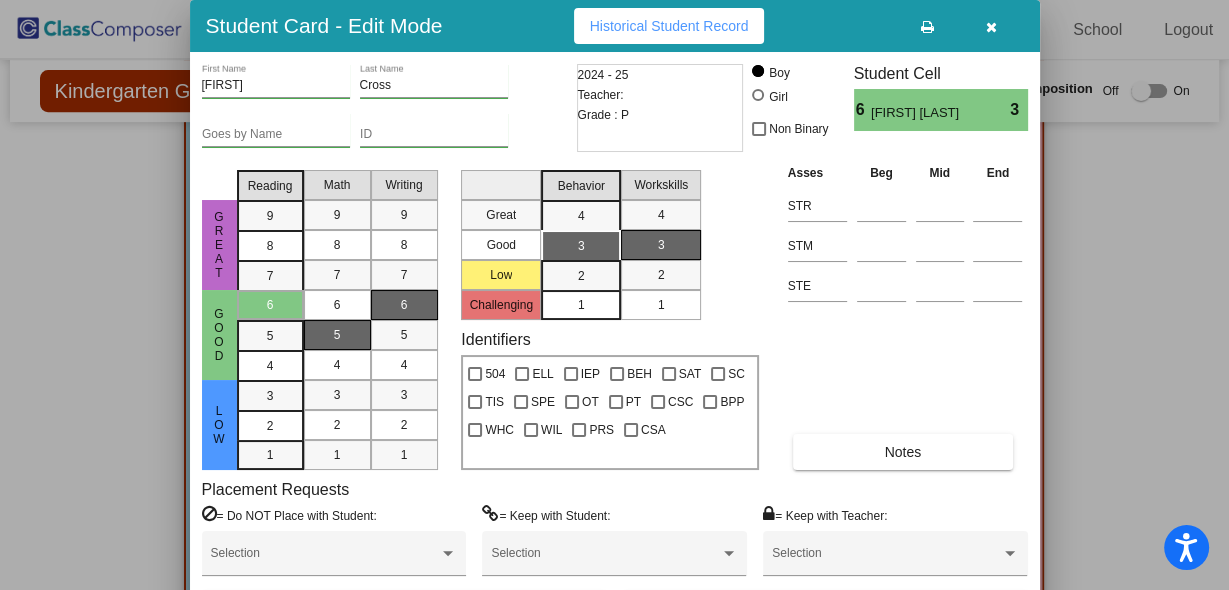 click on "Student Card - Edit Mode   Historical Student Record" at bounding box center [615, 26] 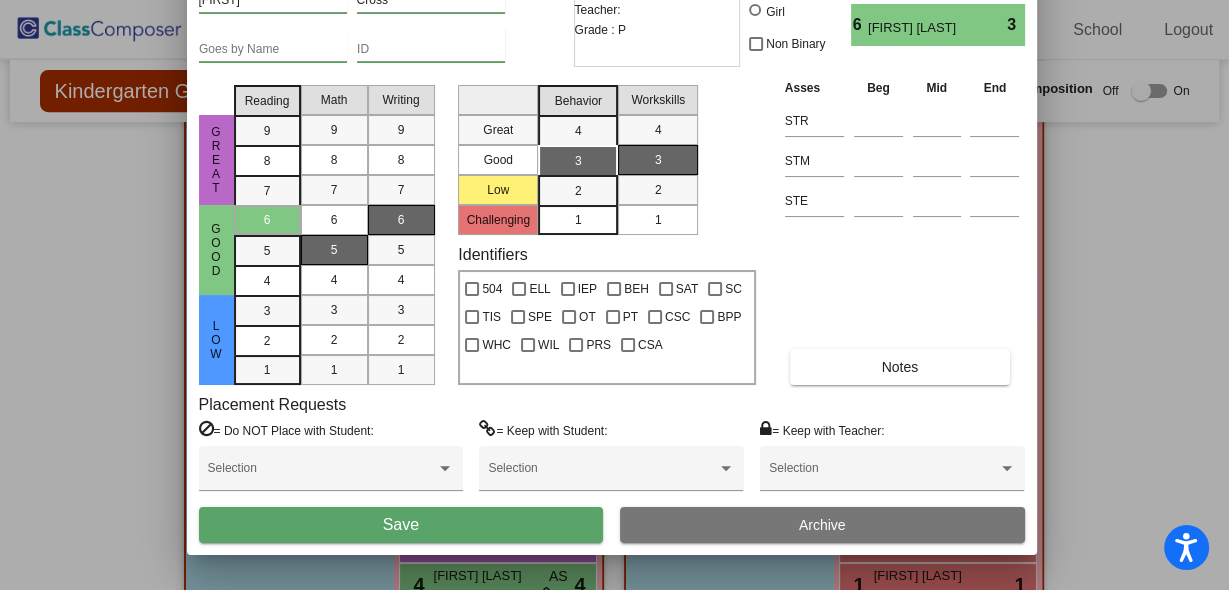 drag, startPoint x: 547, startPoint y: 26, endPoint x: 544, endPoint y: -54, distance: 80.05623 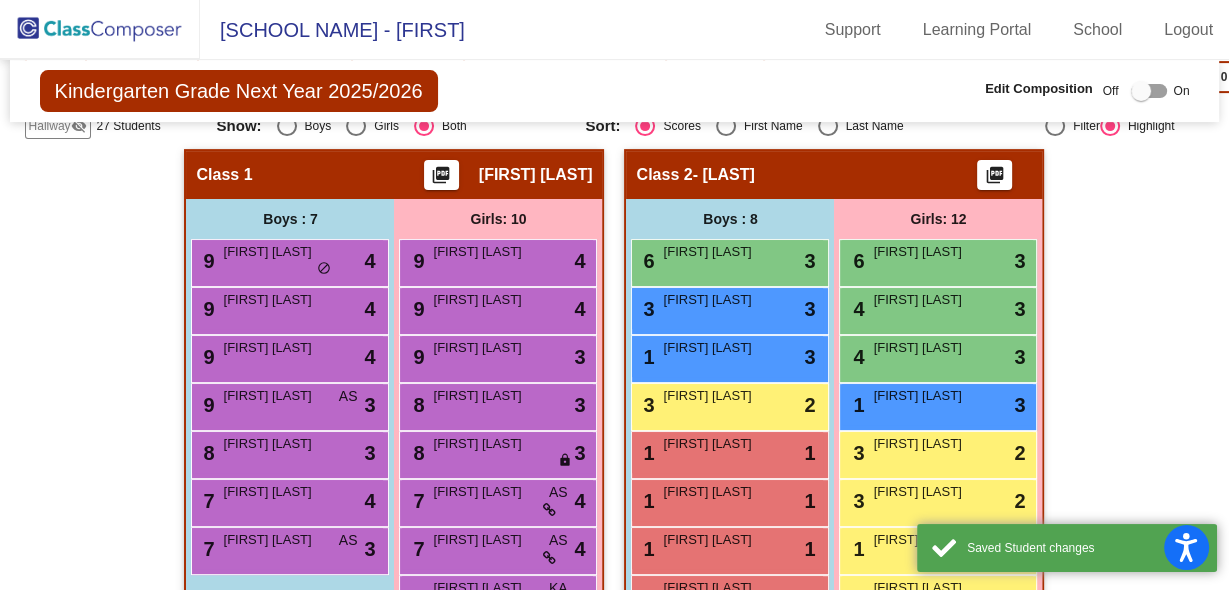 scroll, scrollTop: 640, scrollLeft: 0, axis: vertical 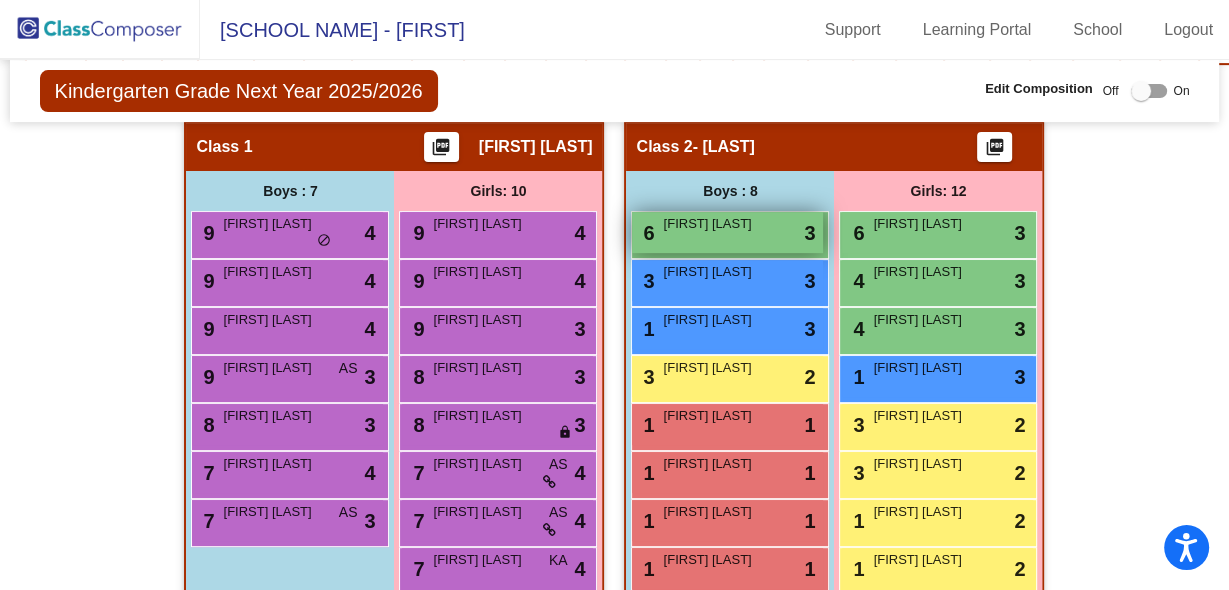 click on "6 Dash Cross lock do_not_disturb_alt 3" at bounding box center (727, 232) 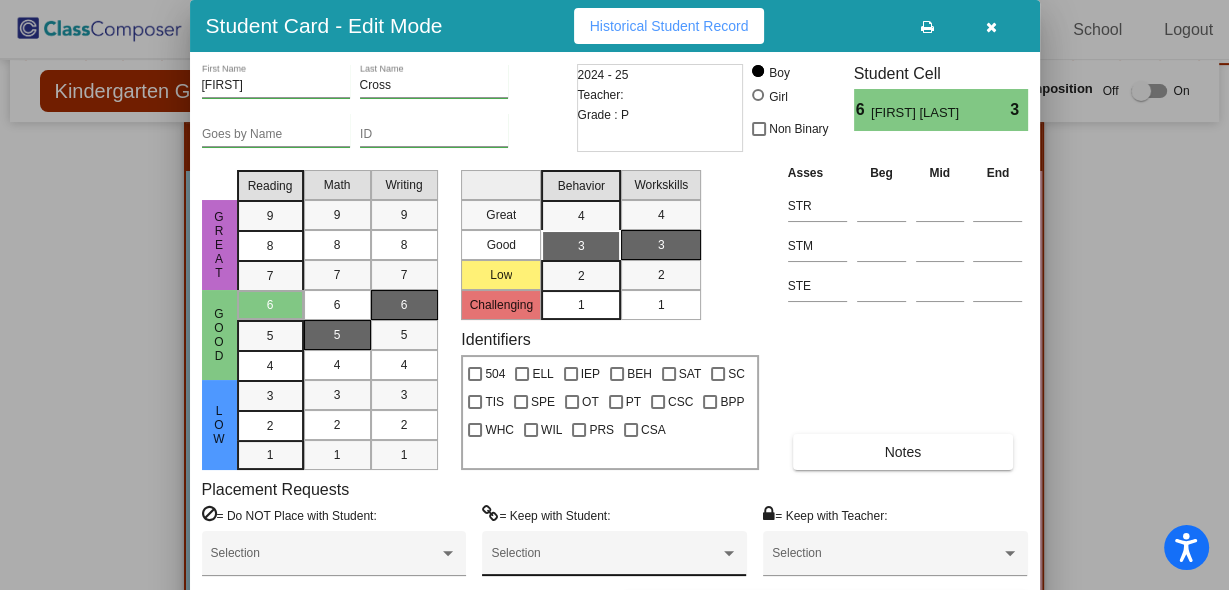 click on "Selection" at bounding box center [614, 558] 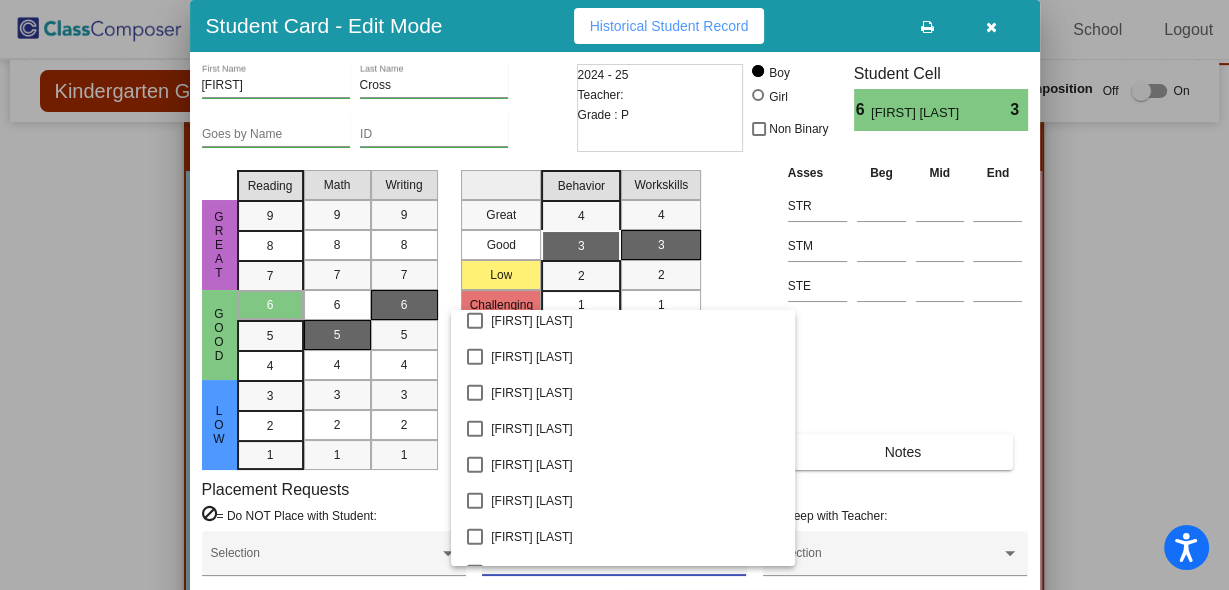 scroll, scrollTop: 4080, scrollLeft: 0, axis: vertical 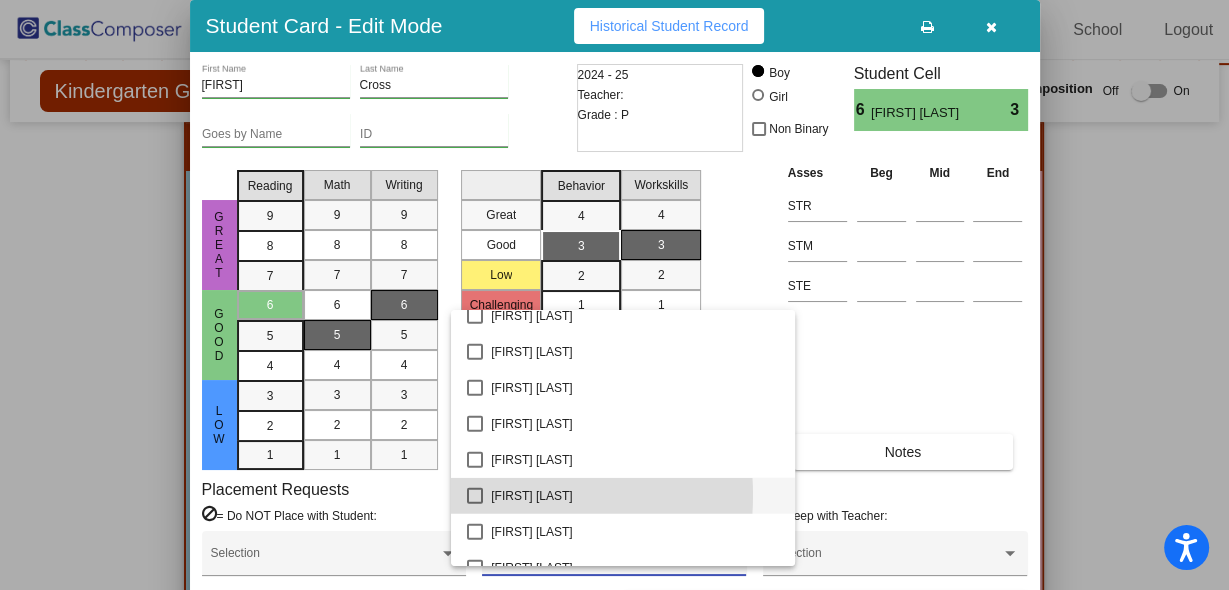 click at bounding box center [475, 496] 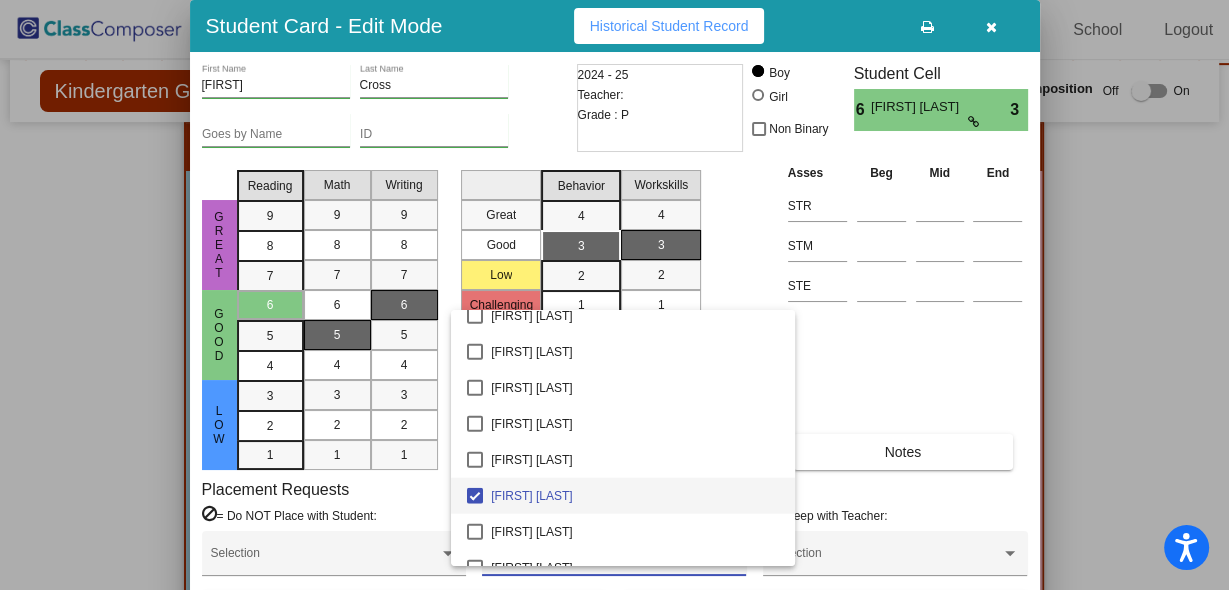 click at bounding box center [614, 295] 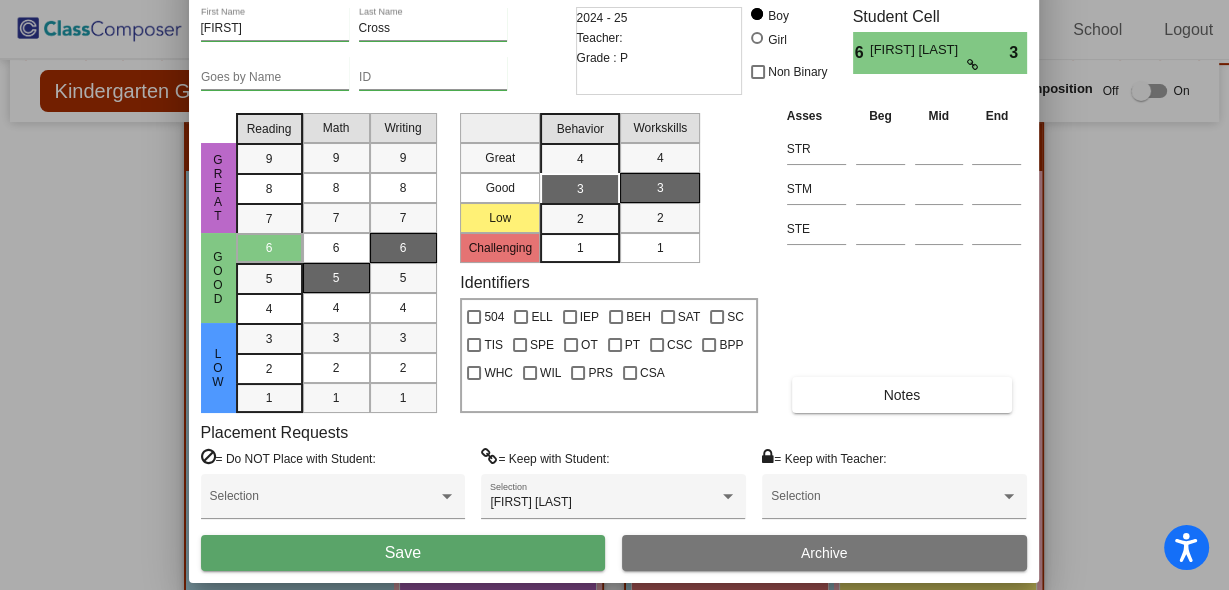 drag, startPoint x: 810, startPoint y: 34, endPoint x: 809, endPoint y: -23, distance: 57.00877 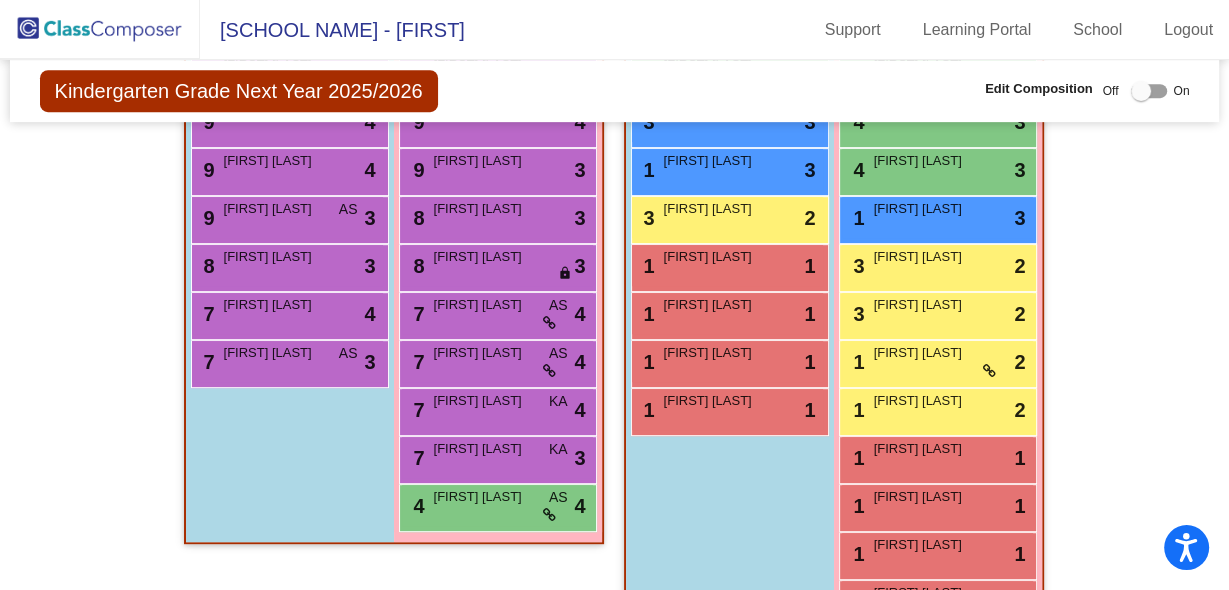 scroll, scrollTop: 800, scrollLeft: 0, axis: vertical 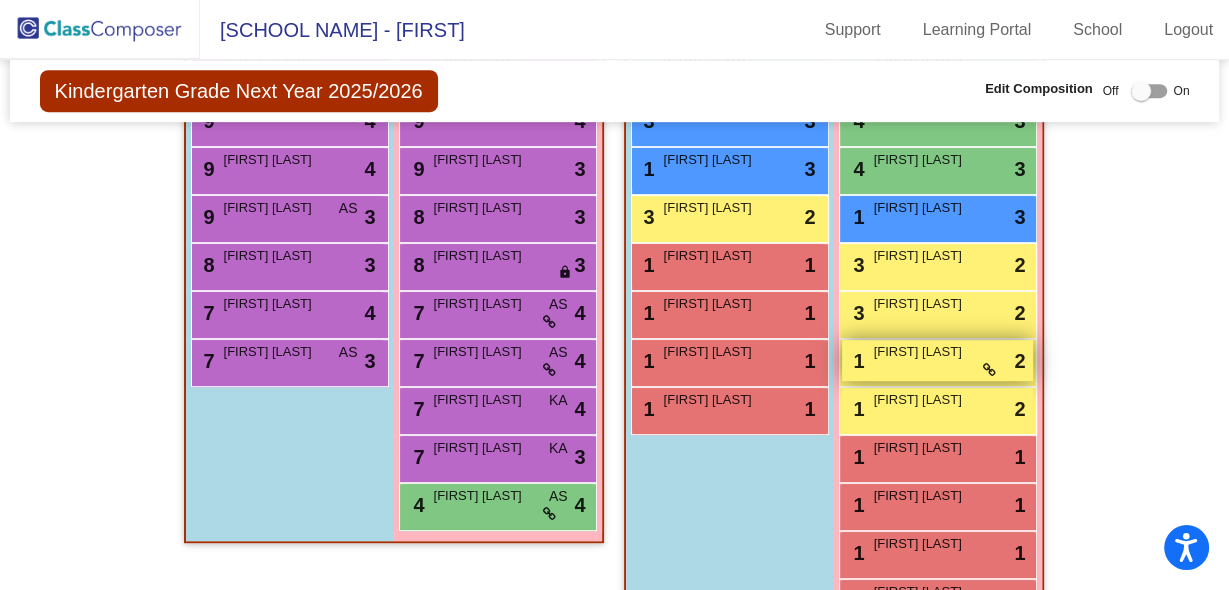 click on "1 Sophie Cross lock do_not_disturb_alt 2" at bounding box center (937, 360) 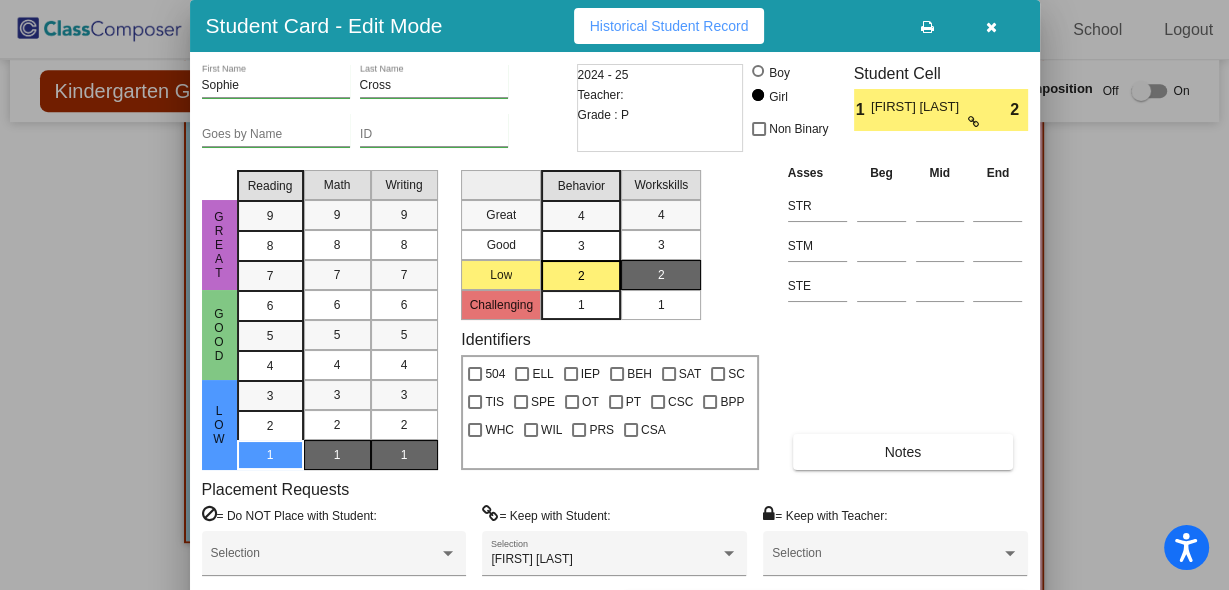 click on "3" at bounding box center [581, 216] 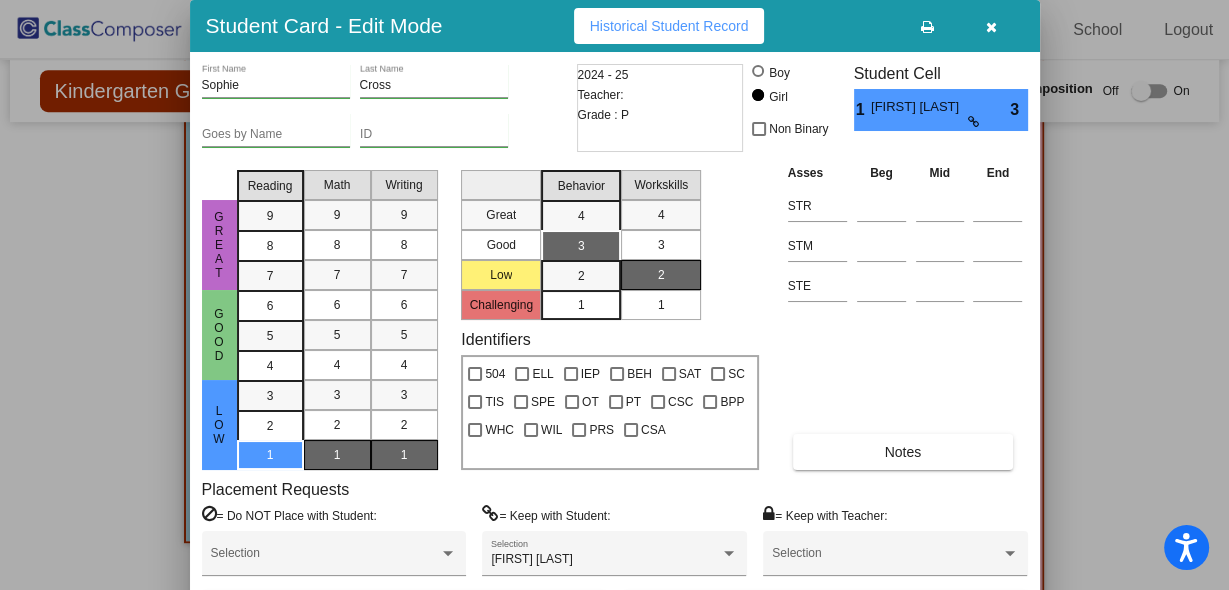 click on "3" at bounding box center (661, 245) 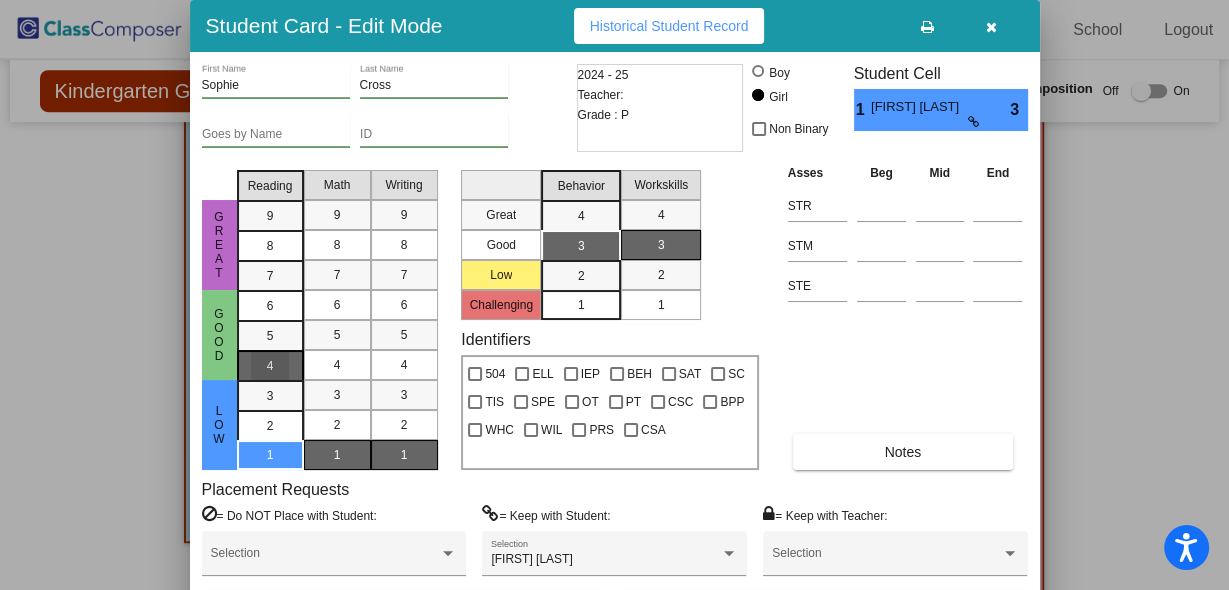 click on "4" at bounding box center (270, 306) 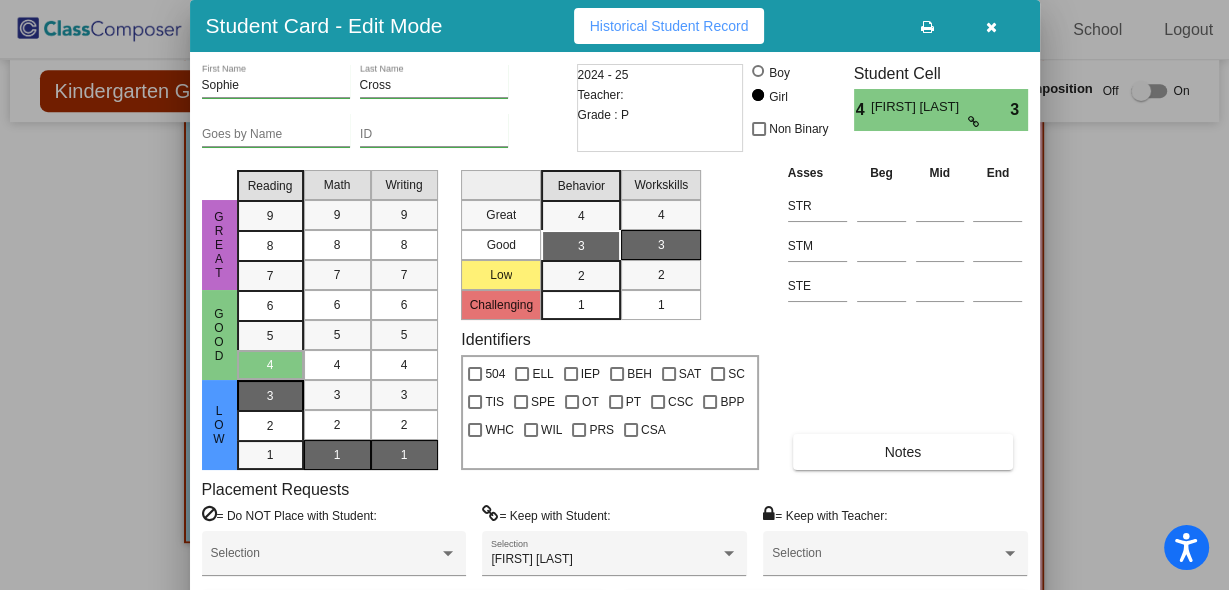 click on "3" at bounding box center (270, 396) 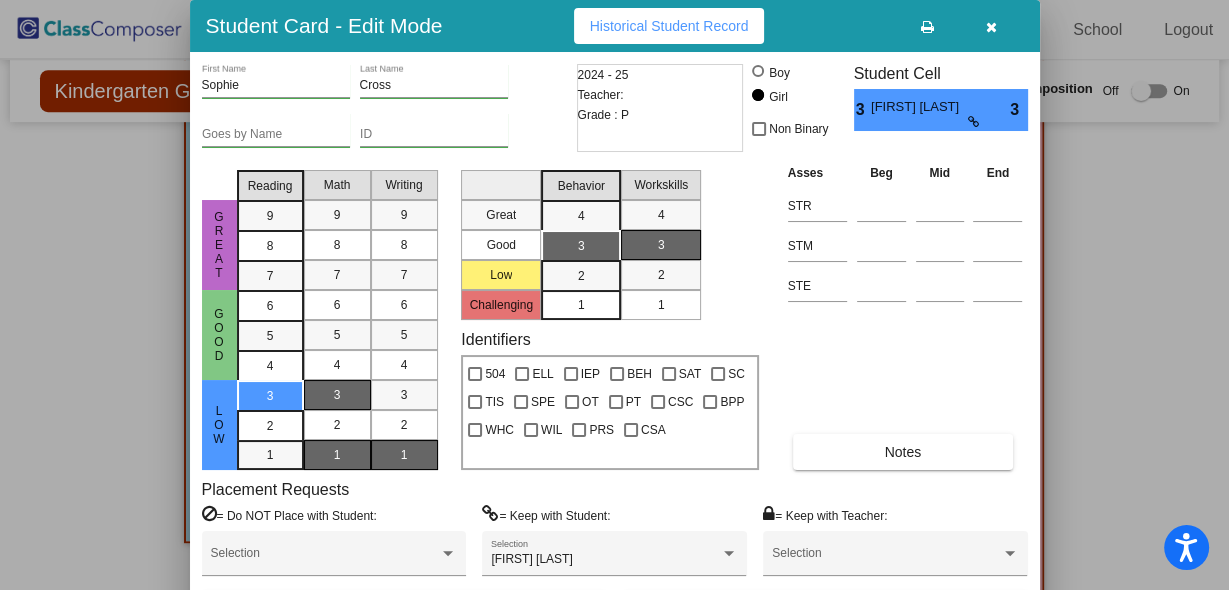 click on "3" at bounding box center (337, 395) 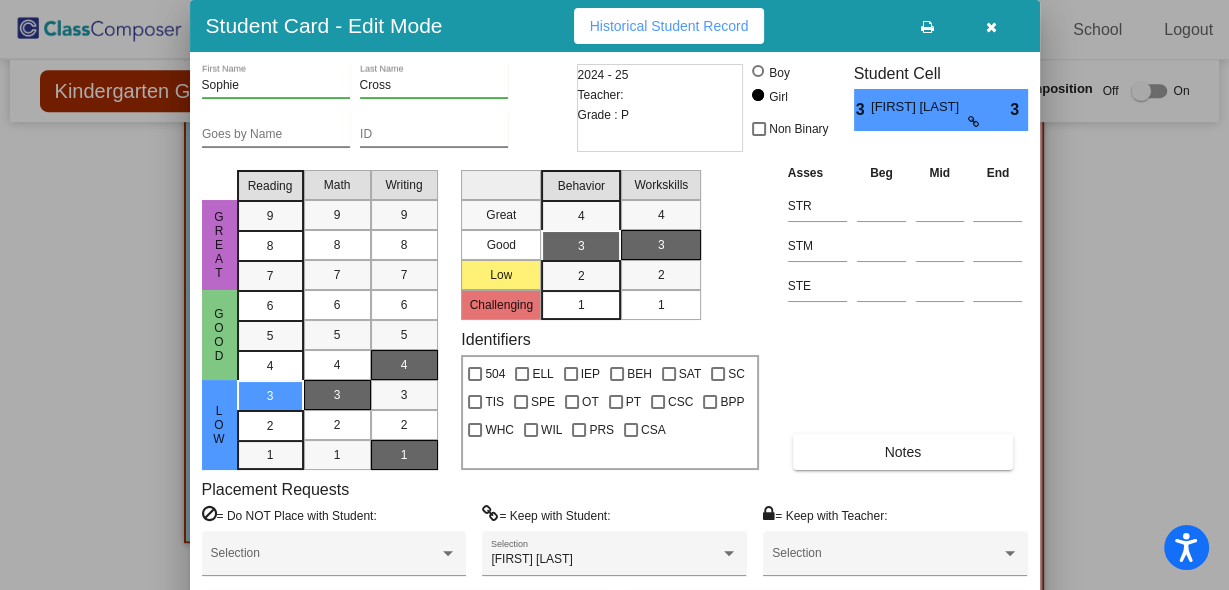 click on "4" at bounding box center (404, 365) 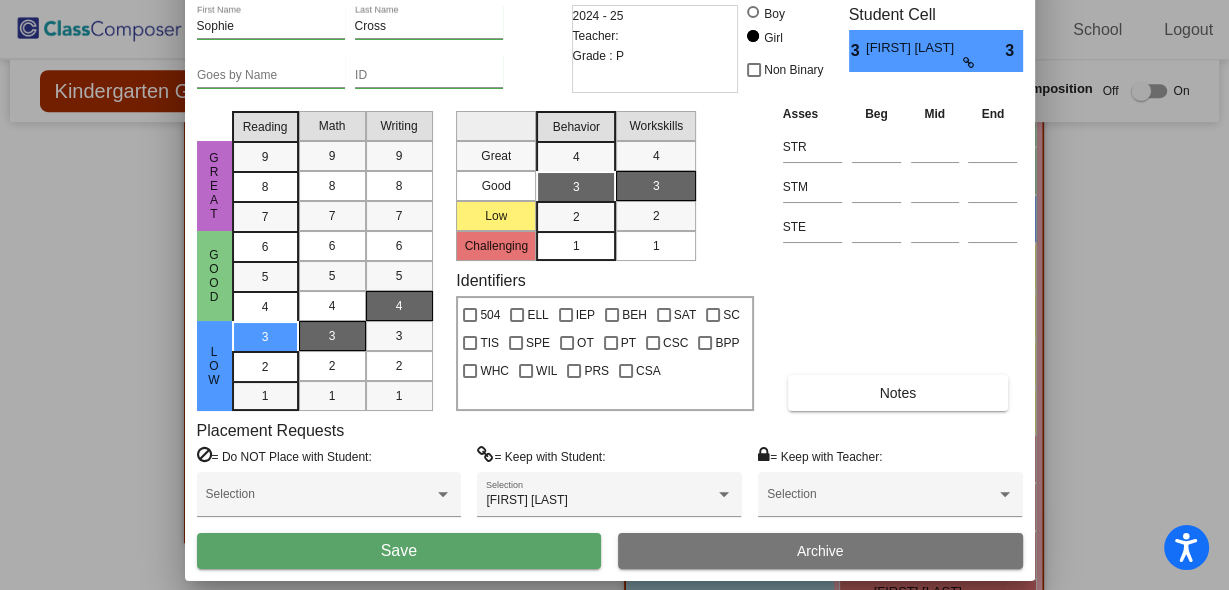 drag, startPoint x: 810, startPoint y: 30, endPoint x: 805, endPoint y: -29, distance: 59.211487 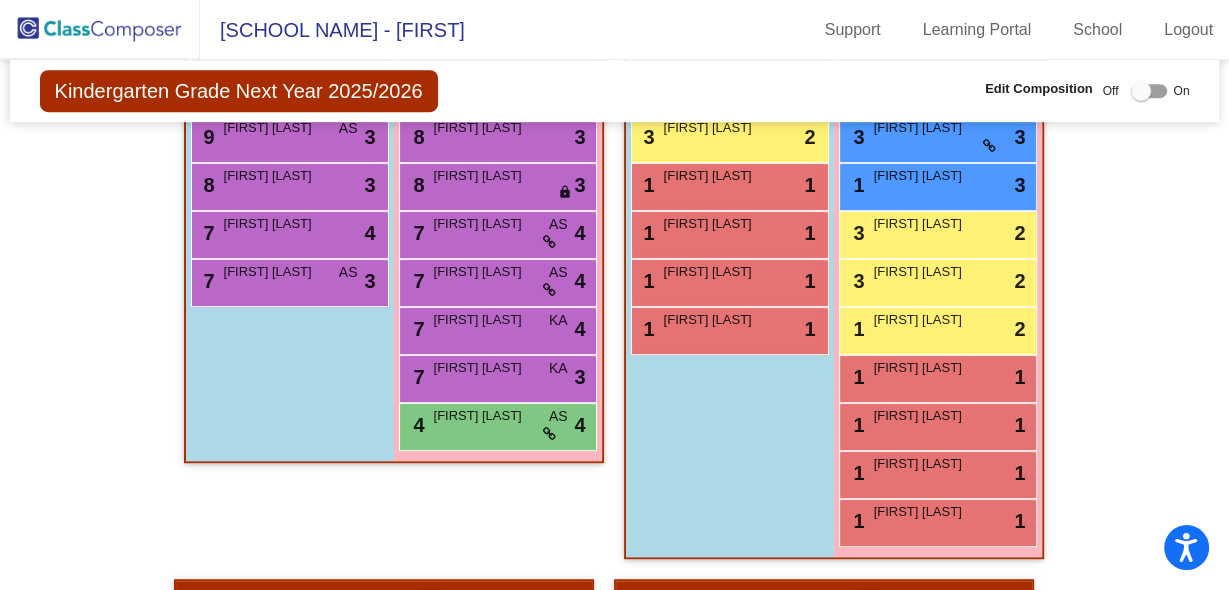 scroll, scrollTop: 960, scrollLeft: 0, axis: vertical 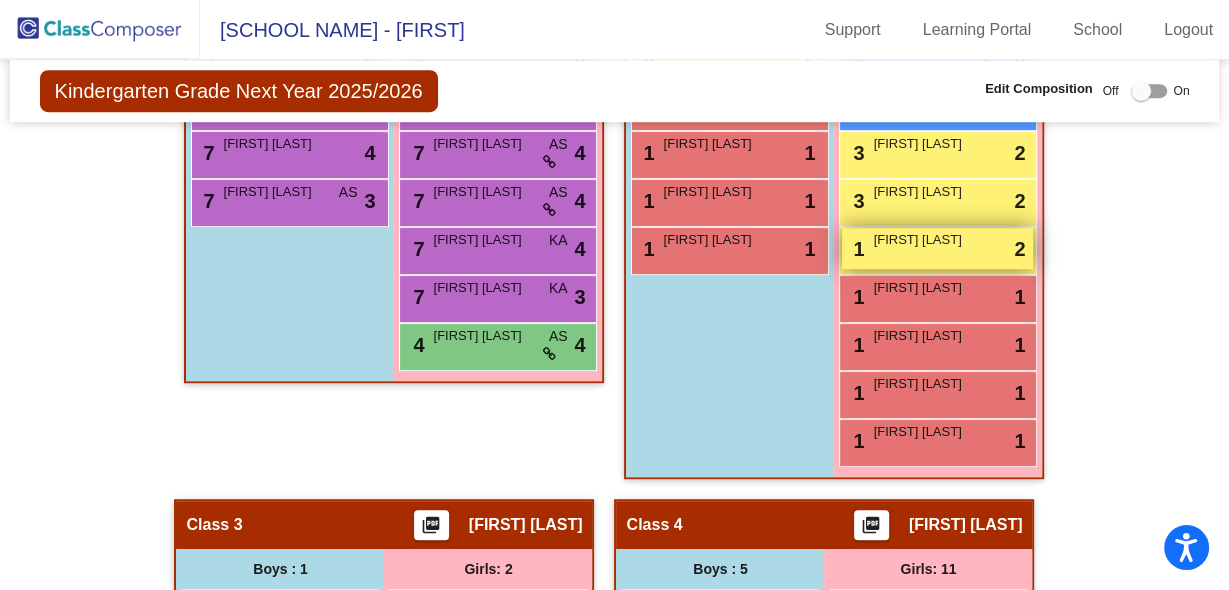 click on "1 Taylen Riggs lock do_not_disturb_alt 2" at bounding box center [937, 248] 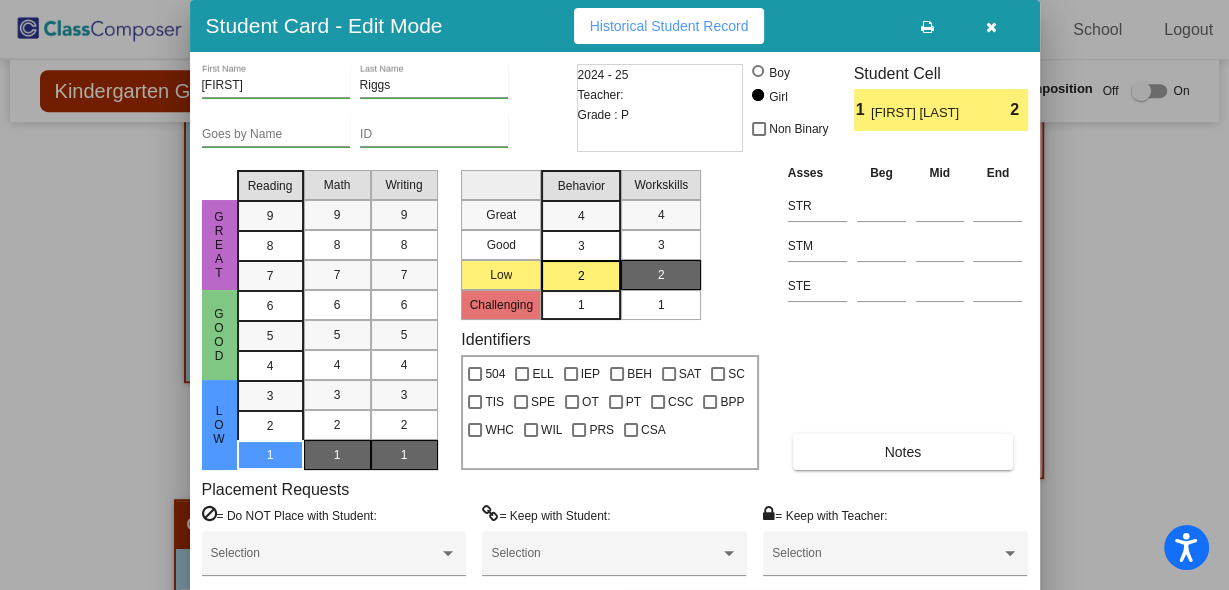 click on "3" at bounding box center (581, 216) 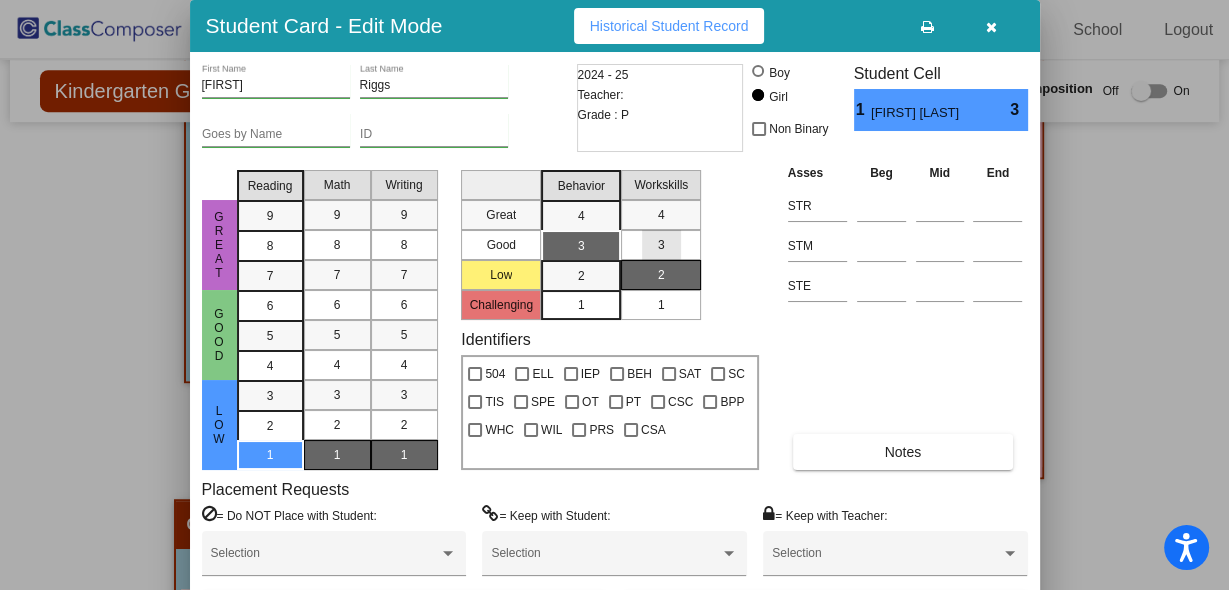 click on "3" at bounding box center [661, 245] 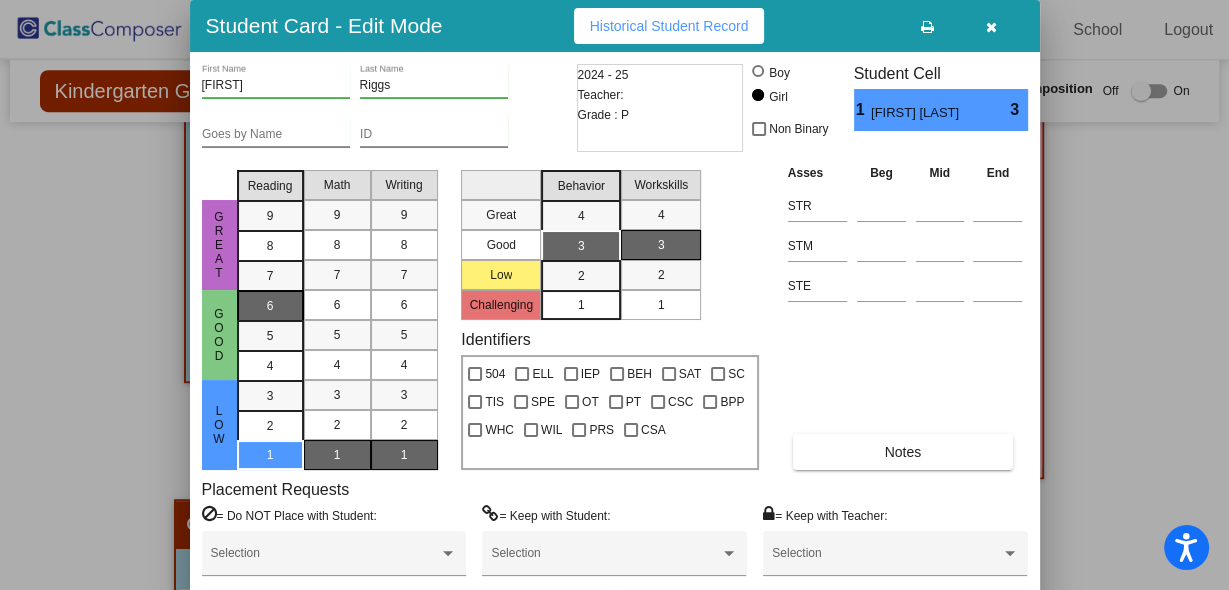 click on "6" at bounding box center [270, 306] 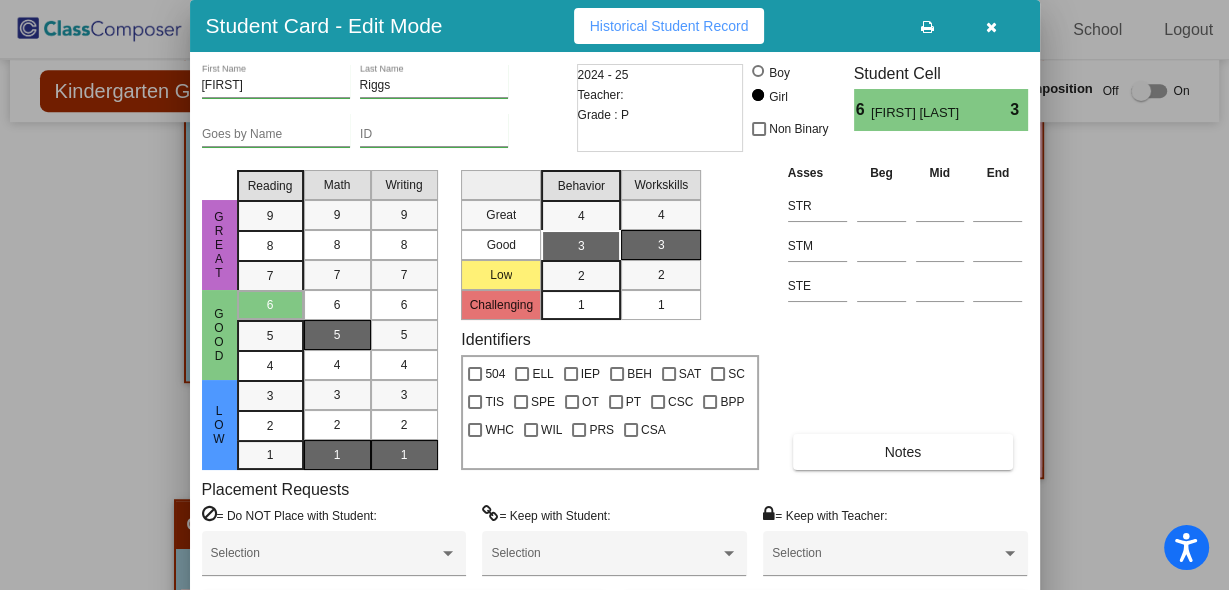 click on "5" at bounding box center [337, 335] 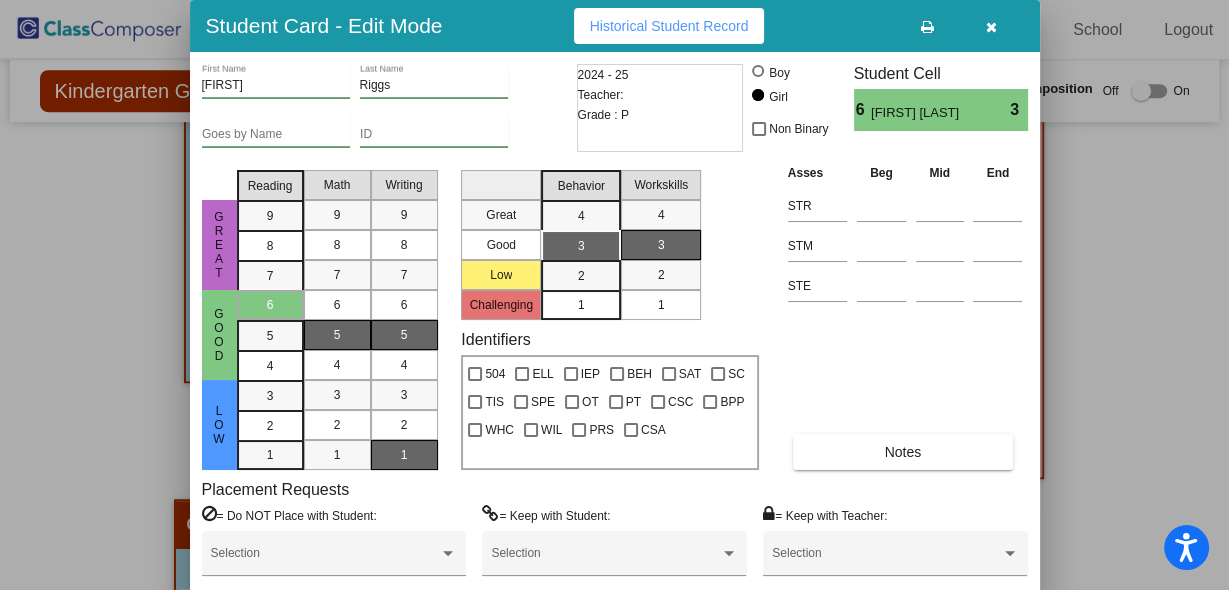 click on "5" at bounding box center (404, 335) 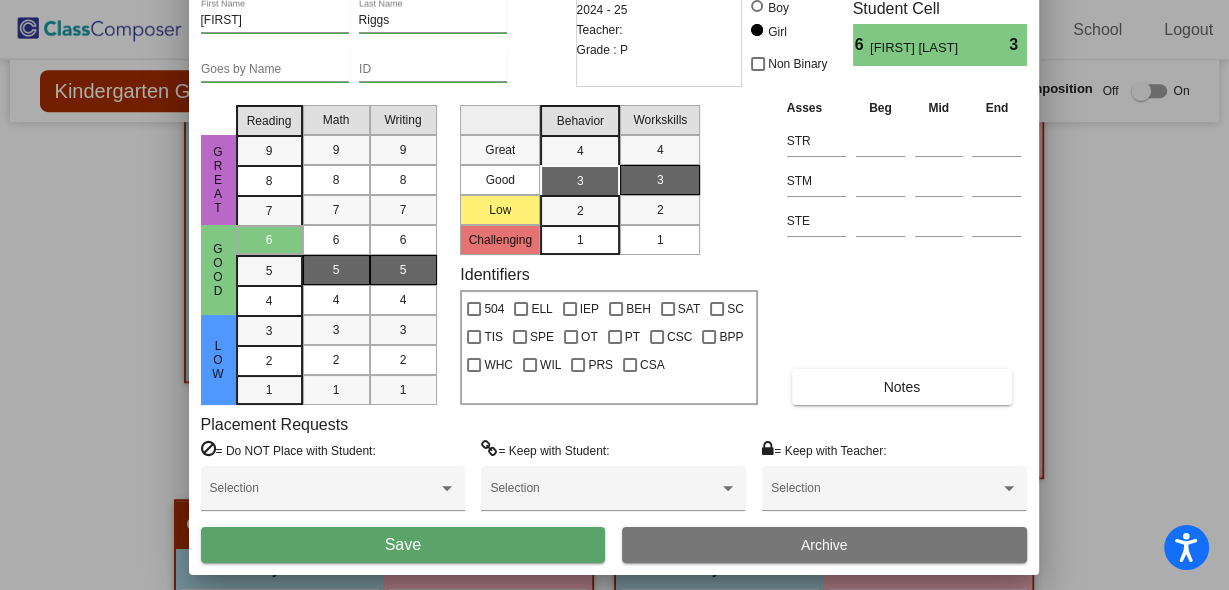 drag, startPoint x: 845, startPoint y: 21, endPoint x: 844, endPoint y: -44, distance: 65.00769 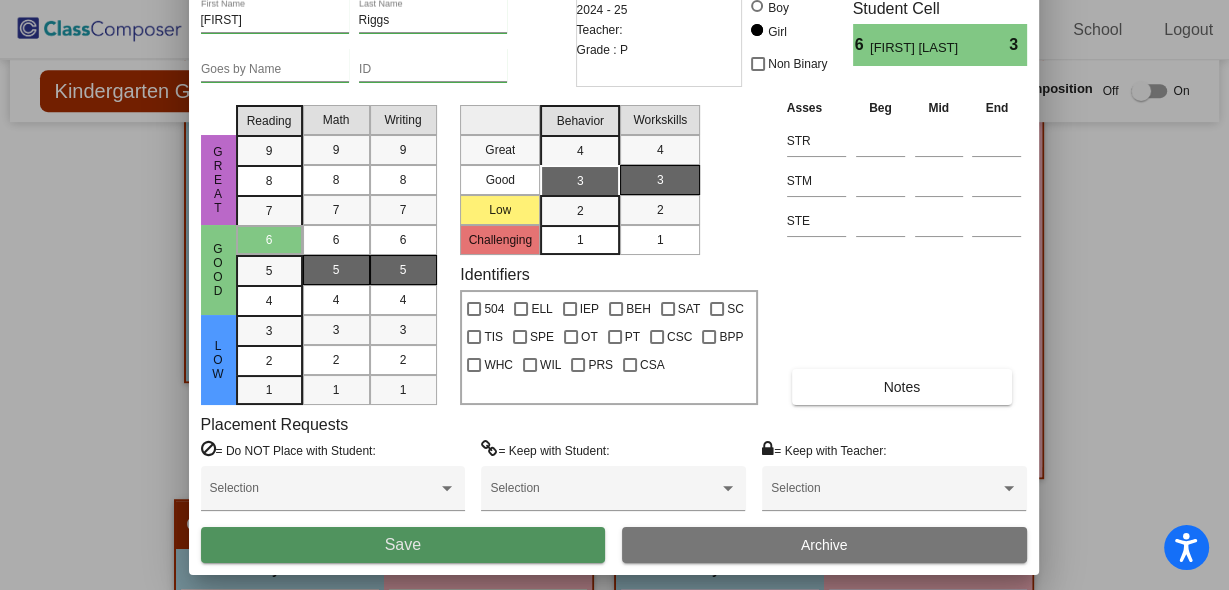click on "Save" at bounding box center (403, 545) 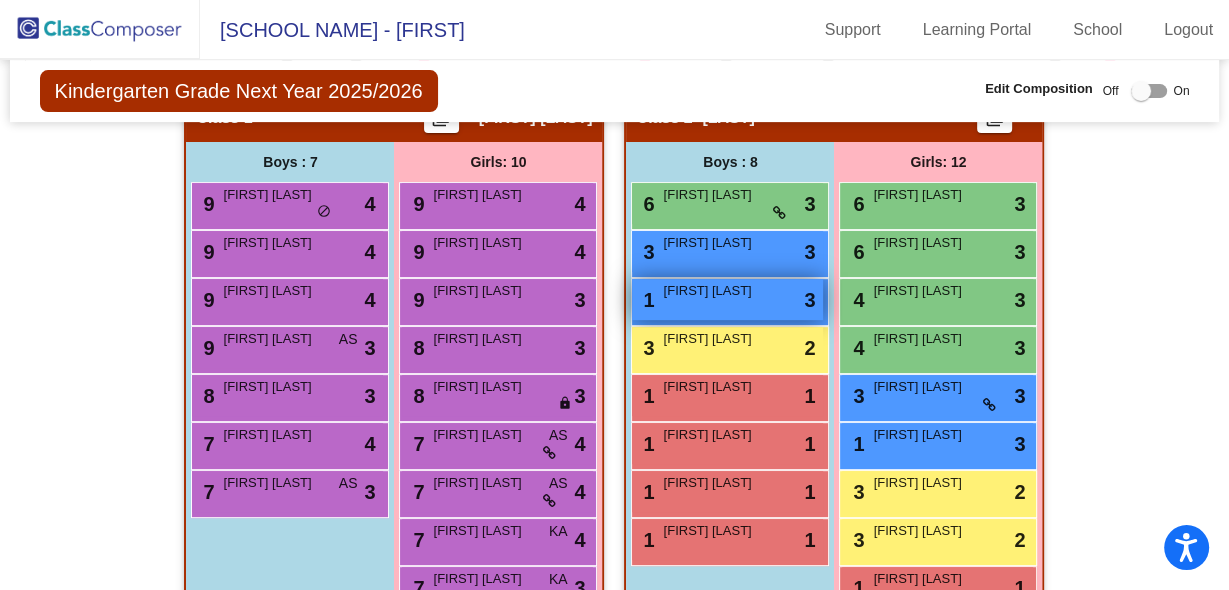scroll, scrollTop: 720, scrollLeft: 0, axis: vertical 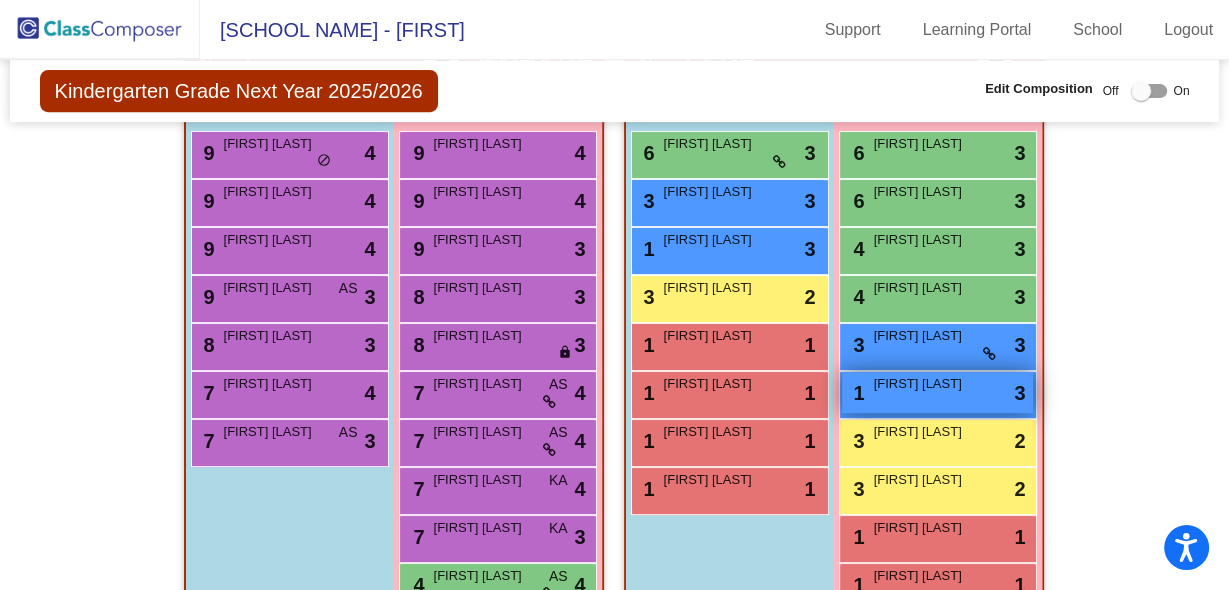 click on "[FIRST] [LAST]" at bounding box center (923, 384) 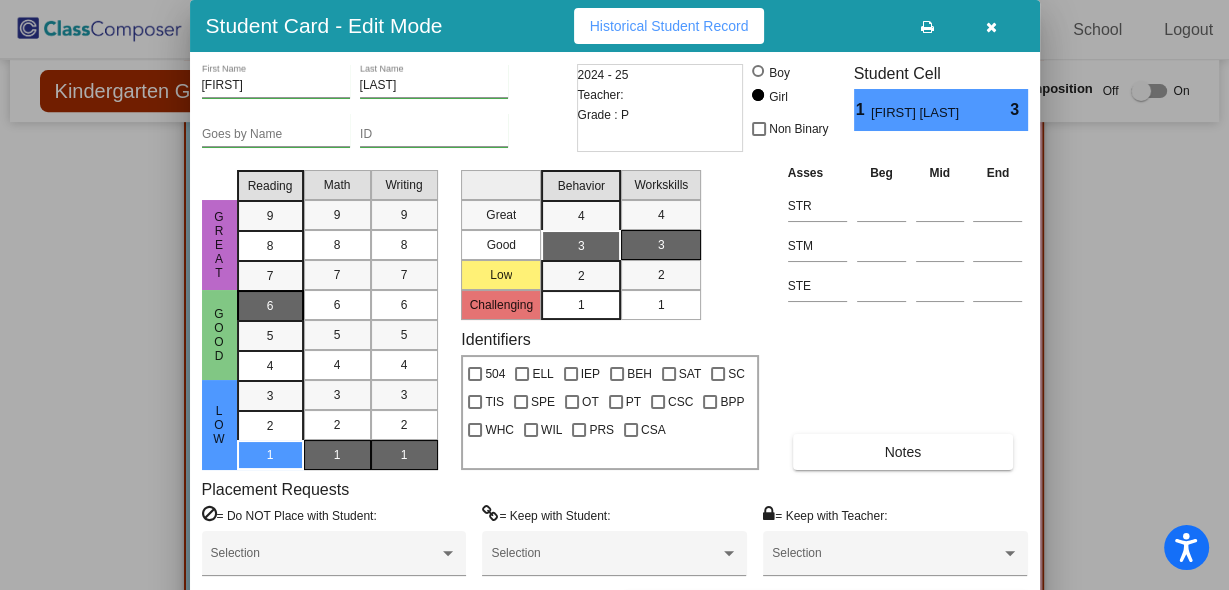 click on "6" at bounding box center (270, 306) 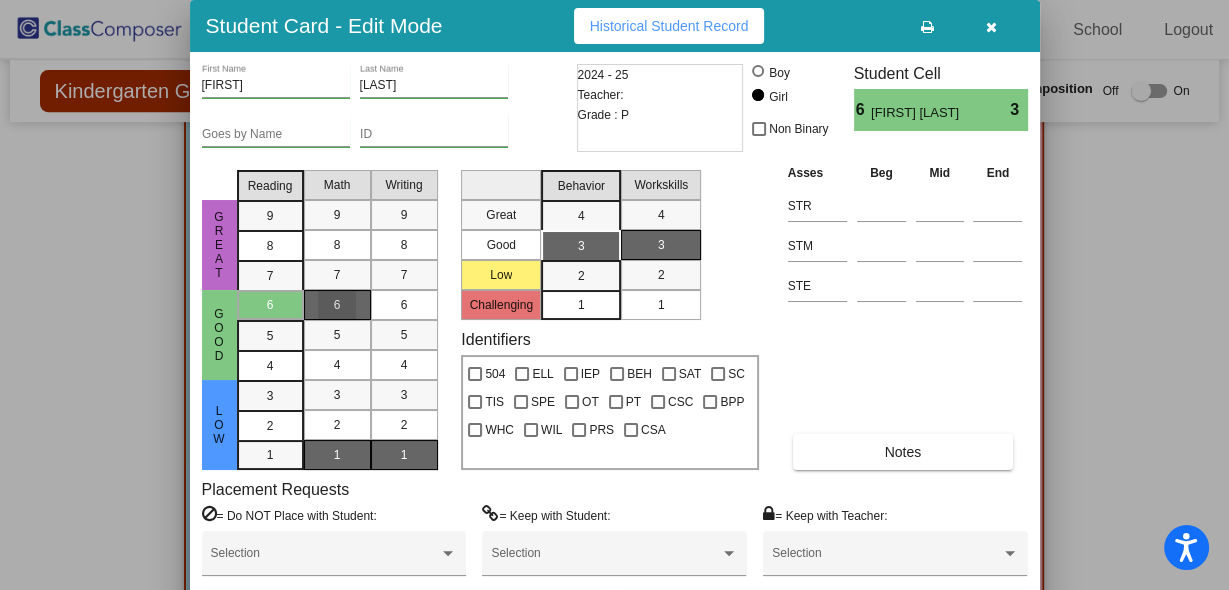 click on "6" at bounding box center [337, 305] 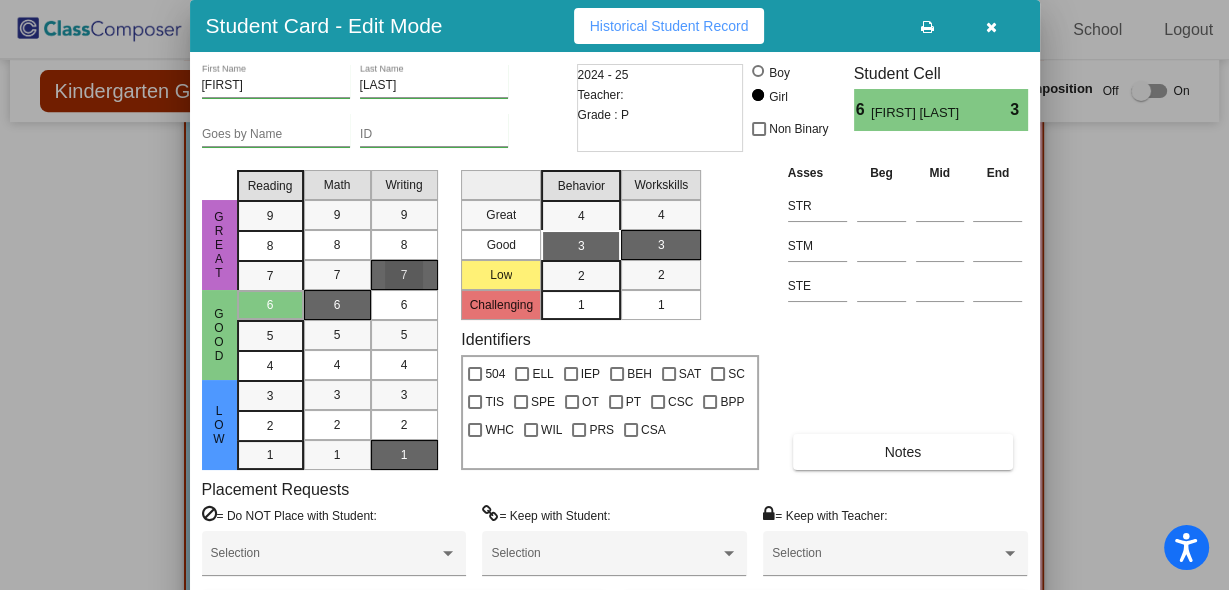 click on "7" at bounding box center (404, 275) 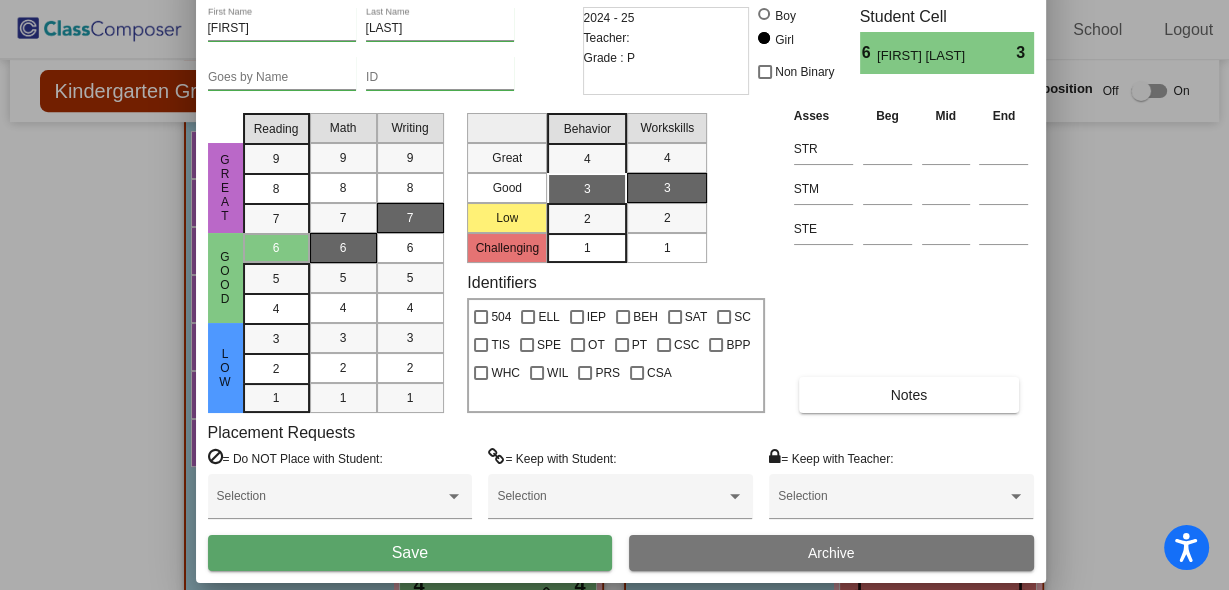 drag, startPoint x: 819, startPoint y: 30, endPoint x: 825, endPoint y: -28, distance: 58.30952 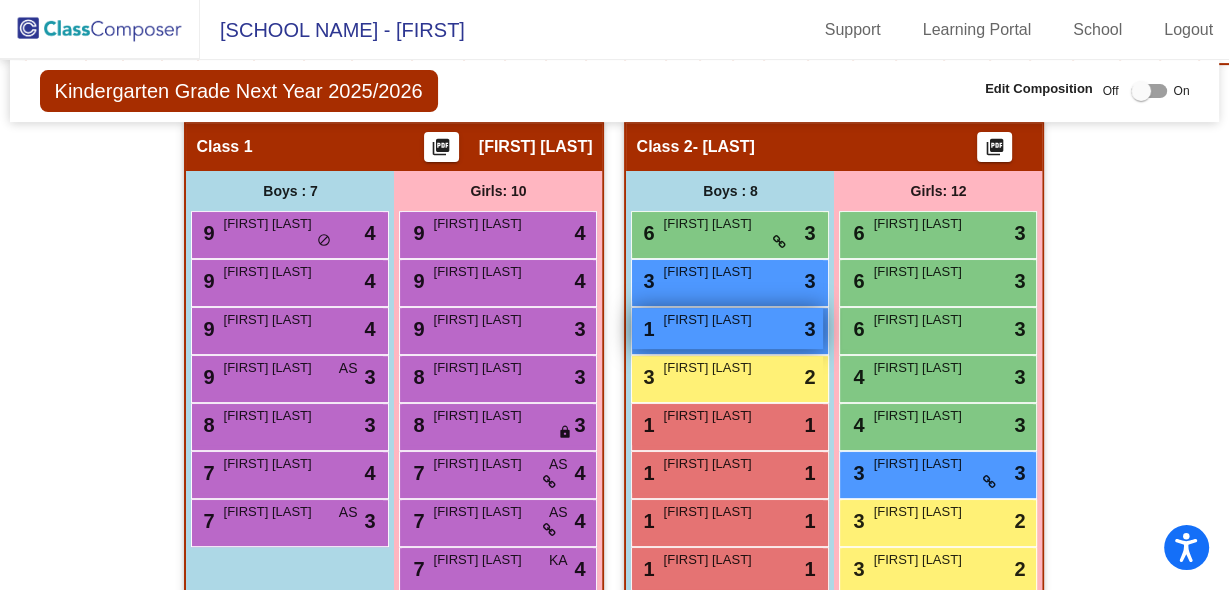 scroll, scrollTop: 720, scrollLeft: 0, axis: vertical 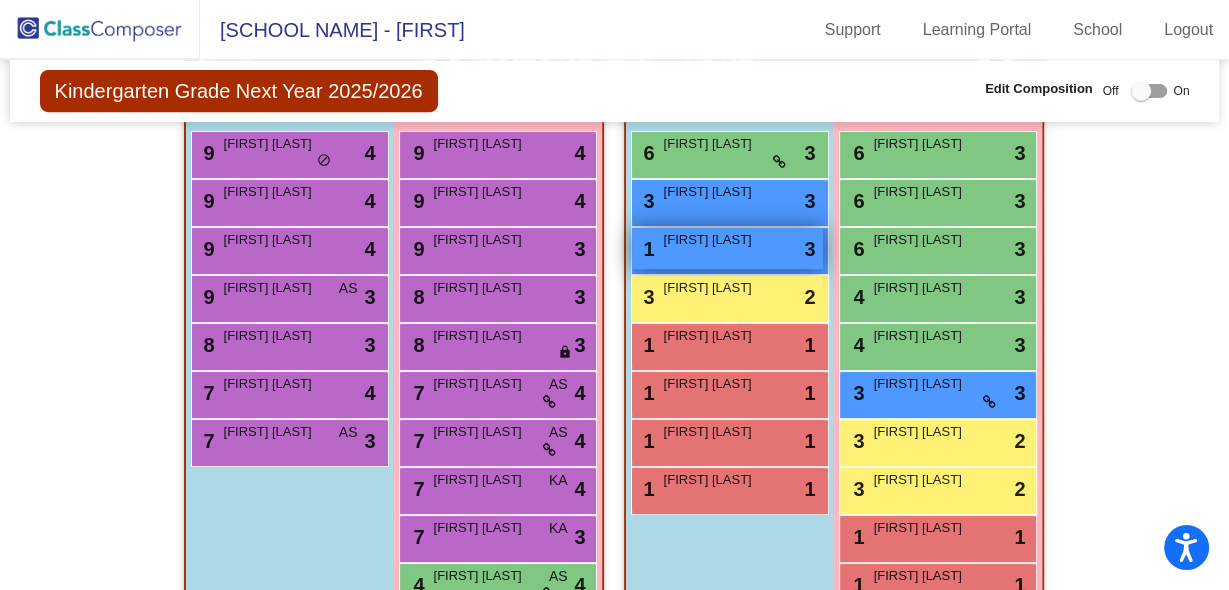 click on "1 Adam Zimmerman lock do_not_disturb_alt 3" at bounding box center [727, 248] 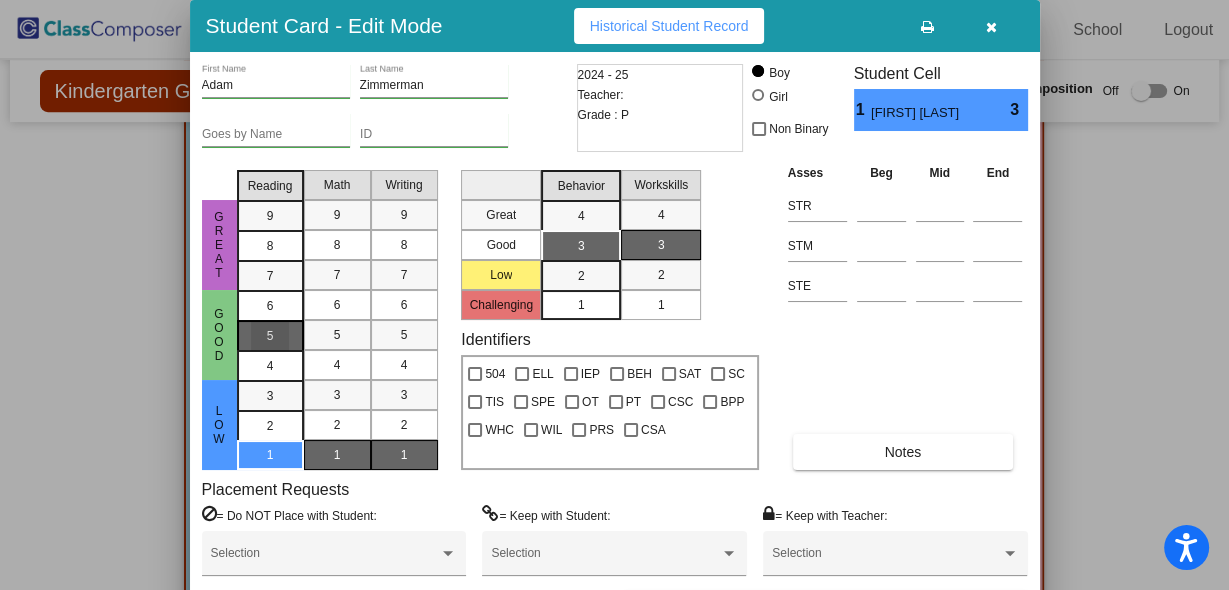 click on "5" at bounding box center (270, 306) 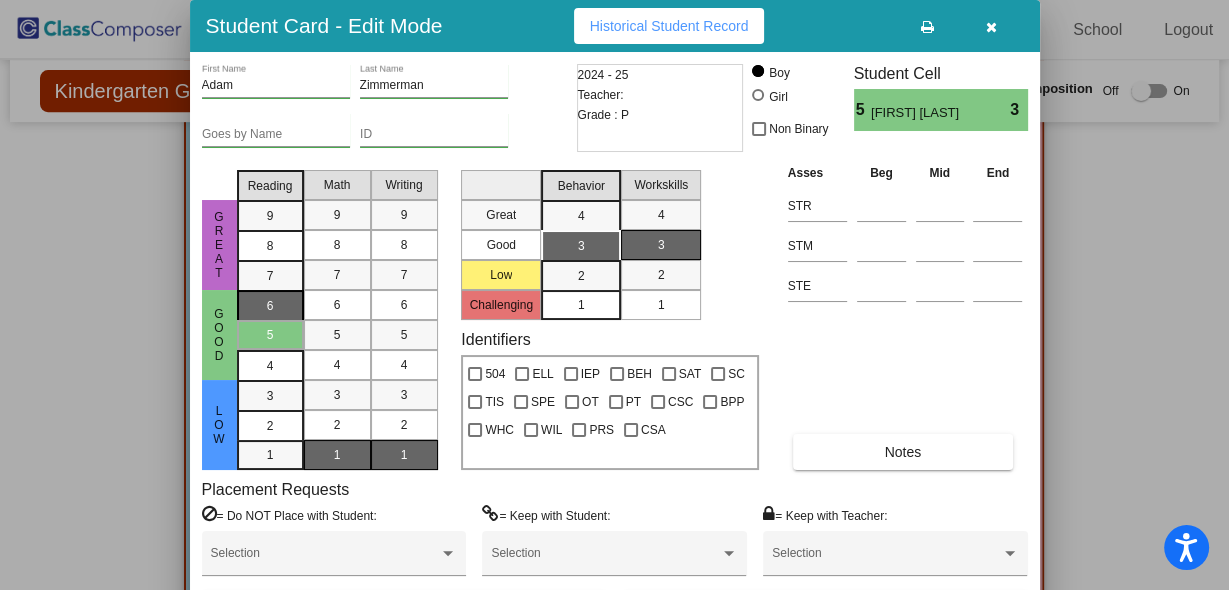 click on "6" at bounding box center [270, 305] 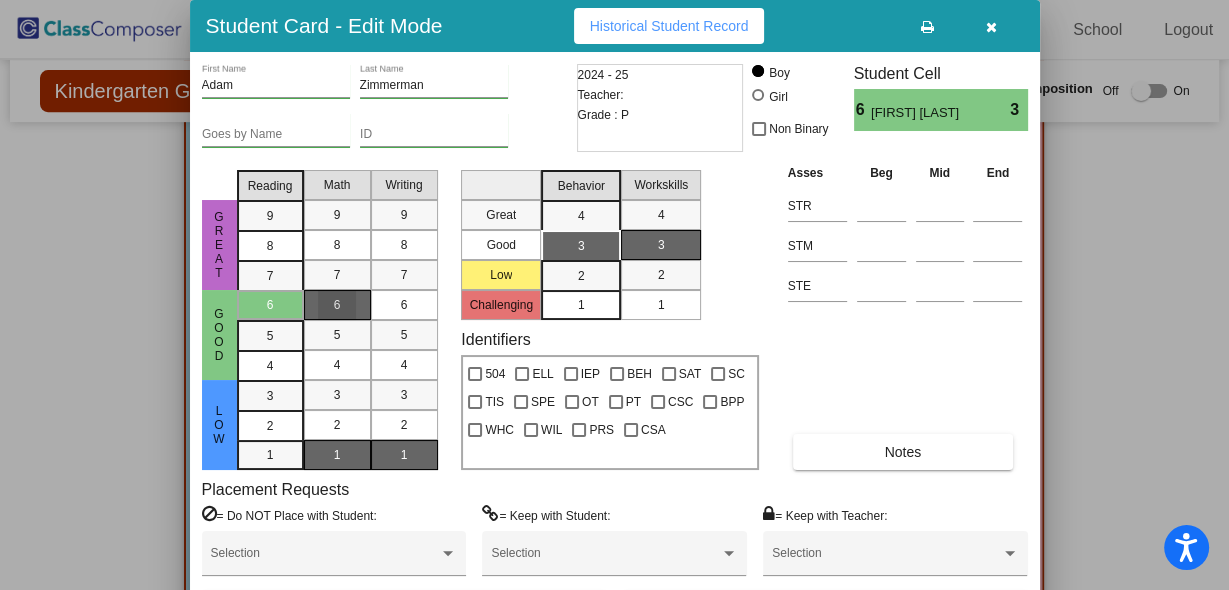 click on "6" at bounding box center [337, 305] 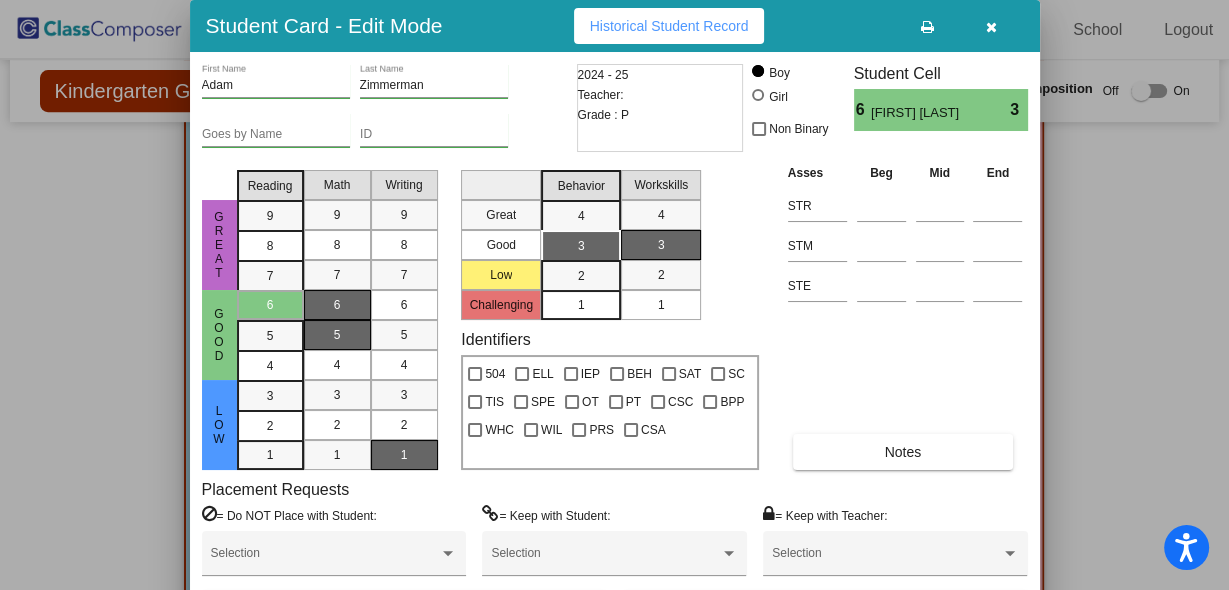 click on "5" at bounding box center (337, 335) 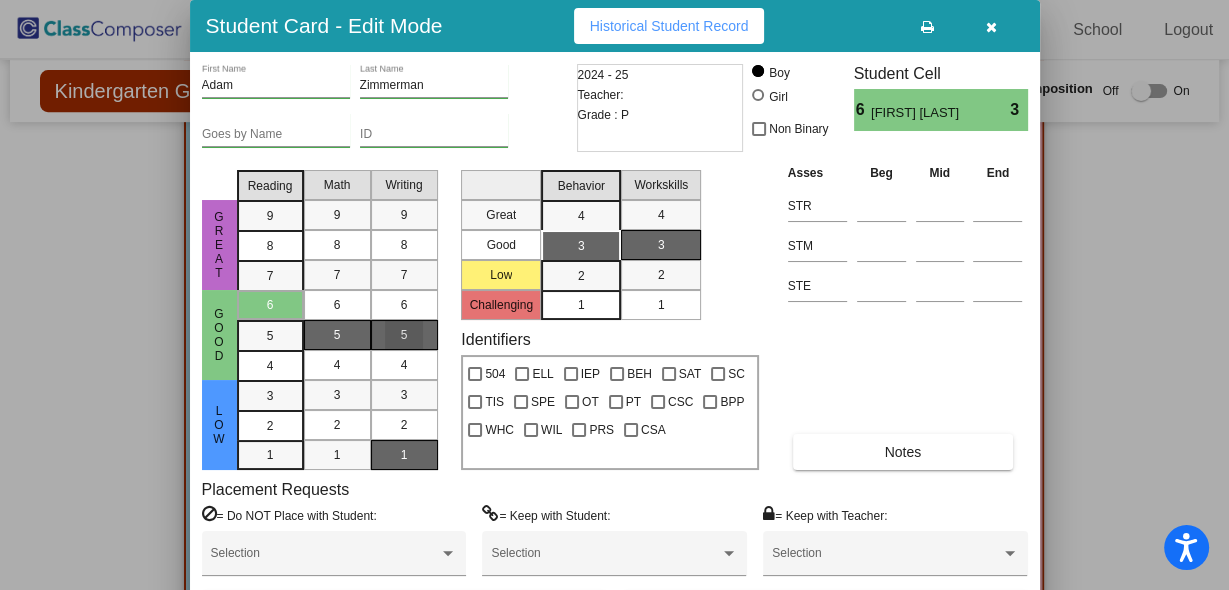 click on "5" at bounding box center [404, 335] 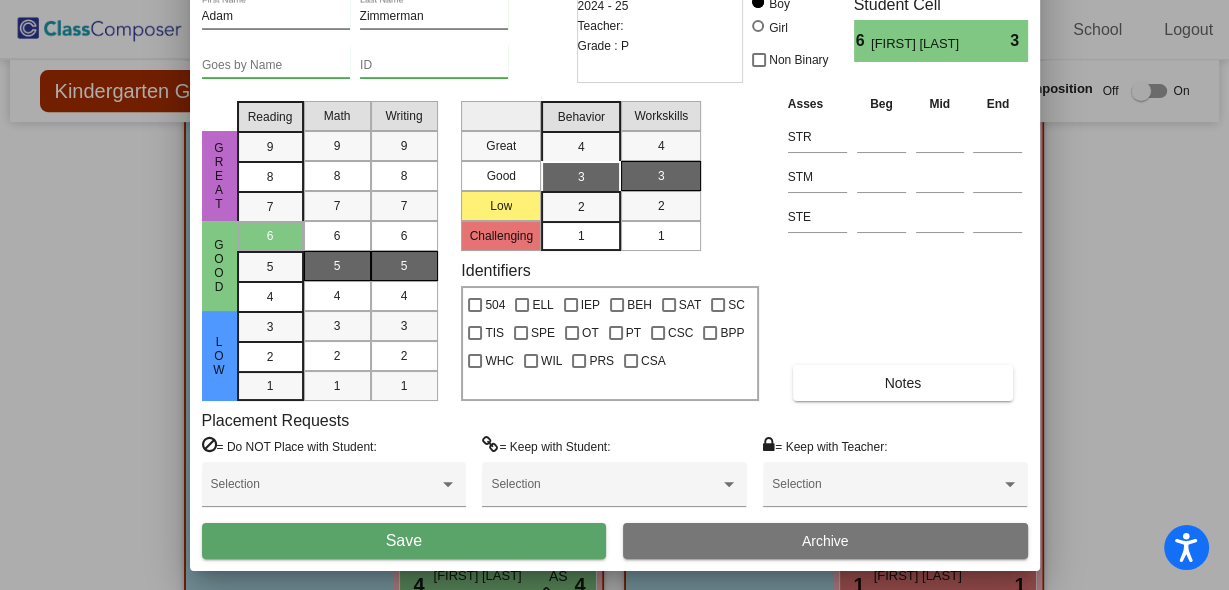 drag, startPoint x: 817, startPoint y: 11, endPoint x: 818, endPoint y: -68, distance: 79.00633 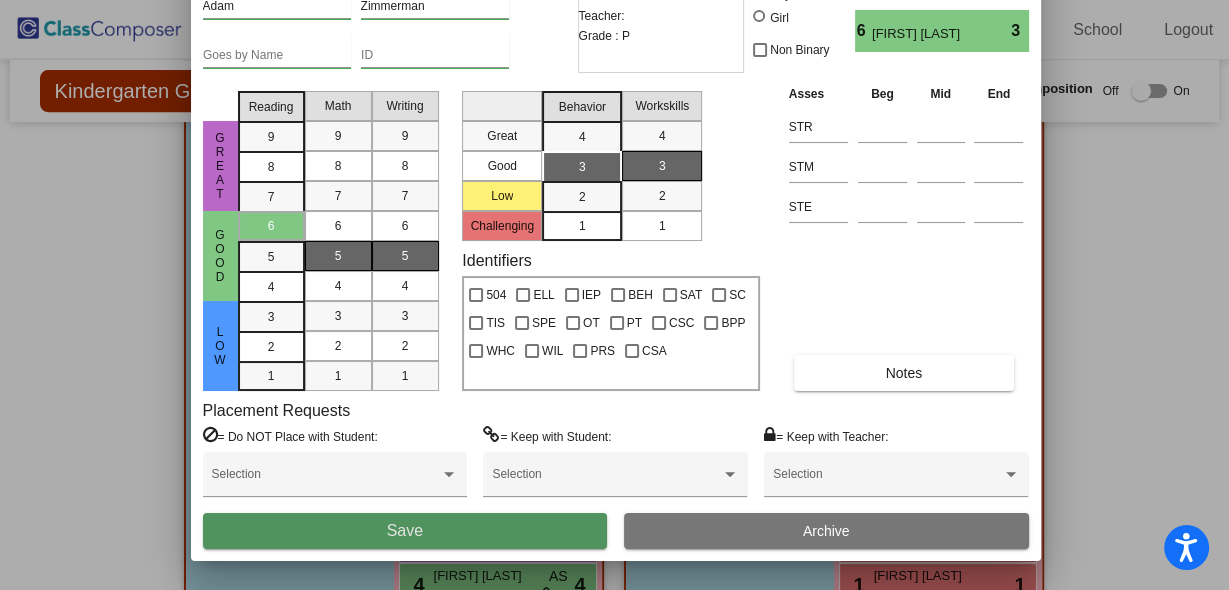 click on "Save" at bounding box center (405, 531) 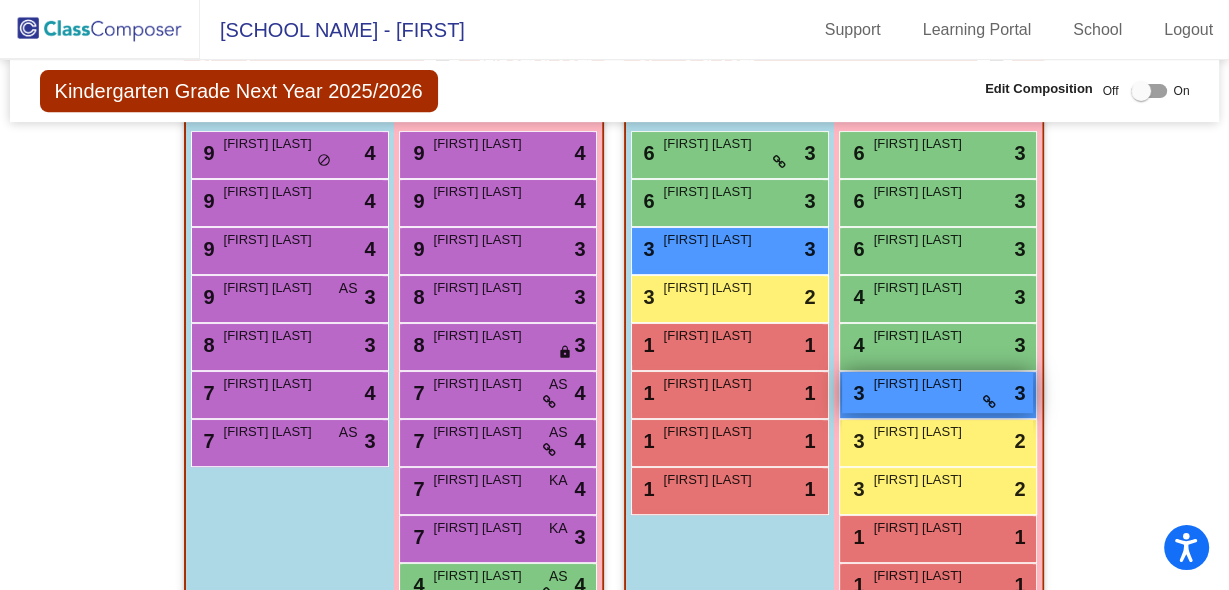 click on "3 Sophie Cross lock do_not_disturb_alt 3" at bounding box center (937, 392) 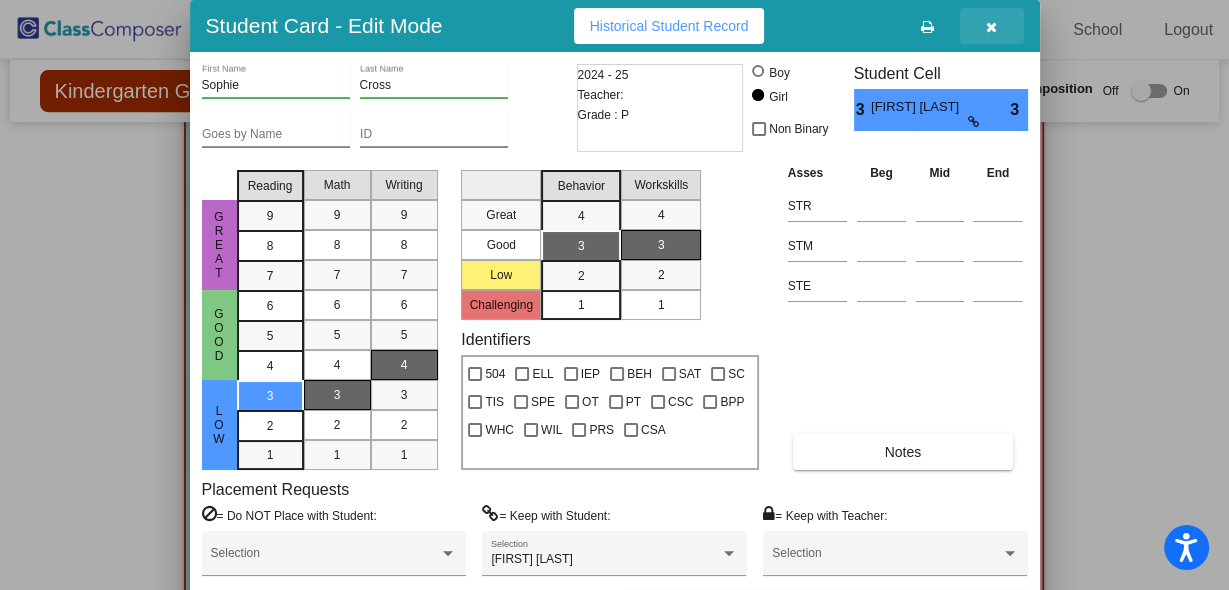 click at bounding box center [991, 27] 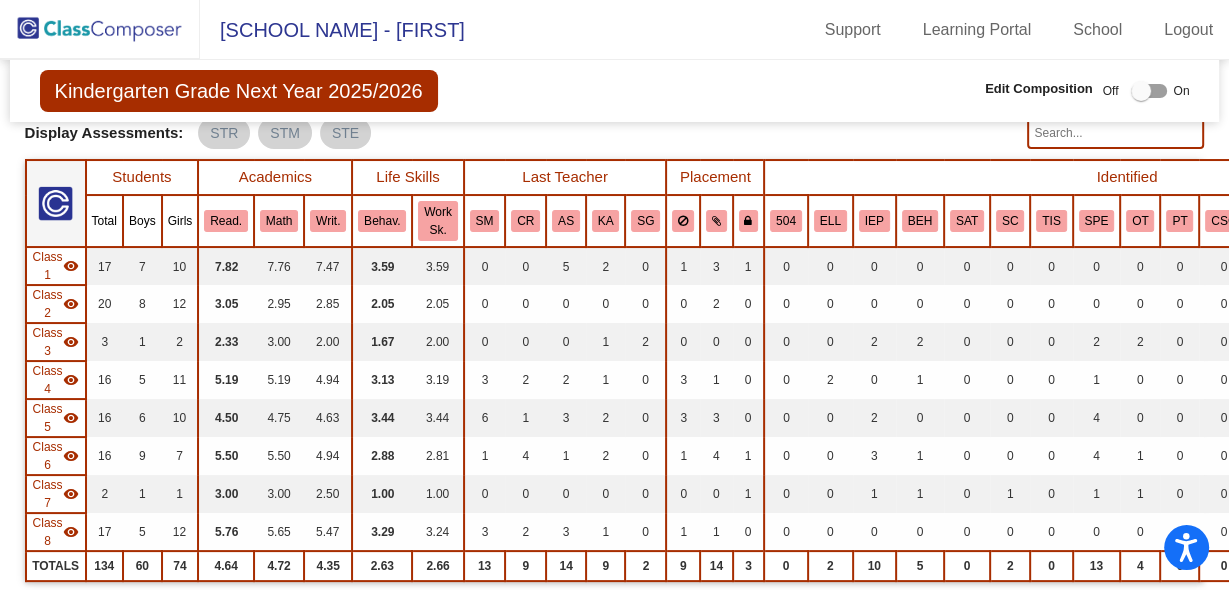scroll, scrollTop: 0, scrollLeft: 0, axis: both 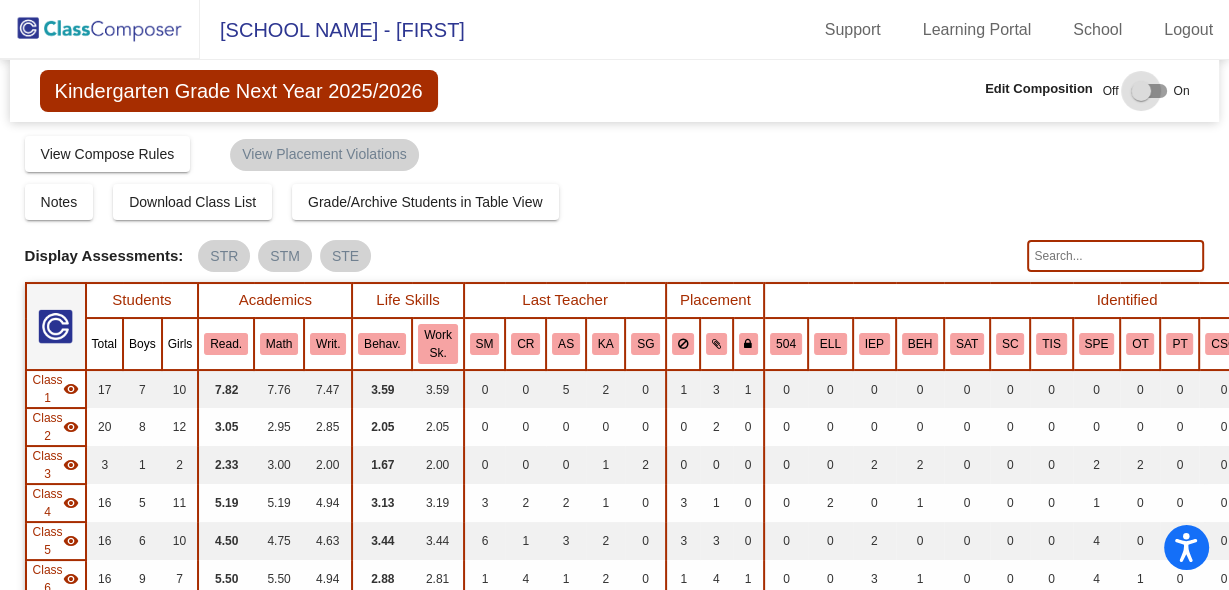 click at bounding box center [1149, 91] 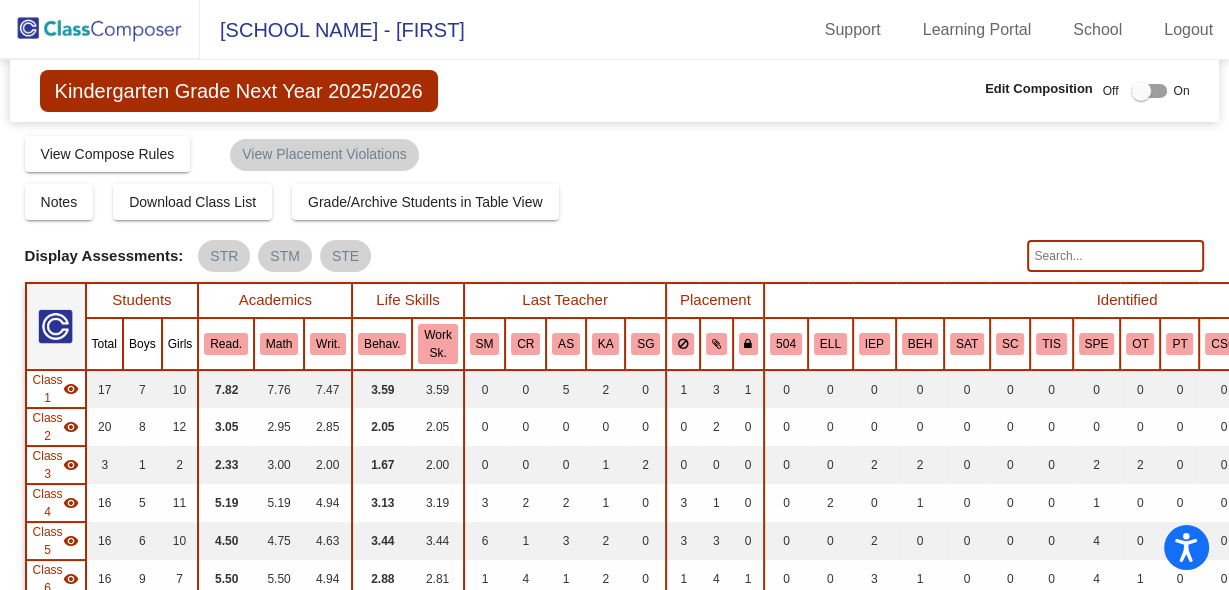 checkbox on "true" 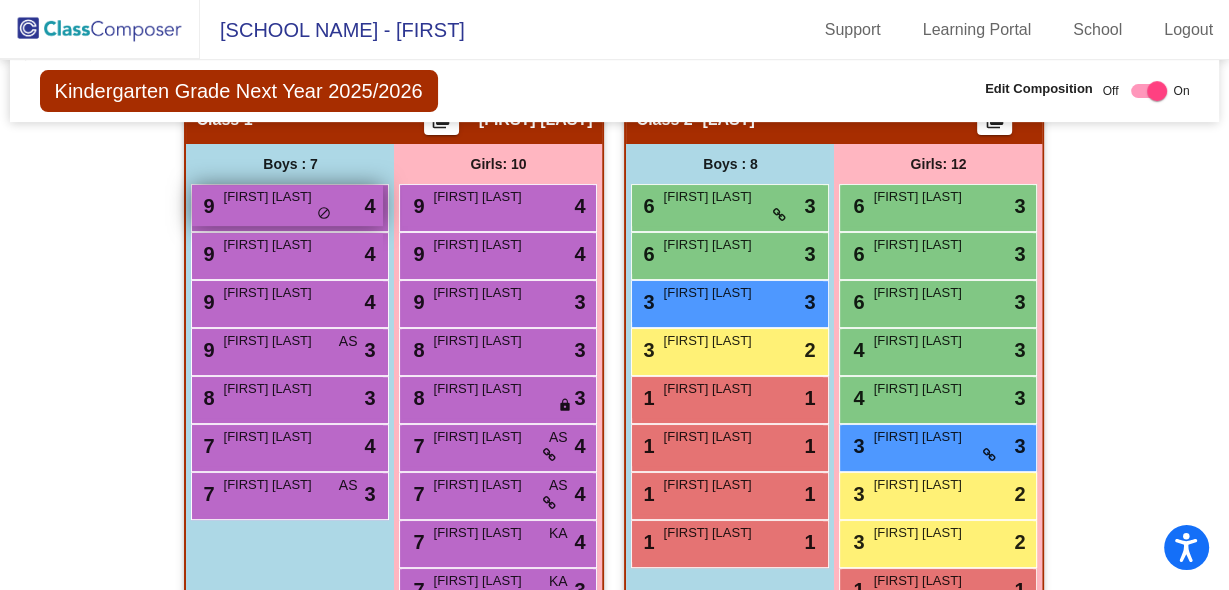 scroll, scrollTop: 640, scrollLeft: 0, axis: vertical 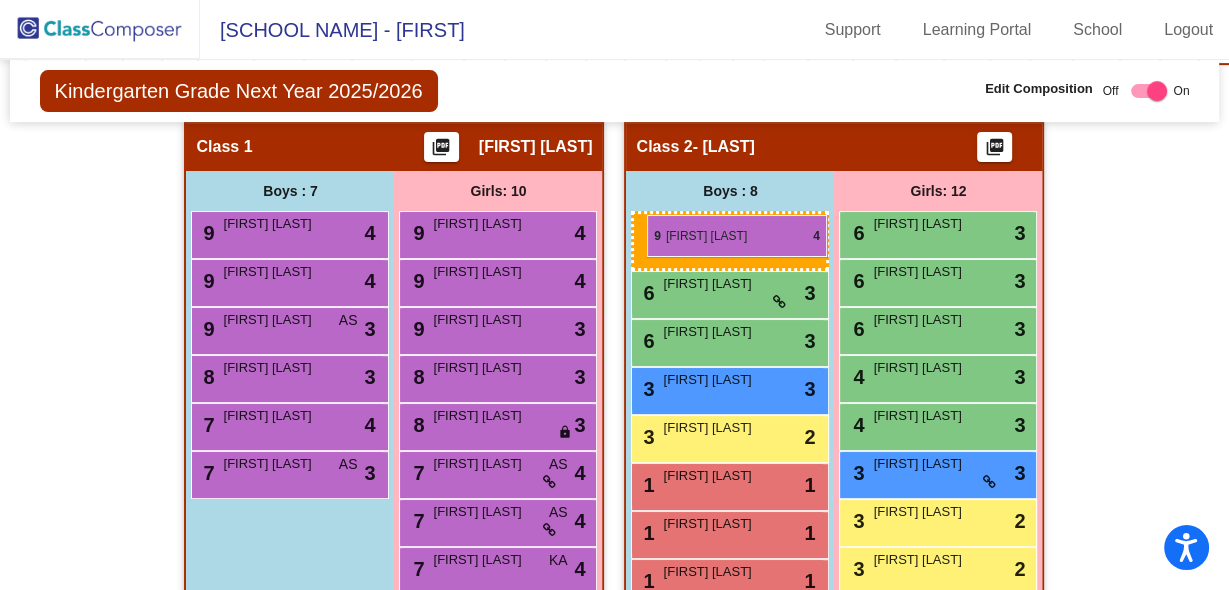 drag, startPoint x: 258, startPoint y: 231, endPoint x: 647, endPoint y: 215, distance: 389.32892 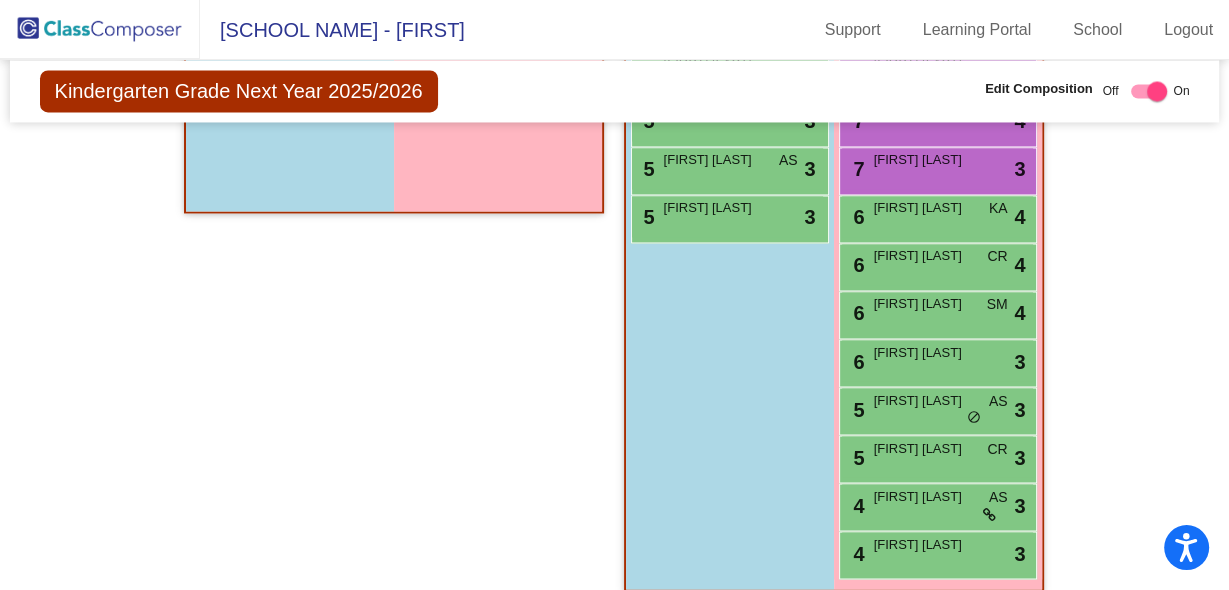 scroll, scrollTop: 2825, scrollLeft: 0, axis: vertical 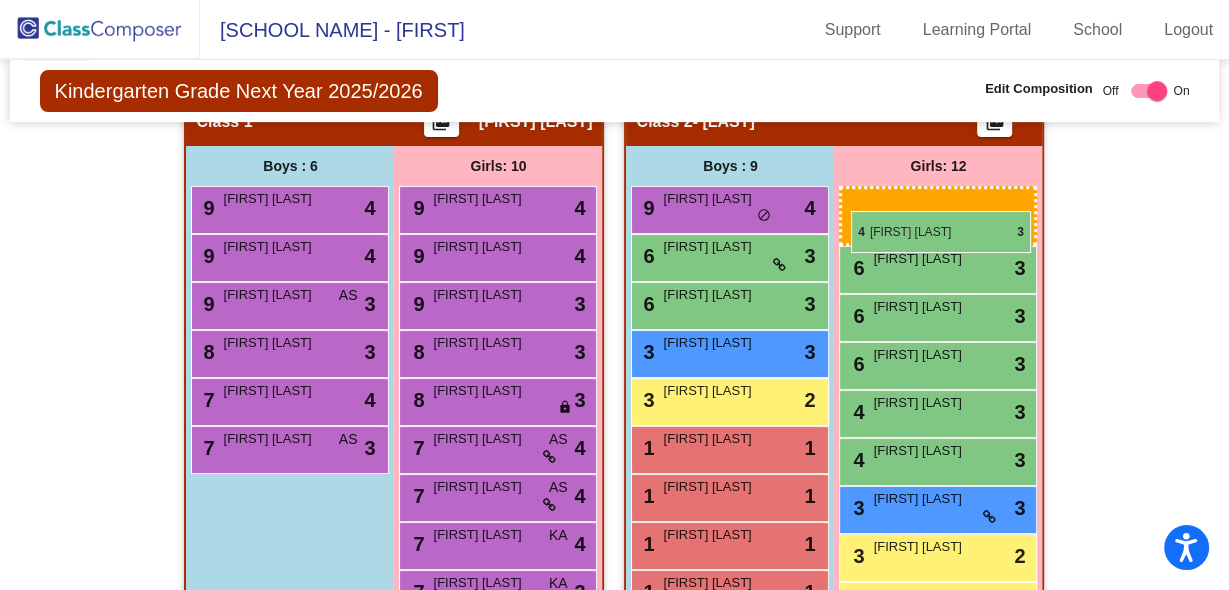 drag, startPoint x: 910, startPoint y: 532, endPoint x: 850, endPoint y: 208, distance: 329.50873 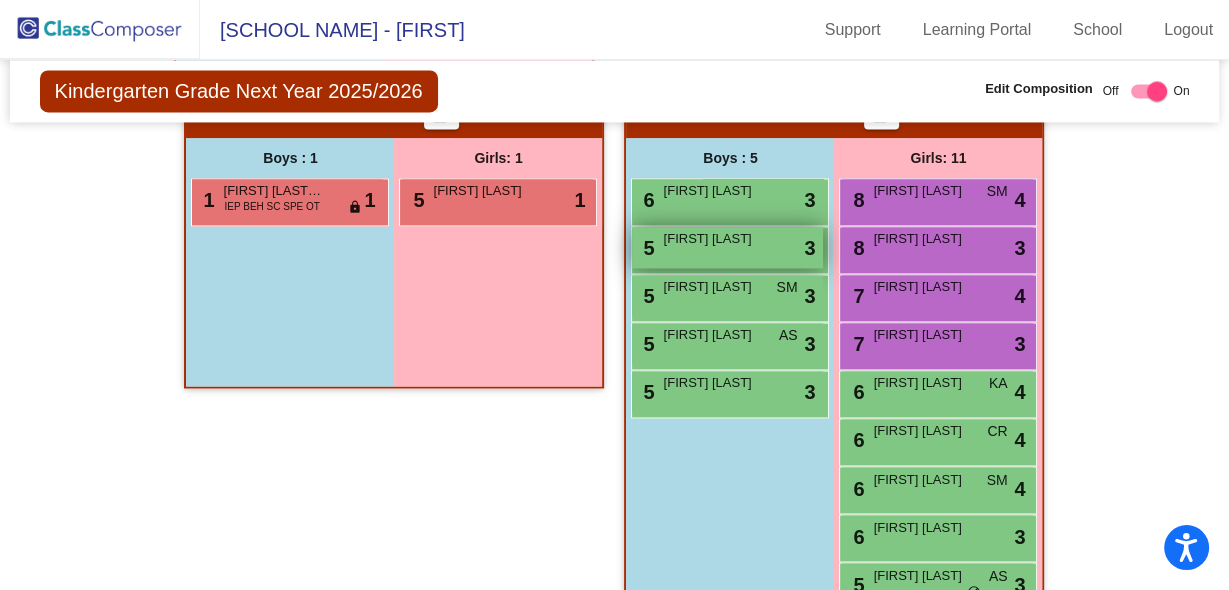 scroll, scrollTop: 2665, scrollLeft: 0, axis: vertical 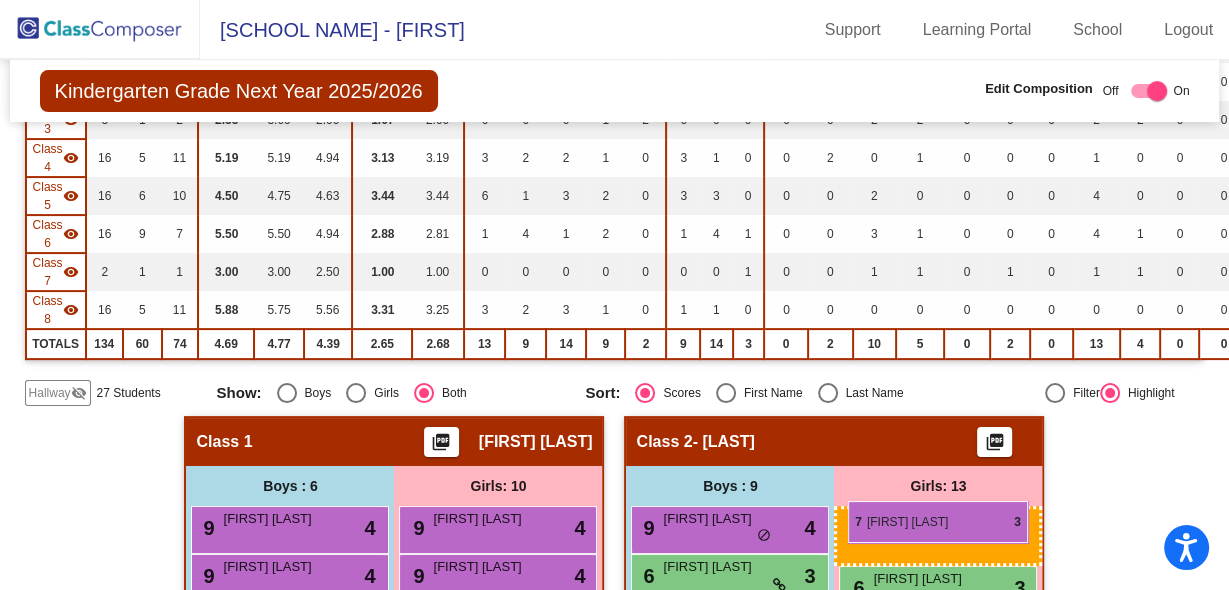 drag, startPoint x: 920, startPoint y: 338, endPoint x: 848, endPoint y: 504, distance: 180.94199 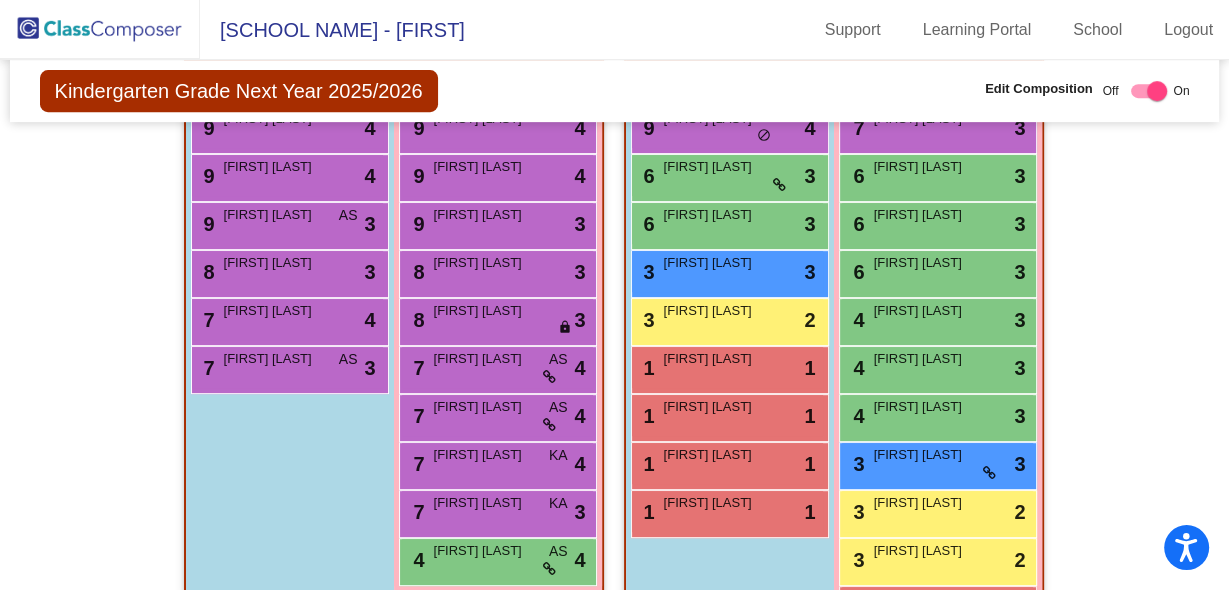 scroll, scrollTop: 665, scrollLeft: 0, axis: vertical 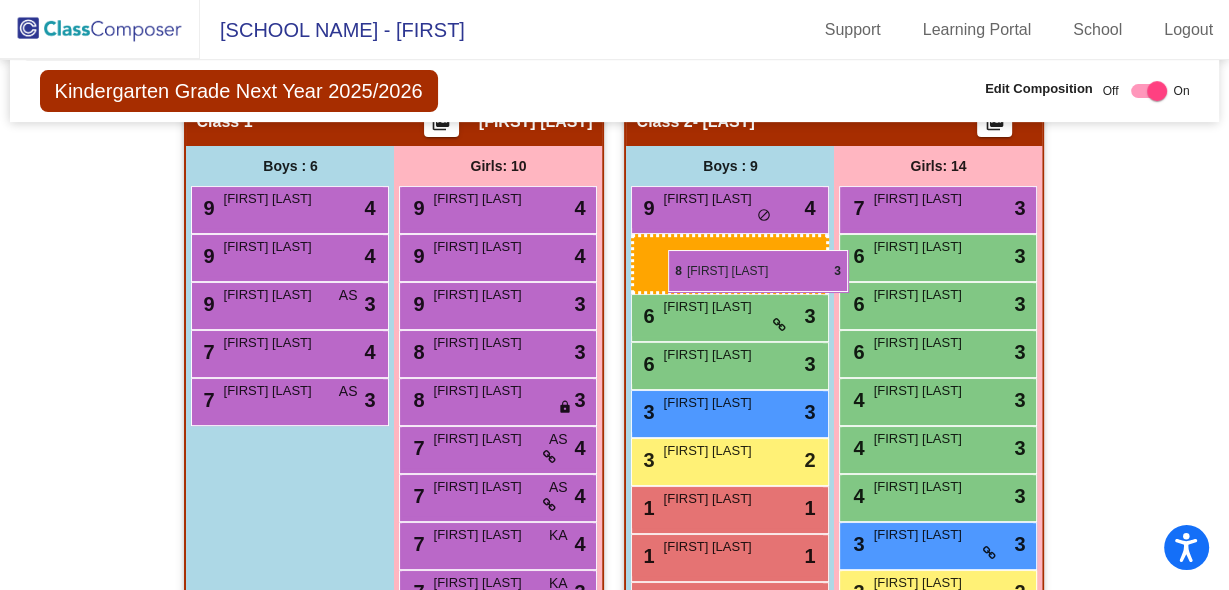drag, startPoint x: 275, startPoint y: 357, endPoint x: 659, endPoint y: 248, distance: 399.17038 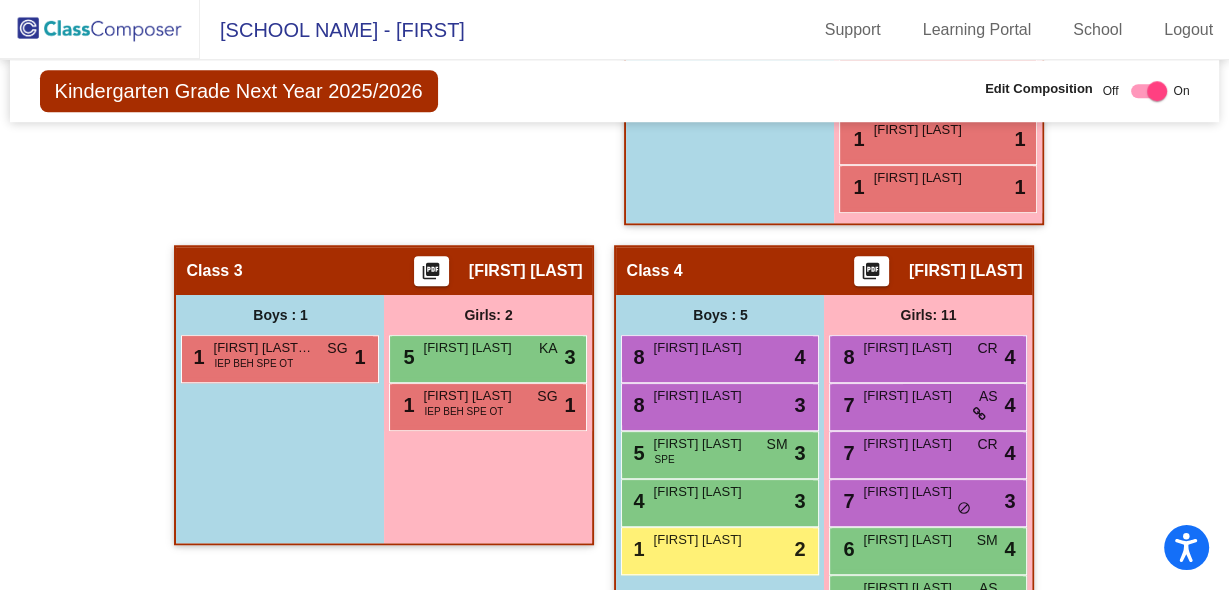 scroll, scrollTop: 1305, scrollLeft: 0, axis: vertical 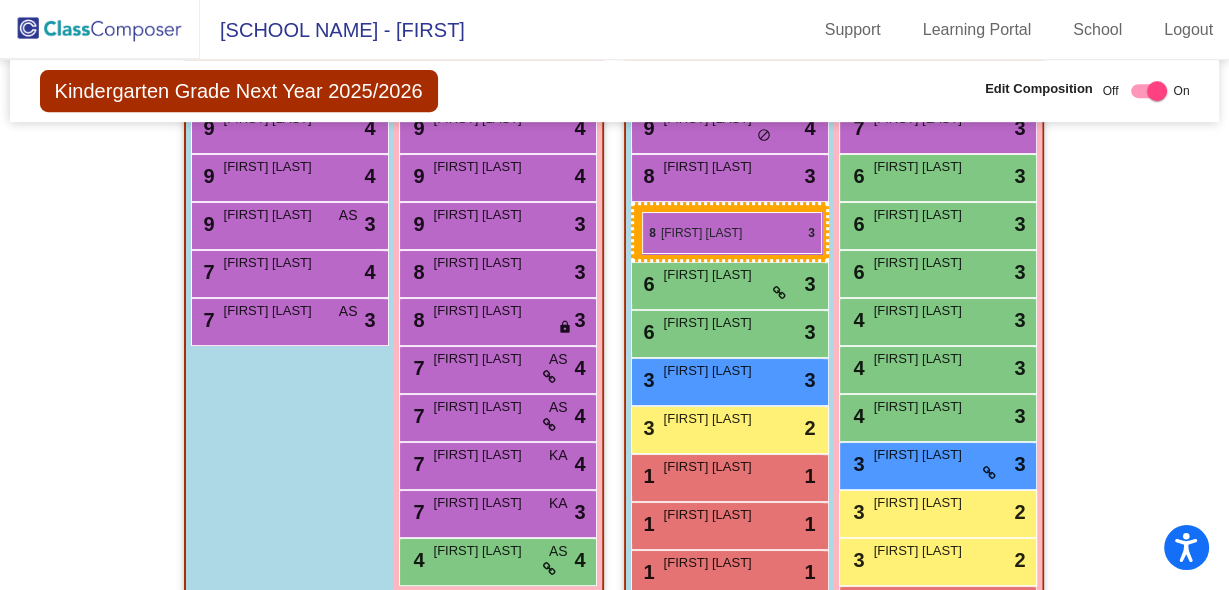 drag, startPoint x: 671, startPoint y: 401, endPoint x: 642, endPoint y: 212, distance: 191.21193 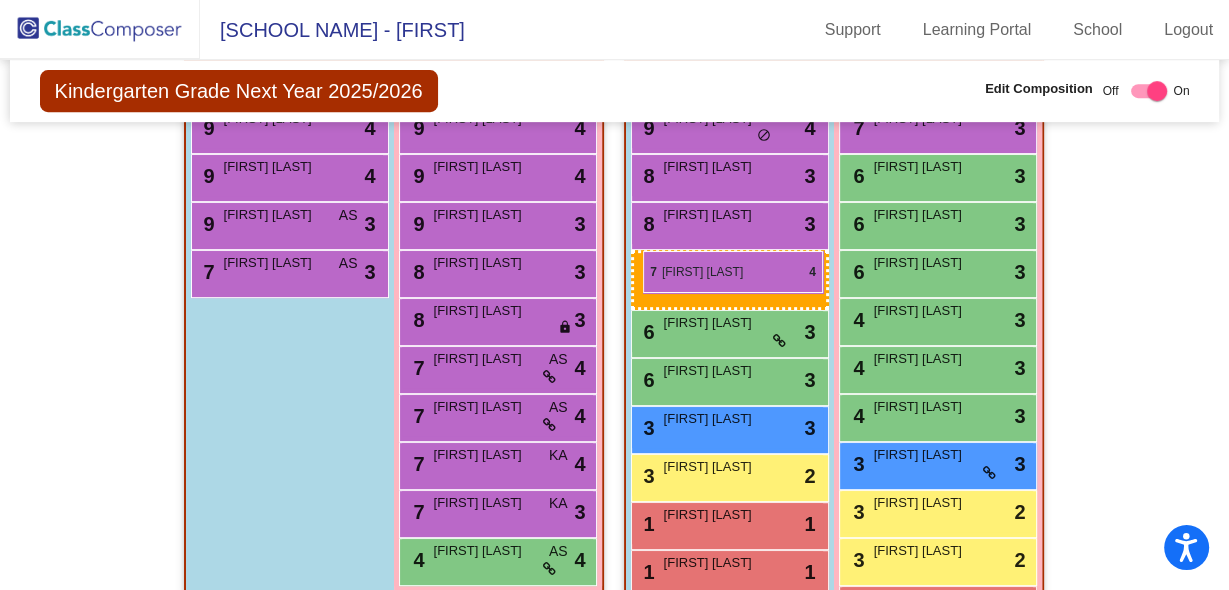 drag, startPoint x: 268, startPoint y: 270, endPoint x: 643, endPoint y: 251, distance: 375.48102 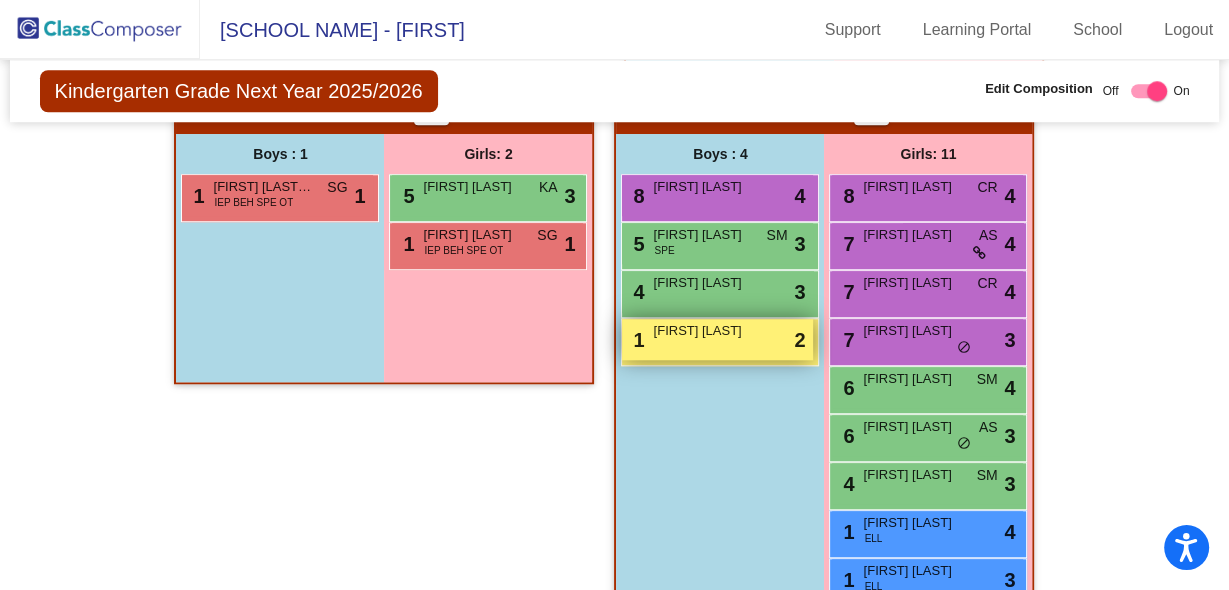 scroll, scrollTop: 1385, scrollLeft: 0, axis: vertical 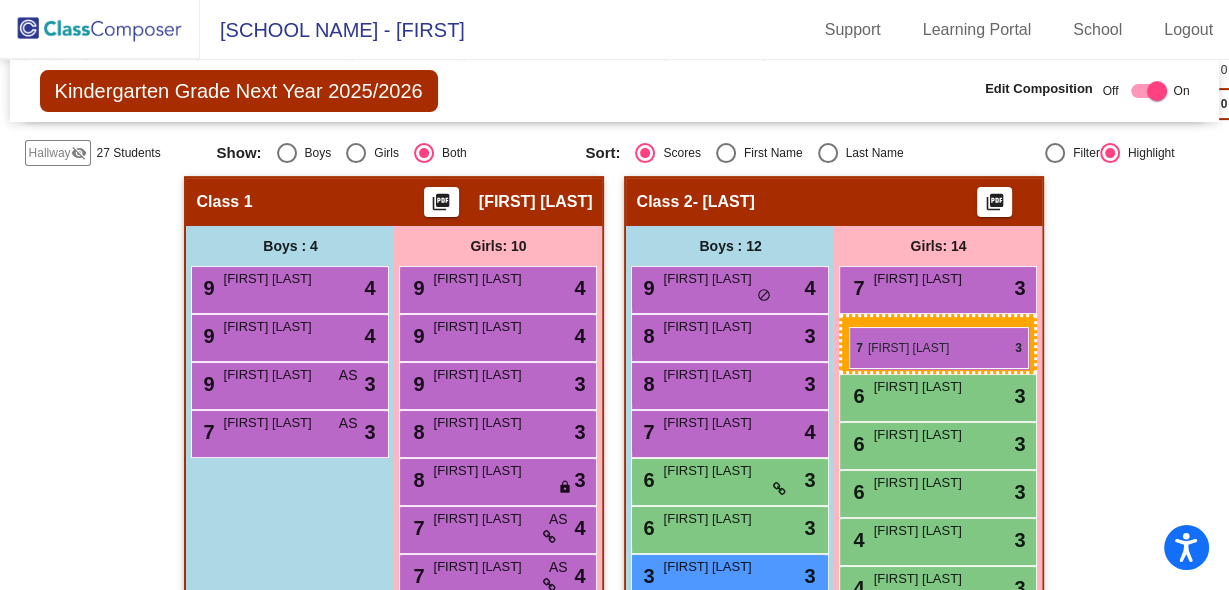 drag, startPoint x: 898, startPoint y: 425, endPoint x: 848, endPoint y: 327, distance: 110.01818 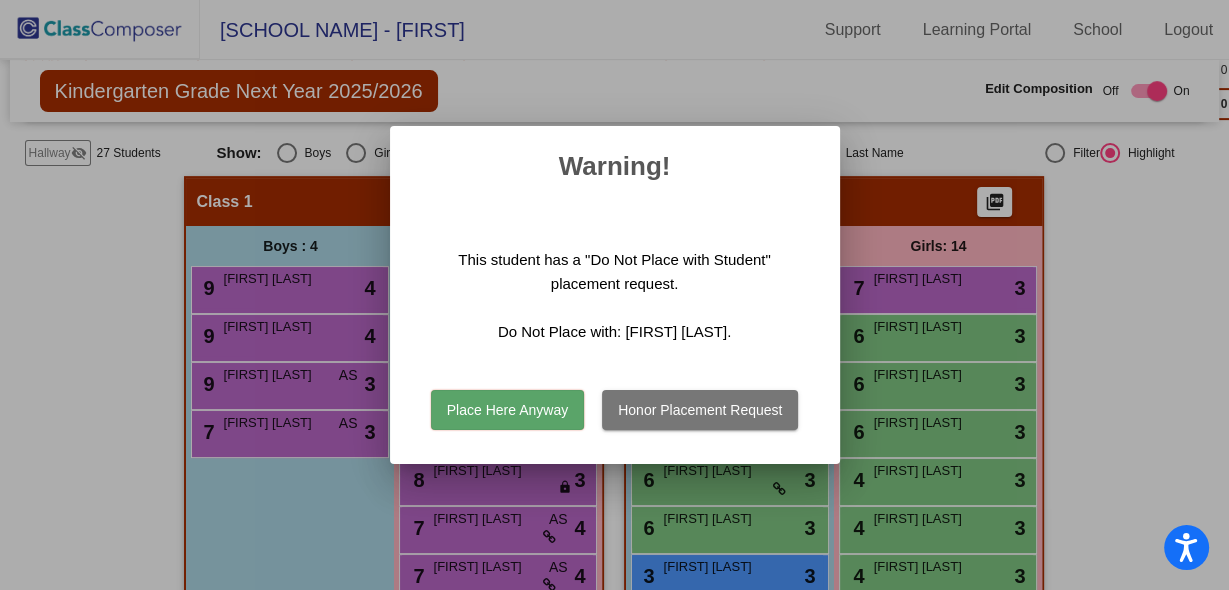 click on "Honor Placement Request" at bounding box center [700, 410] 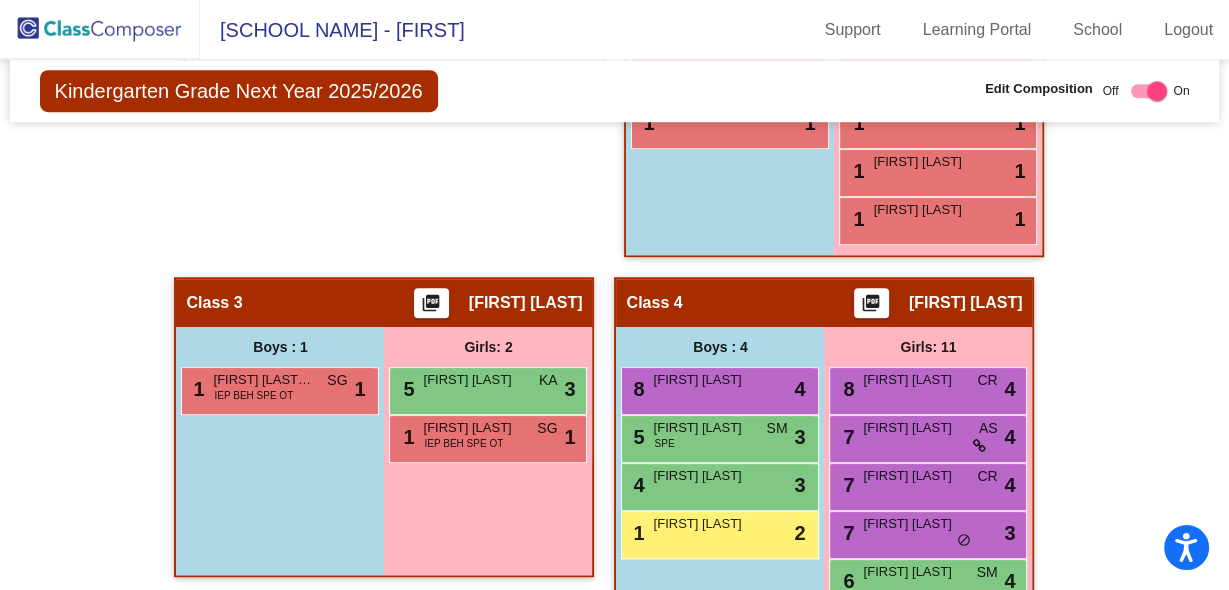 scroll, scrollTop: 1305, scrollLeft: 0, axis: vertical 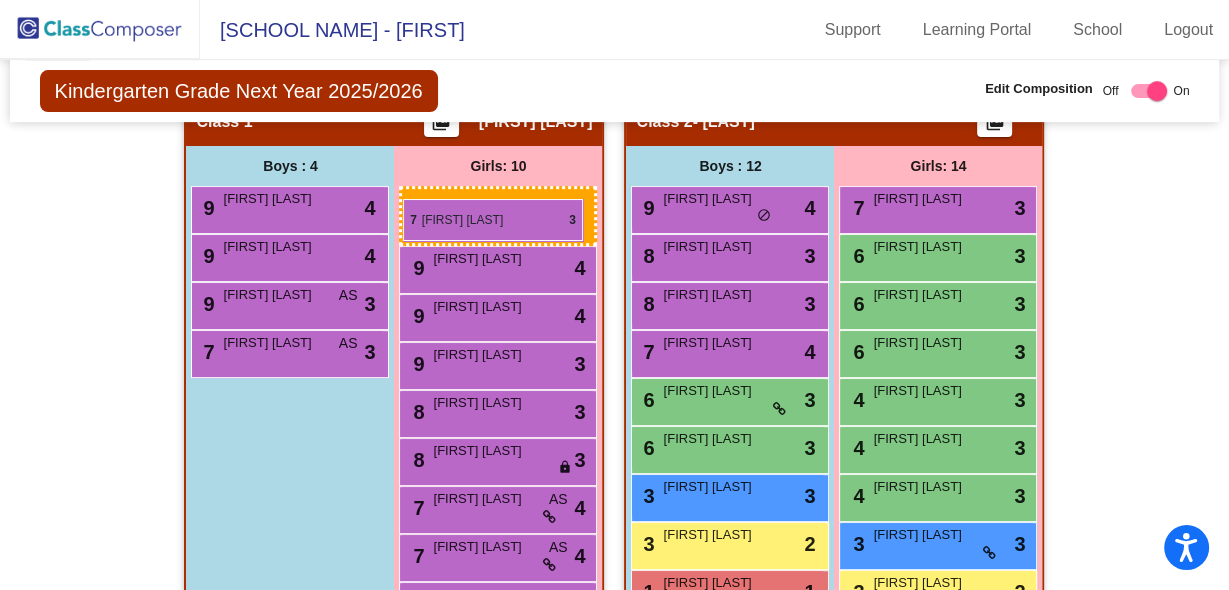 drag, startPoint x: 896, startPoint y: 508, endPoint x: 403, endPoint y: 199, distance: 581.8333 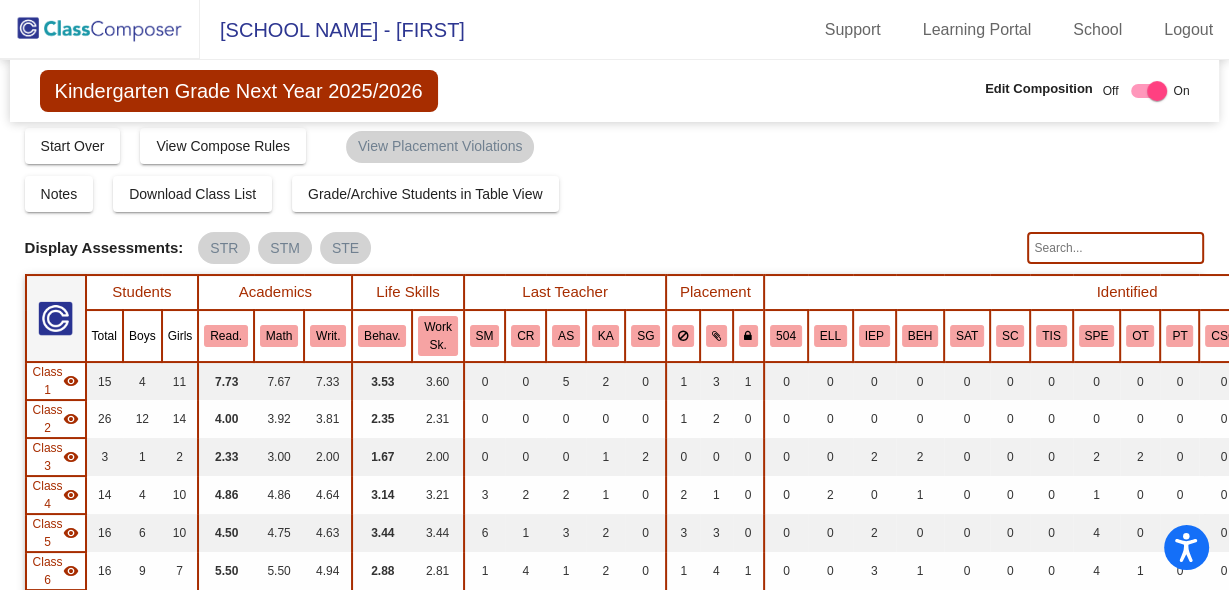 scroll, scrollTop: 0, scrollLeft: 0, axis: both 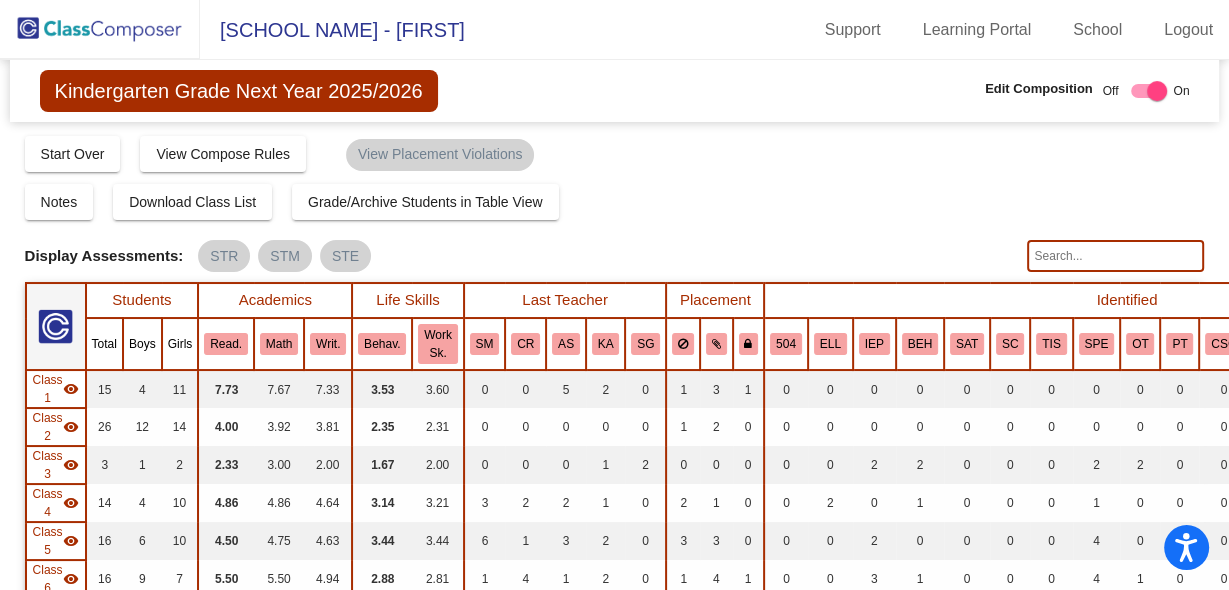 click 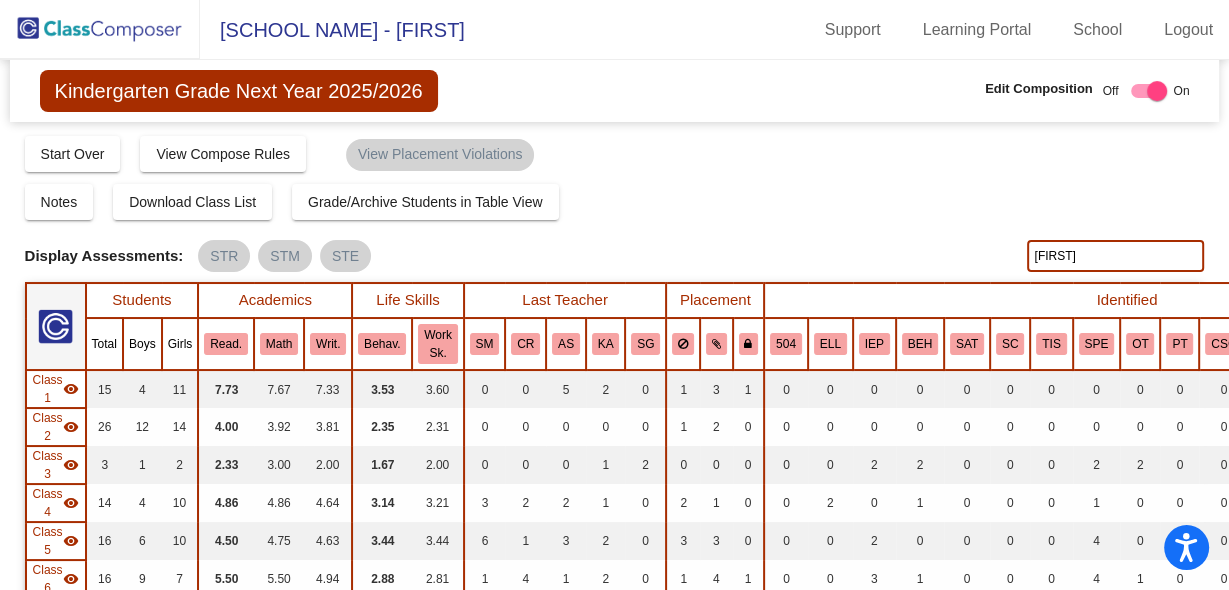 type on "evangeline" 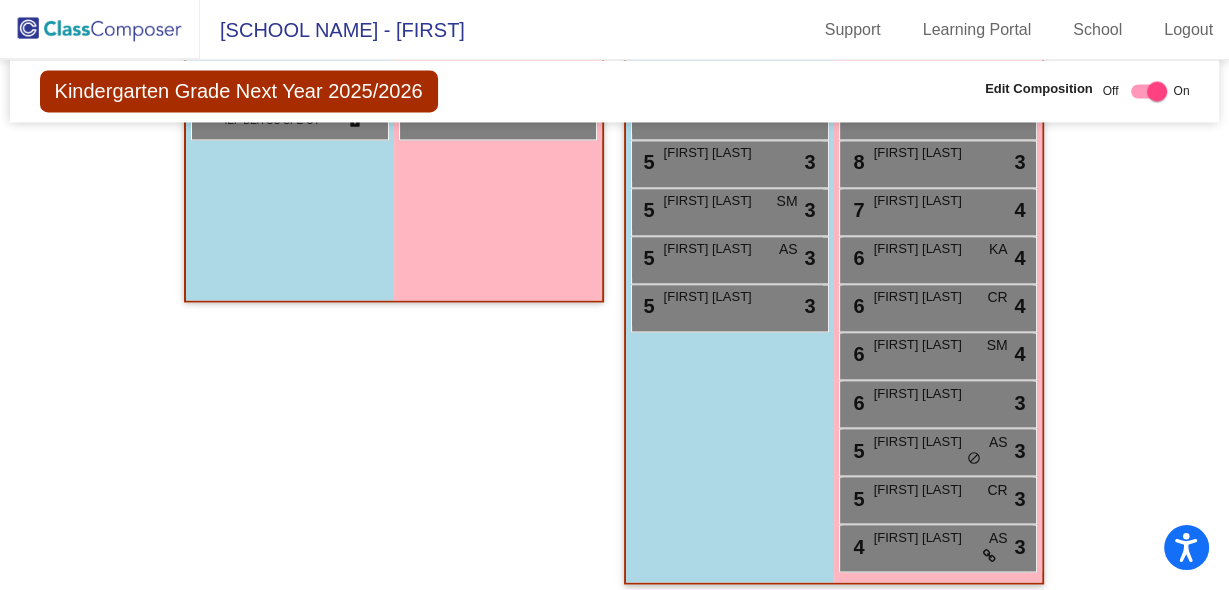 scroll, scrollTop: 2777, scrollLeft: 0, axis: vertical 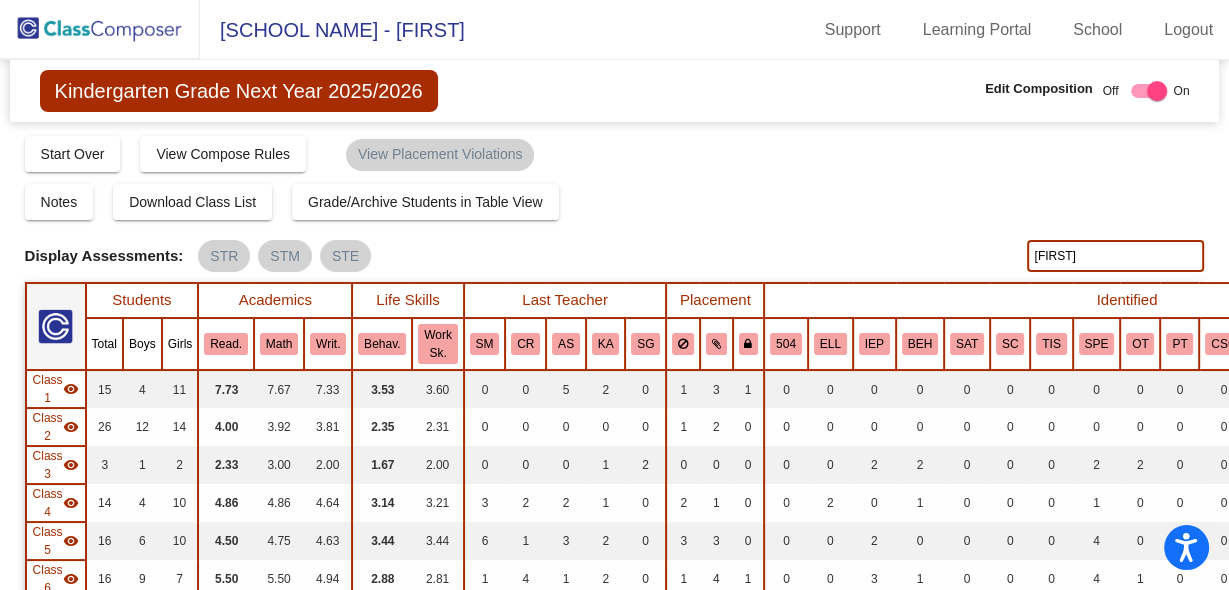 drag, startPoint x: 1112, startPoint y: 263, endPoint x: 933, endPoint y: 271, distance: 179.17868 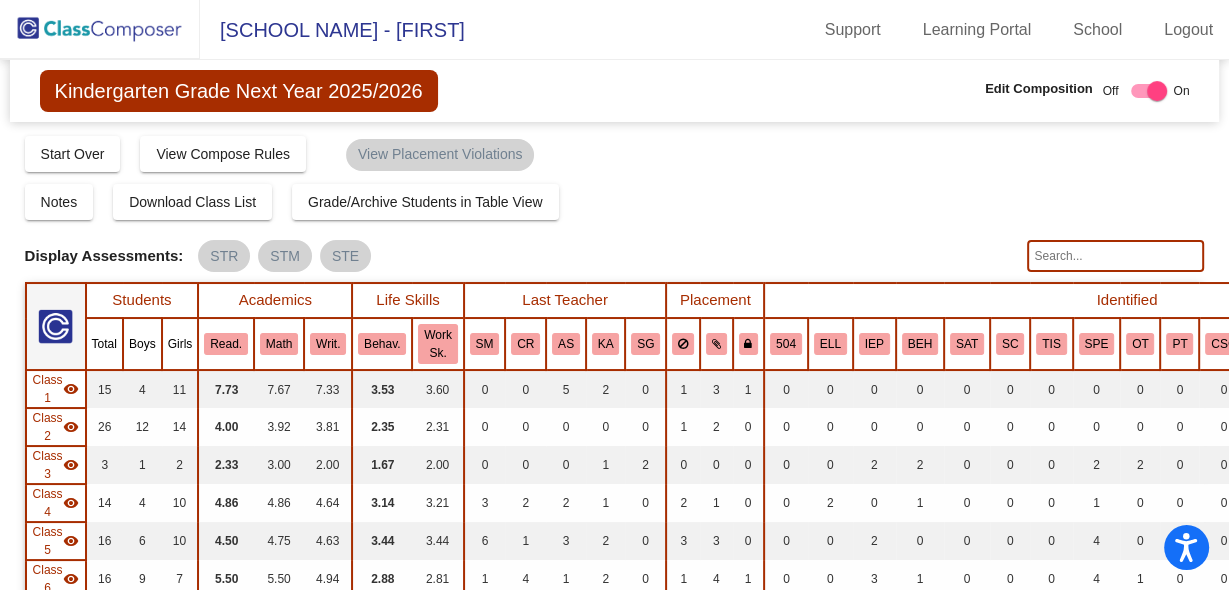 type 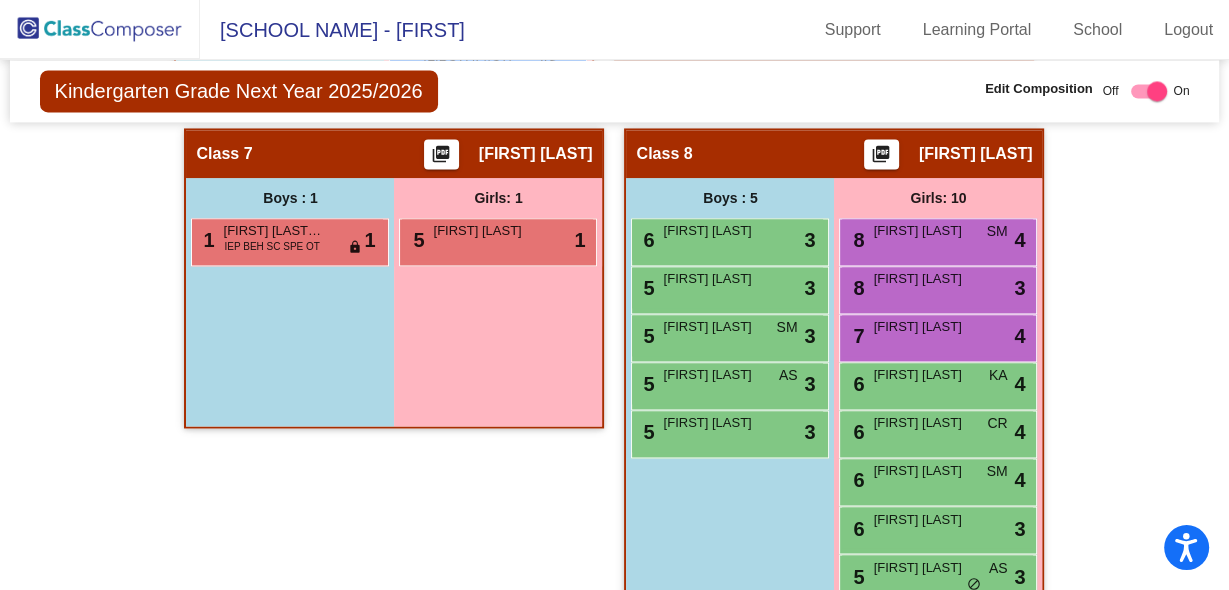 scroll, scrollTop: 2640, scrollLeft: 0, axis: vertical 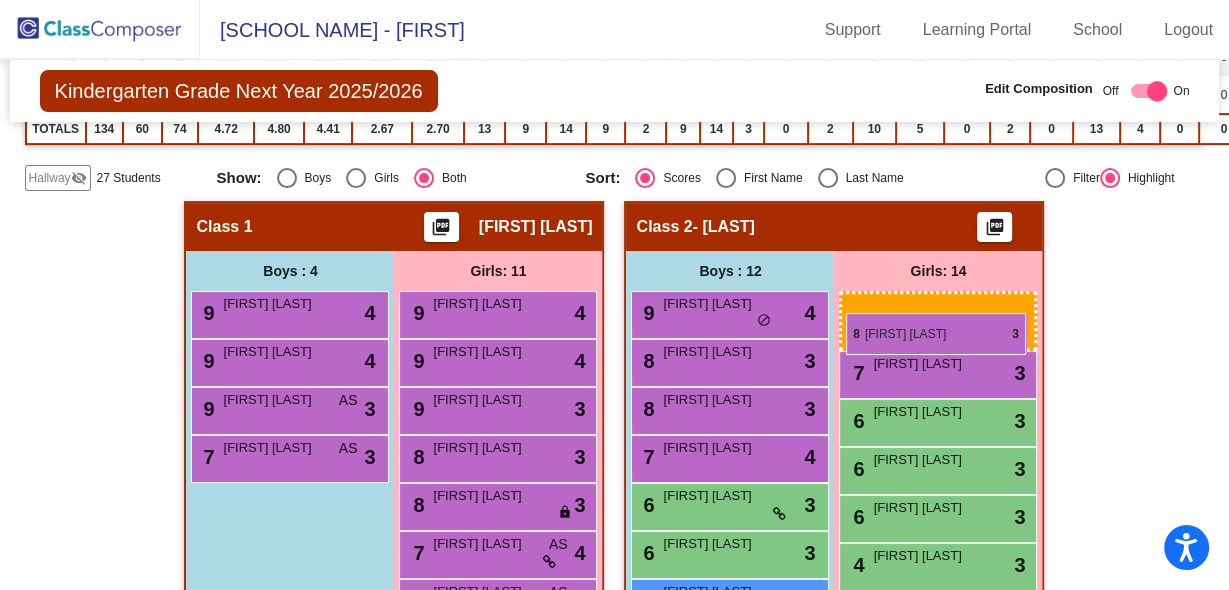 drag, startPoint x: 955, startPoint y: 270, endPoint x: 840, endPoint y: 295, distance: 117.68602 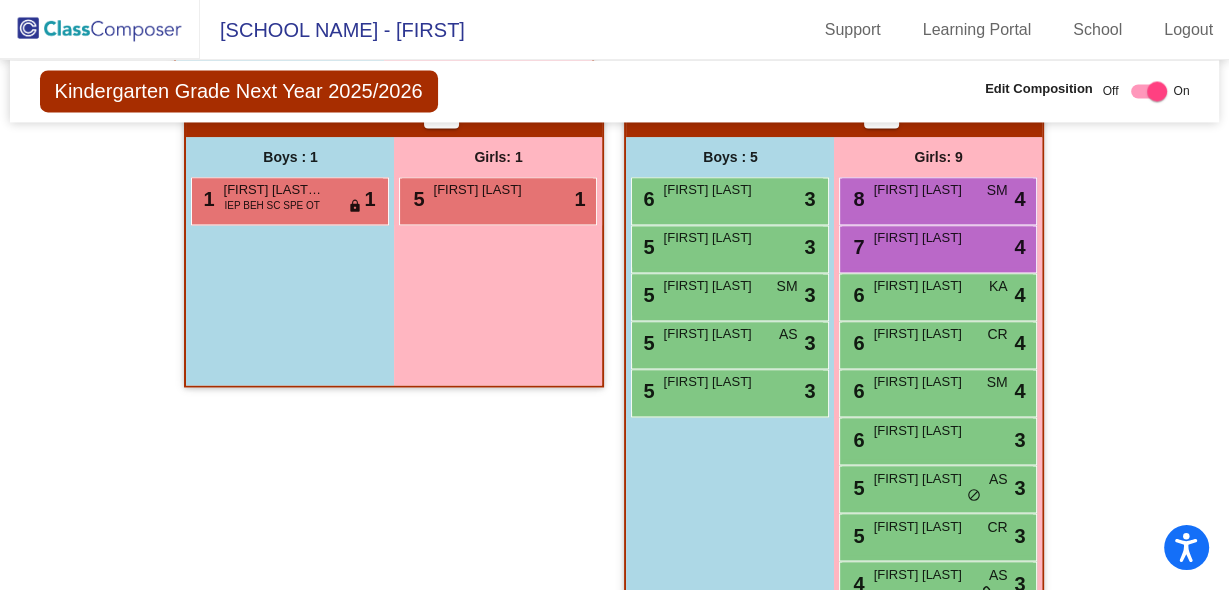 scroll, scrollTop: 2777, scrollLeft: 0, axis: vertical 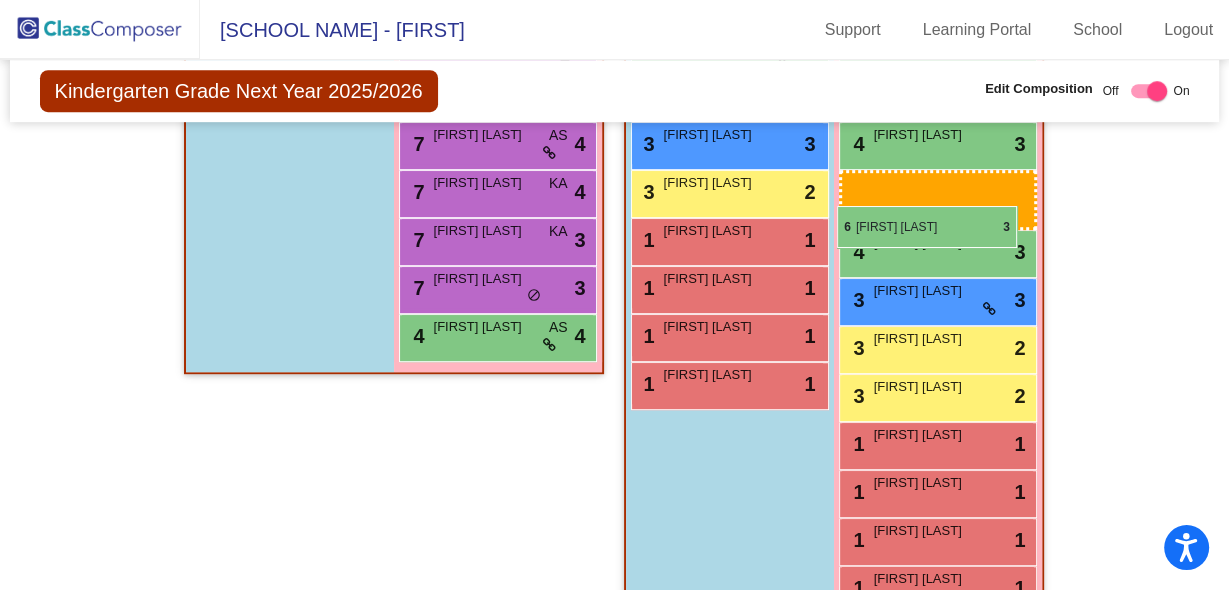 drag, startPoint x: 885, startPoint y: 373, endPoint x: 837, endPoint y: 206, distance: 173.76134 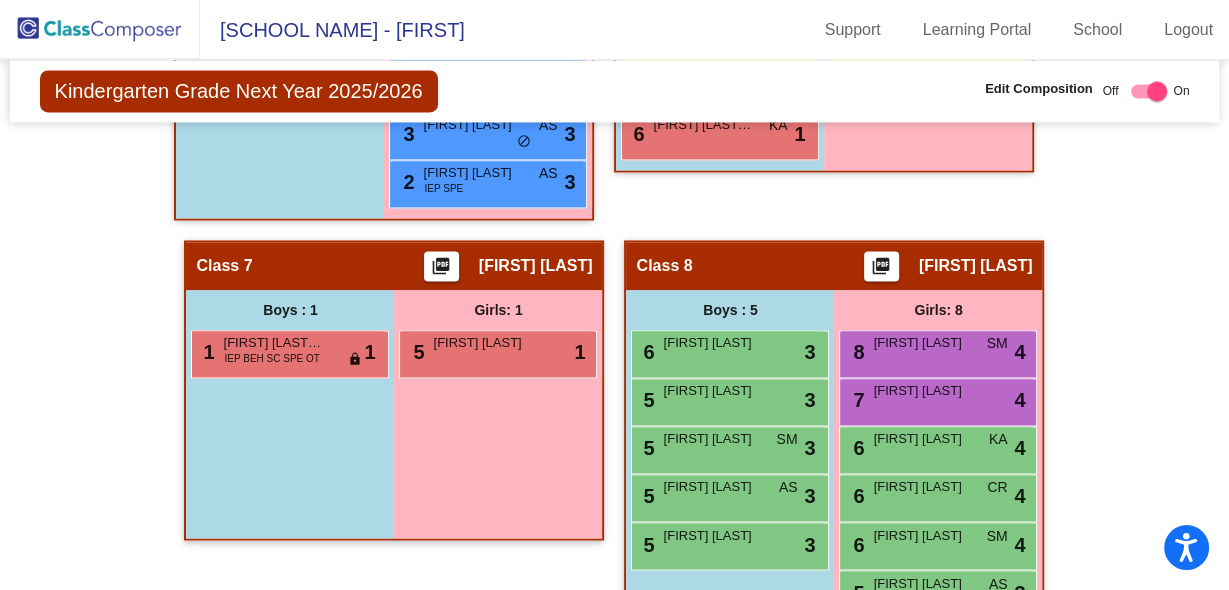 scroll, scrollTop: 2697, scrollLeft: 0, axis: vertical 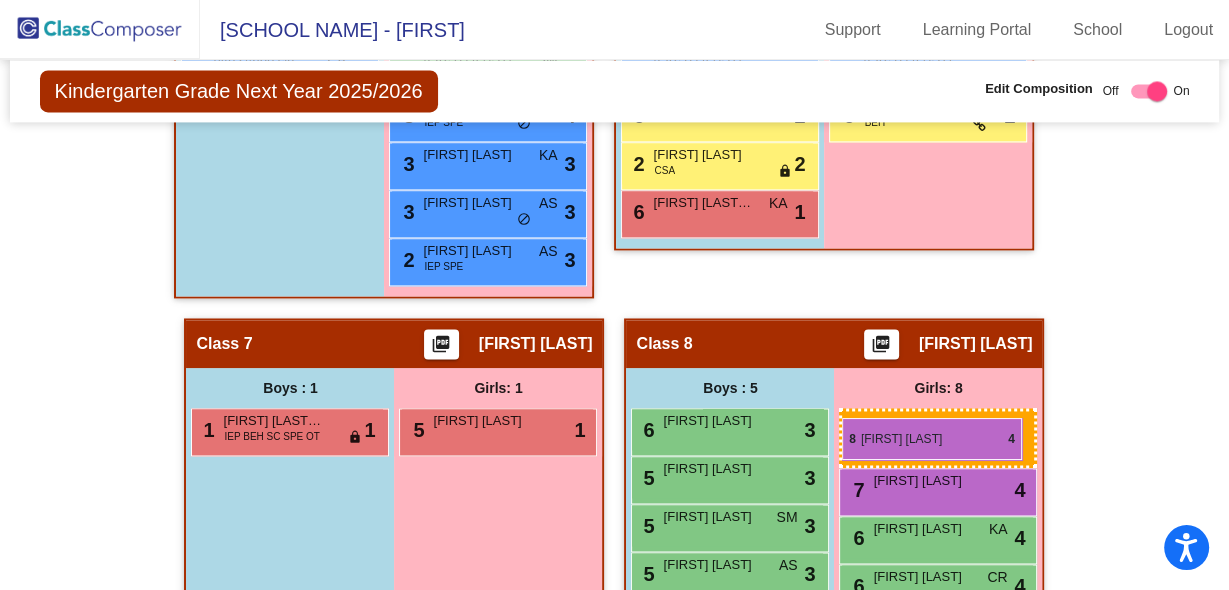drag, startPoint x: 879, startPoint y: 268, endPoint x: 842, endPoint y: 417, distance: 153.52524 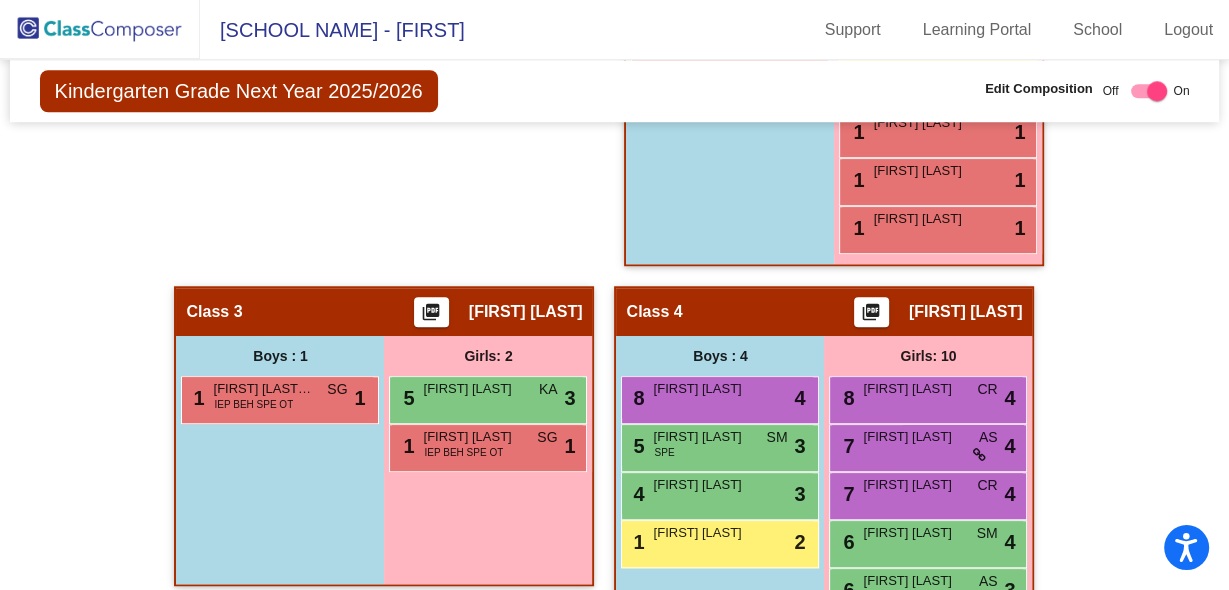 scroll, scrollTop: 1337, scrollLeft: 0, axis: vertical 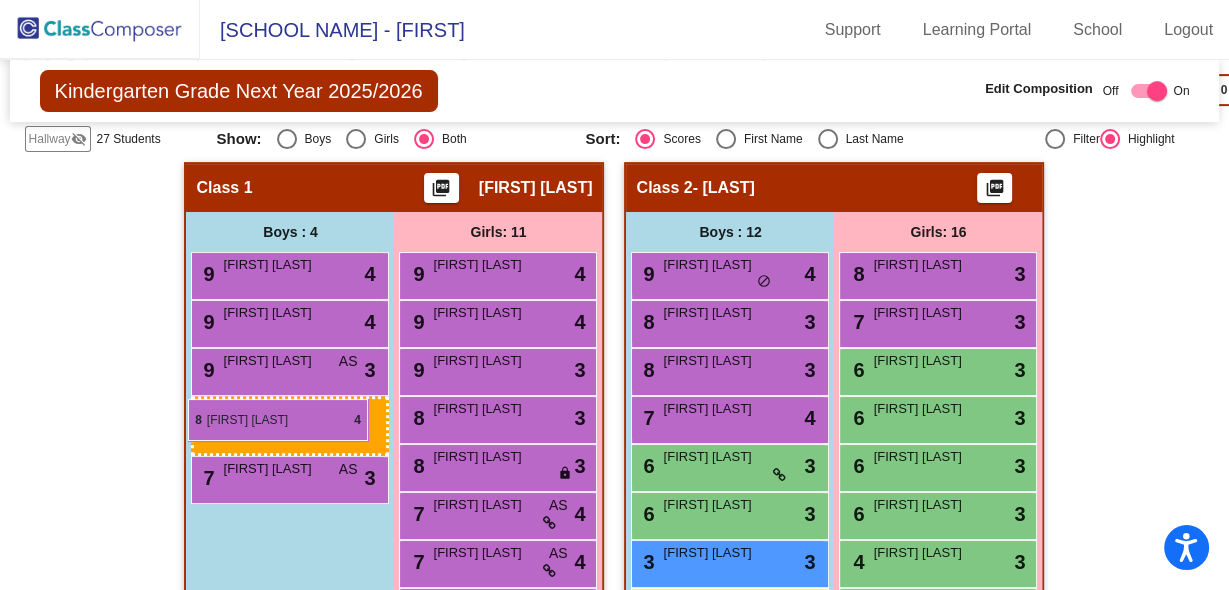 drag, startPoint x: 673, startPoint y: 418, endPoint x: 188, endPoint y: 399, distance: 485.372 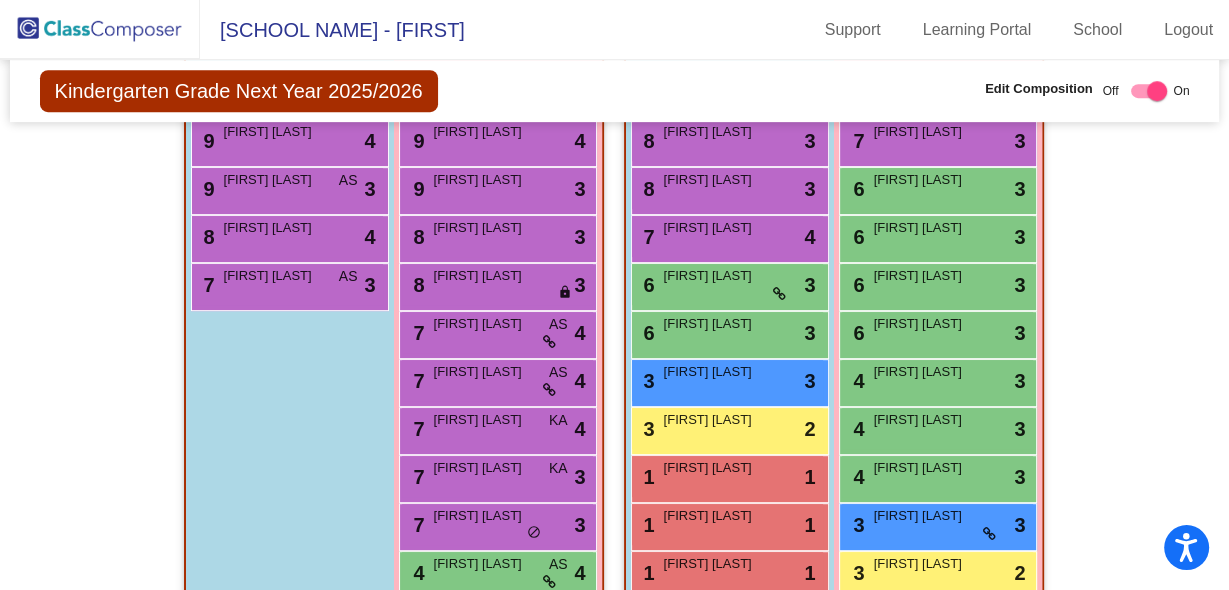 scroll, scrollTop: 759, scrollLeft: 0, axis: vertical 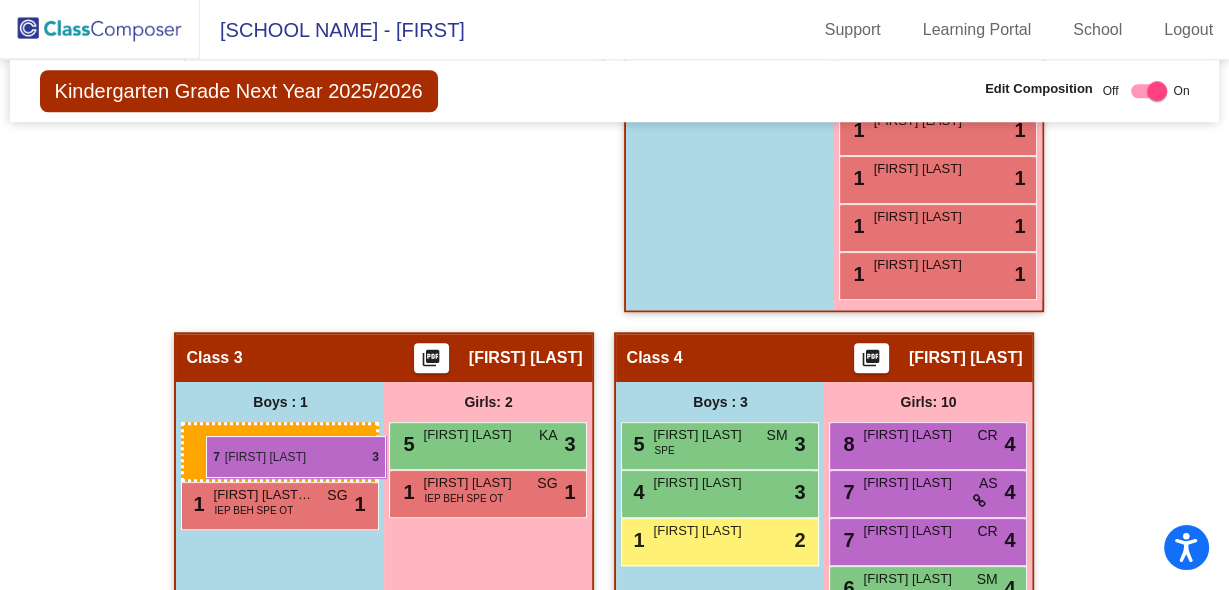 drag, startPoint x: 271, startPoint y: 306, endPoint x: 206, endPoint y: 435, distance: 144.45068 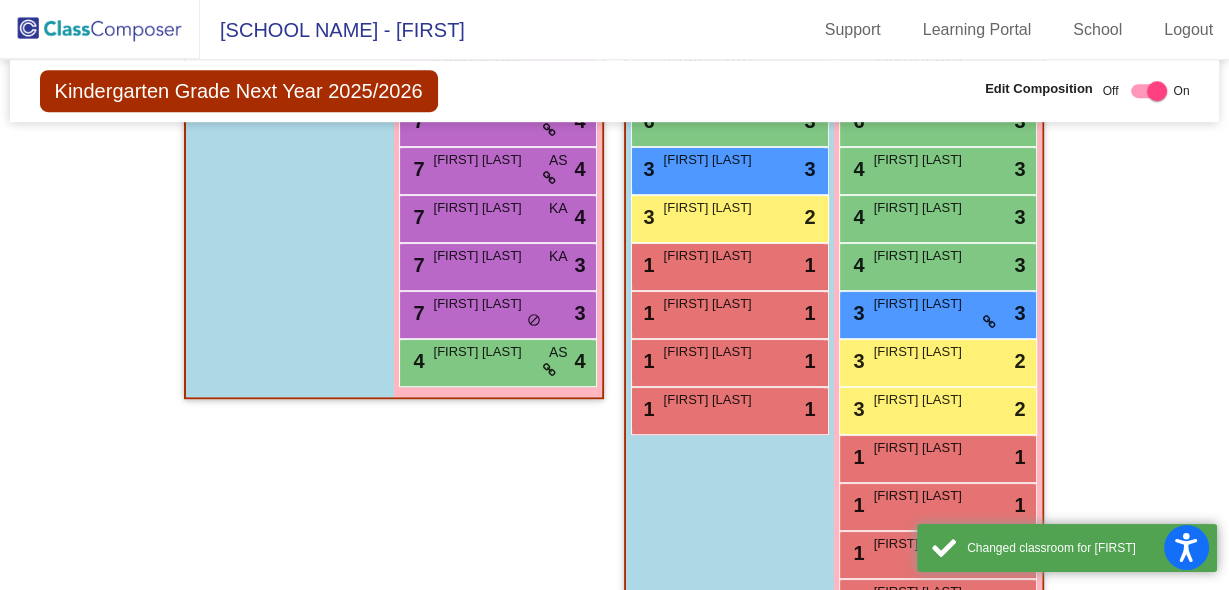scroll, scrollTop: 839, scrollLeft: 0, axis: vertical 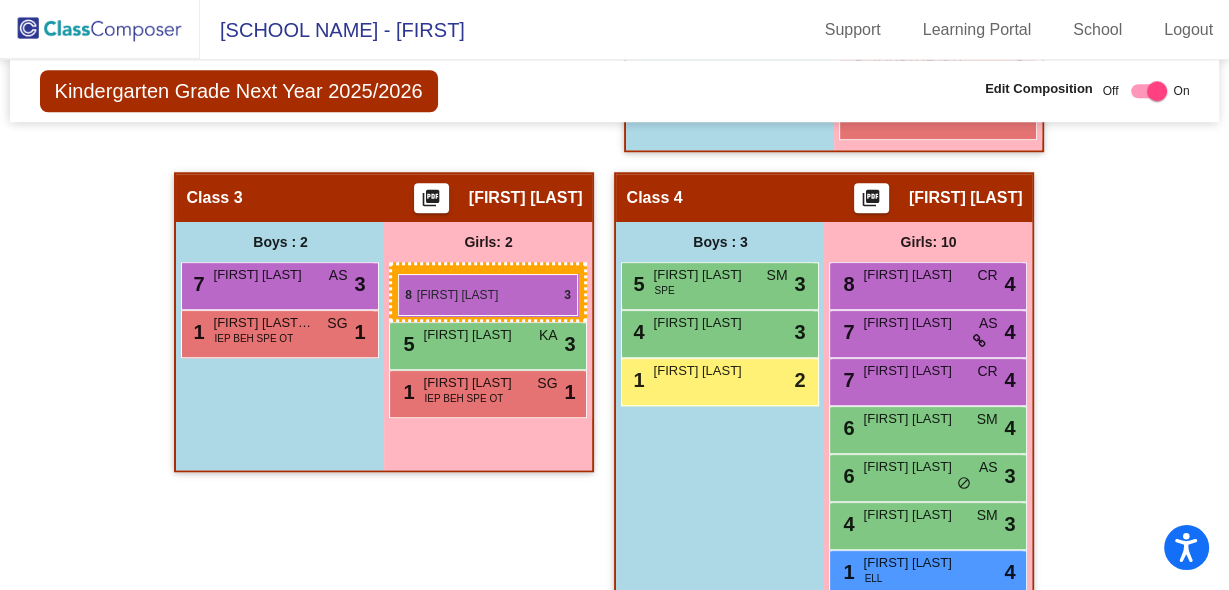 drag, startPoint x: 458, startPoint y: 226, endPoint x: 398, endPoint y: 274, distance: 76.837494 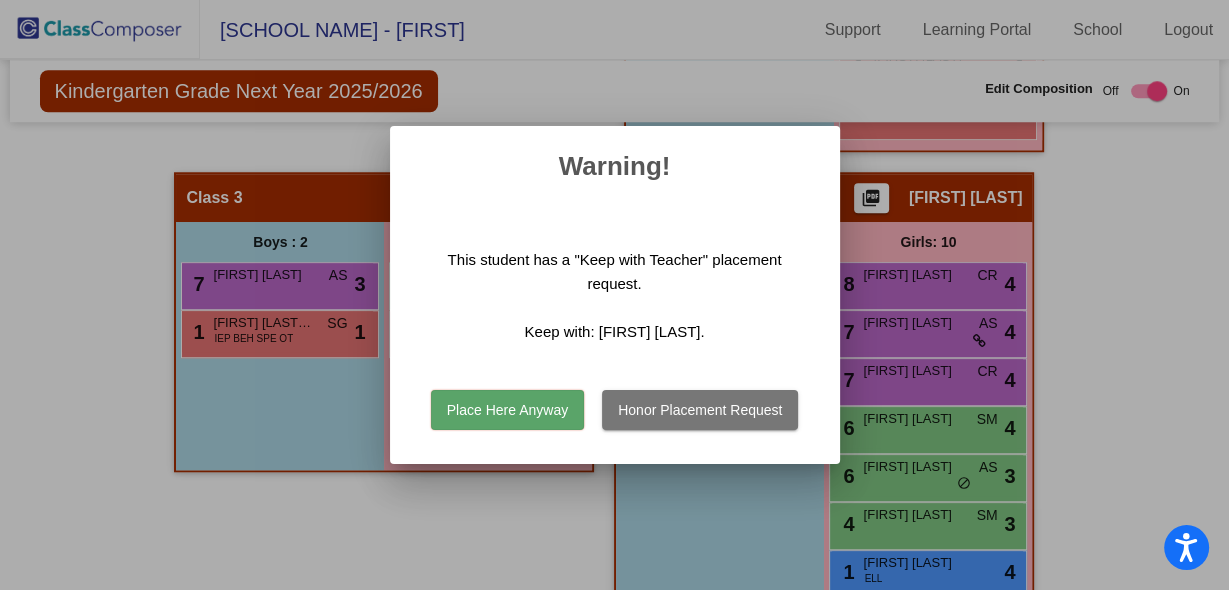 click on "Place Here Anyway" at bounding box center (507, 410) 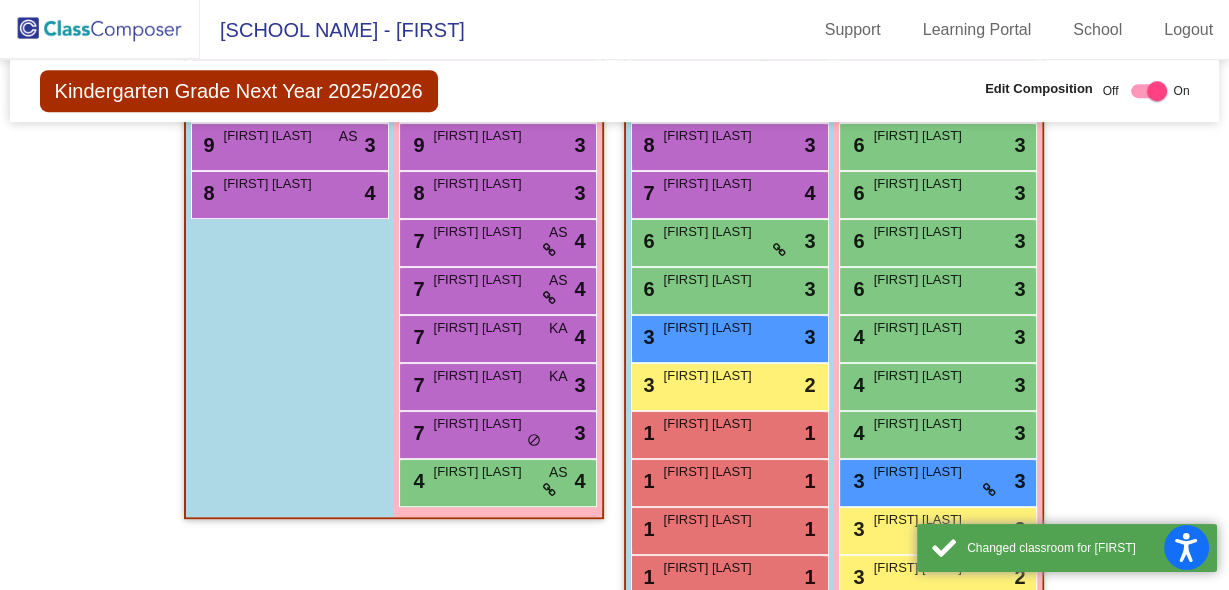scroll, scrollTop: 759, scrollLeft: 0, axis: vertical 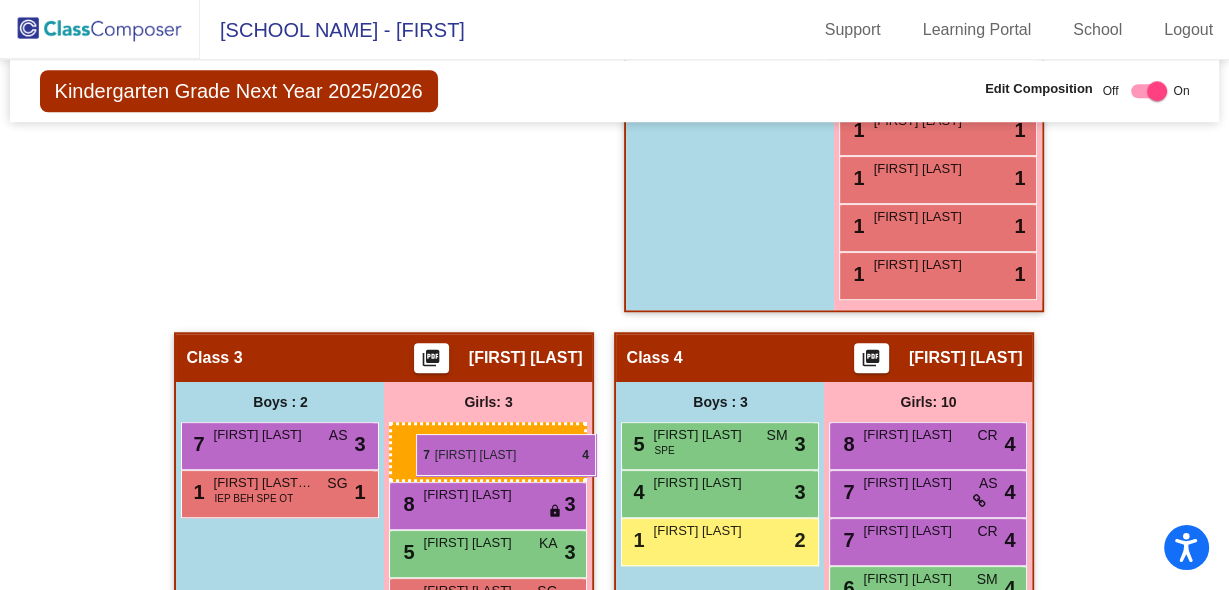 drag, startPoint x: 449, startPoint y: 290, endPoint x: 414, endPoint y: 434, distance: 148.19244 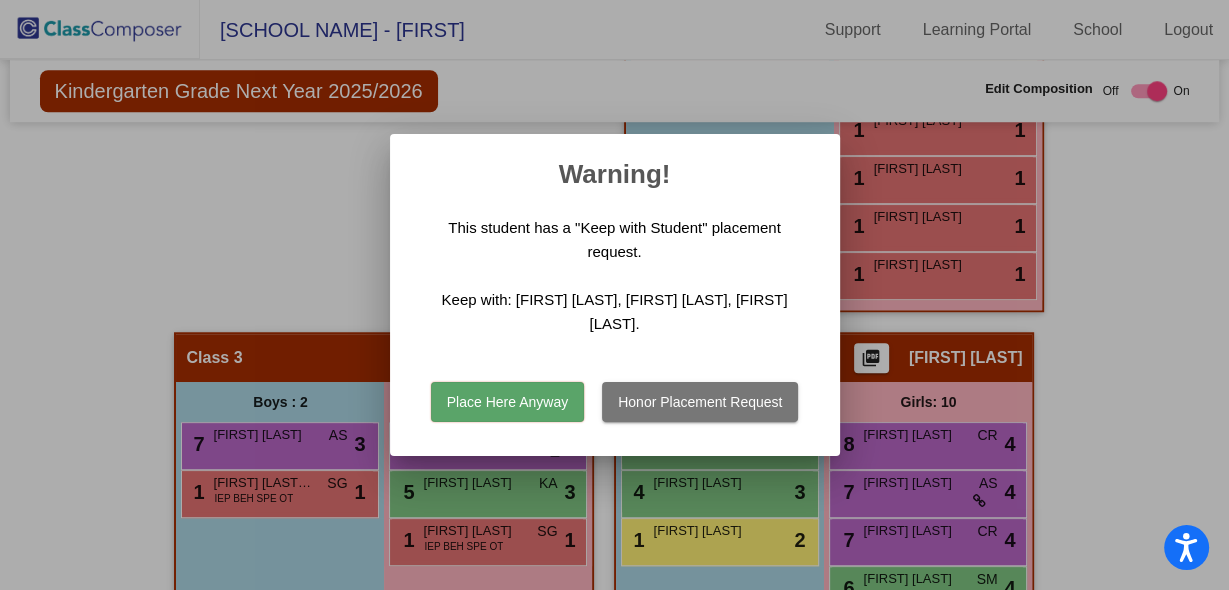 click on "Place Here Anyway" at bounding box center (507, 402) 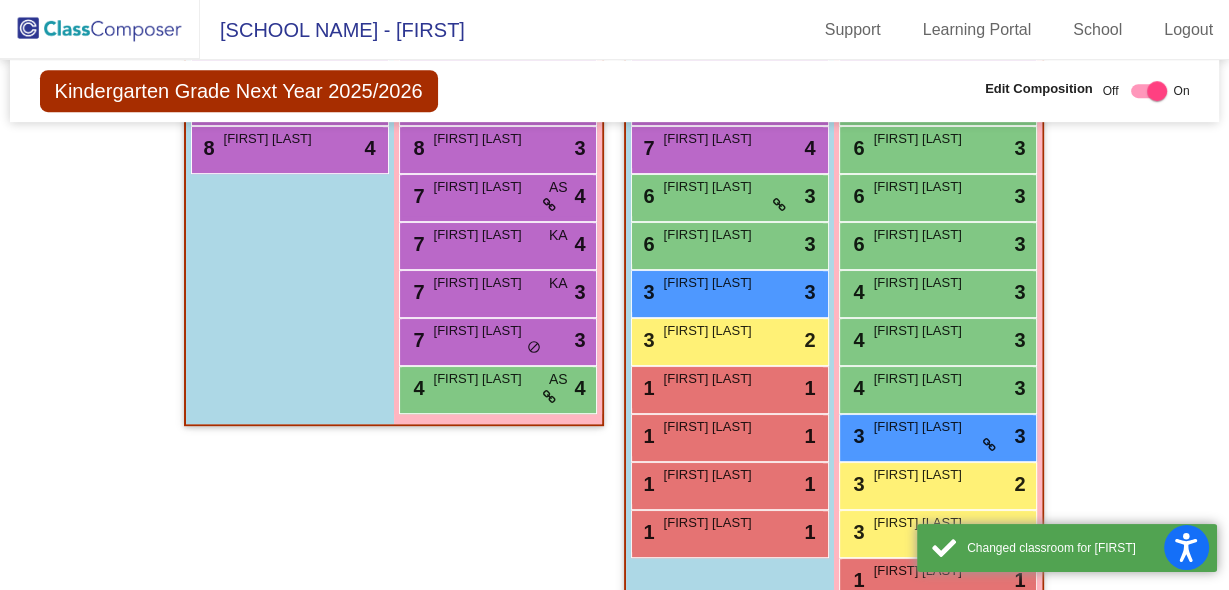 scroll, scrollTop: 839, scrollLeft: 0, axis: vertical 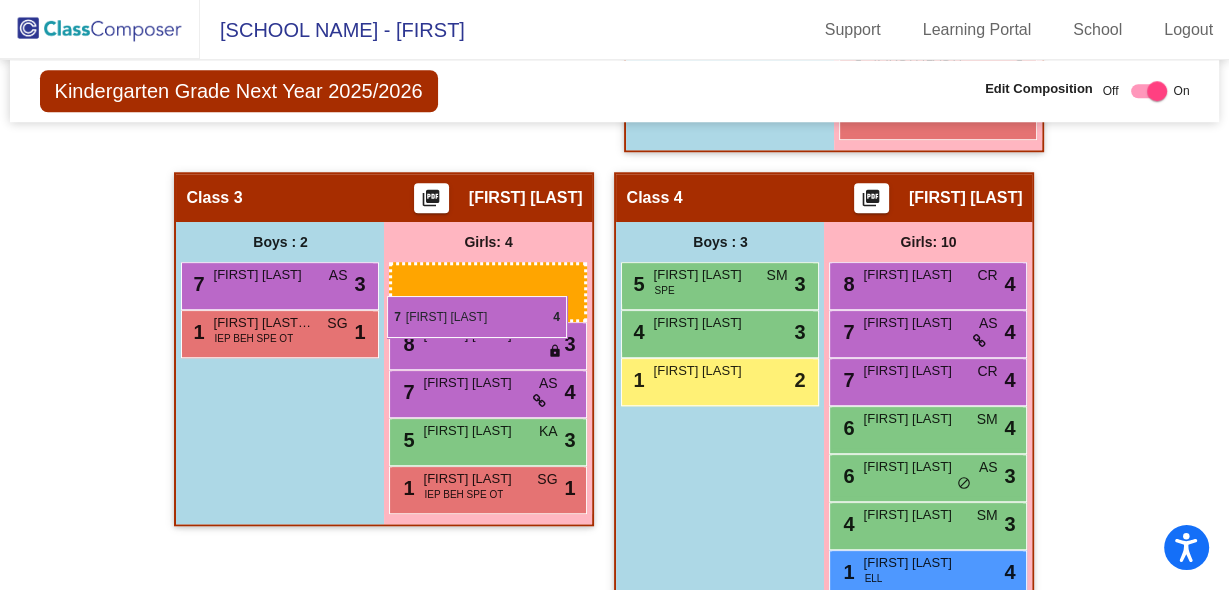 drag, startPoint x: 437, startPoint y: 229, endPoint x: 388, endPoint y: 296, distance: 83.00603 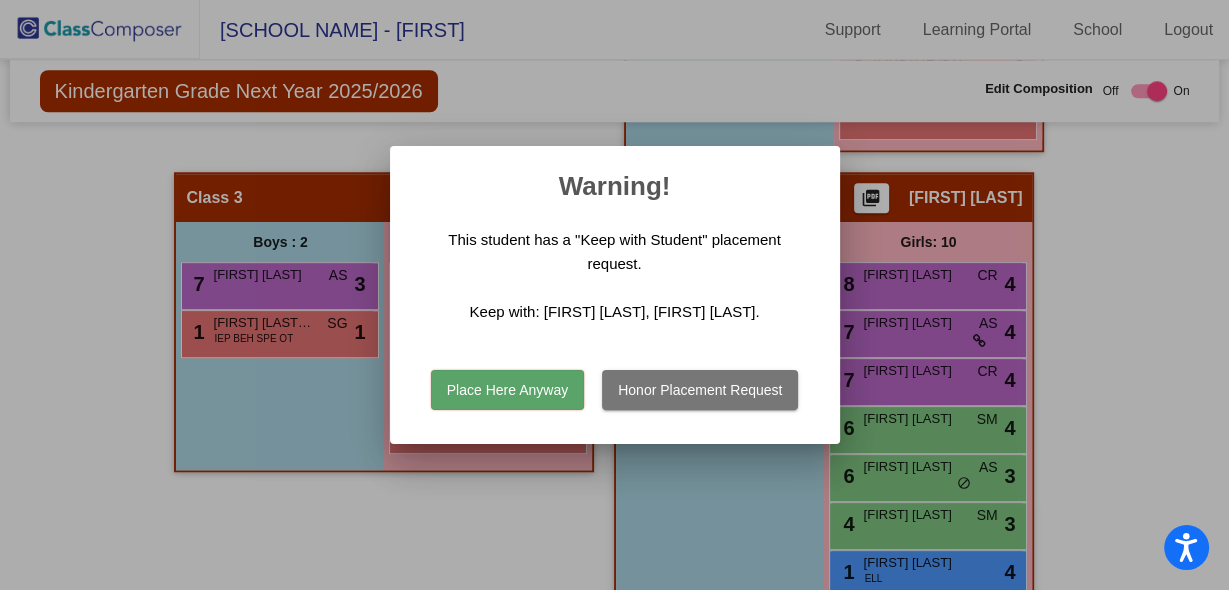 click on "Place Here Anyway" at bounding box center (507, 390) 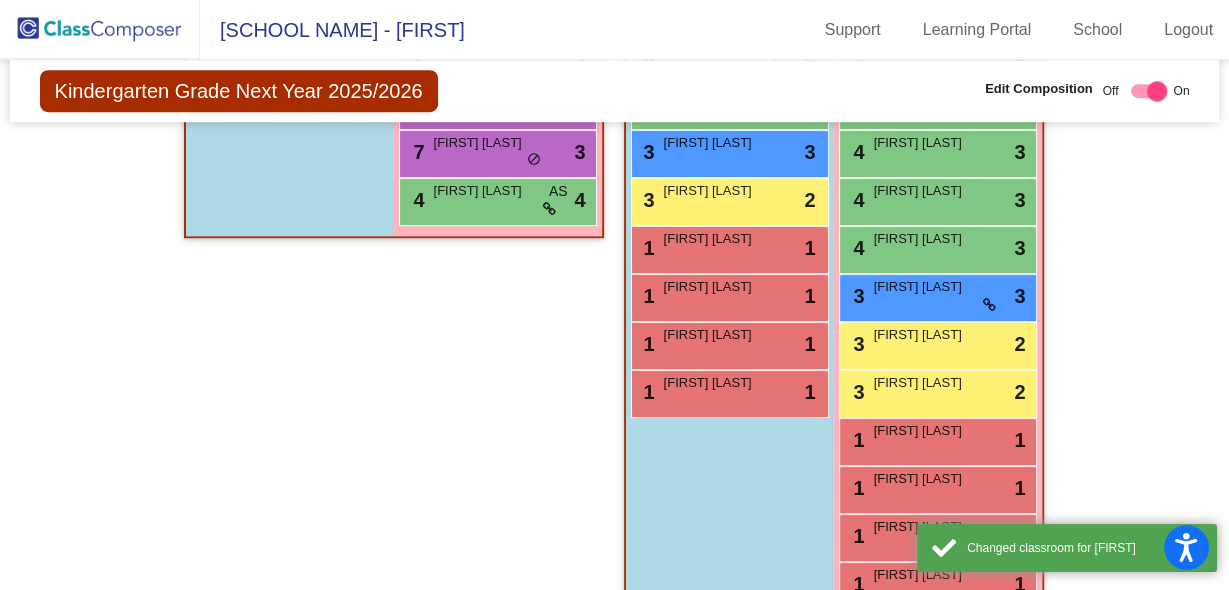 scroll, scrollTop: 759, scrollLeft: 0, axis: vertical 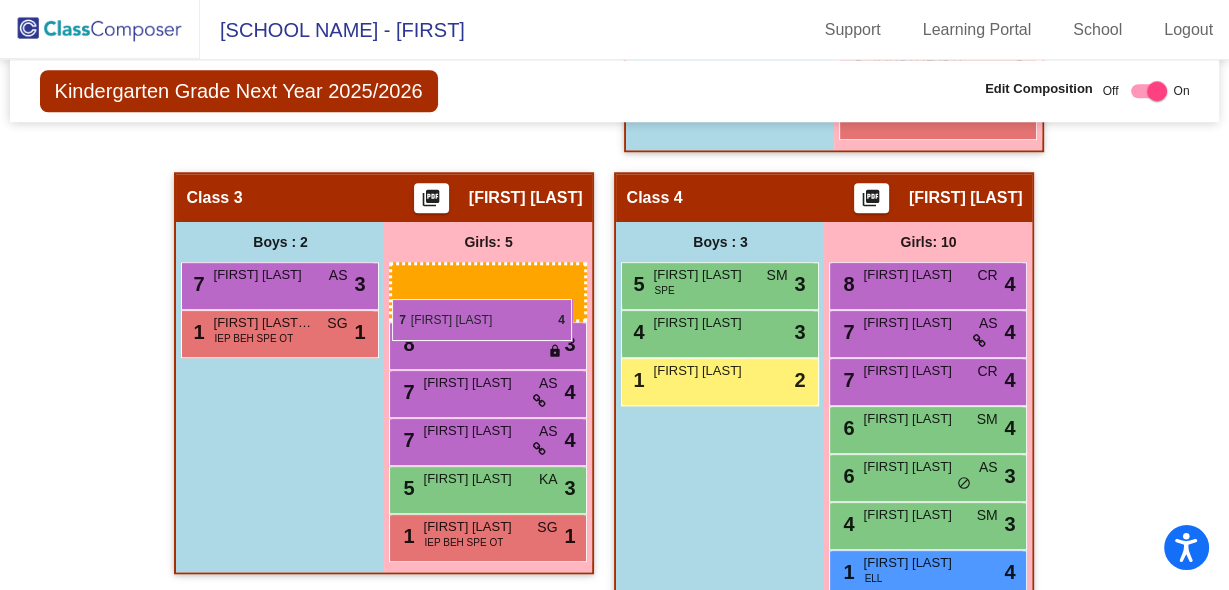 drag, startPoint x: 465, startPoint y: 306, endPoint x: 392, endPoint y: 299, distance: 73.33485 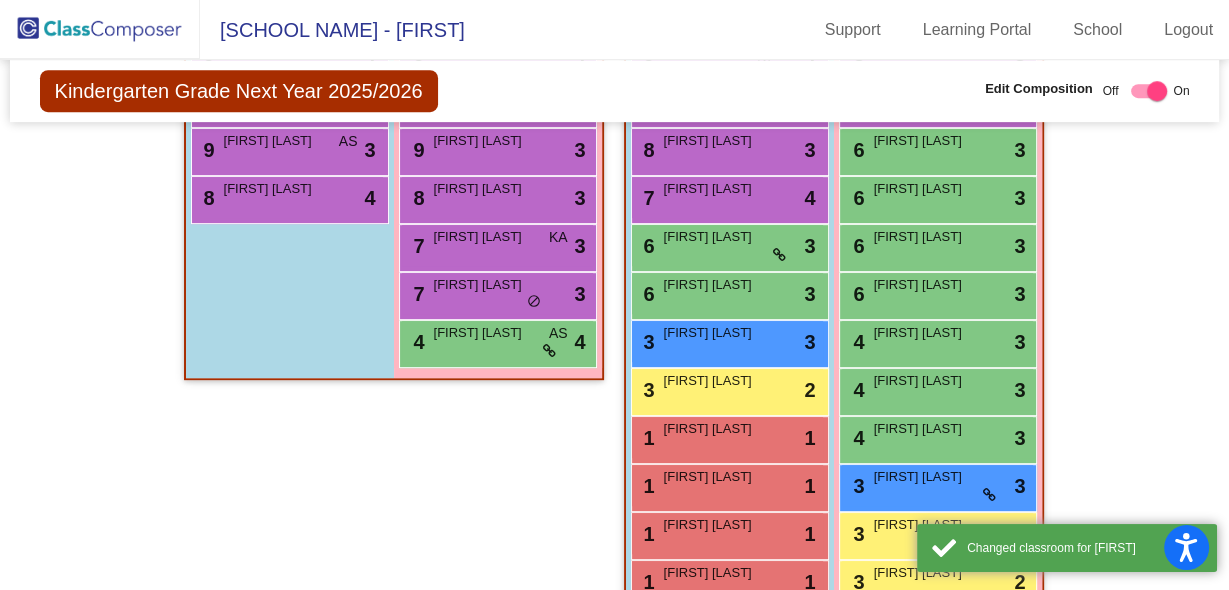 scroll, scrollTop: 759, scrollLeft: 0, axis: vertical 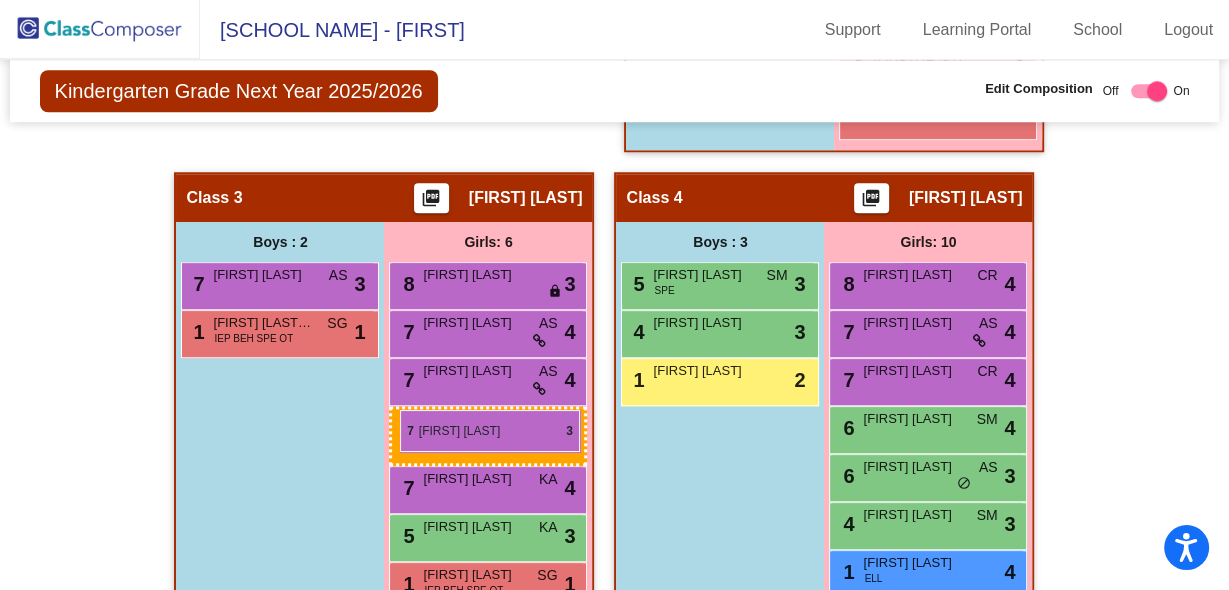 drag, startPoint x: 476, startPoint y: 309, endPoint x: 400, endPoint y: 410, distance: 126.40016 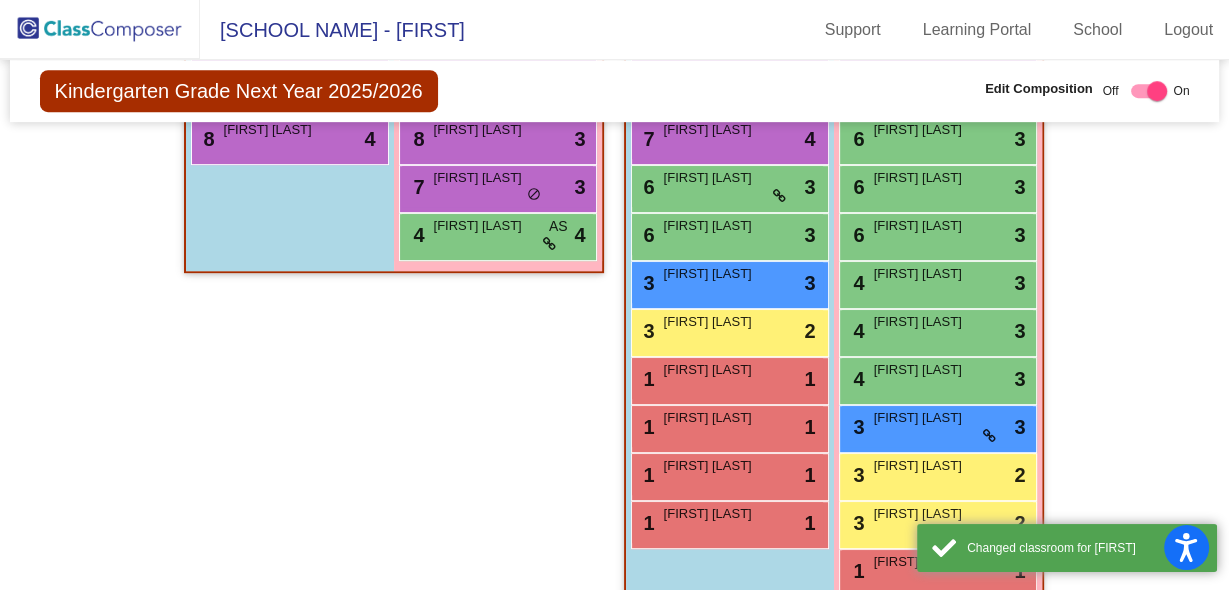 scroll, scrollTop: 679, scrollLeft: 0, axis: vertical 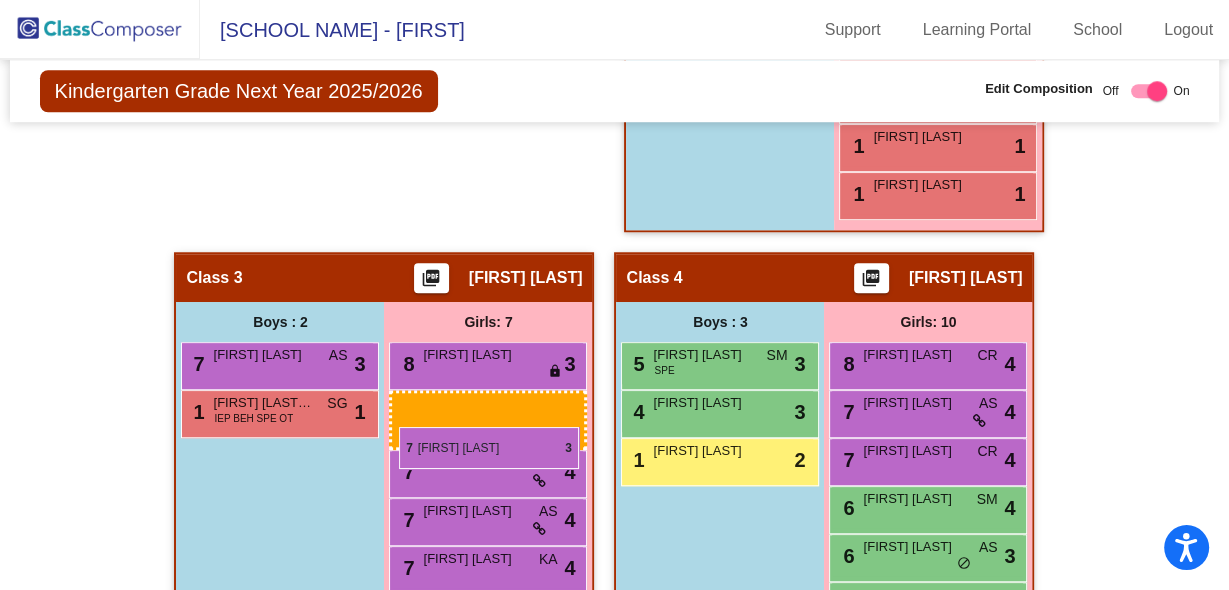 drag, startPoint x: 454, startPoint y: 388, endPoint x: 399, endPoint y: 427, distance: 67.424034 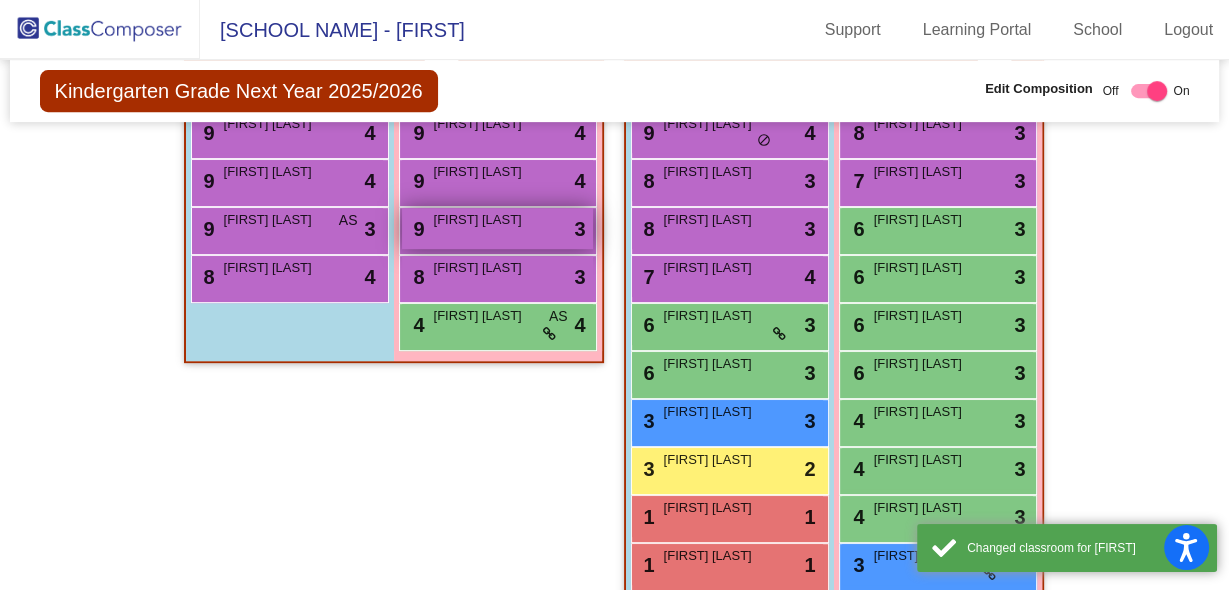 scroll, scrollTop: 599, scrollLeft: 0, axis: vertical 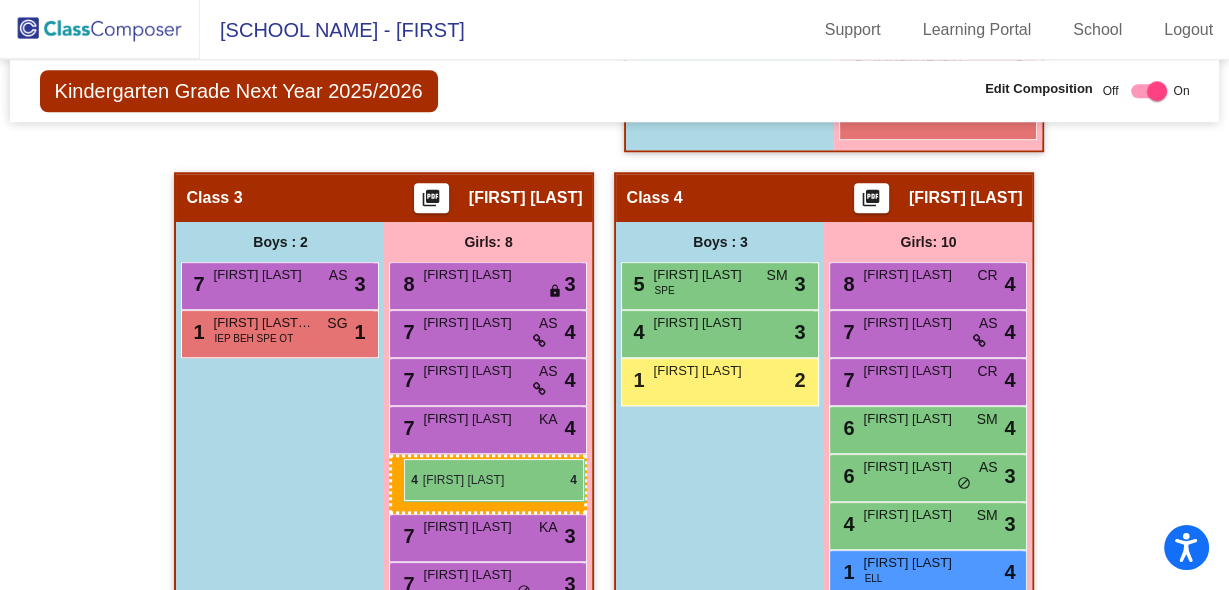drag, startPoint x: 463, startPoint y: 458, endPoint x: 403, endPoint y: 457, distance: 60.00833 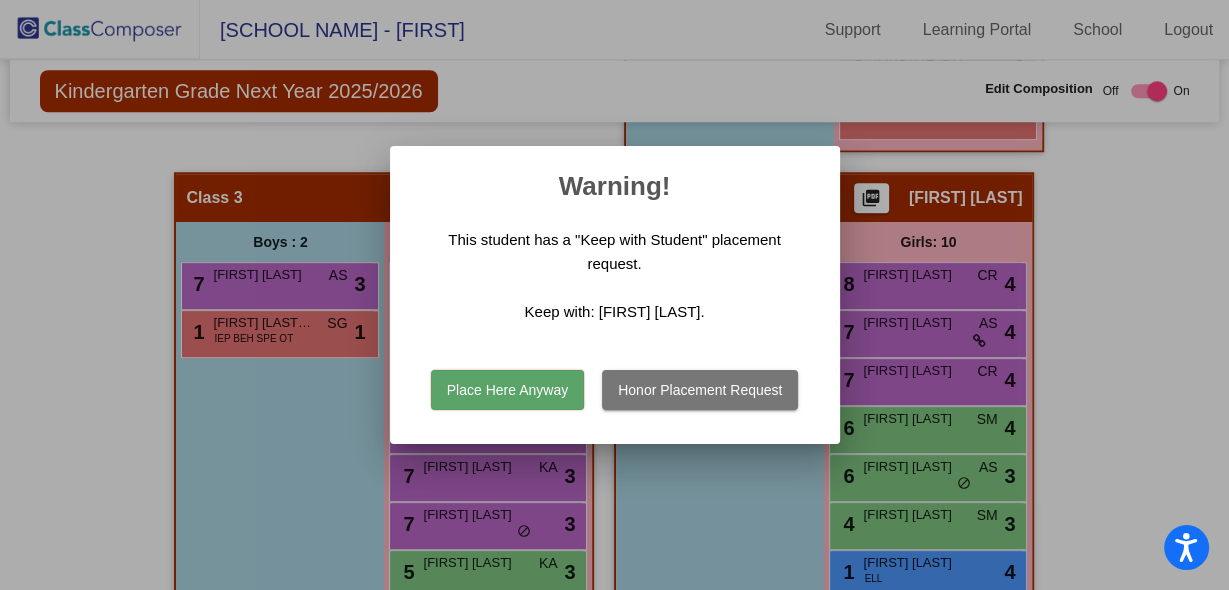 click on "Place Here Anyway" at bounding box center (507, 390) 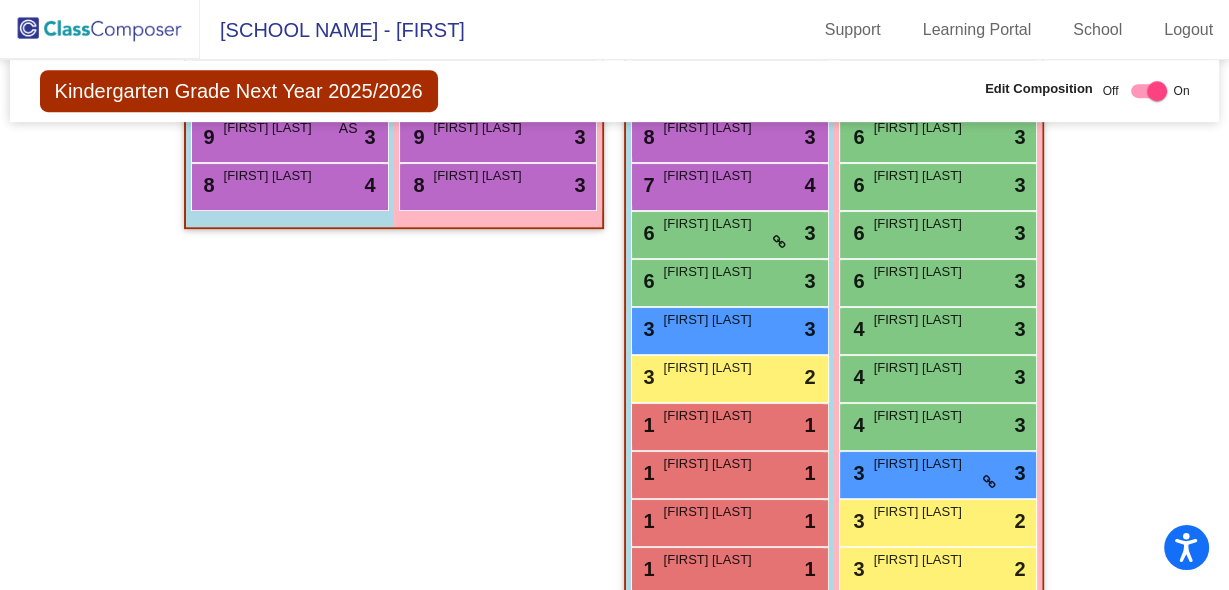 scroll, scrollTop: 839, scrollLeft: 0, axis: vertical 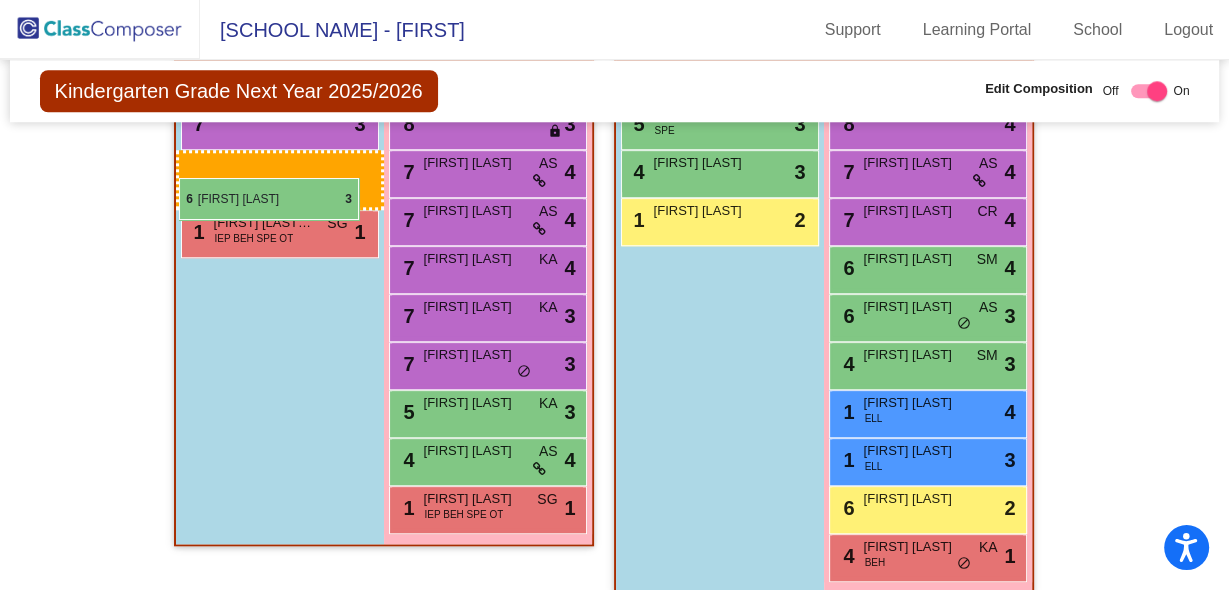 drag, startPoint x: 679, startPoint y: 226, endPoint x: 179, endPoint y: 177, distance: 502.39526 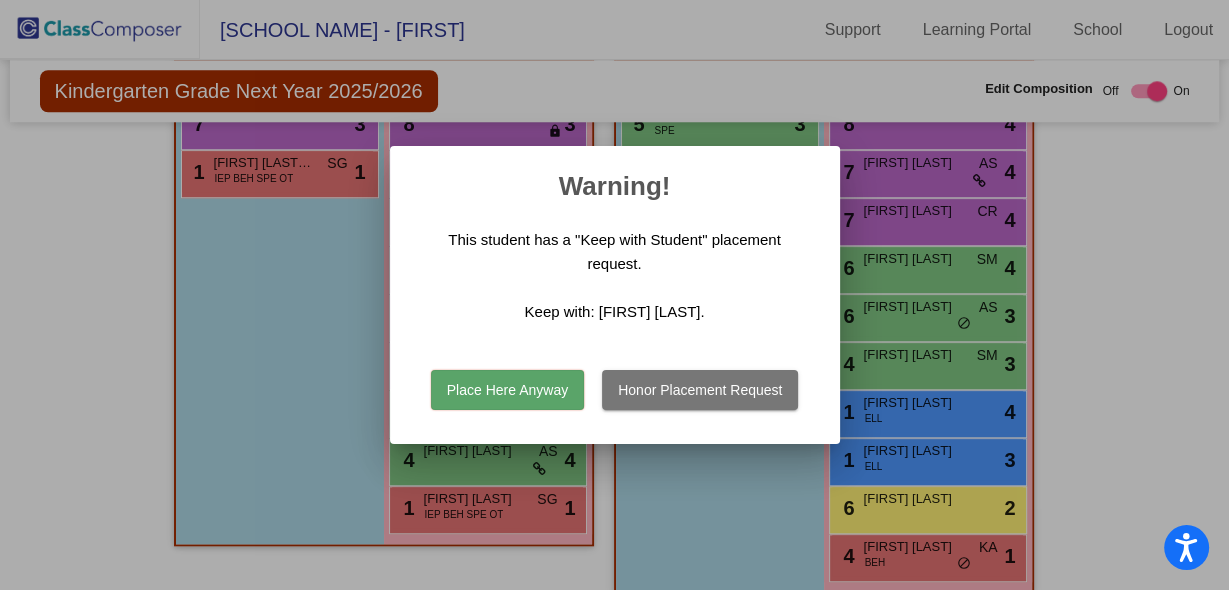 click on "Place Here Anyway" at bounding box center [507, 390] 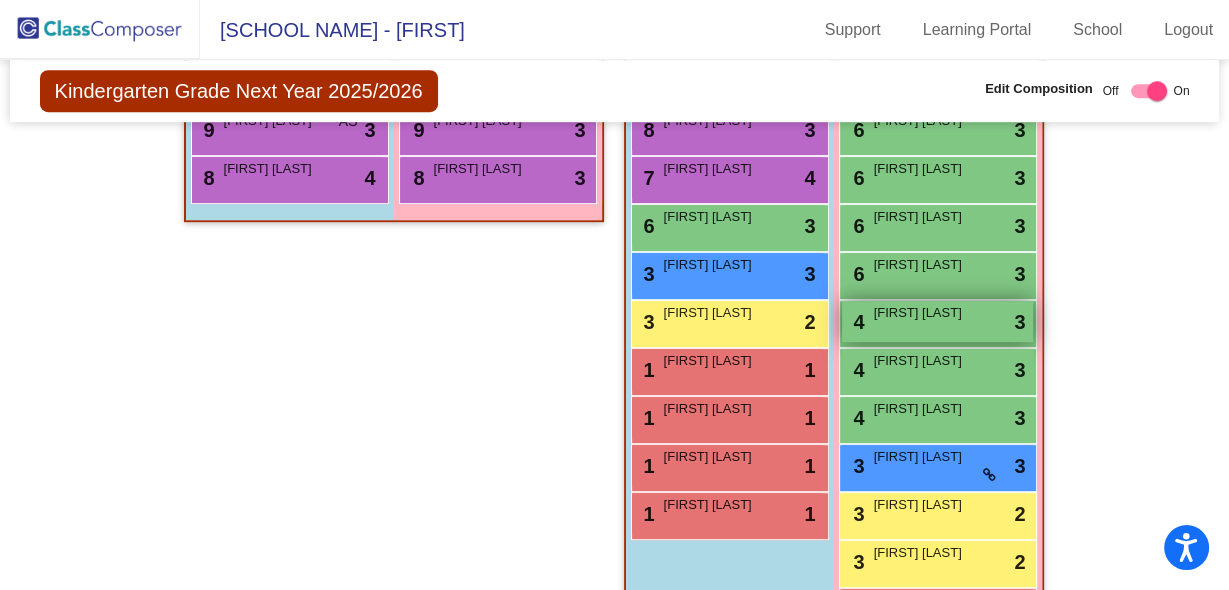 scroll, scrollTop: 919, scrollLeft: 0, axis: vertical 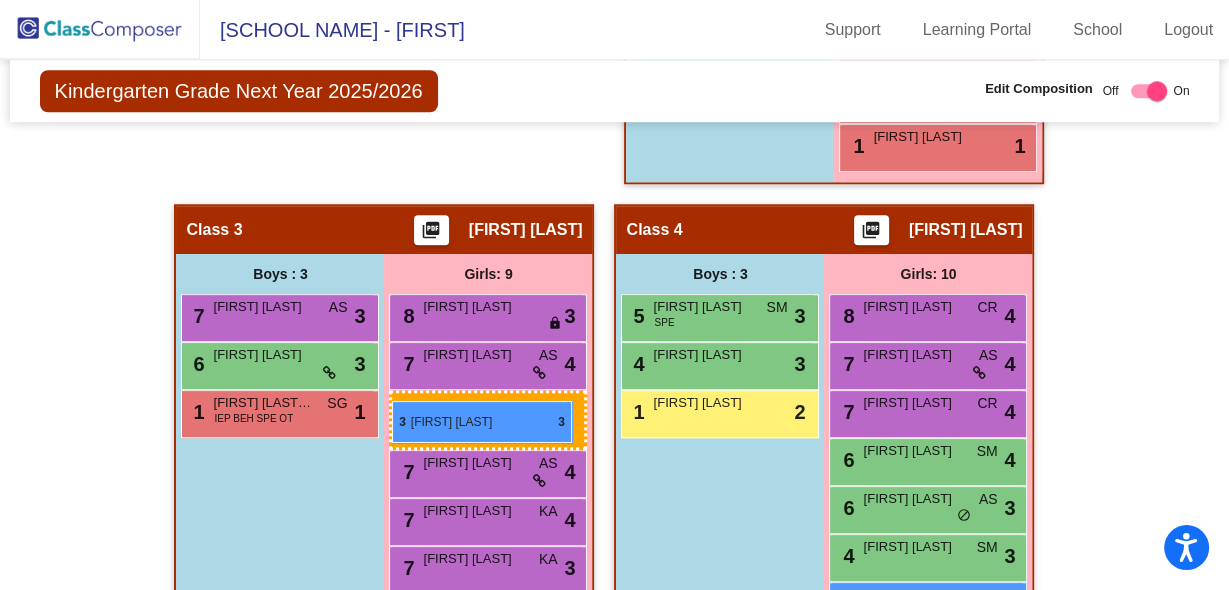 drag, startPoint x: 757, startPoint y: 402, endPoint x: 392, endPoint y: 401, distance: 365.00137 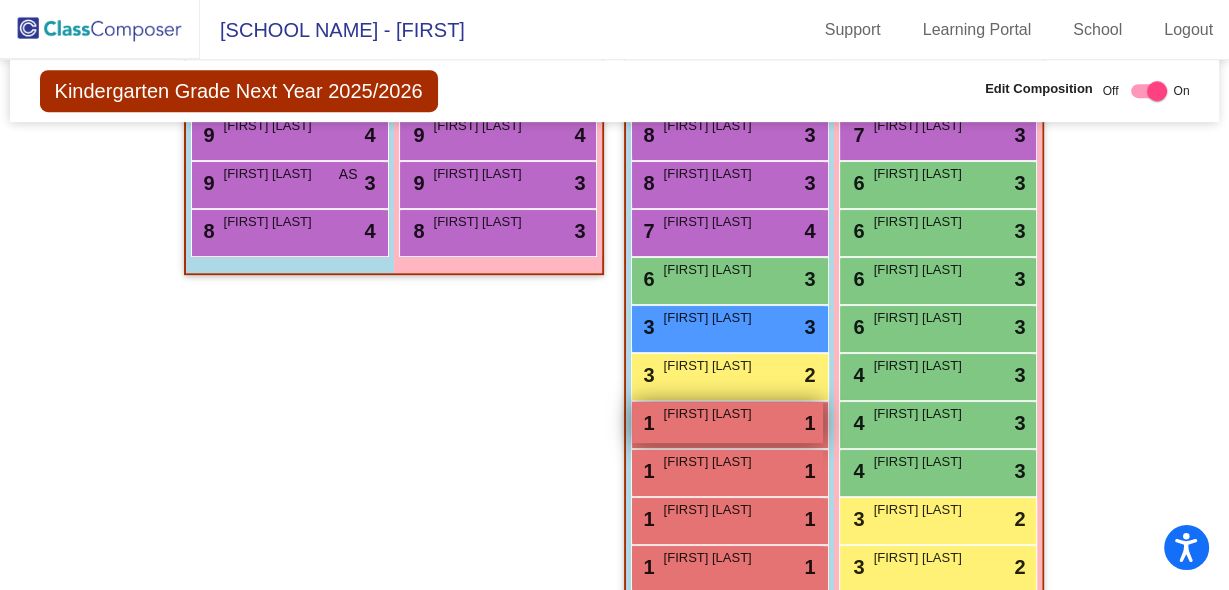 scroll, scrollTop: 759, scrollLeft: 0, axis: vertical 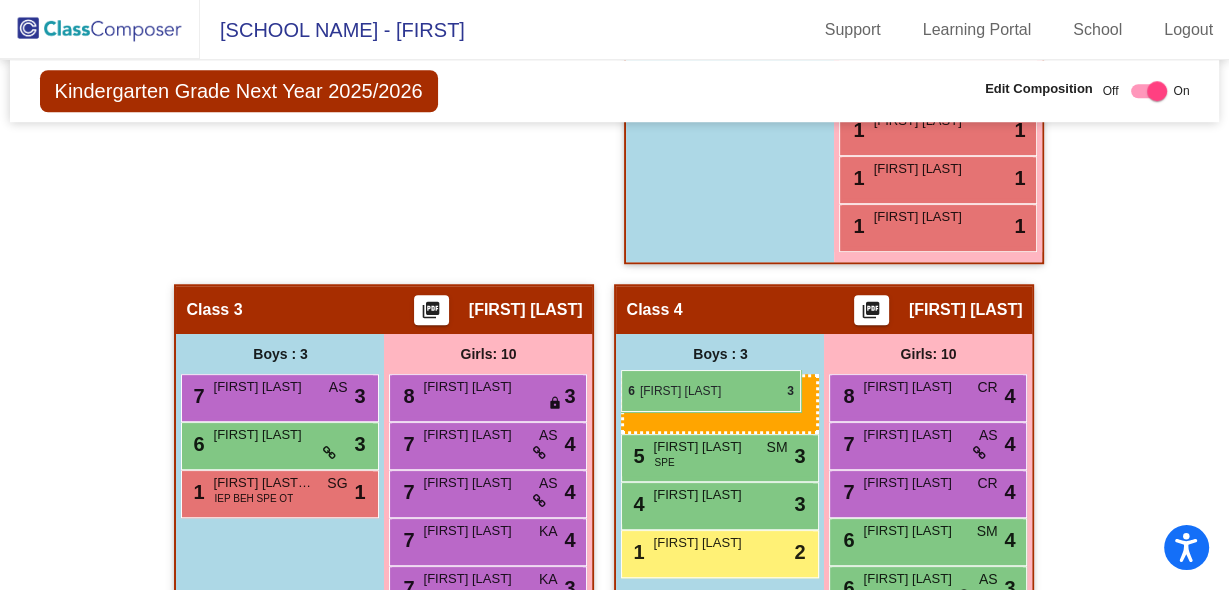 drag, startPoint x: 719, startPoint y: 304, endPoint x: 621, endPoint y: 370, distance: 118.15244 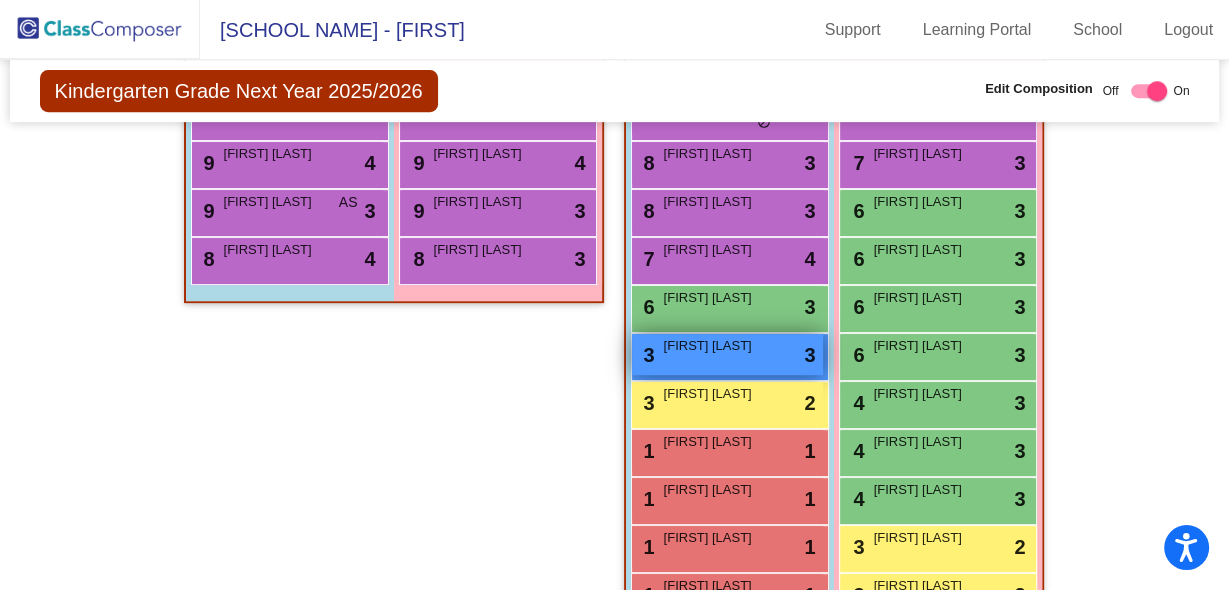 scroll, scrollTop: 759, scrollLeft: 0, axis: vertical 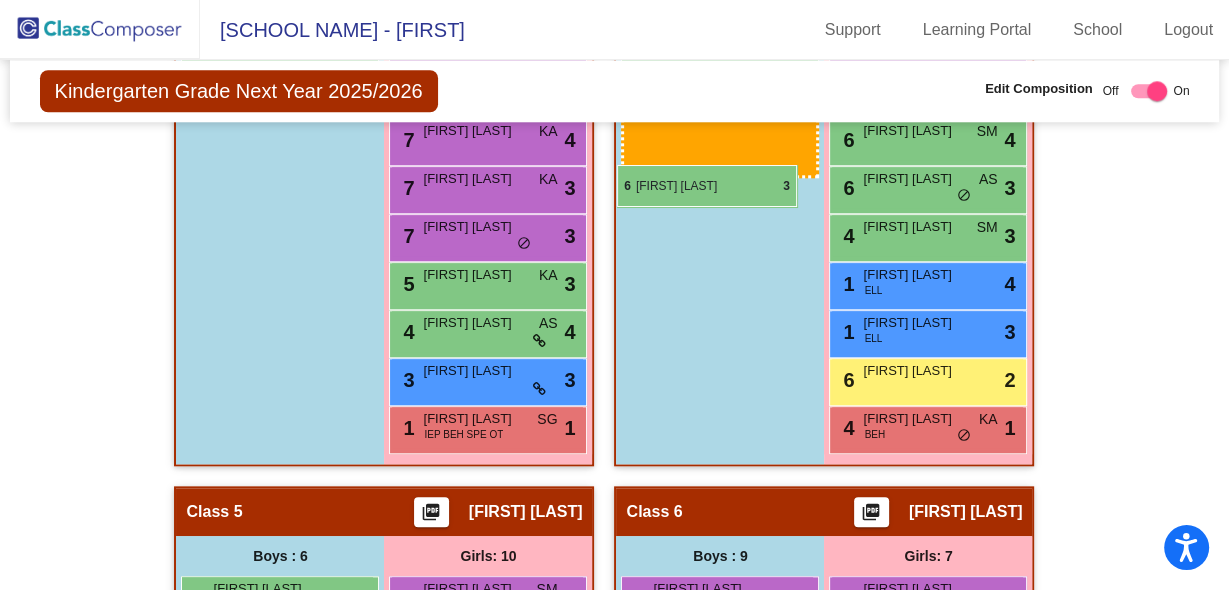 drag, startPoint x: 725, startPoint y: 305, endPoint x: 617, endPoint y: 164, distance: 177.60912 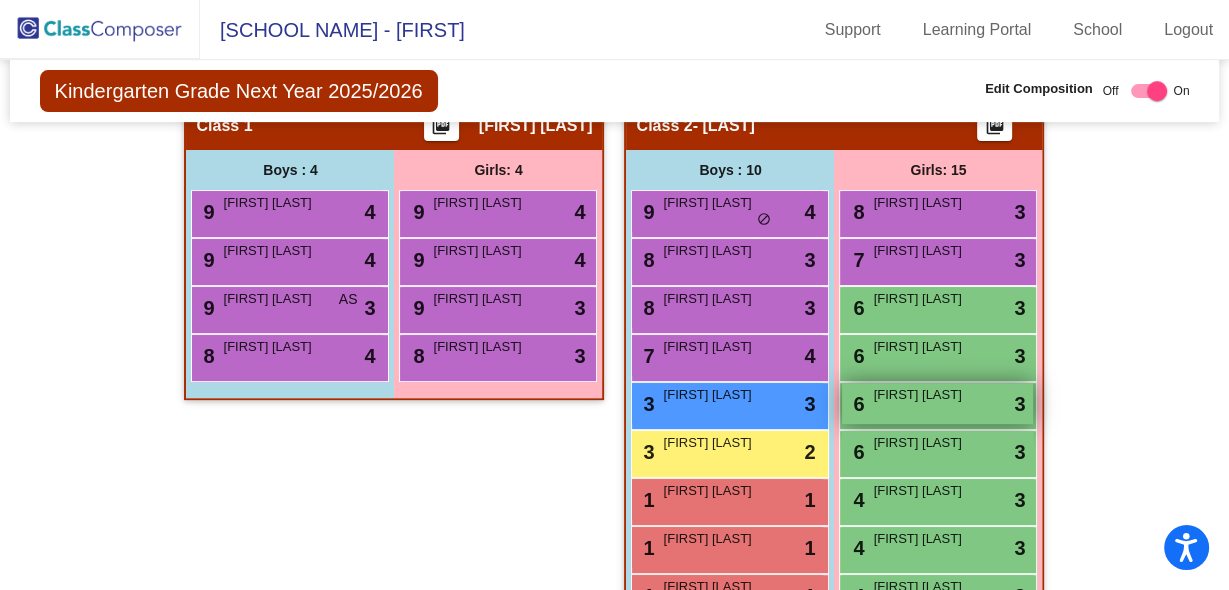 scroll, scrollTop: 759, scrollLeft: 0, axis: vertical 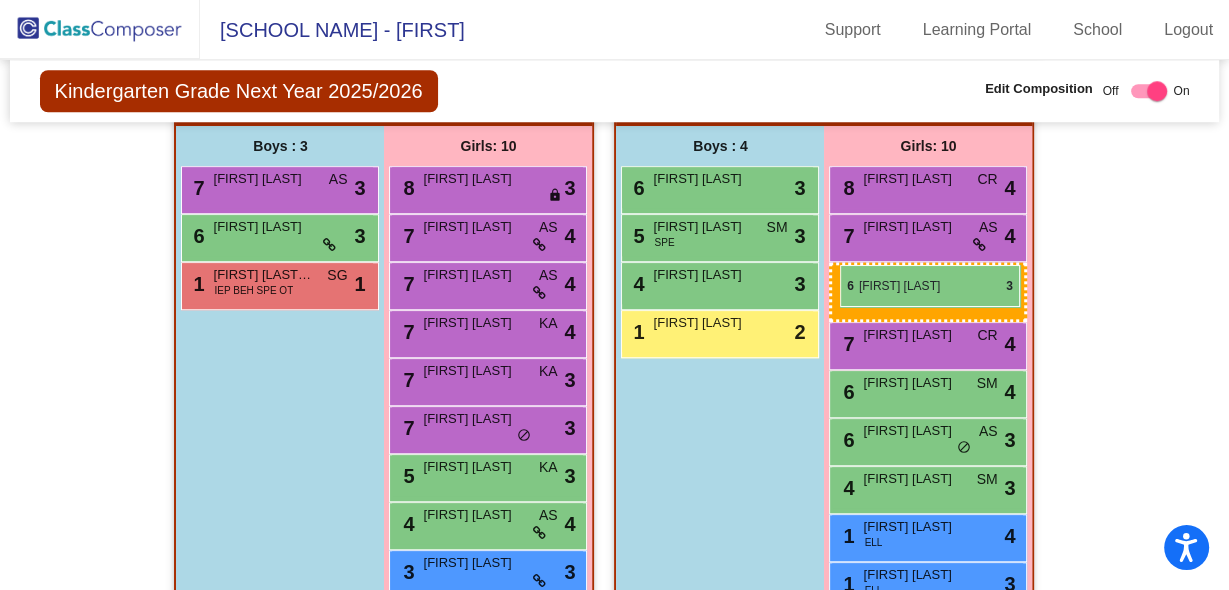 drag, startPoint x: 922, startPoint y: 286, endPoint x: 840, endPoint y: 265, distance: 84.646324 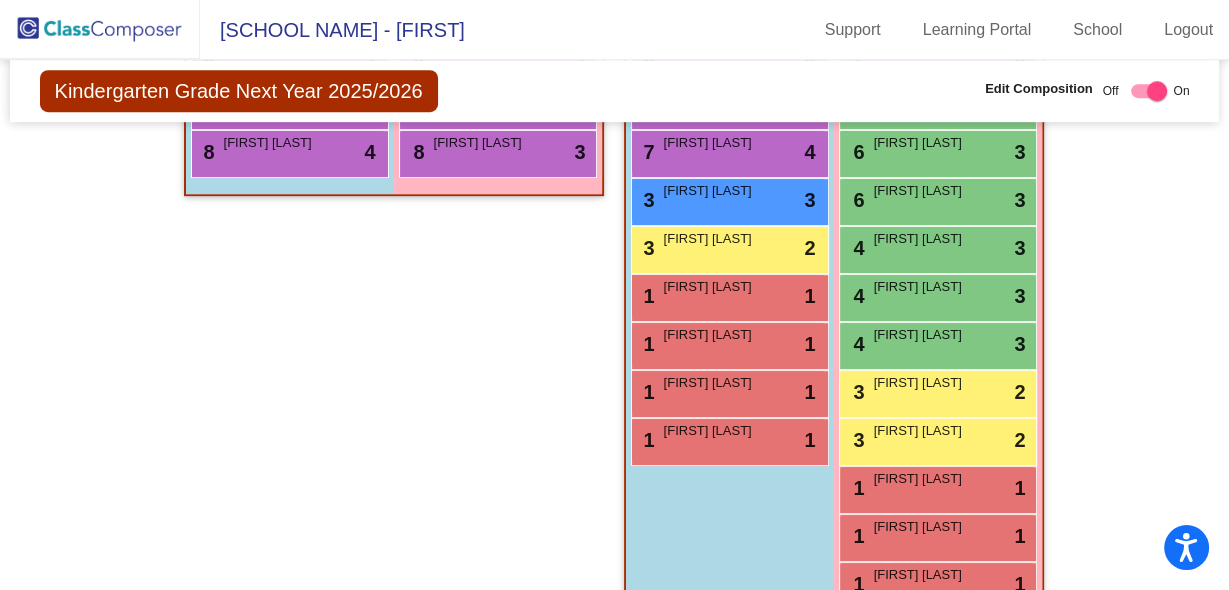 scroll, scrollTop: 839, scrollLeft: 0, axis: vertical 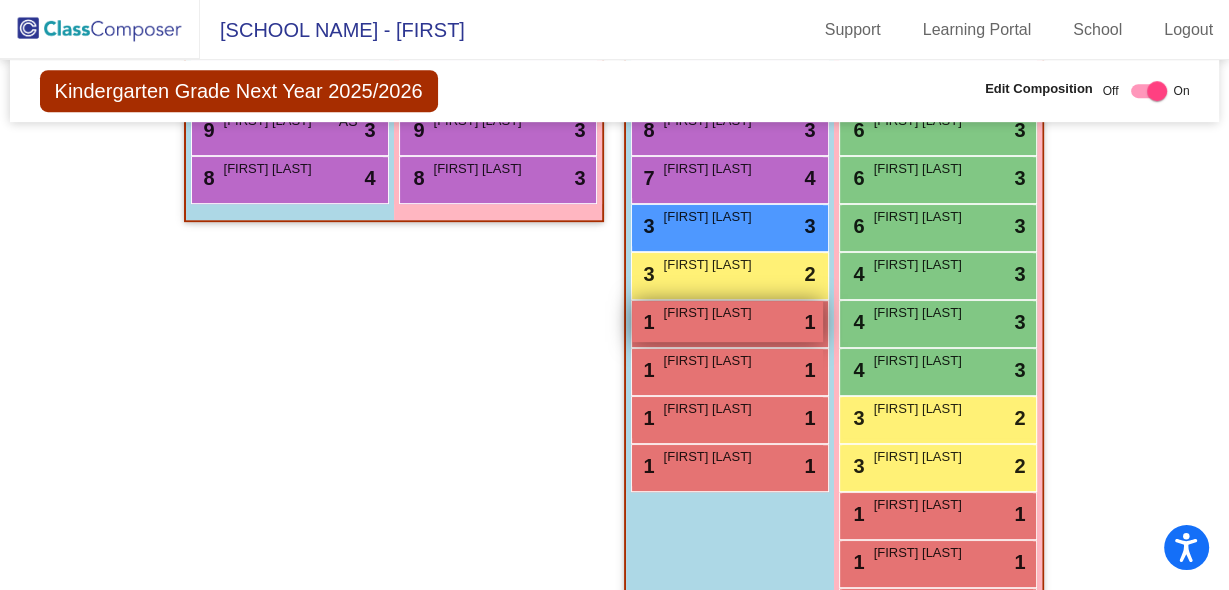 click on "[NUMBER] [STREET] lock do_not_disturb_alt [NUMBER]" at bounding box center (727, 321) 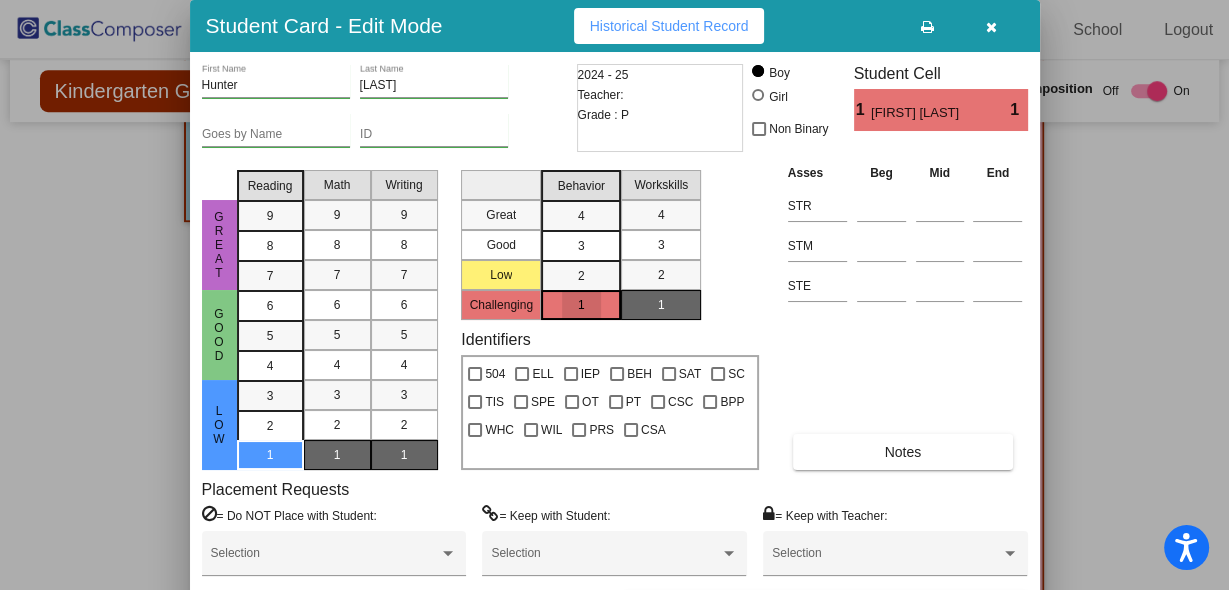 click on "1" at bounding box center (581, 305) 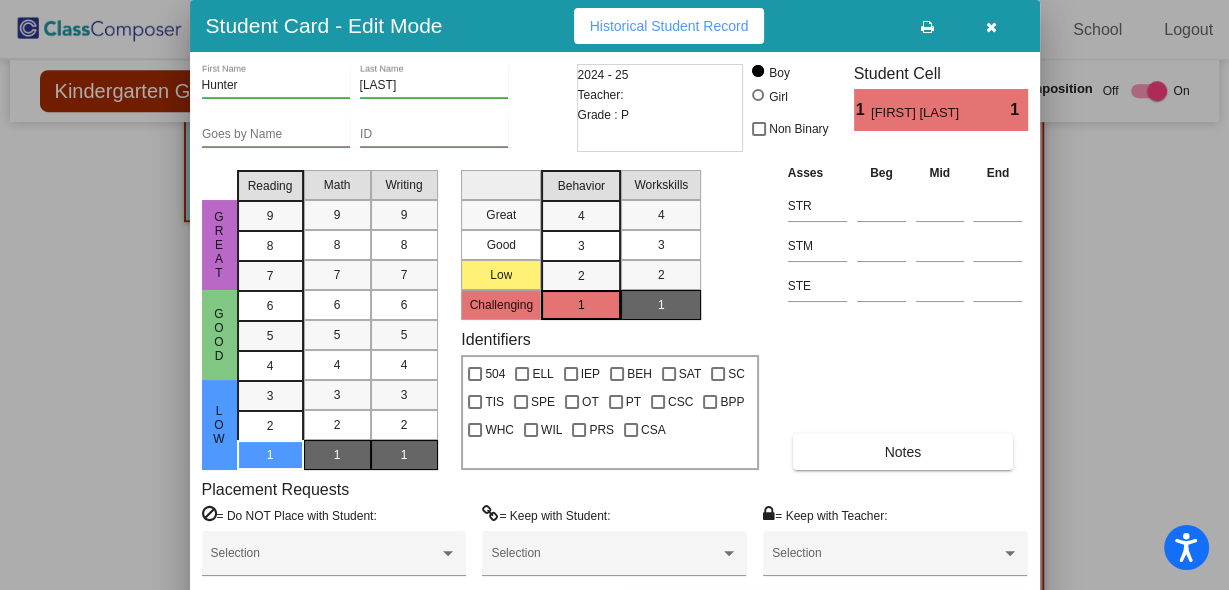 click at bounding box center [991, 27] 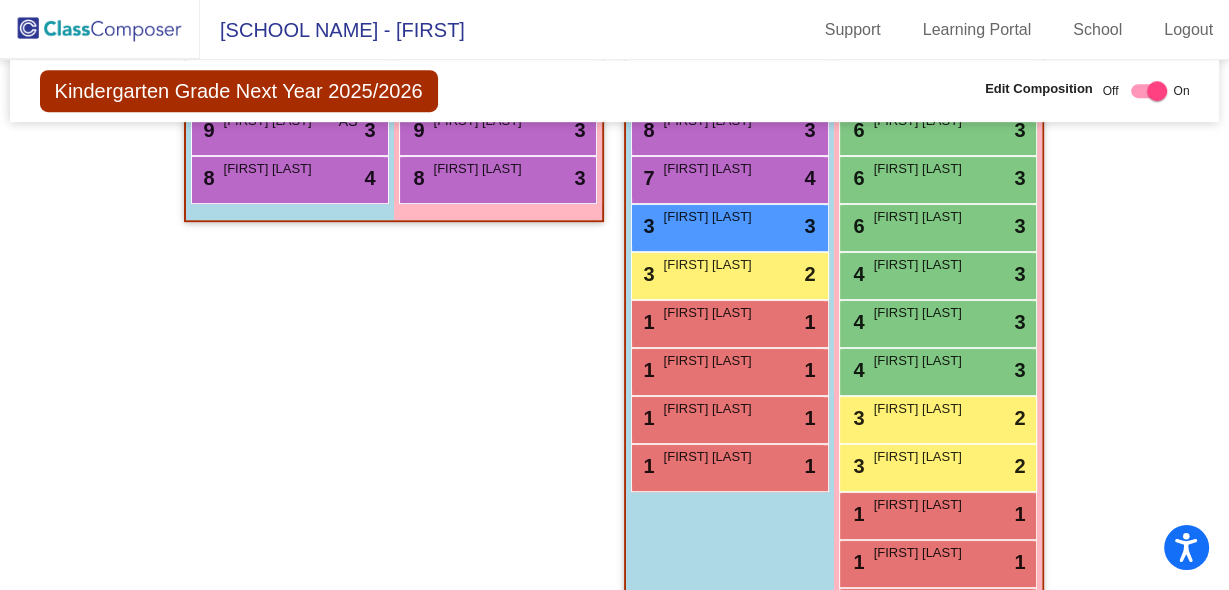 click on "Hallway   - Hallway Class  picture_as_pdf  Add Student  First Name Last Name Student Id  (Recommended)   Boy   Girl   Non Binary Add Close  Boys : [NUMBER]  [NUMBER] [FIRST] [LAST] lock do_not_disturb_alt [NUMBER]  [NUMBER] [FIRST] [LAST] lock do_not_disturb_alt [NUMBER]  [NUMBER] [FIRST] [LAST] IEP SPE lock do_not_disturb_alt [NUMBER]  [FIRST] [LAST] lock do_not_disturb_alt  [FIRST] [LAST] lock do_not_disturb_alt  [FIRST] [LAST] IEP lock do_not_disturb_alt  [FIRST] [LAST] lock do_not_disturb_alt  [FIRST] [LAST] lock do_not_disturb_alt  [FIRST] [LAST] lock do_not_disturb_alt  [FIRST] [LAST] lock do_not_disturb_alt  [FIRST] [LAST] lock do_not_disturb_alt  [FIRST] [LAST] lock do_not_disturb_alt  [FIRST] [LAST] lock do_not_disturb_alt  [FIRST] [LAST] lock do_not_disturb_alt  [FIRST] [LAST] lock do_not_disturb_alt  [FIRST] [LAST] lock do_not_disturb_alt  [FIRST] [LAST] SC lock do_not_disturb_alt  [FIRST] [LAST] lock do_not_disturb_alt  [FIRST] [LAST] lock do_not_disturb_alt  Girls: [NUMBER]  [FIRST] [LAST] lock do_not_disturb_alt  [FIRST] [LAST] lock do_not_disturb_alt  [FIRST] [LAST] lock do_not_disturb_alt  [FIRST] [LAST] lock do_not_disturb_alt  [FIRST] [LAST]" 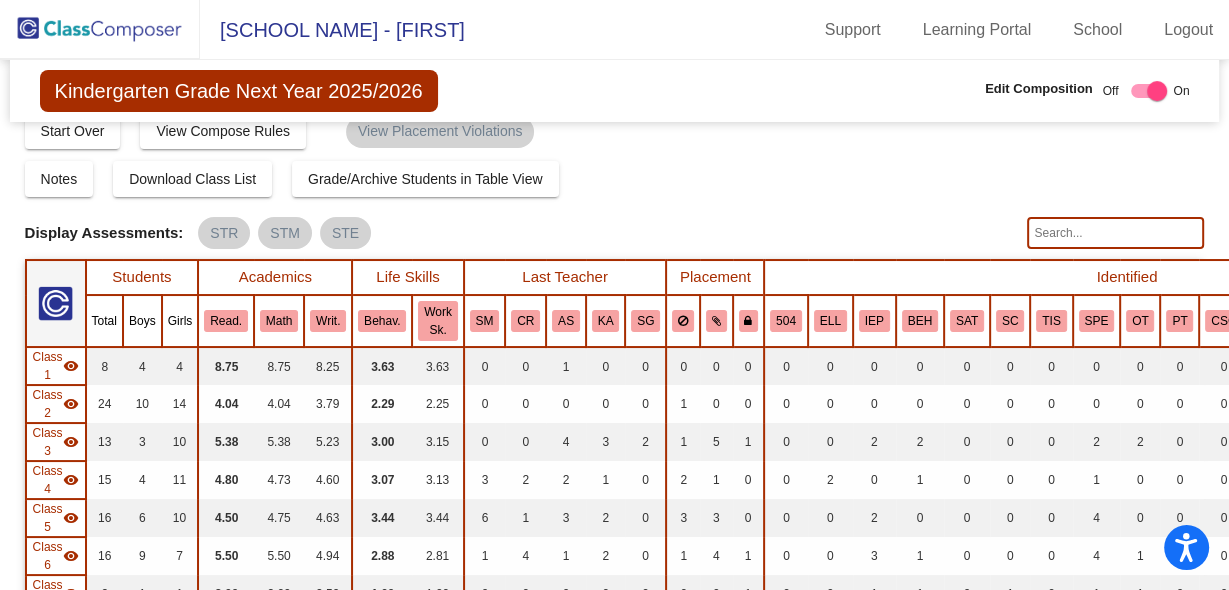 scroll, scrollTop: 0, scrollLeft: 0, axis: both 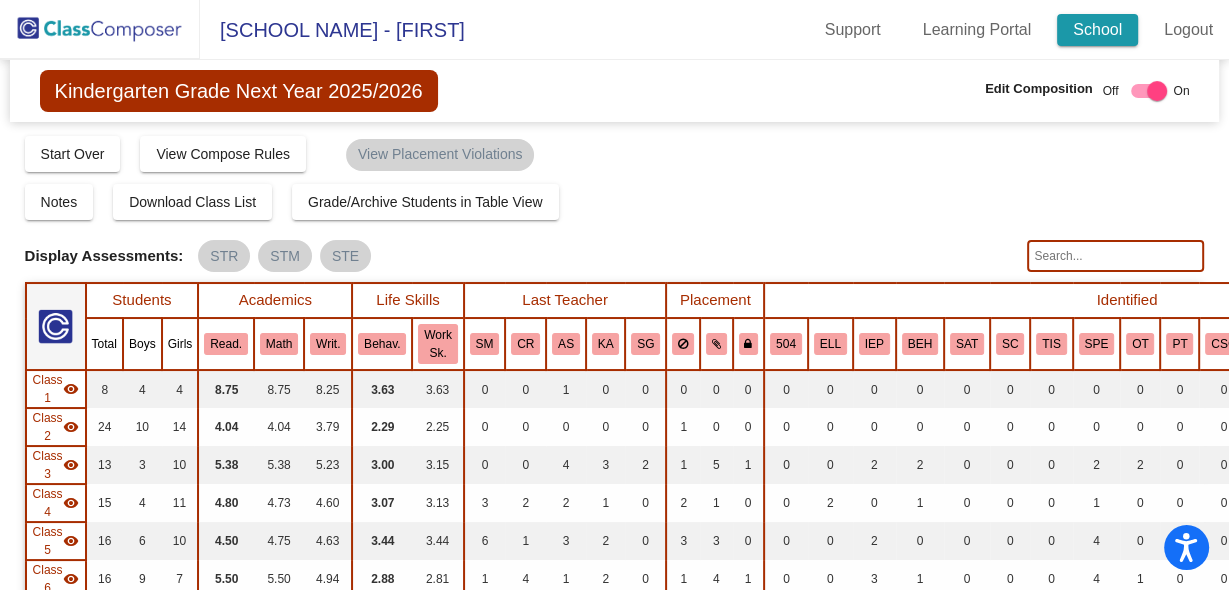 click on "School" 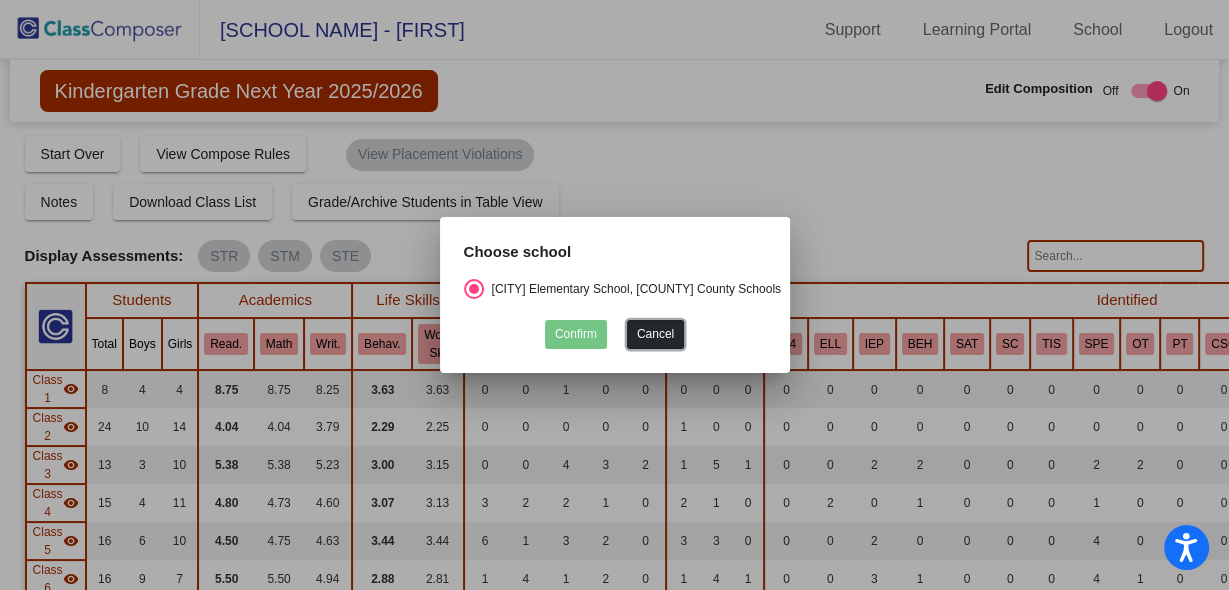 click on "Cancel" at bounding box center [655, 334] 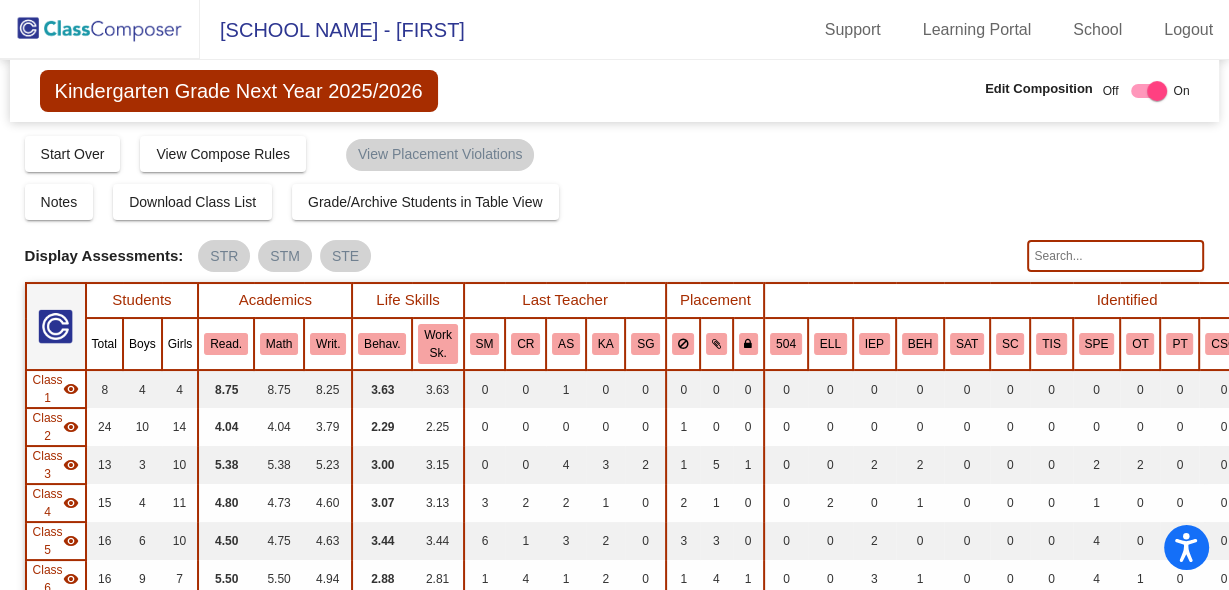 click 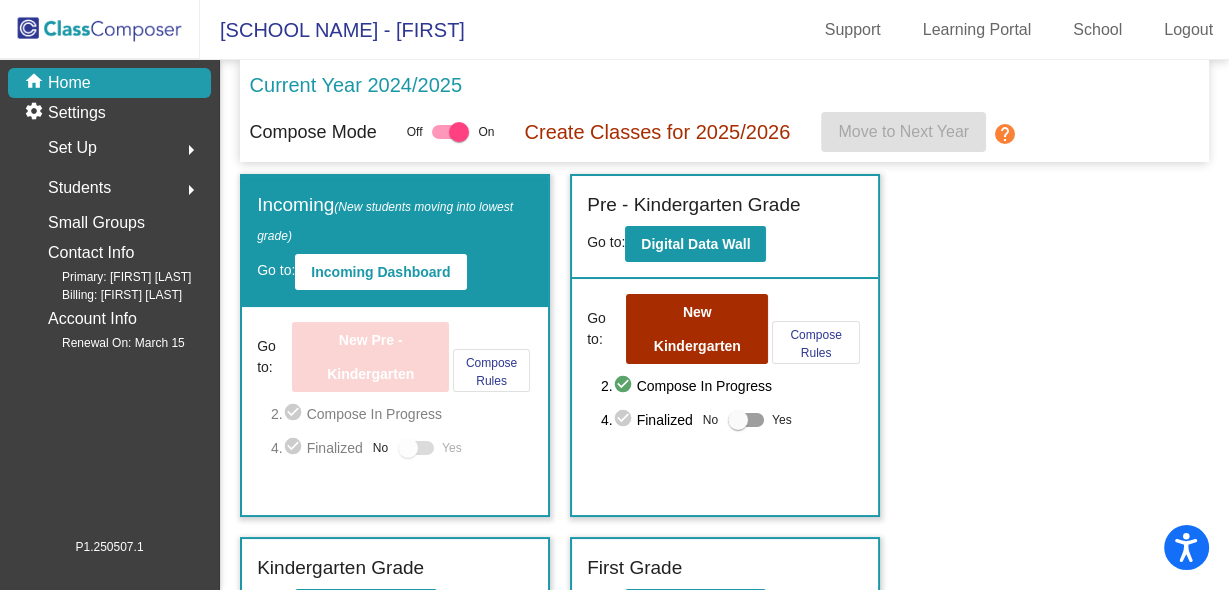 click on "arrow_right" 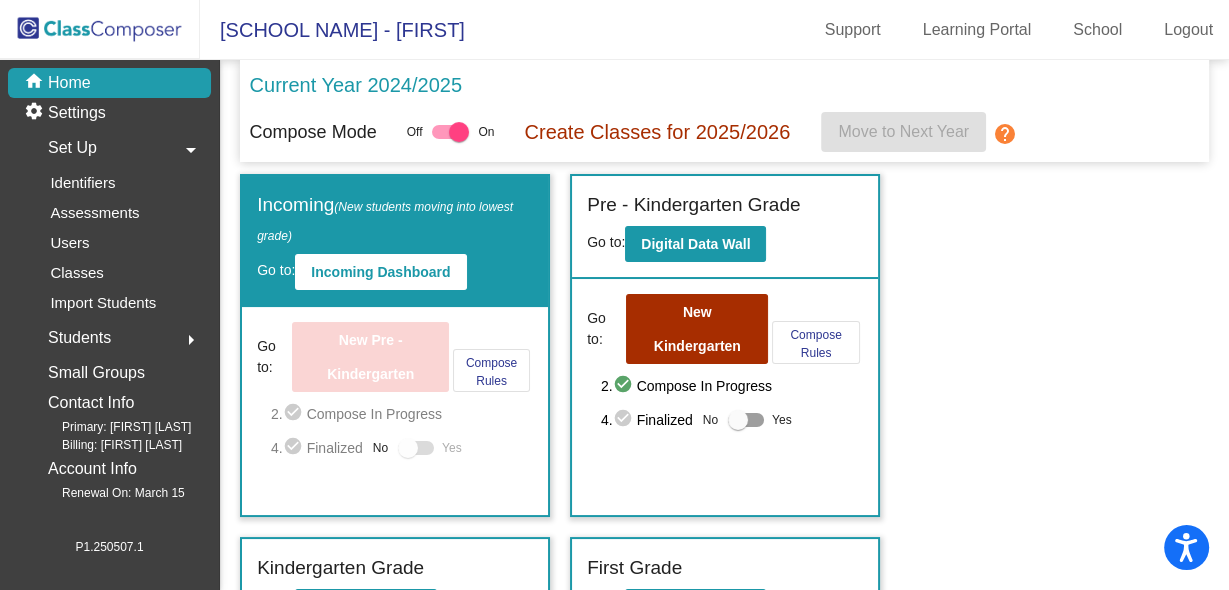 click on "arrow_drop_down" 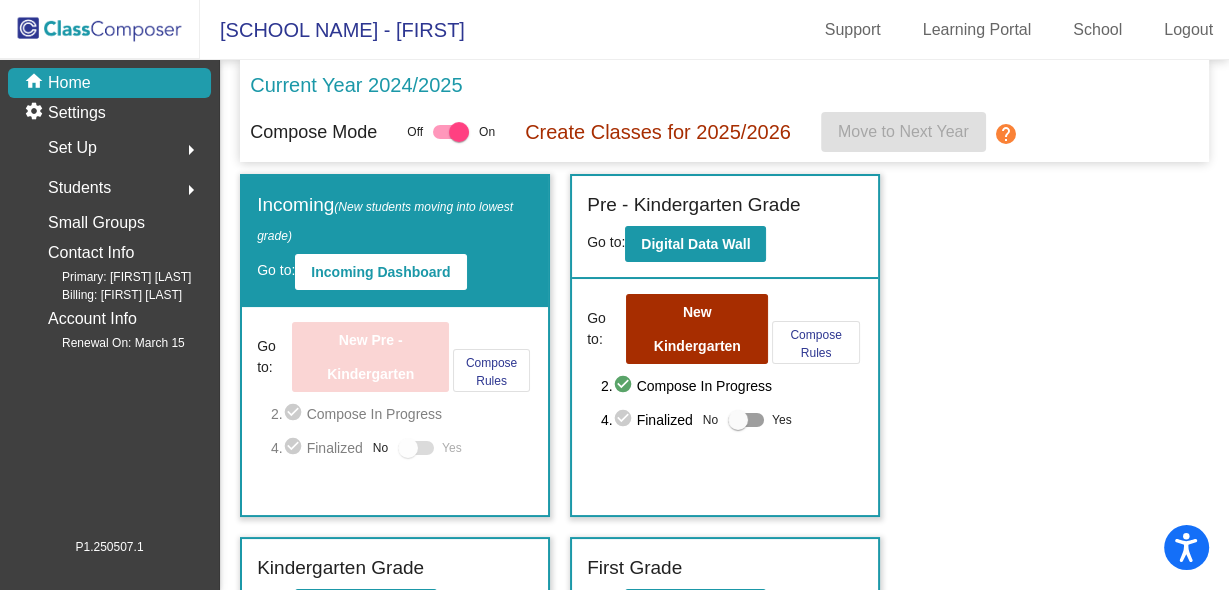 click on "arrow_right" 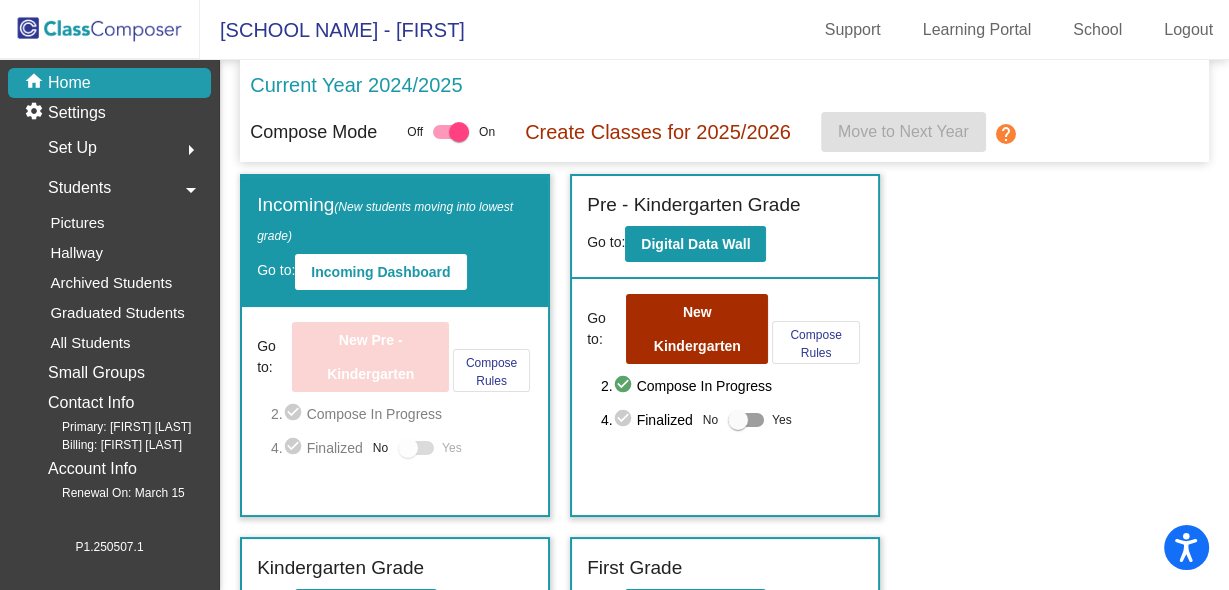click on "arrow_drop_down" 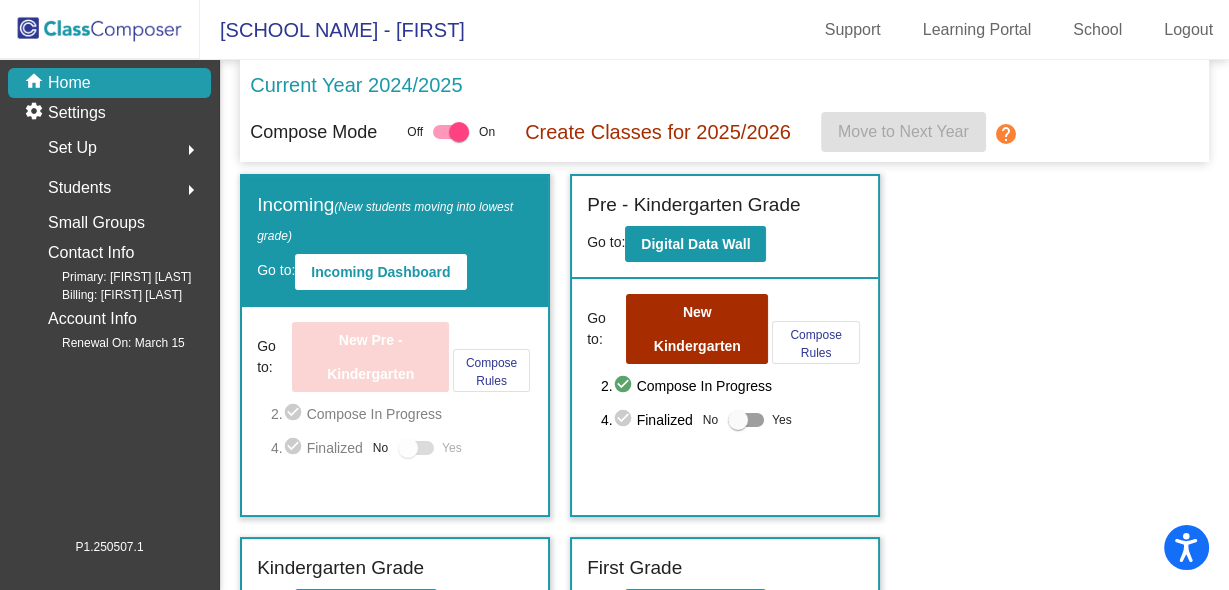 click on "Home" 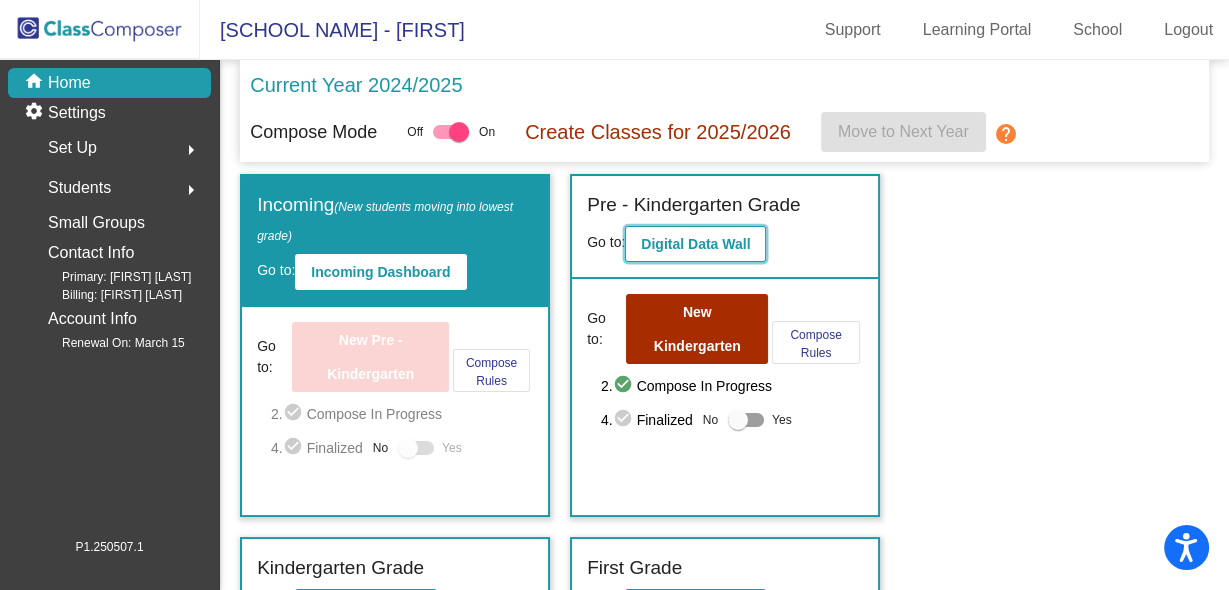 click on "Digital Data Wall" 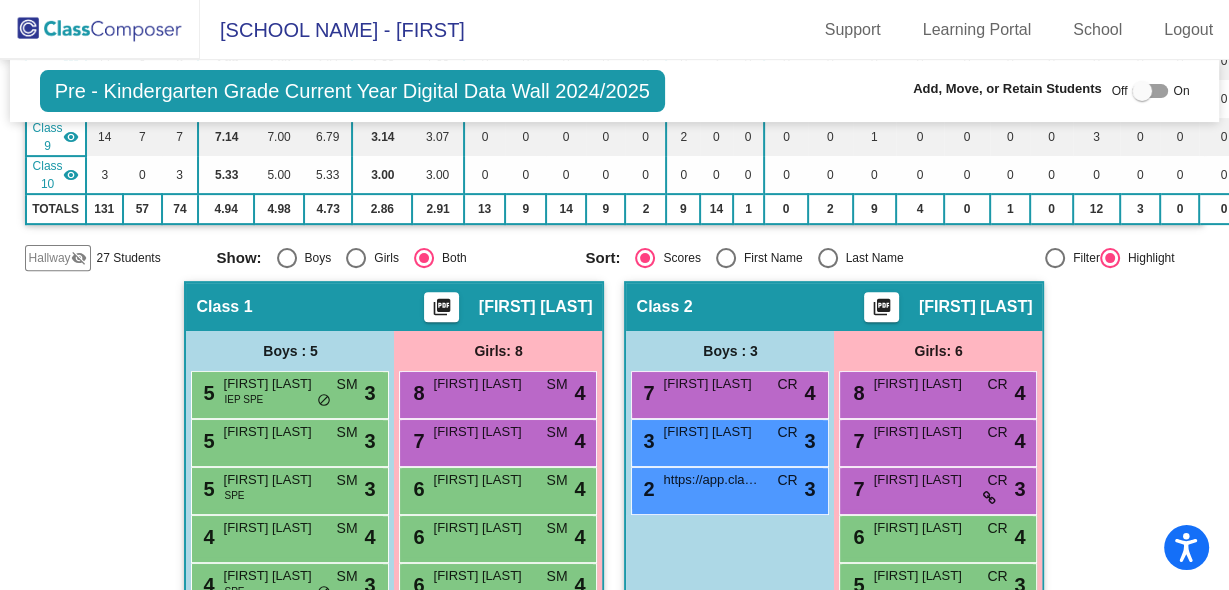 scroll, scrollTop: 0, scrollLeft: 0, axis: both 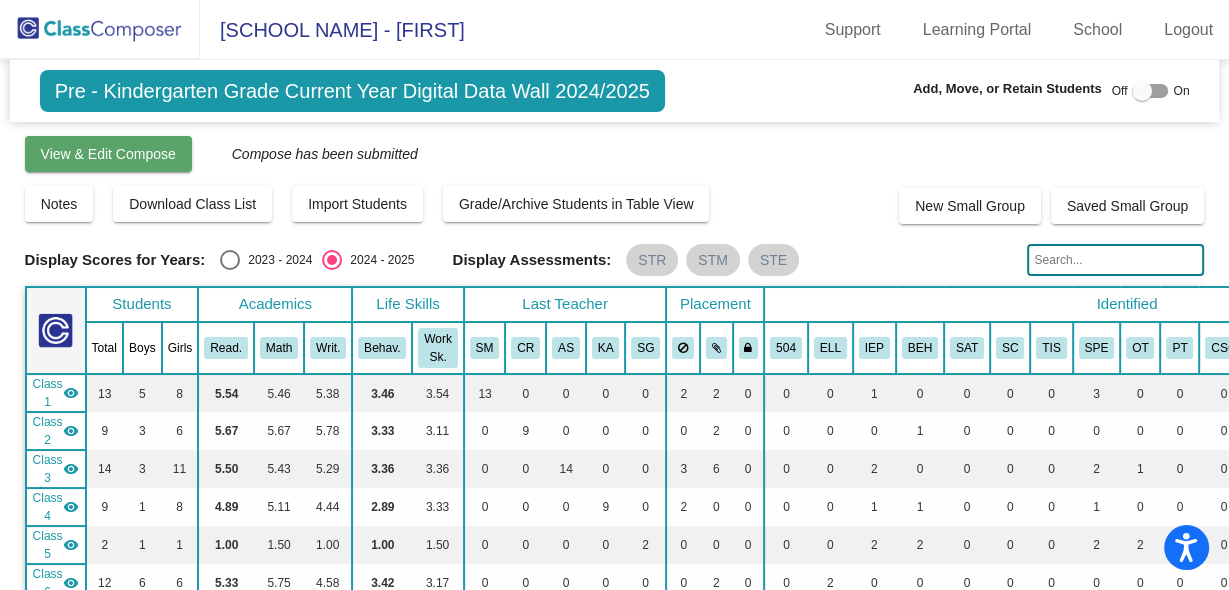 click on "View & Edit Compose" 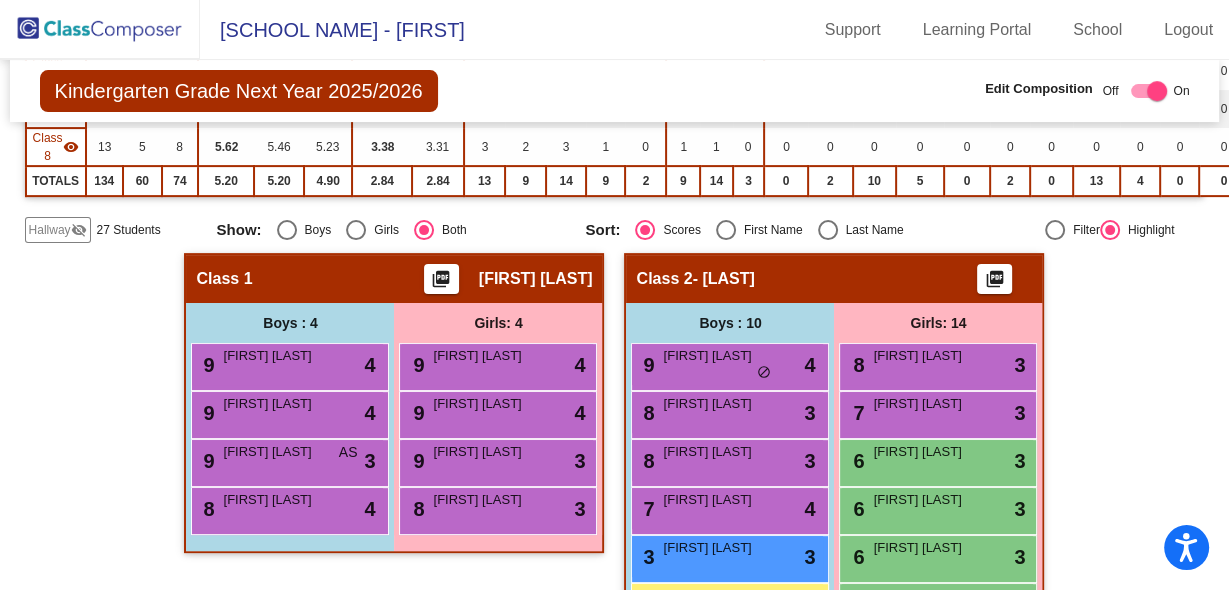 scroll, scrollTop: 480, scrollLeft: 0, axis: vertical 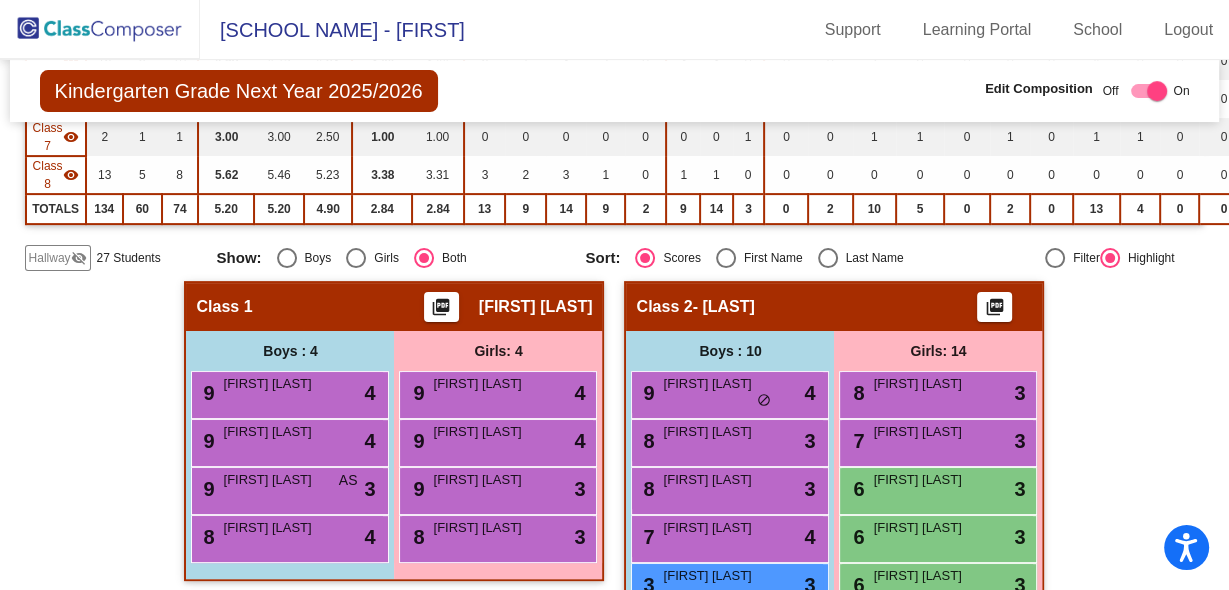click on "Hallway" 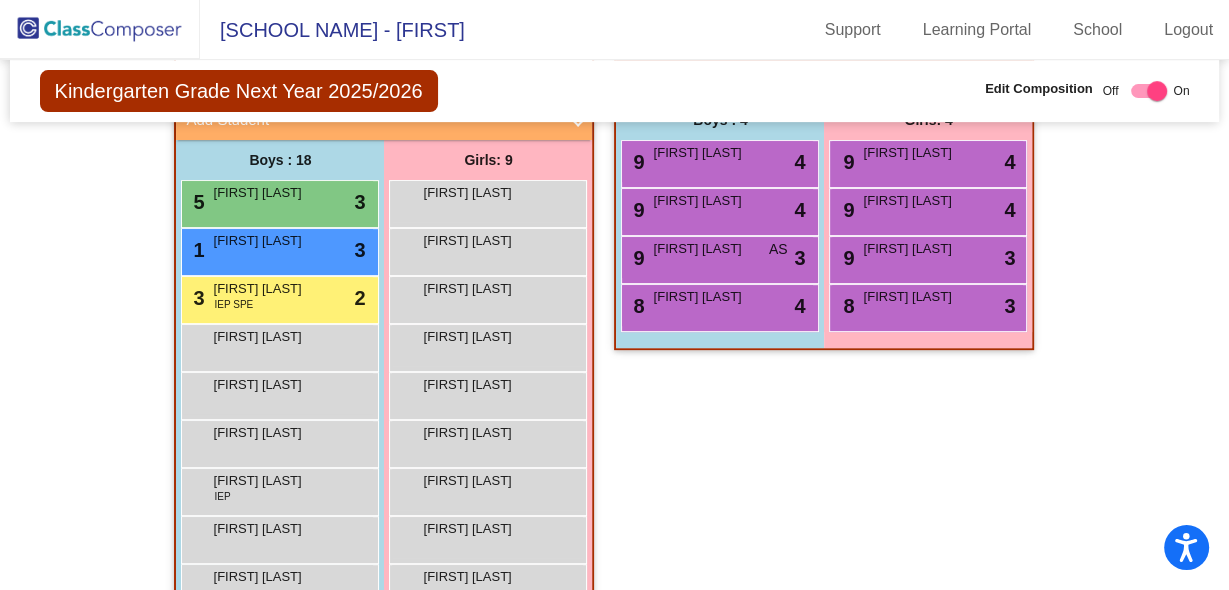 scroll, scrollTop: 640, scrollLeft: 0, axis: vertical 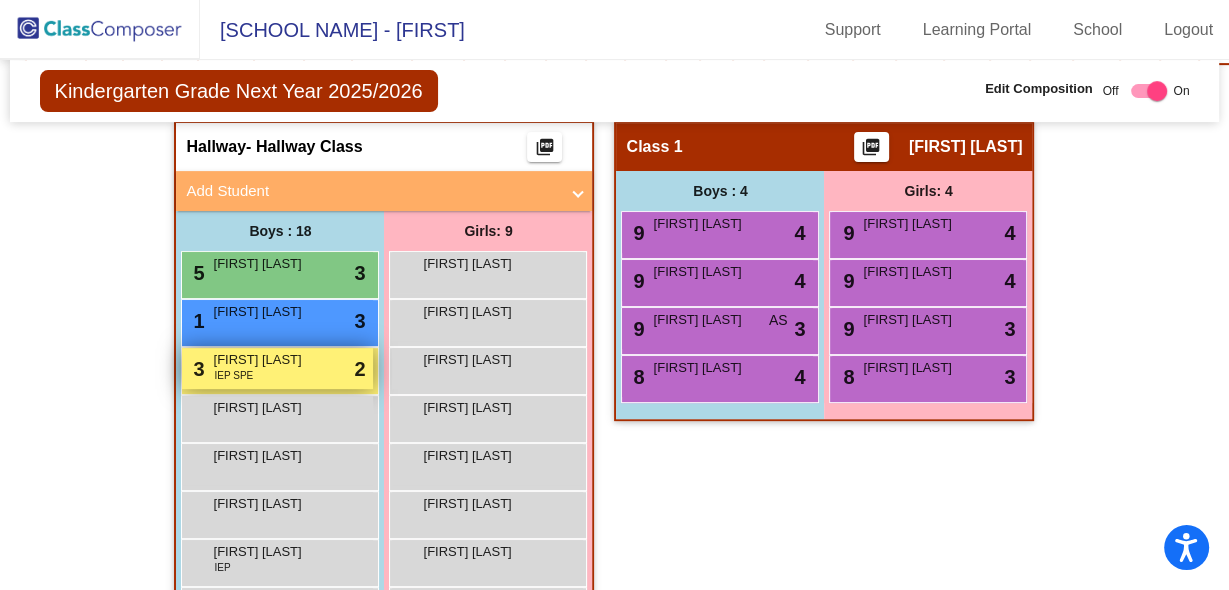 click on "[FIRST] [LAST]" at bounding box center (263, 360) 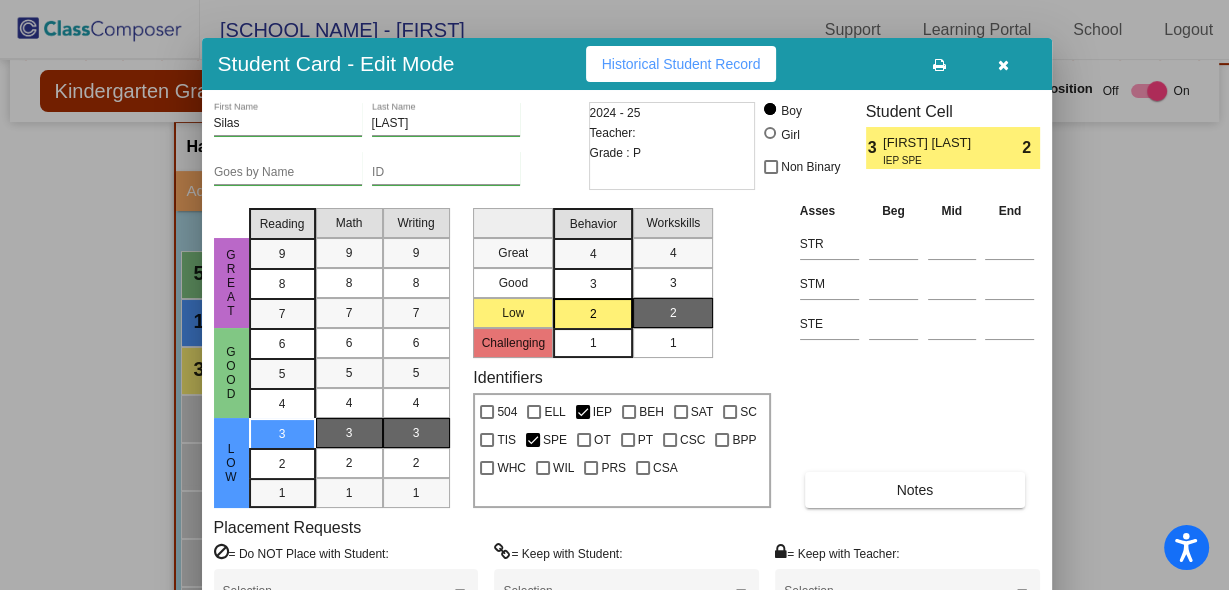 drag, startPoint x: 802, startPoint y: 19, endPoint x: 814, endPoint y: 57, distance: 39.849716 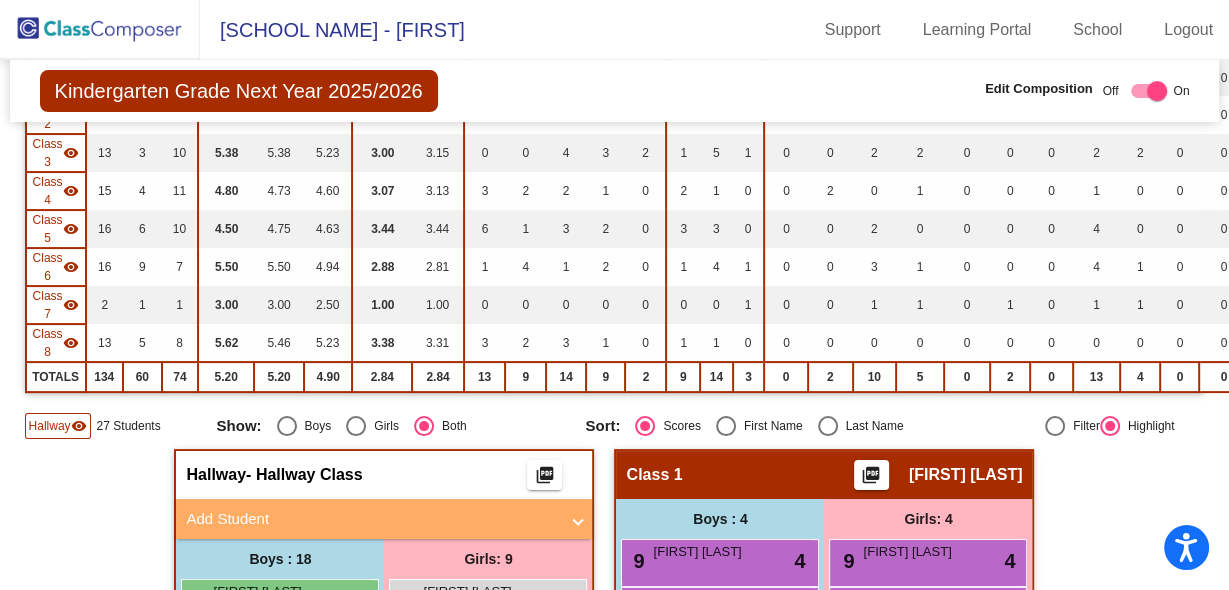 scroll, scrollTop: 0, scrollLeft: 0, axis: both 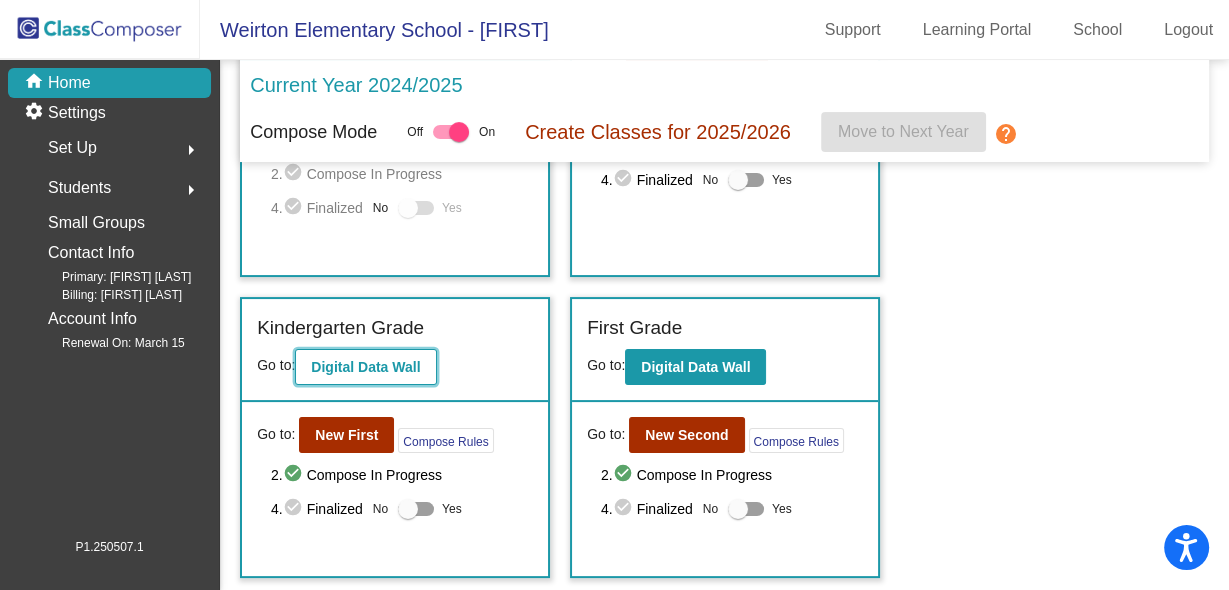 click on "Digital Data Wall" 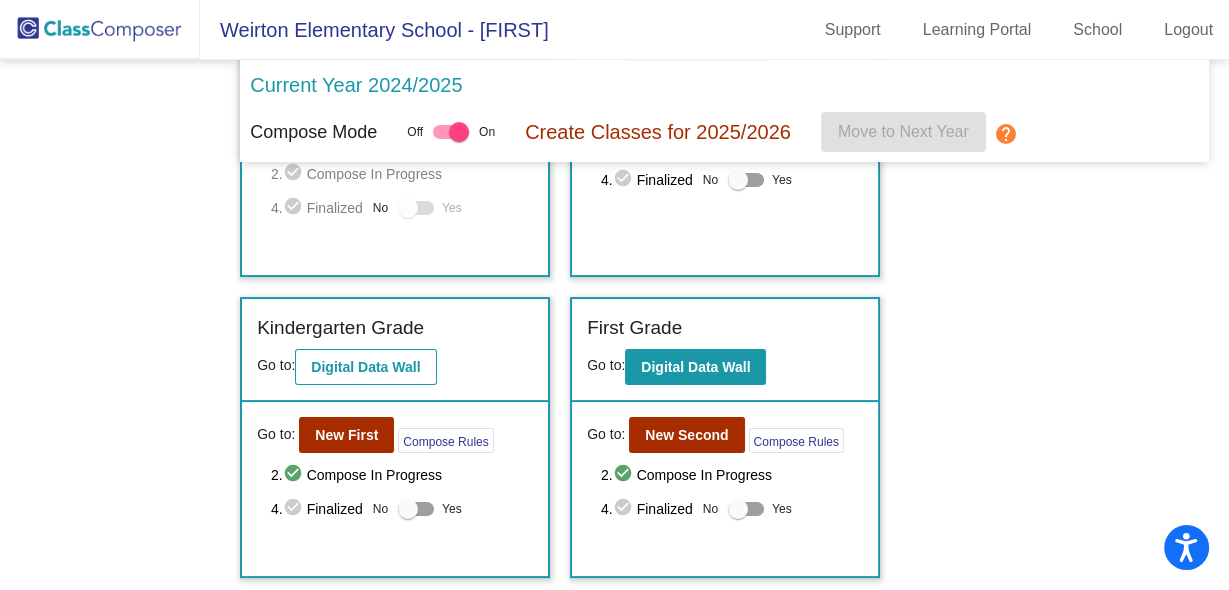 scroll, scrollTop: 0, scrollLeft: 0, axis: both 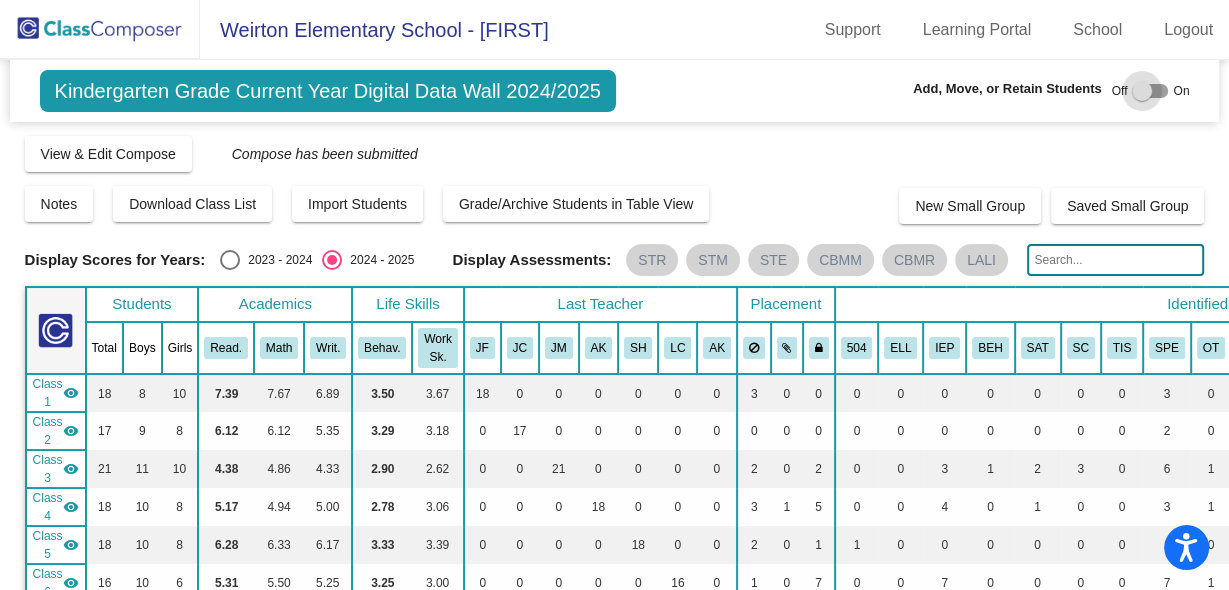 click at bounding box center [1150, 91] 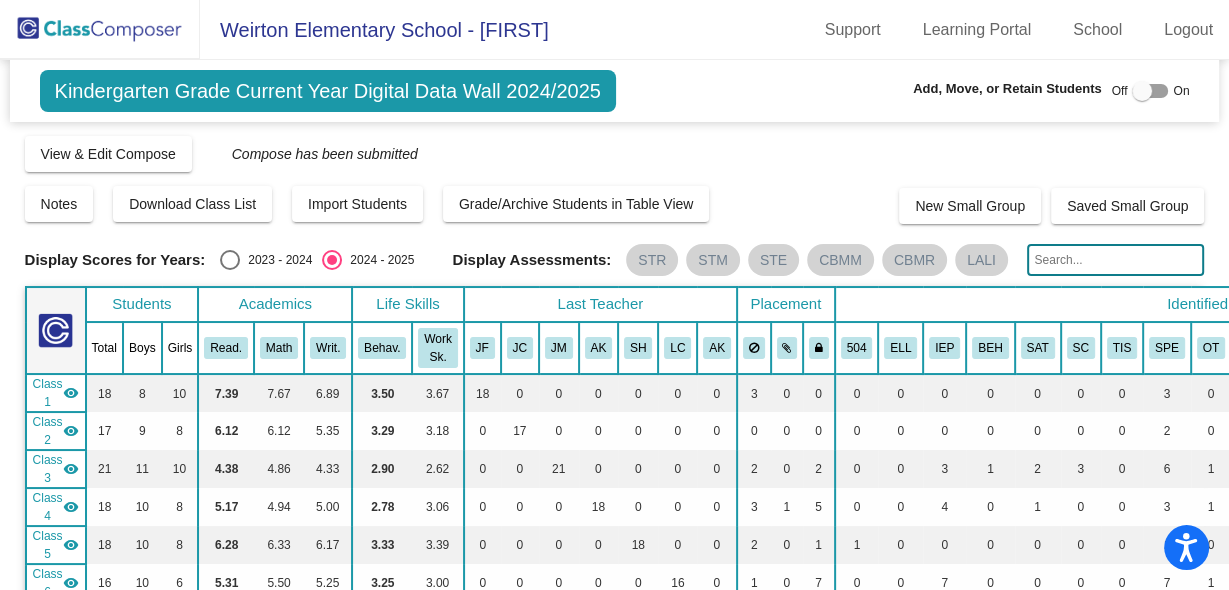 checkbox on "true" 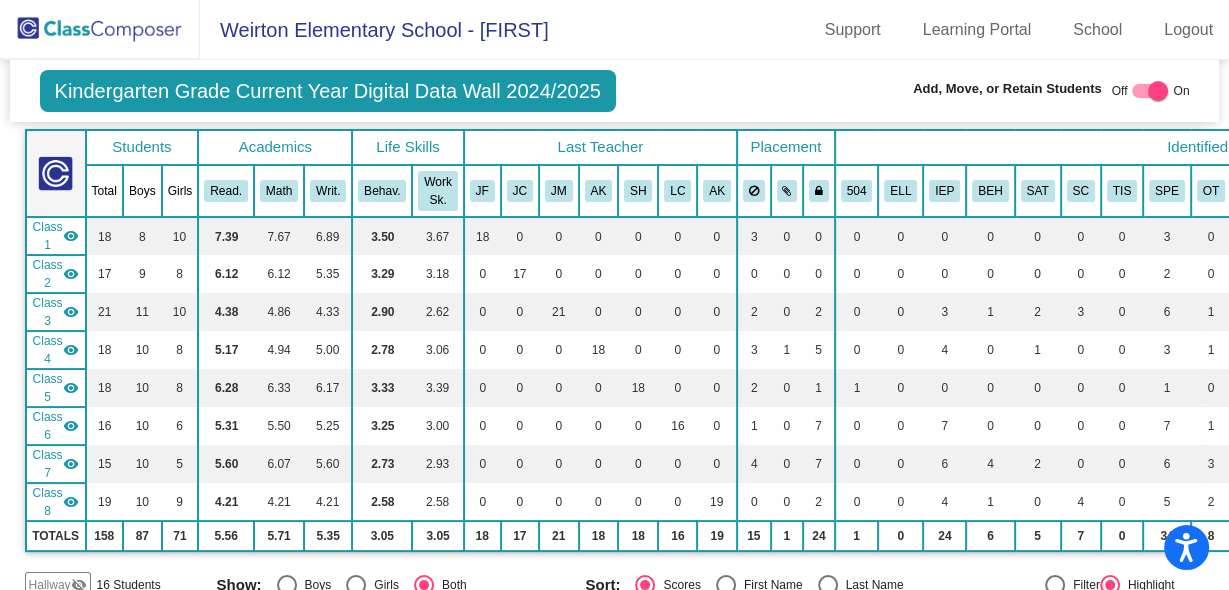 scroll, scrollTop: 0, scrollLeft: 0, axis: both 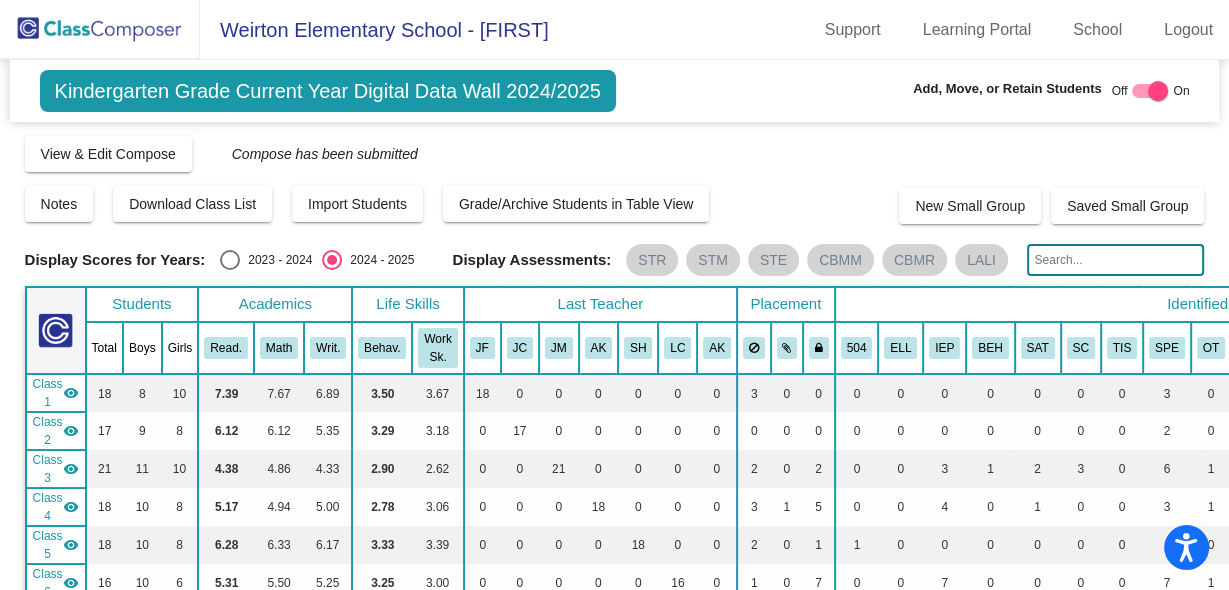 click 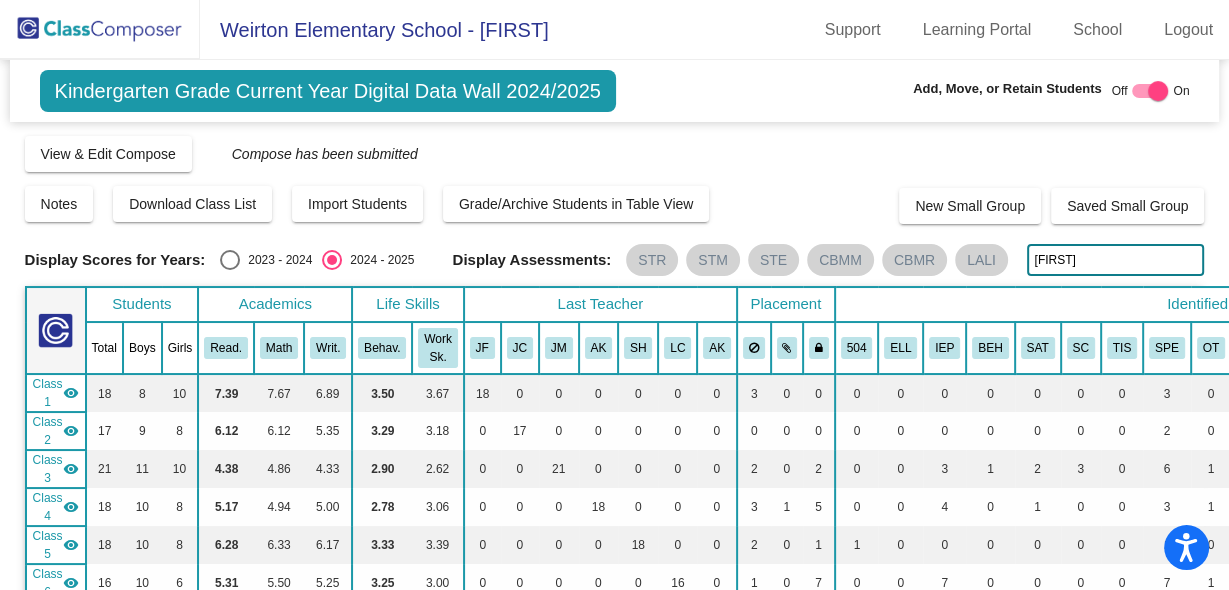type on "vayda" 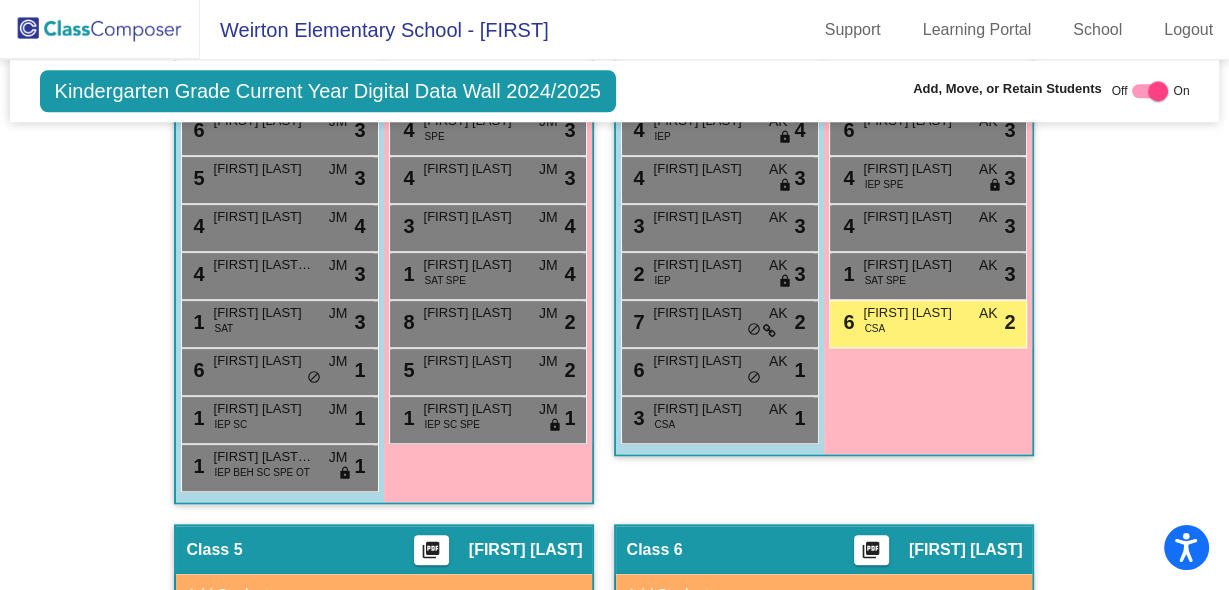 scroll, scrollTop: 1600, scrollLeft: 0, axis: vertical 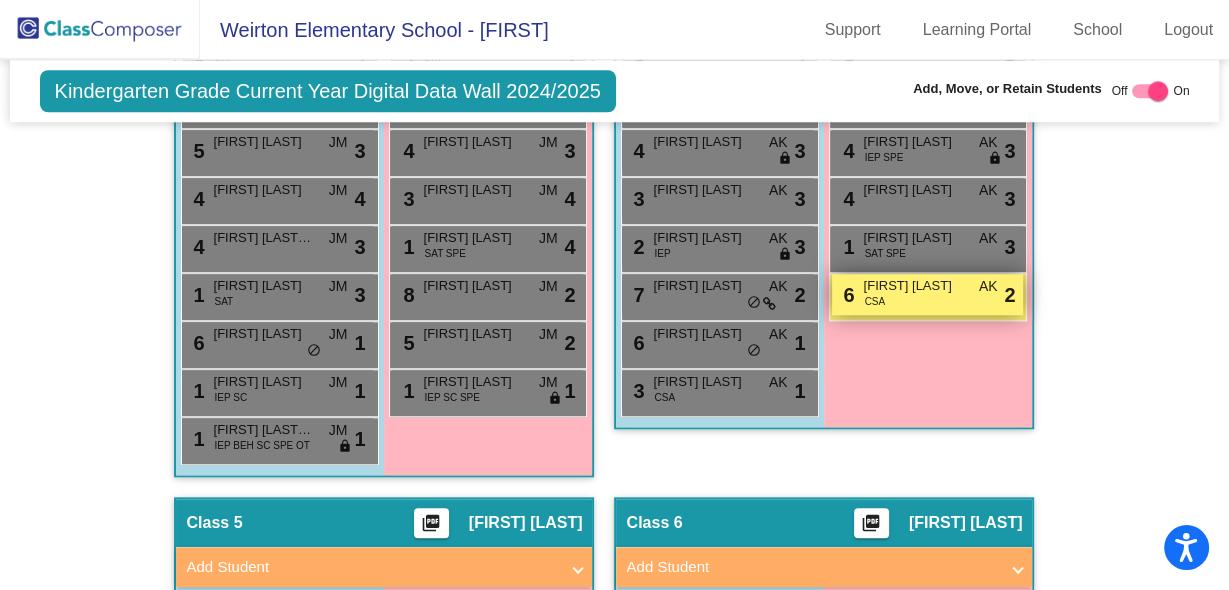 click on "[FIRST] [LAST]" at bounding box center [913, 286] 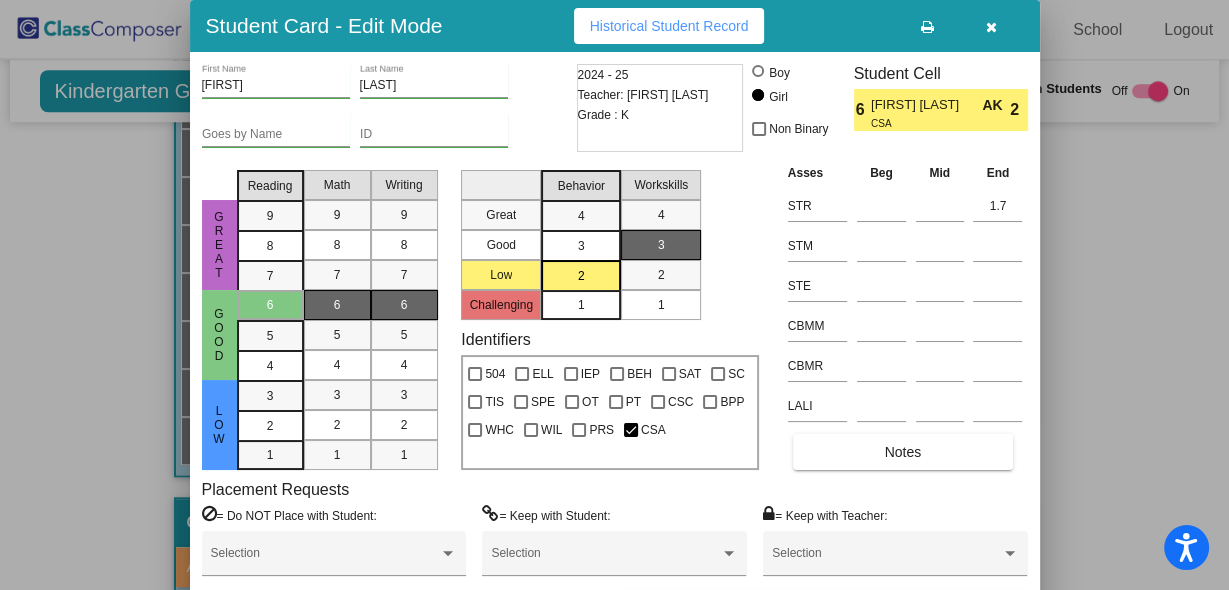 click at bounding box center [991, 27] 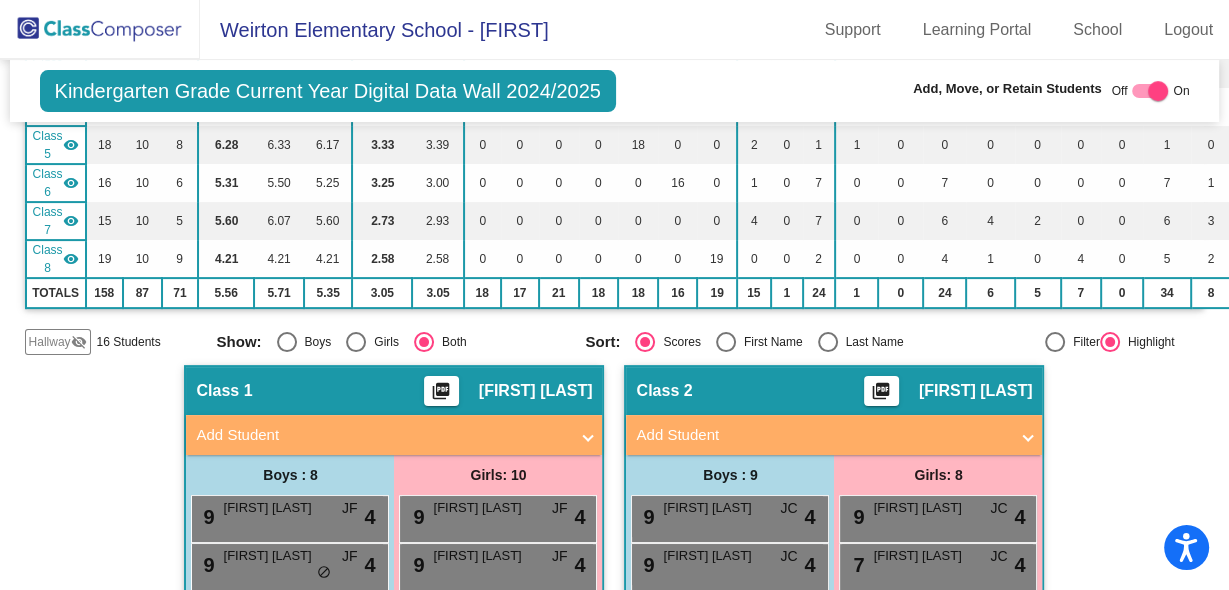 scroll, scrollTop: 0, scrollLeft: 0, axis: both 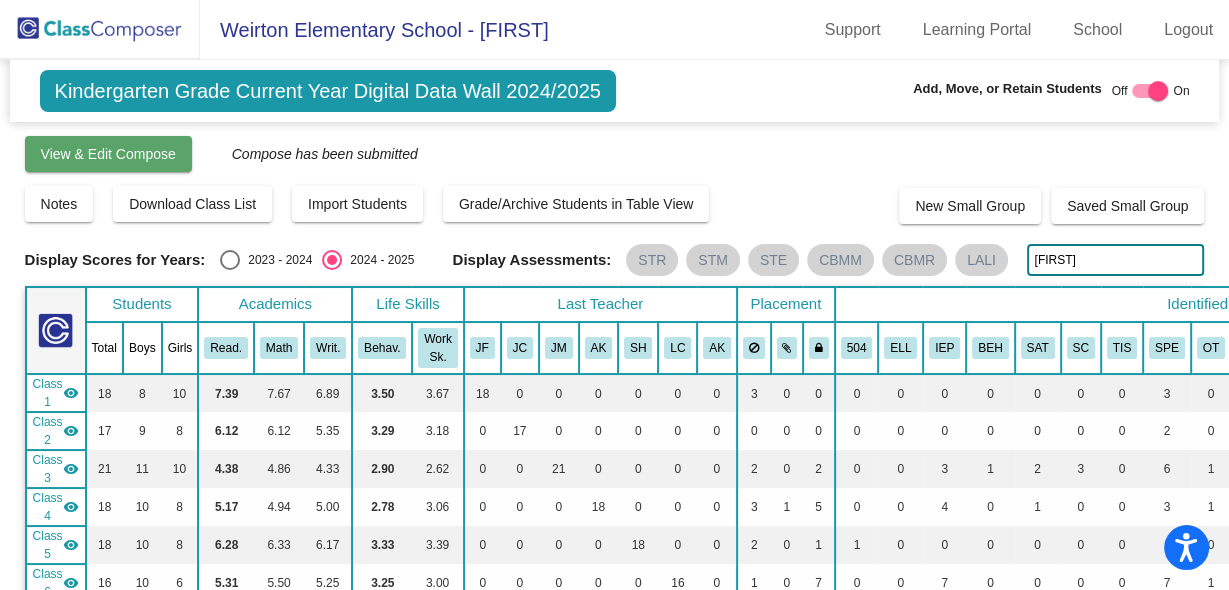 click on "View & Edit Compose" 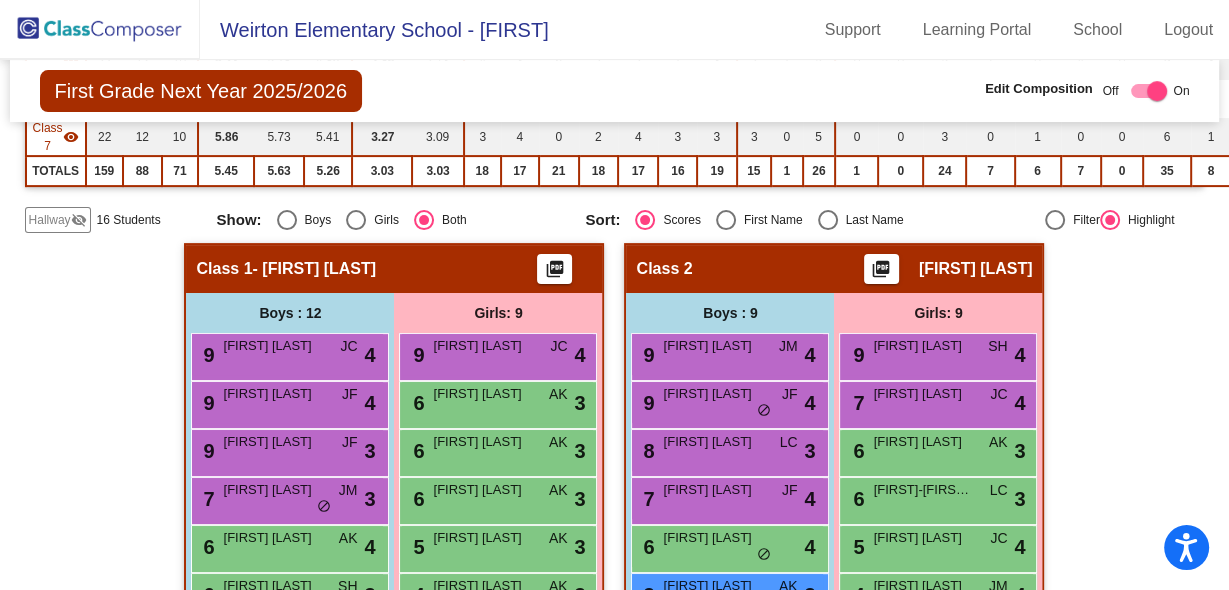 scroll, scrollTop: 160, scrollLeft: 0, axis: vertical 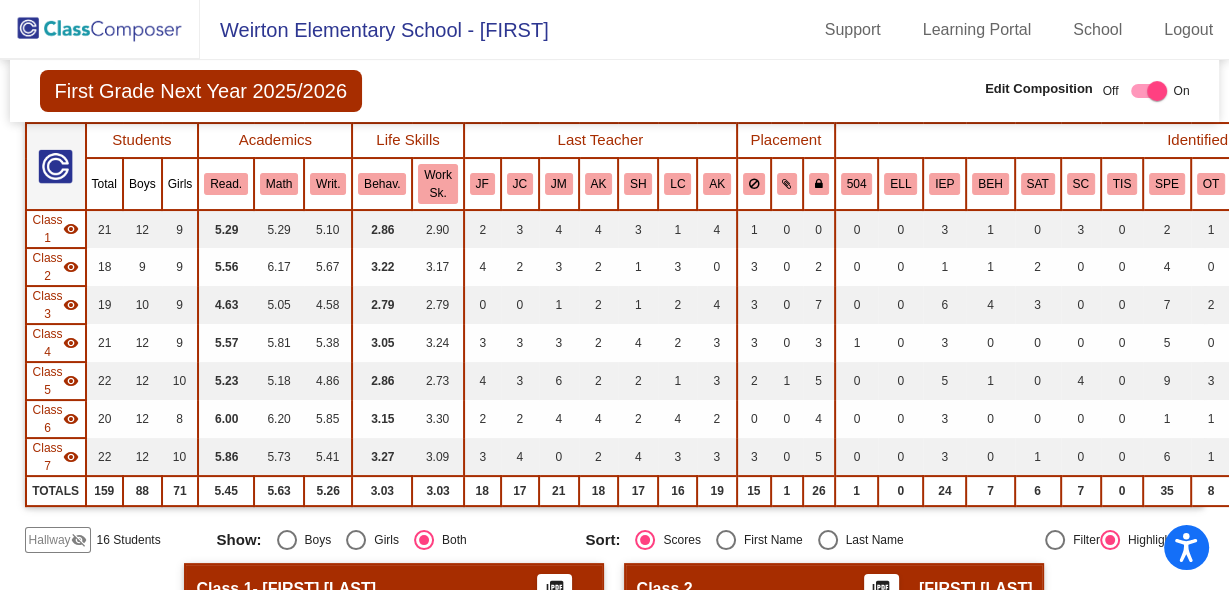 click on "Hallway" 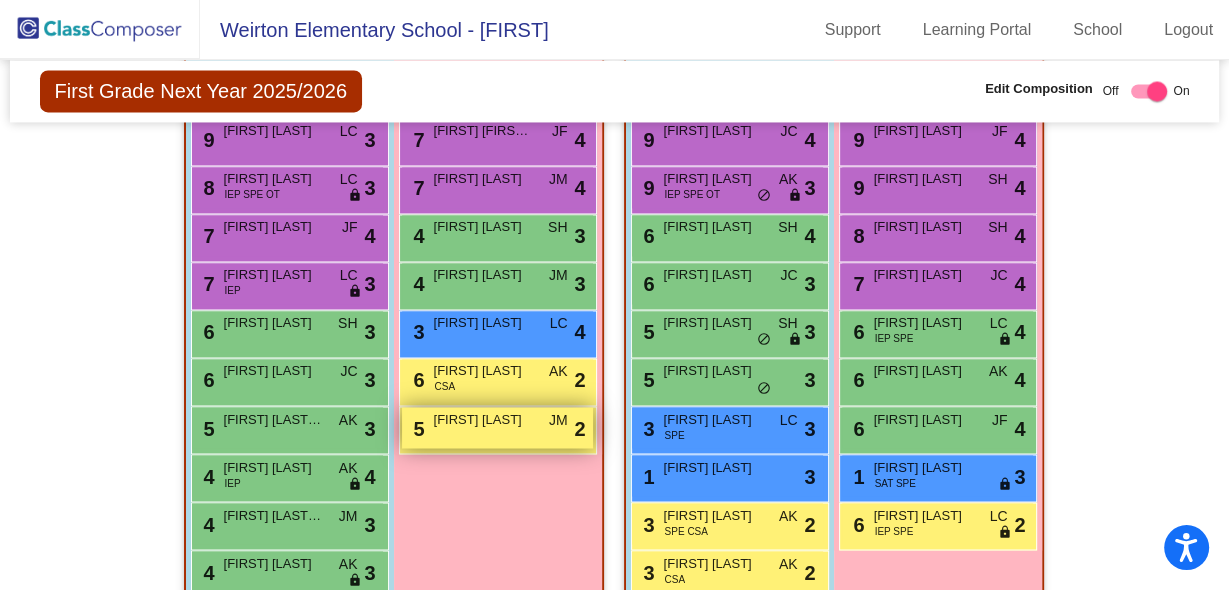 scroll, scrollTop: 2755, scrollLeft: 0, axis: vertical 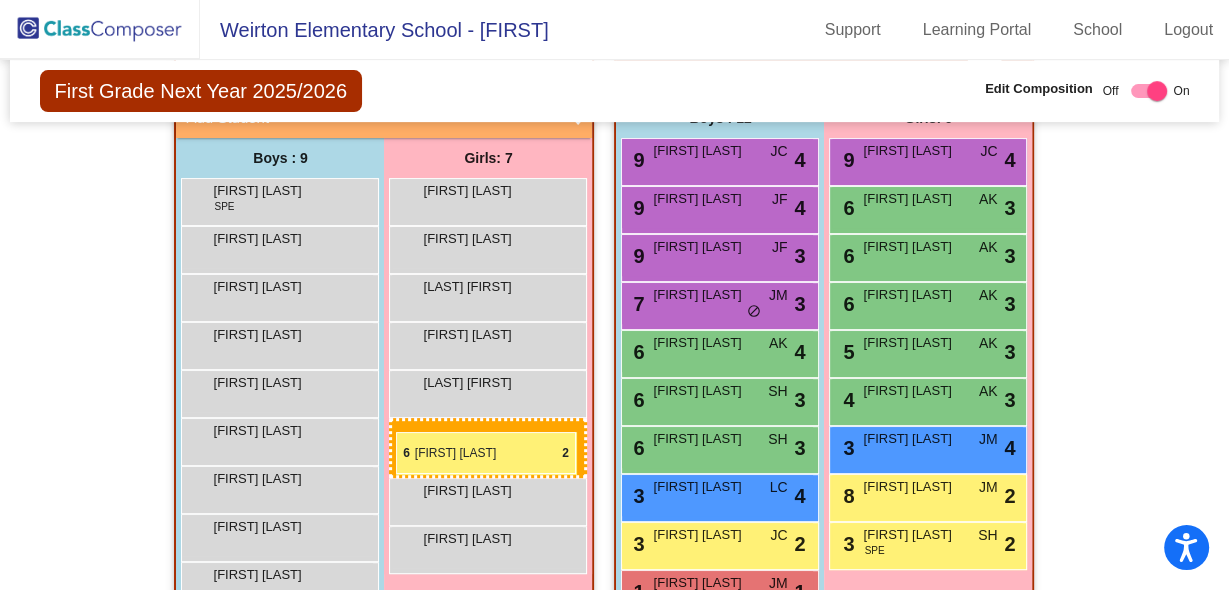 drag, startPoint x: 430, startPoint y: 367, endPoint x: 396, endPoint y: 432, distance: 73.3553 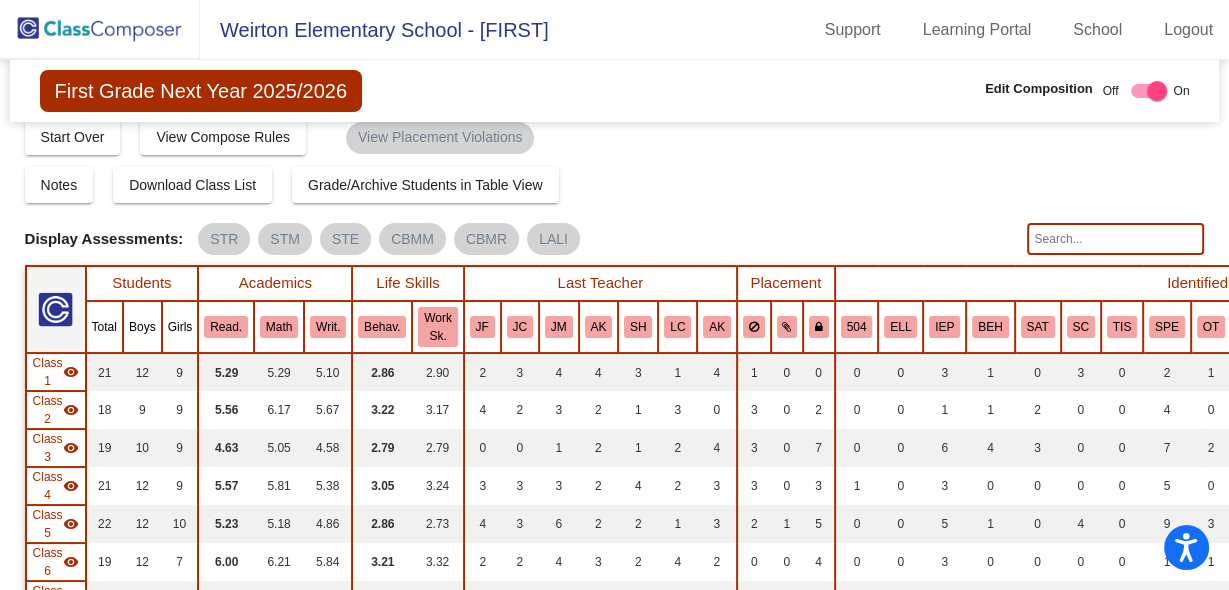 scroll, scrollTop: 0, scrollLeft: 0, axis: both 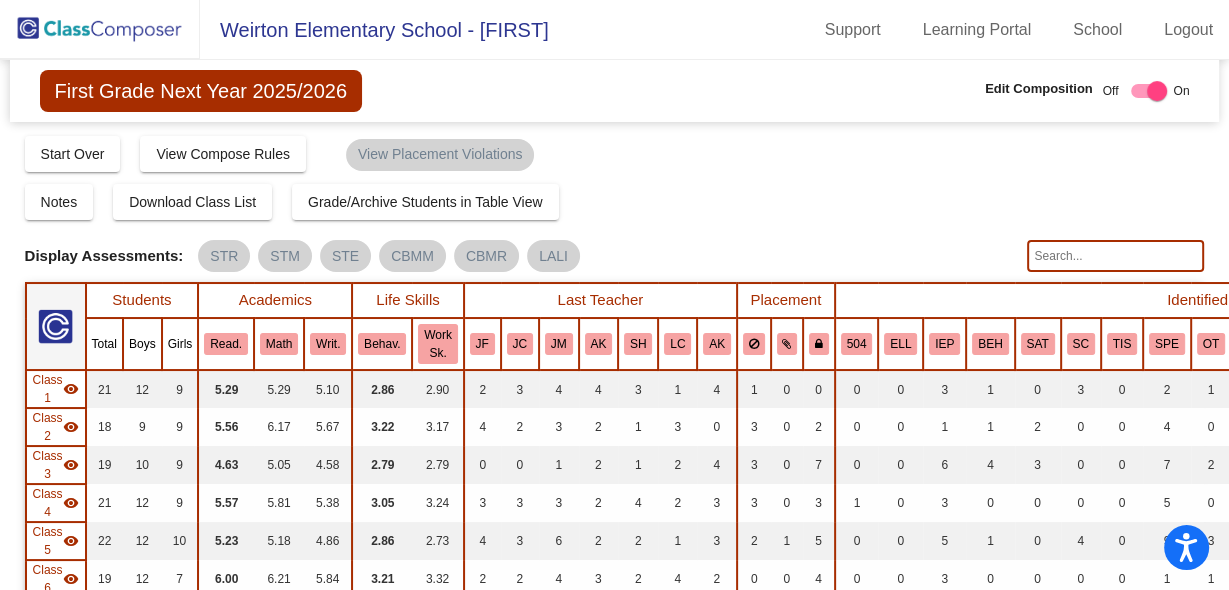 click 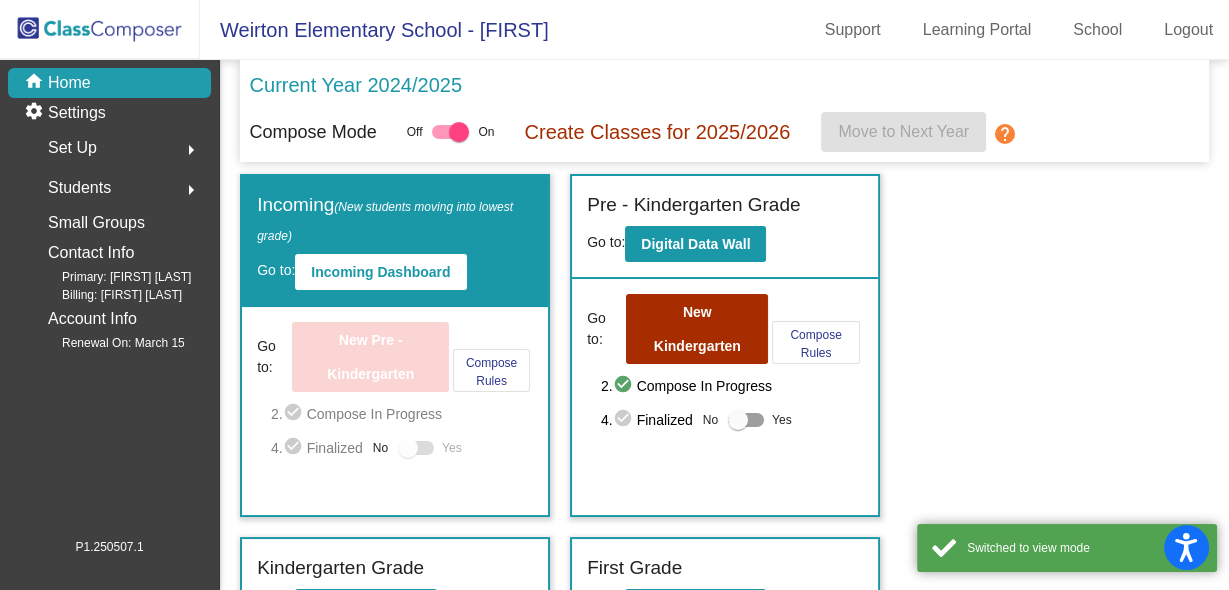 click on "arrow_right" 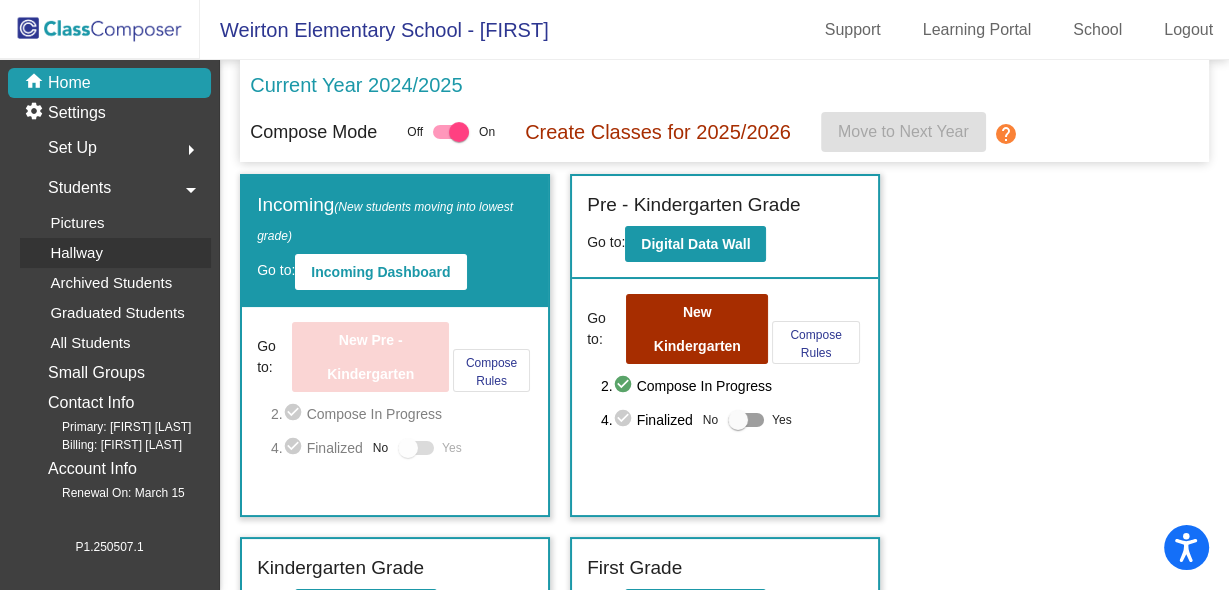 click on "Hallway" 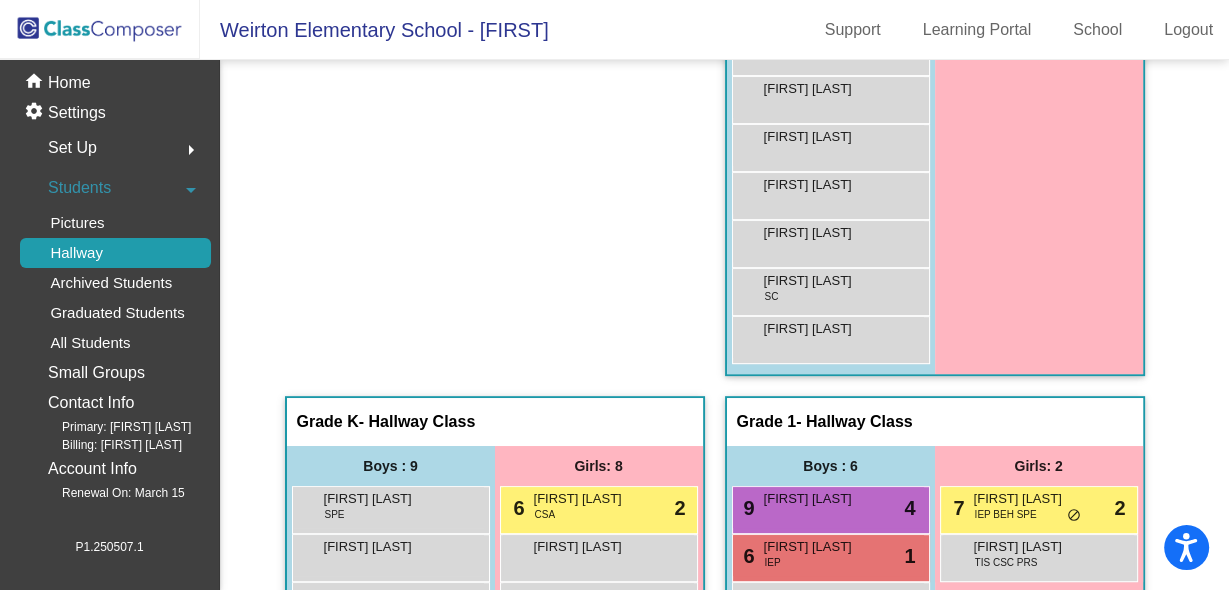 scroll, scrollTop: 800, scrollLeft: 0, axis: vertical 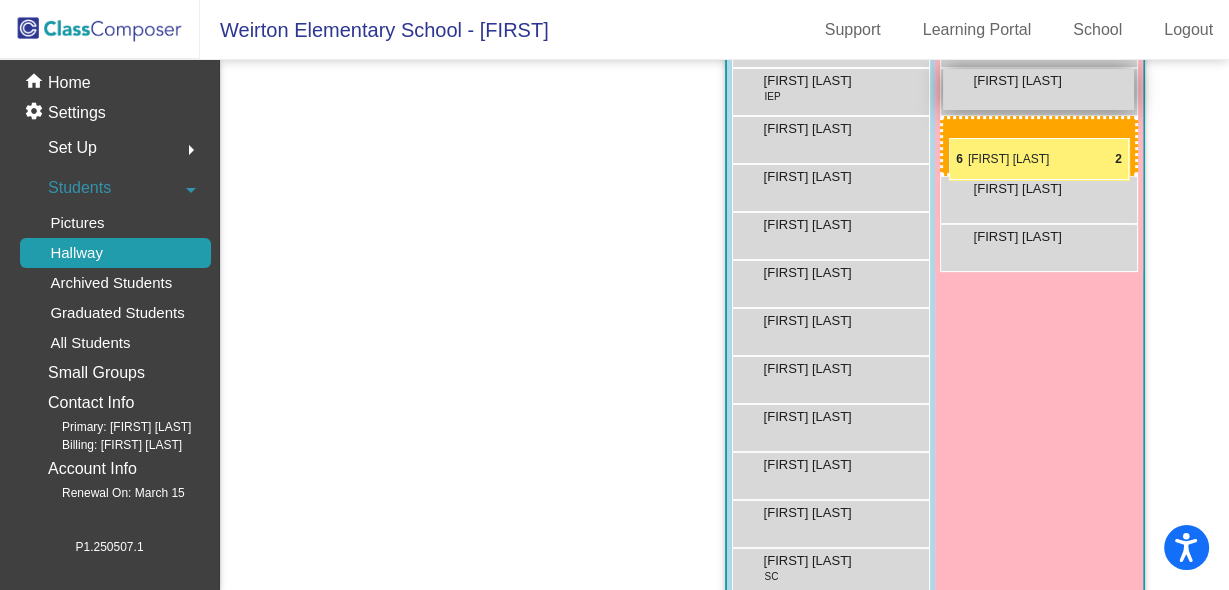 drag, startPoint x: 602, startPoint y: 388, endPoint x: 949, endPoint y: 135, distance: 429.43918 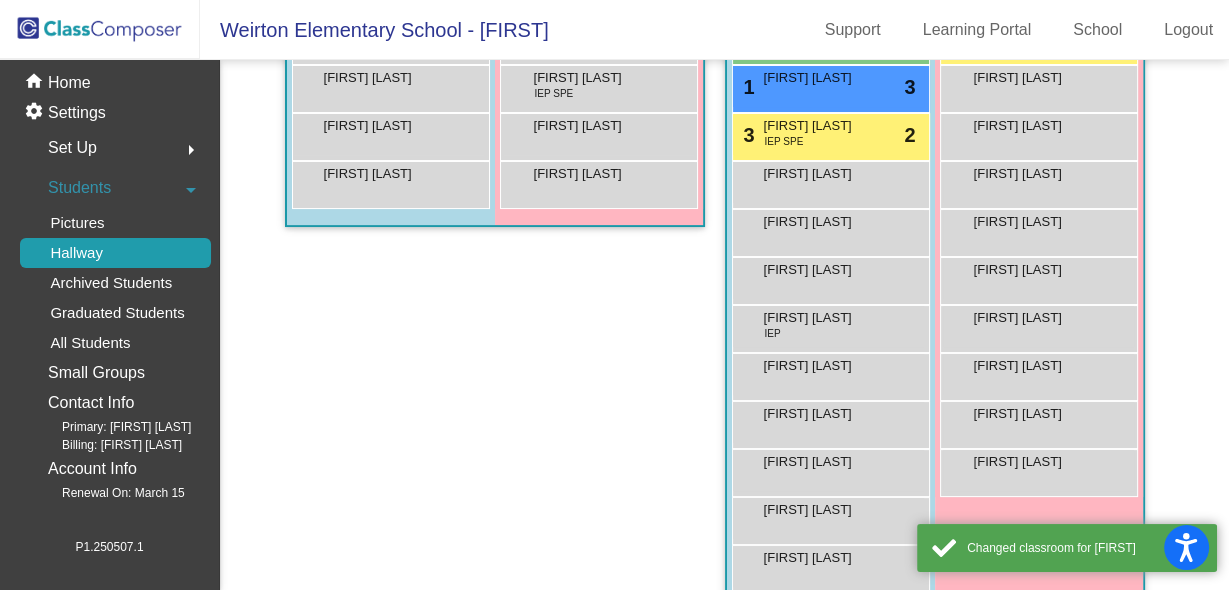 scroll, scrollTop: 0, scrollLeft: 0, axis: both 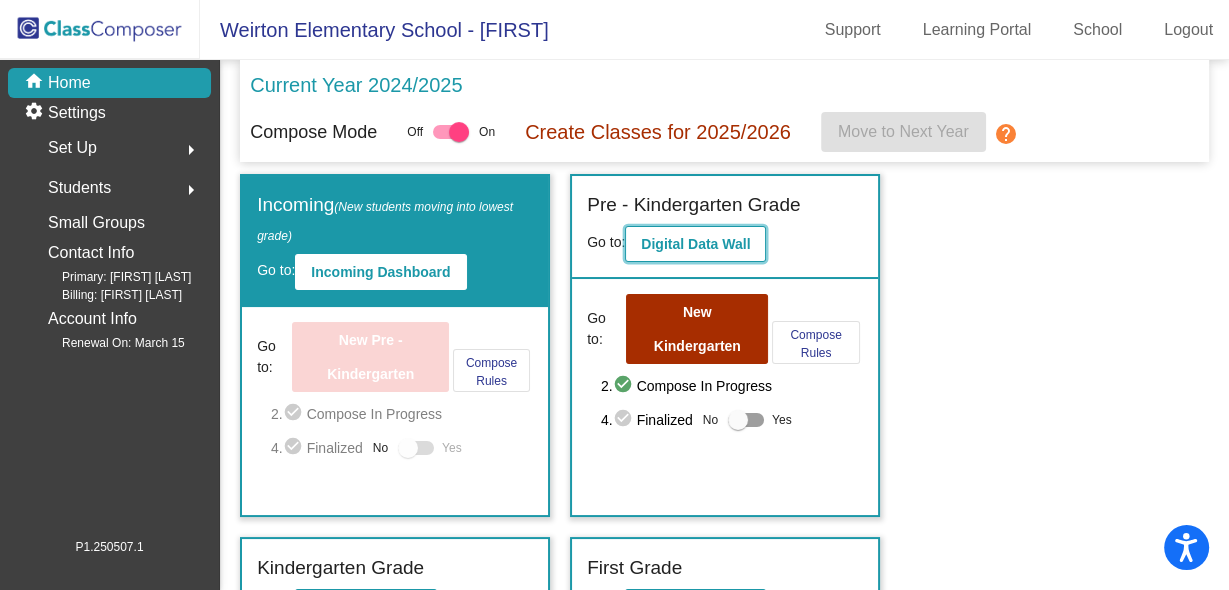 click on "Digital Data Wall" 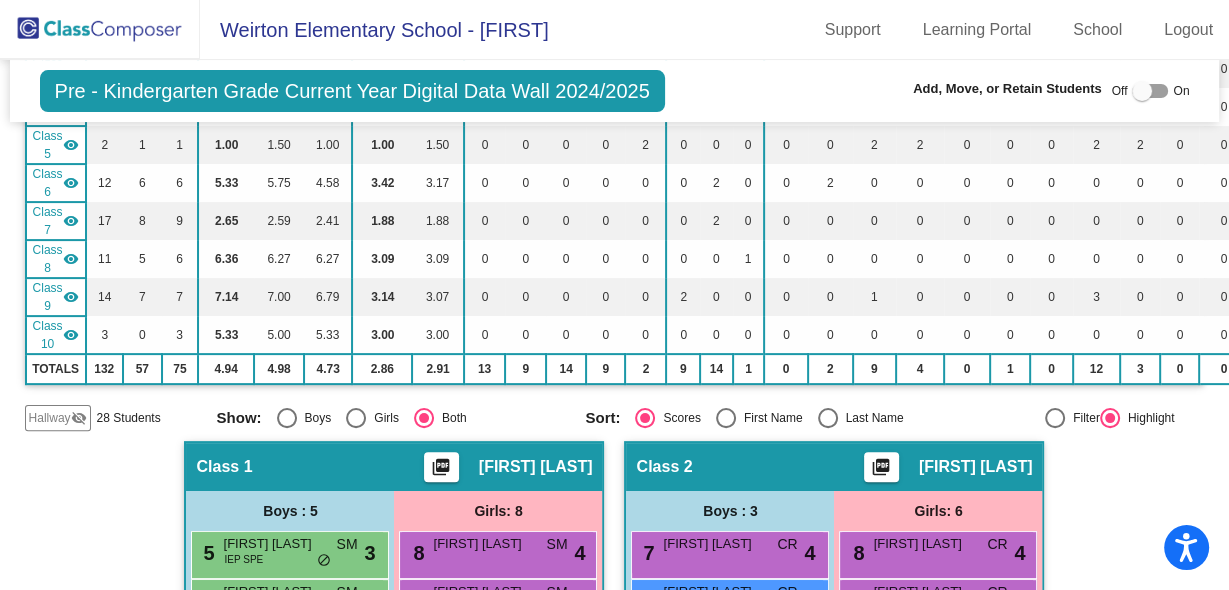 scroll, scrollTop: 0, scrollLeft: 0, axis: both 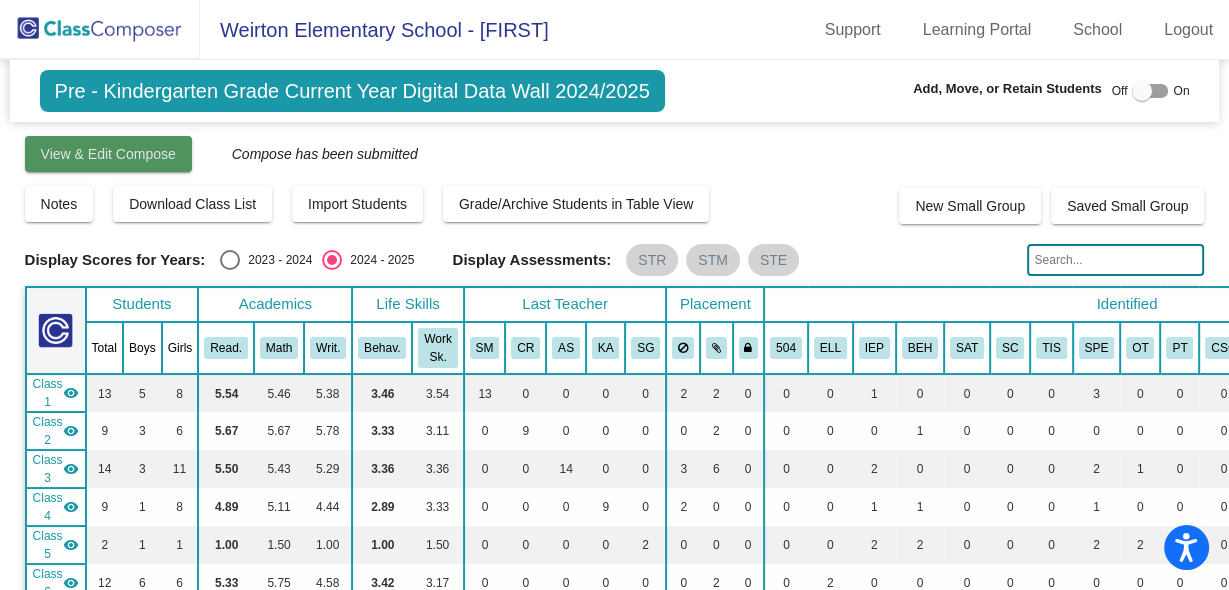 click on "View & Edit Compose" 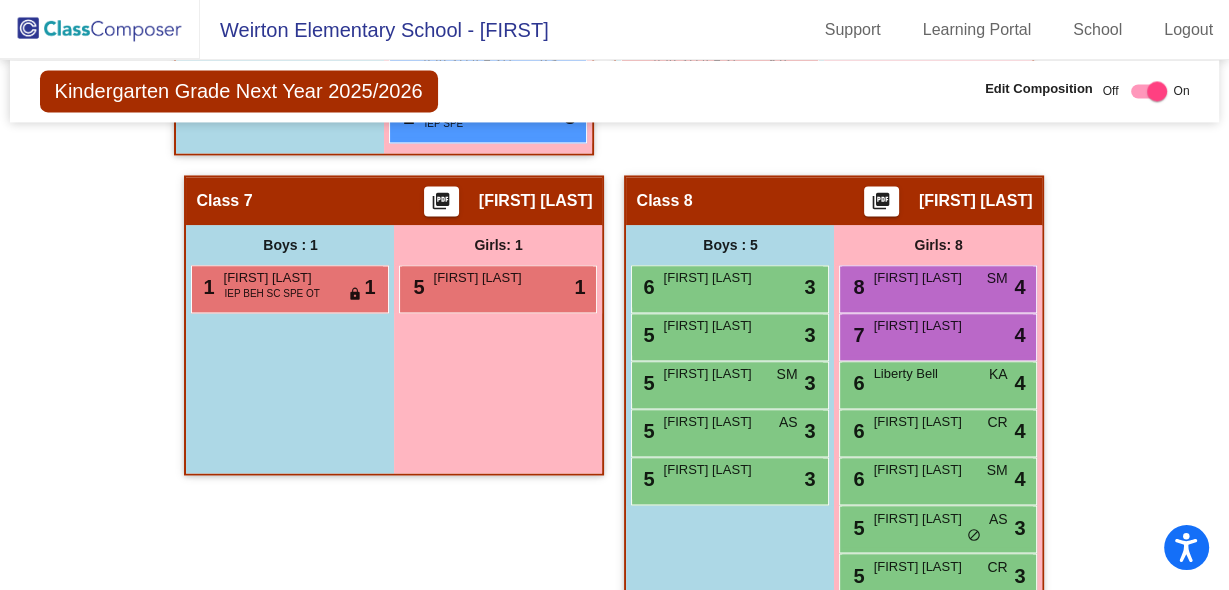 scroll, scrollTop: 2649, scrollLeft: 0, axis: vertical 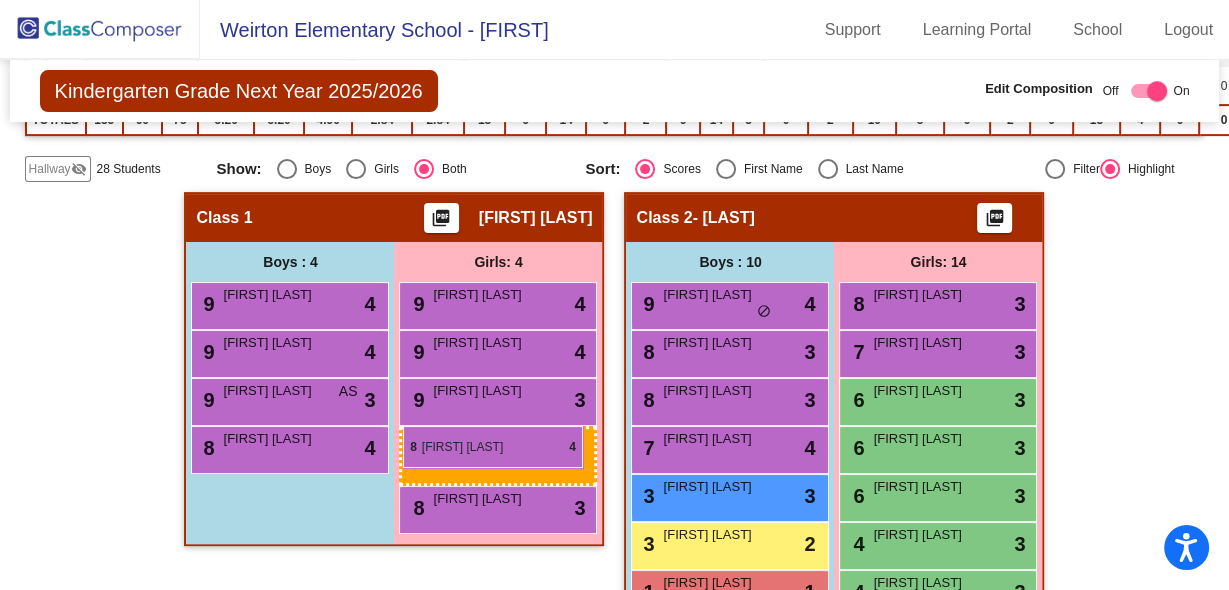 drag, startPoint x: 910, startPoint y: 270, endPoint x: 403, endPoint y: 426, distance: 530.45734 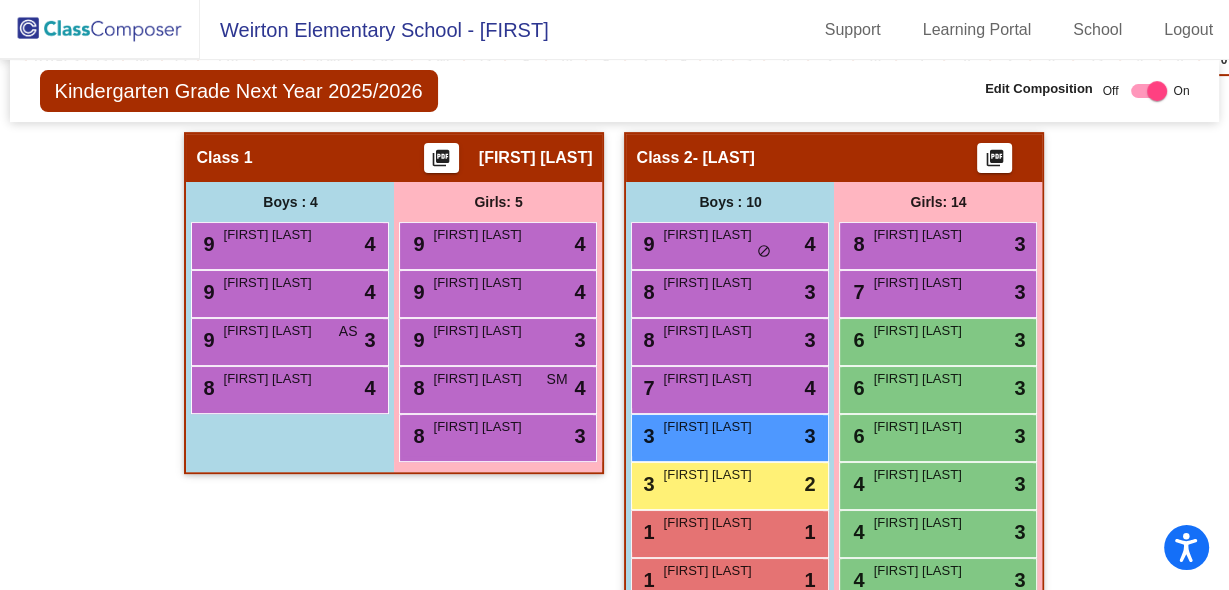 scroll, scrollTop: 601, scrollLeft: 0, axis: vertical 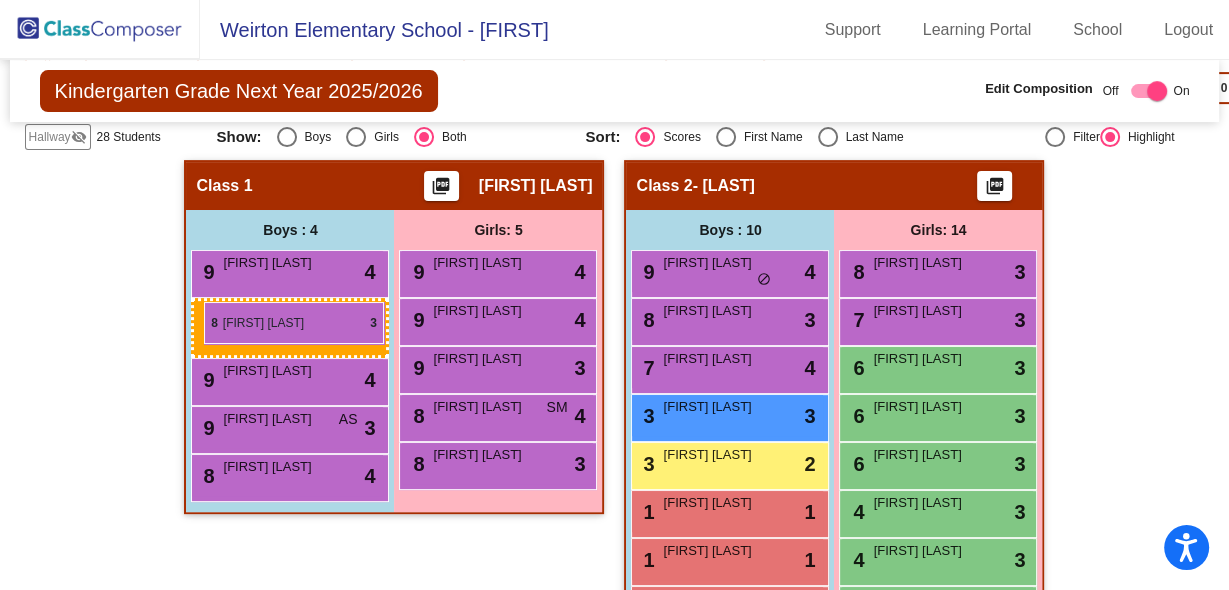 drag, startPoint x: 699, startPoint y: 308, endPoint x: 204, endPoint y: 302, distance: 495.03638 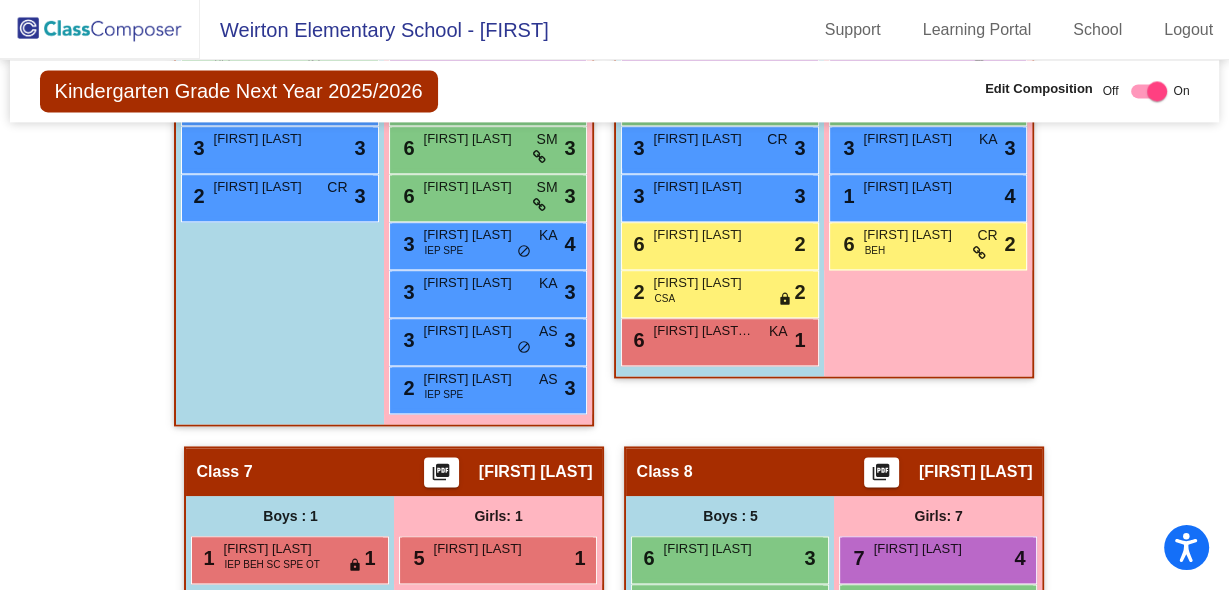 scroll, scrollTop: 2681, scrollLeft: 0, axis: vertical 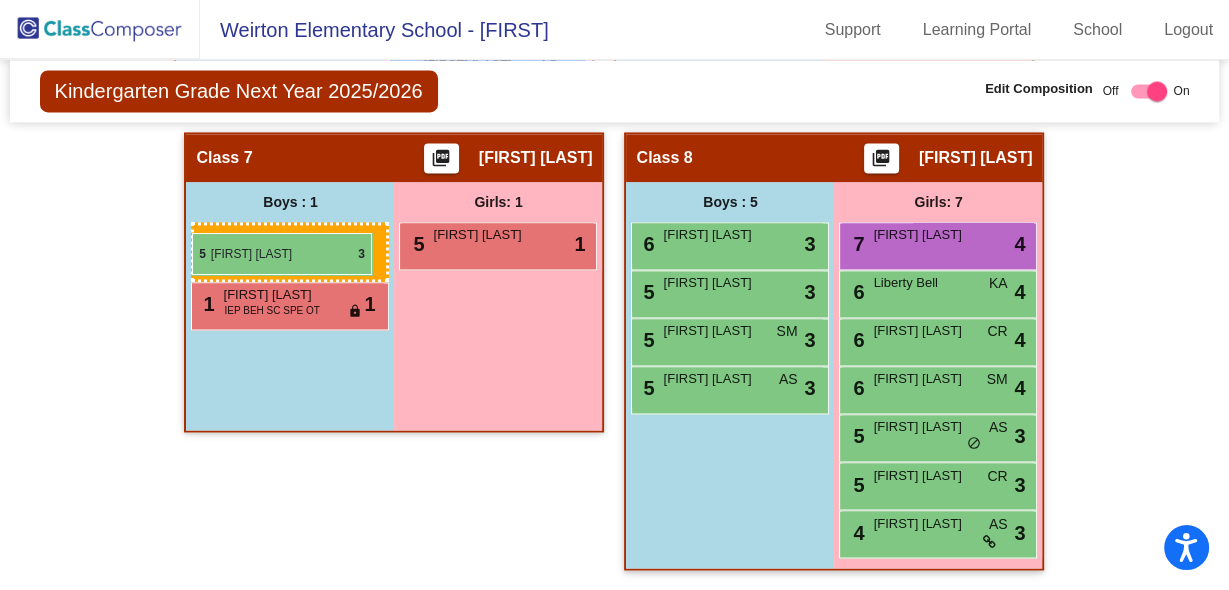 drag, startPoint x: 689, startPoint y: 431, endPoint x: 192, endPoint y: 233, distance: 534.9888 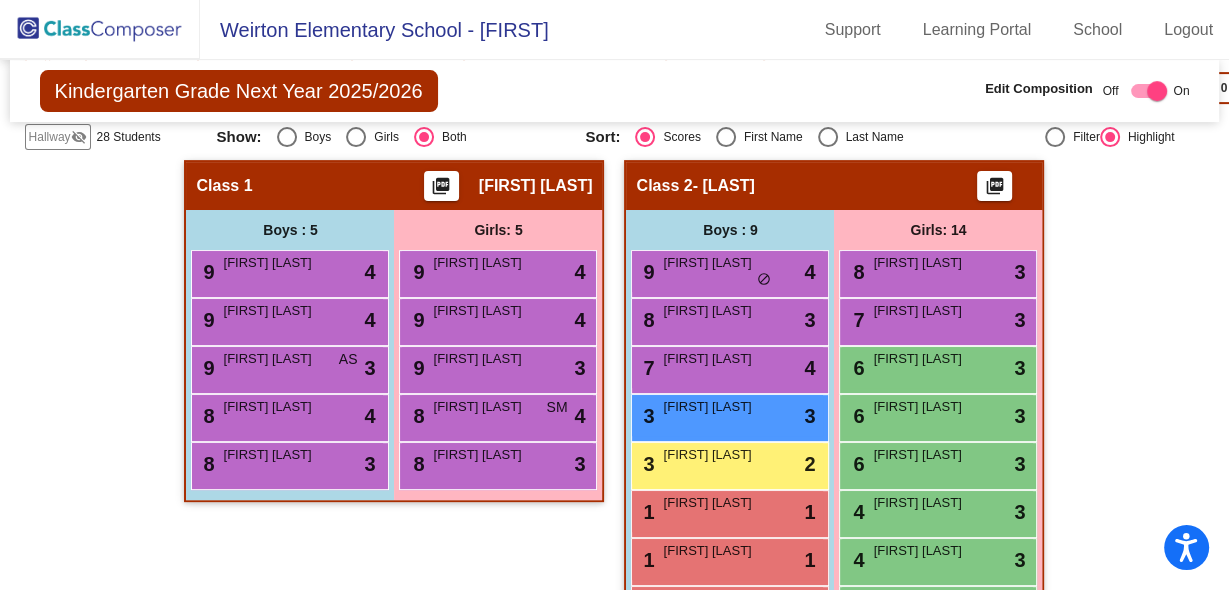 scroll, scrollTop: 681, scrollLeft: 0, axis: vertical 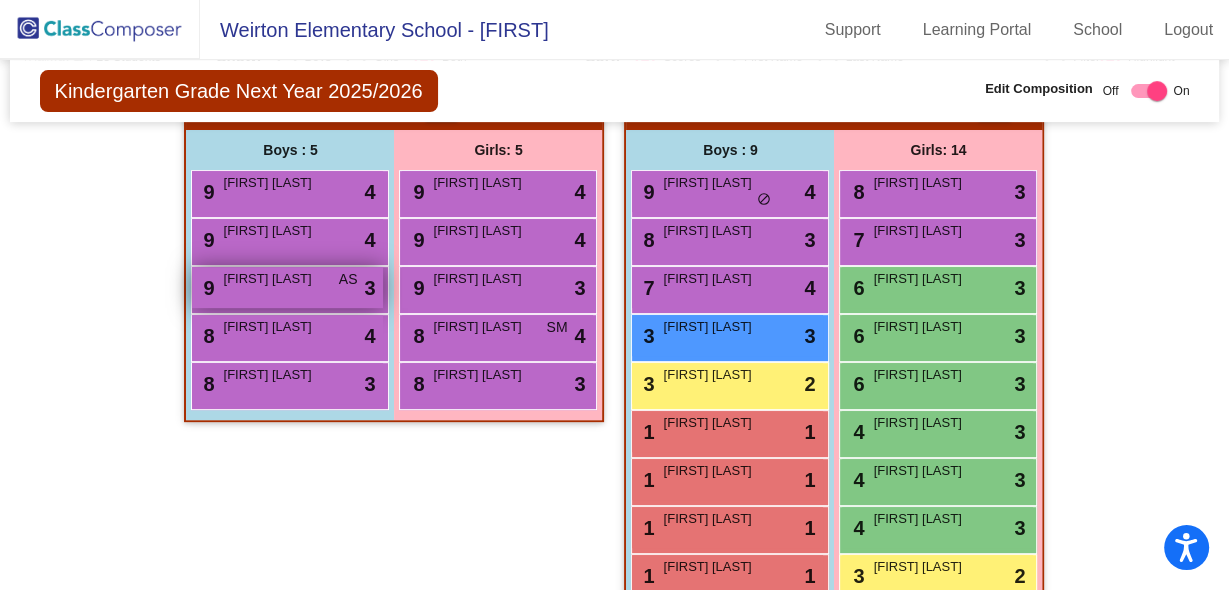click on "9 [FIRST] [LAST] AS lock do_not_disturb_alt 3" at bounding box center (287, 287) 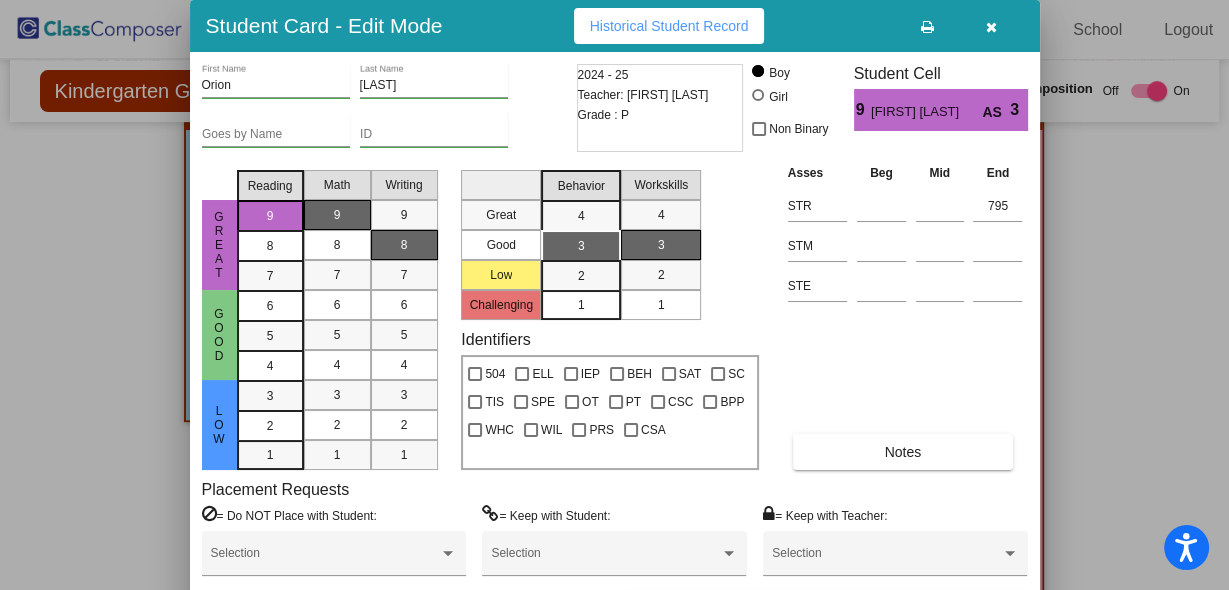 click at bounding box center [992, 26] 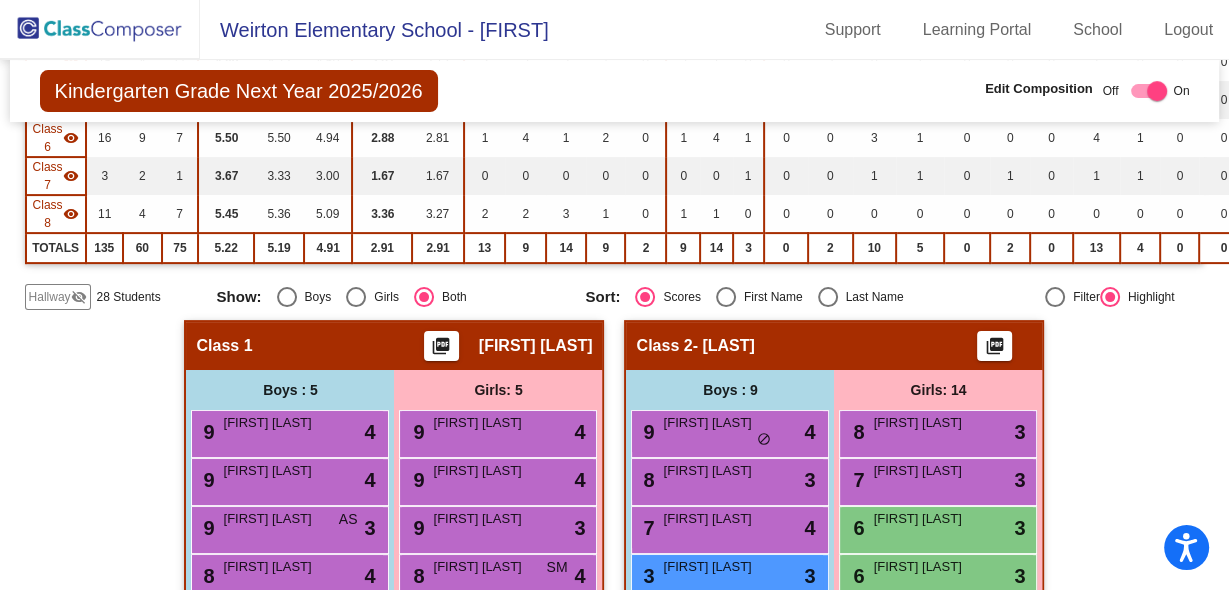 scroll, scrollTop: 601, scrollLeft: 0, axis: vertical 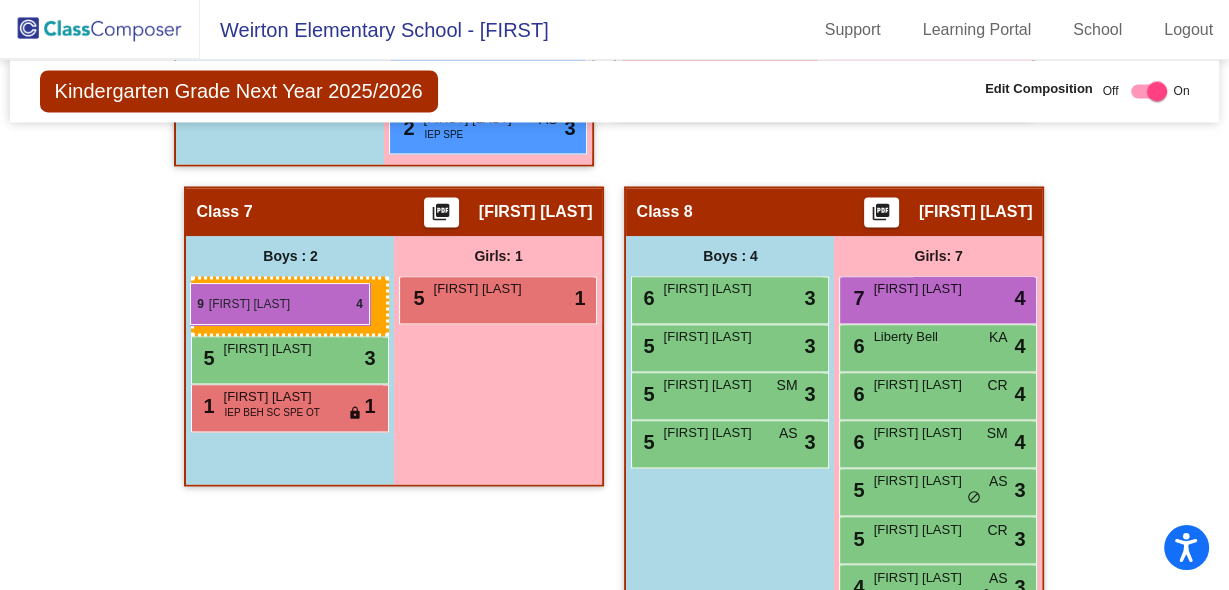 drag, startPoint x: 224, startPoint y: 325, endPoint x: 190, endPoint y: 283, distance: 54.037025 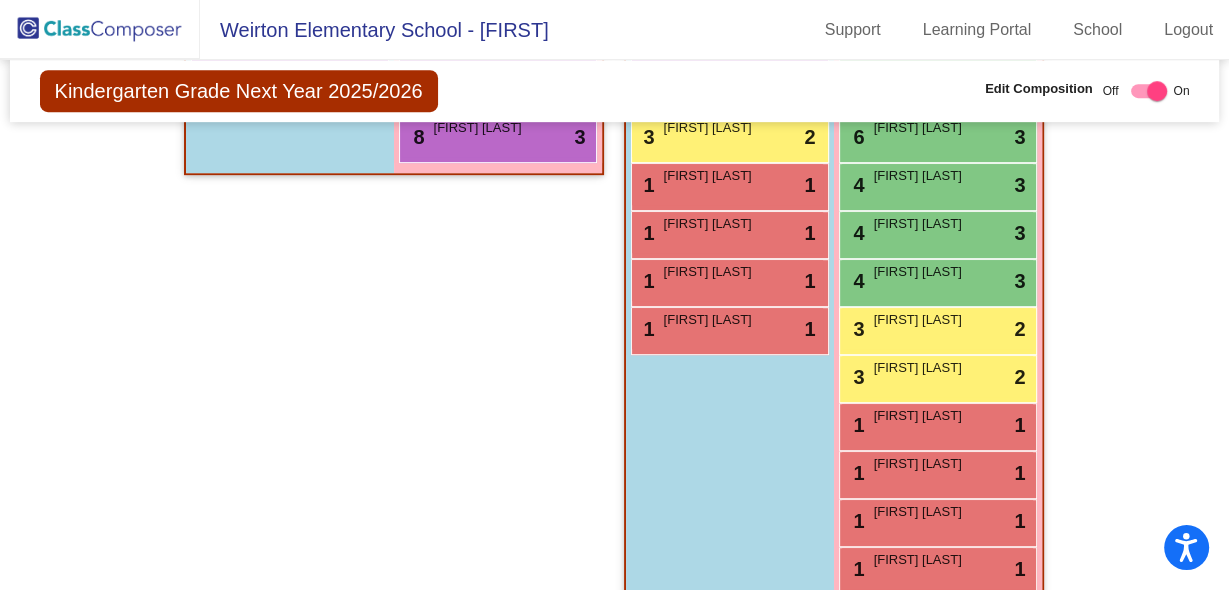 scroll, scrollTop: 621, scrollLeft: 0, axis: vertical 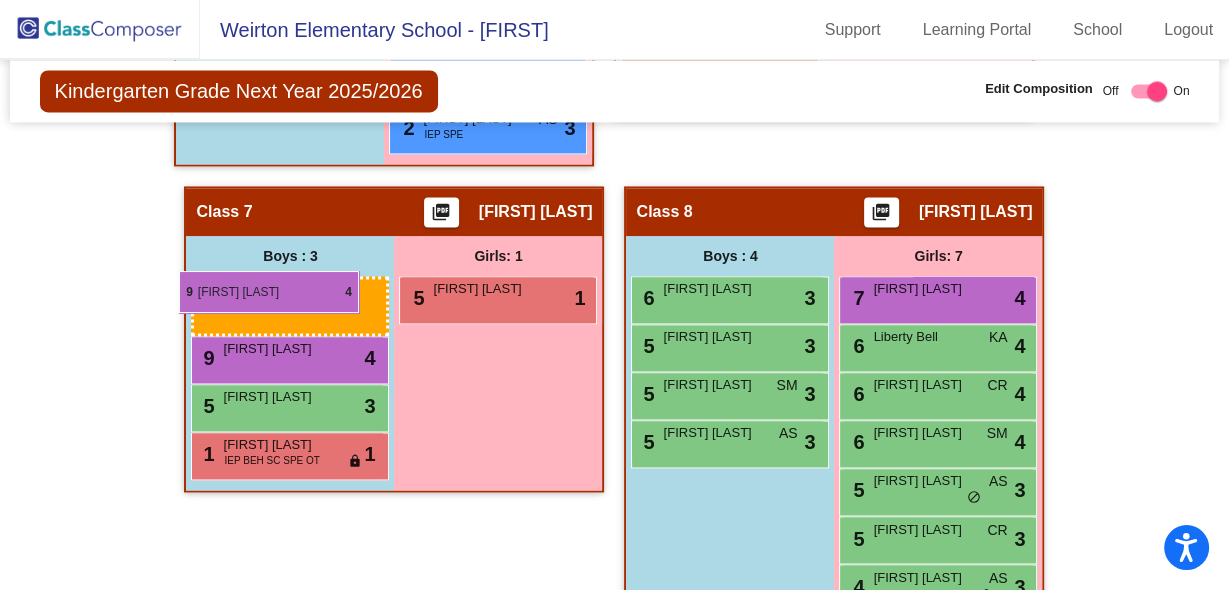 drag, startPoint x: 268, startPoint y: 247, endPoint x: 182, endPoint y: 272, distance: 89.560036 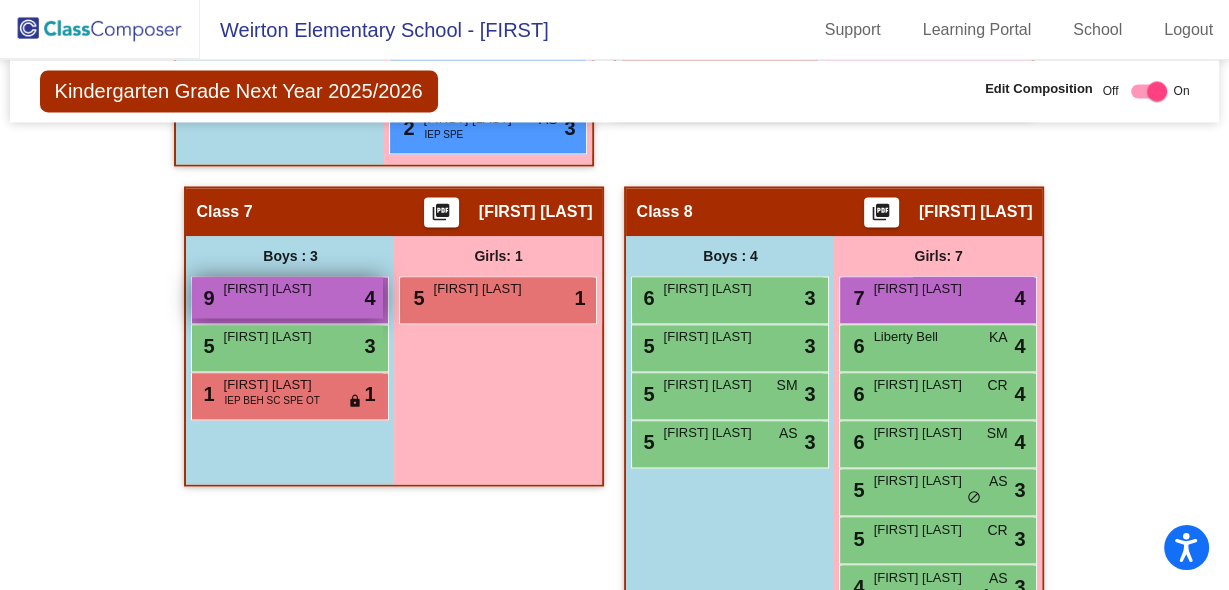 click on "[FIRST] [LAST]" at bounding box center (273, 289) 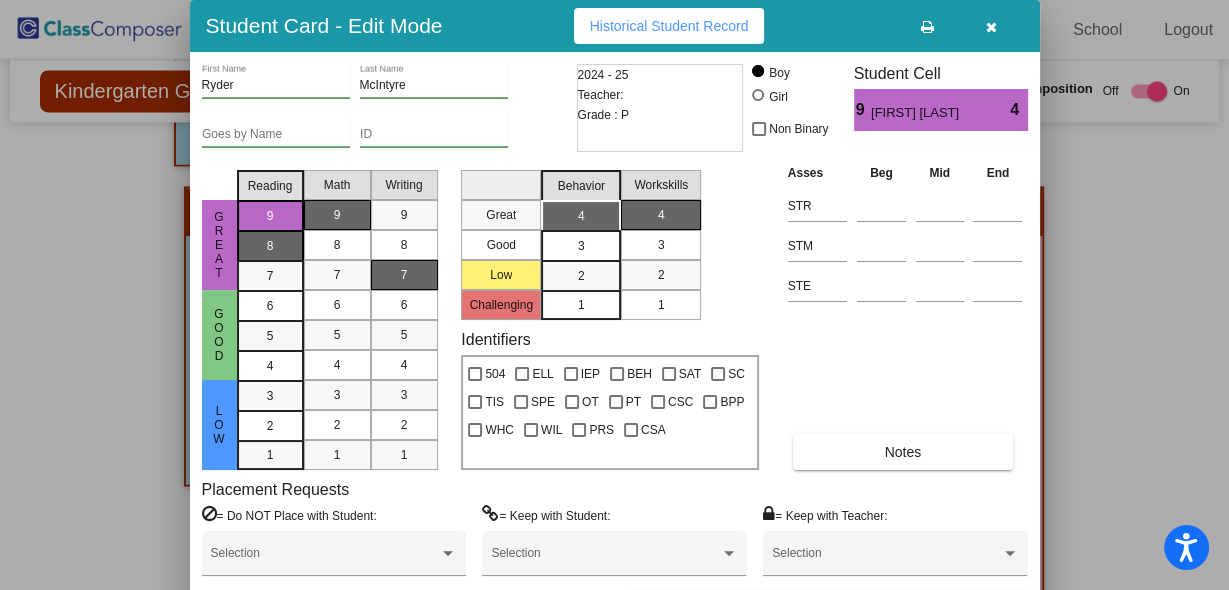 click on "8" at bounding box center [270, 216] 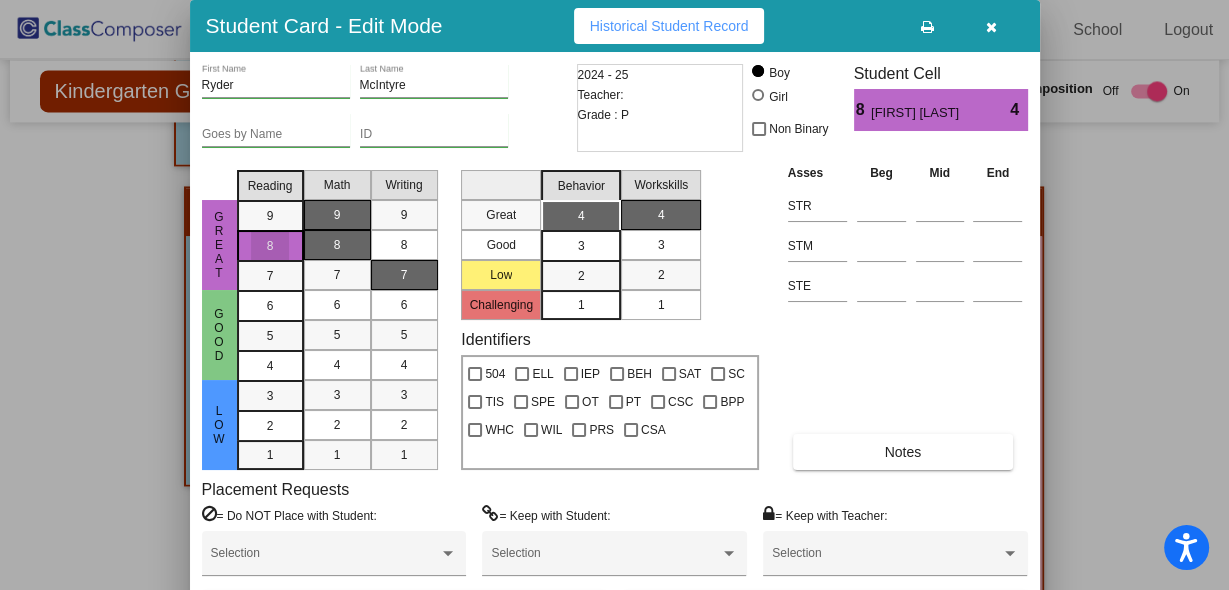click on "8" at bounding box center [337, 245] 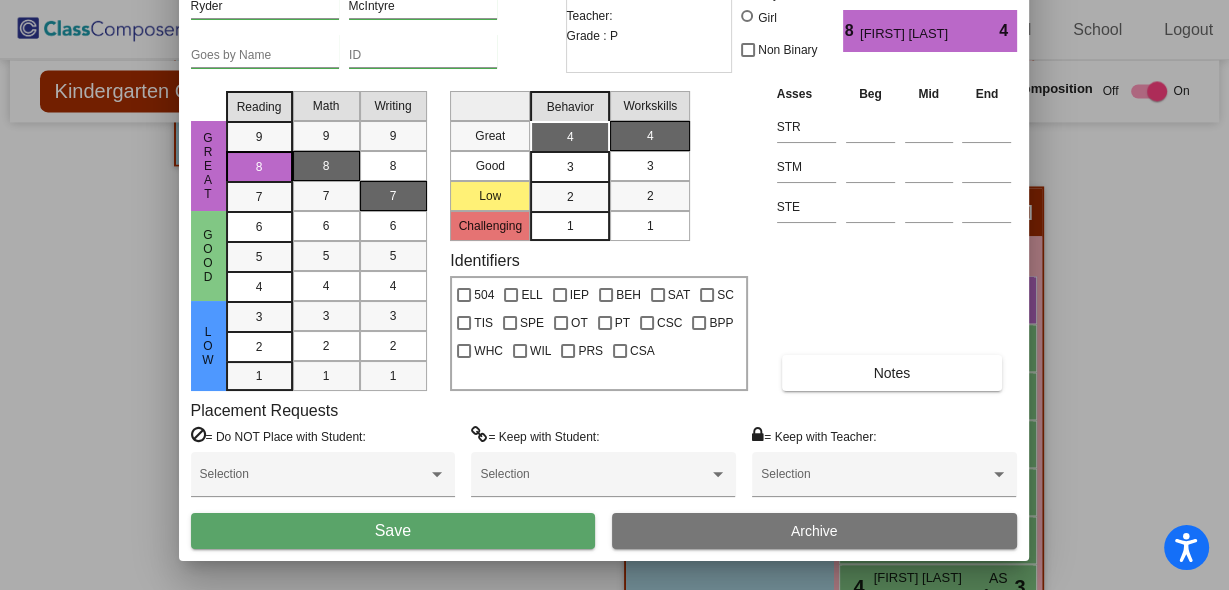 drag, startPoint x: 790, startPoint y: 28, endPoint x: 778, endPoint y: -57, distance: 85.84288 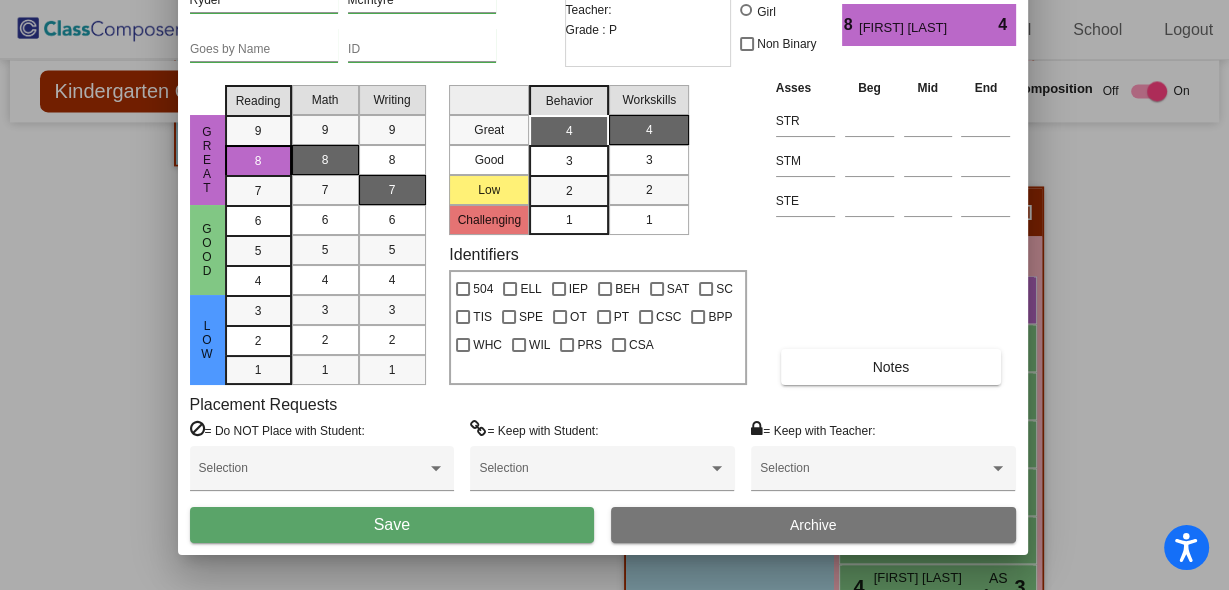 click on "Save" at bounding box center (392, 525) 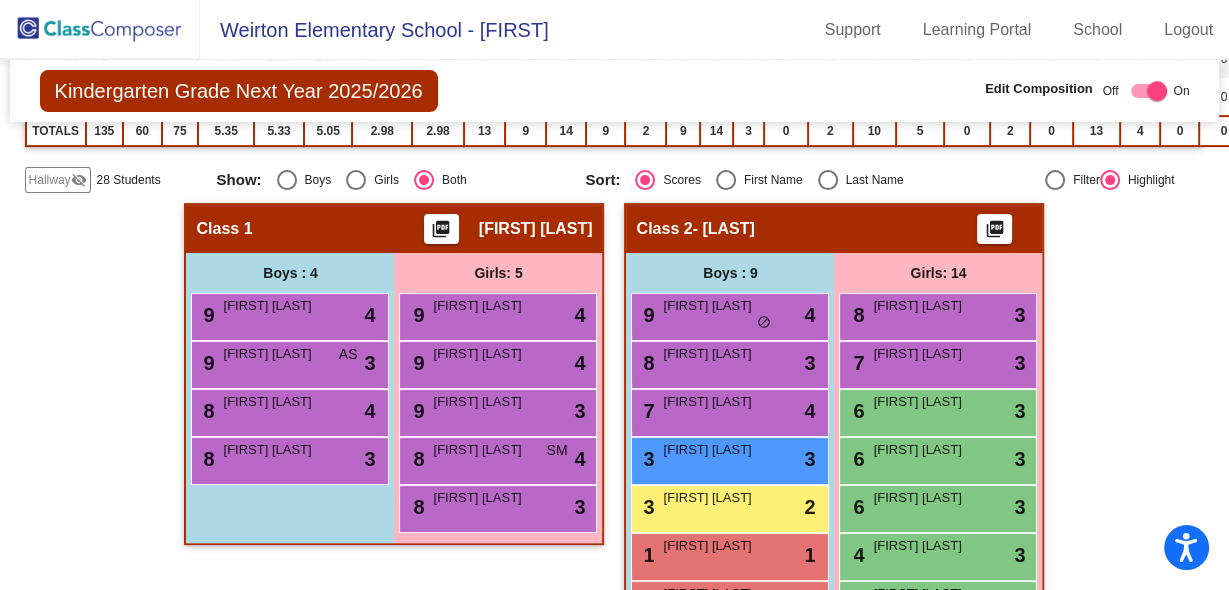scroll, scrollTop: 720, scrollLeft: 0, axis: vertical 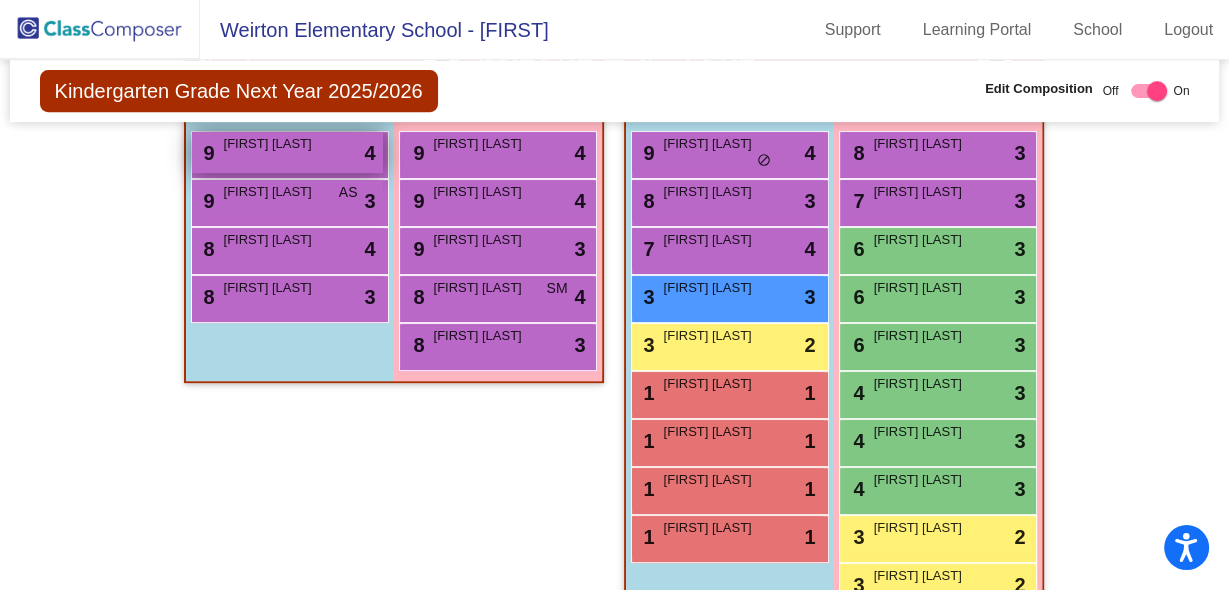 click on "[NUMBER] [STREET] lock do_not_disturb_alt [NUMBER]" at bounding box center (287, 152) 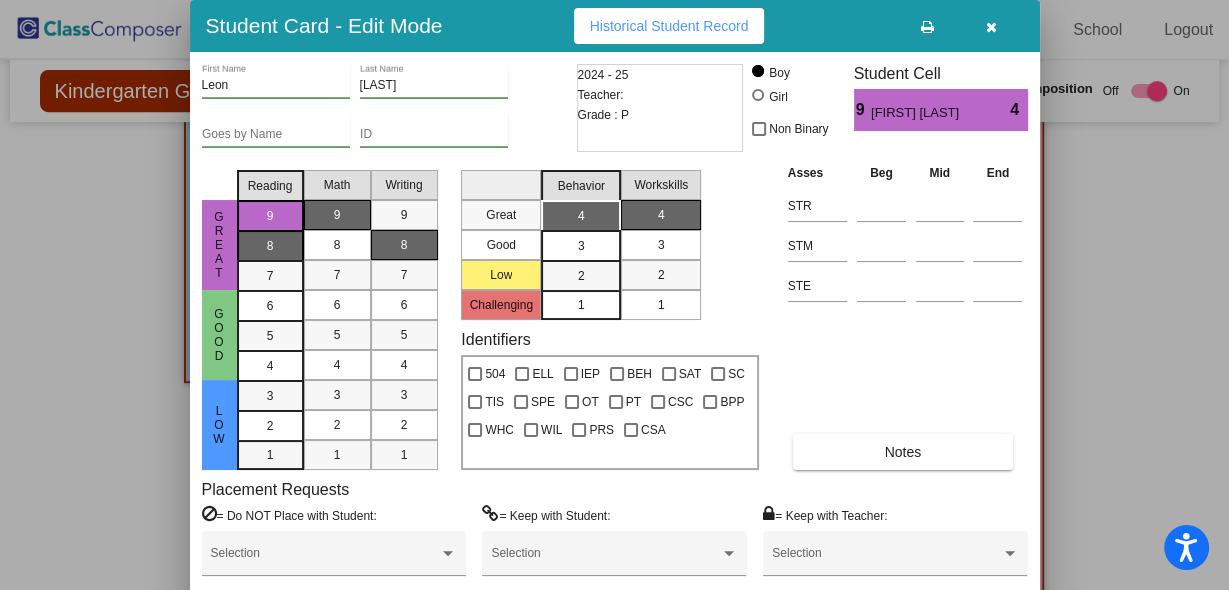 click on "8" at bounding box center [270, 216] 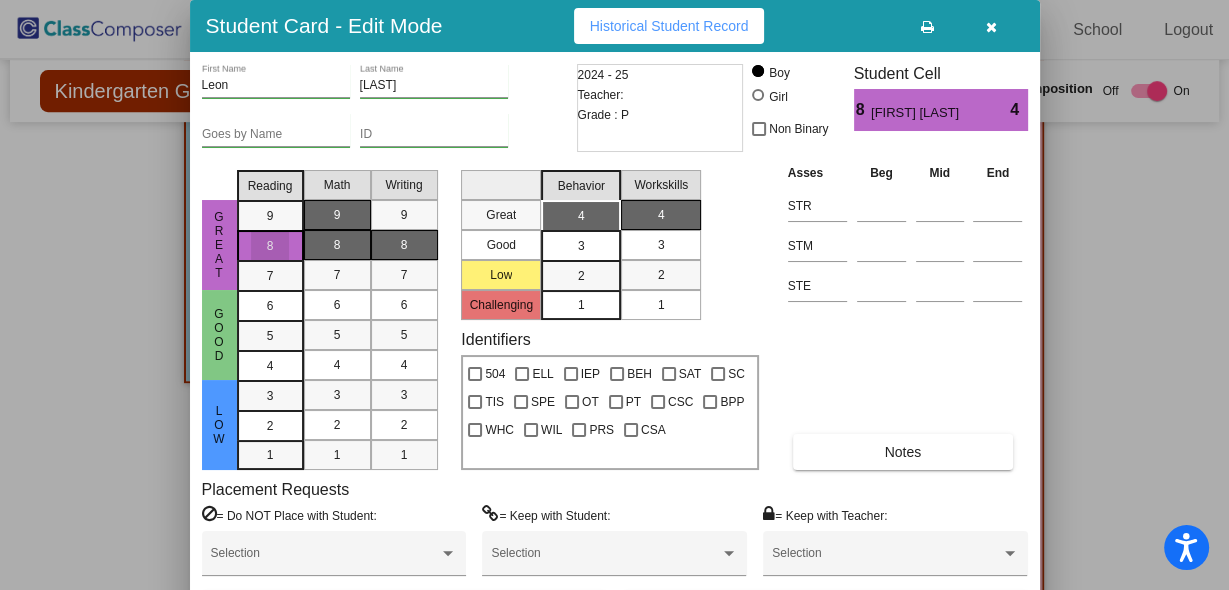 click on "8" at bounding box center [337, 245] 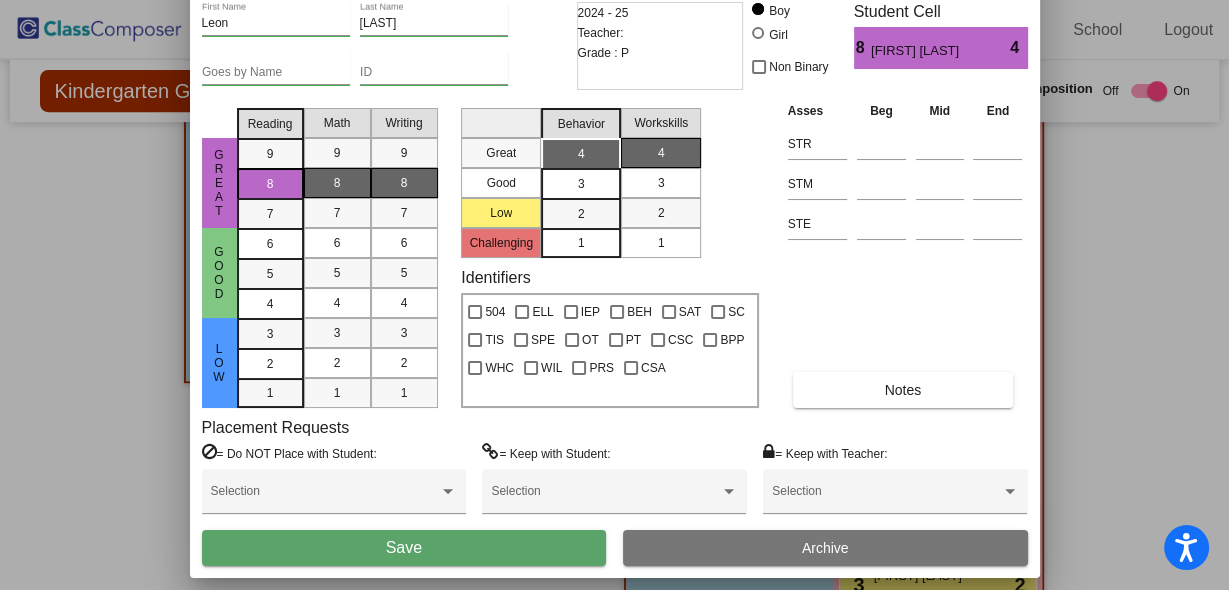 drag, startPoint x: 817, startPoint y: 27, endPoint x: 817, endPoint y: -56, distance: 83 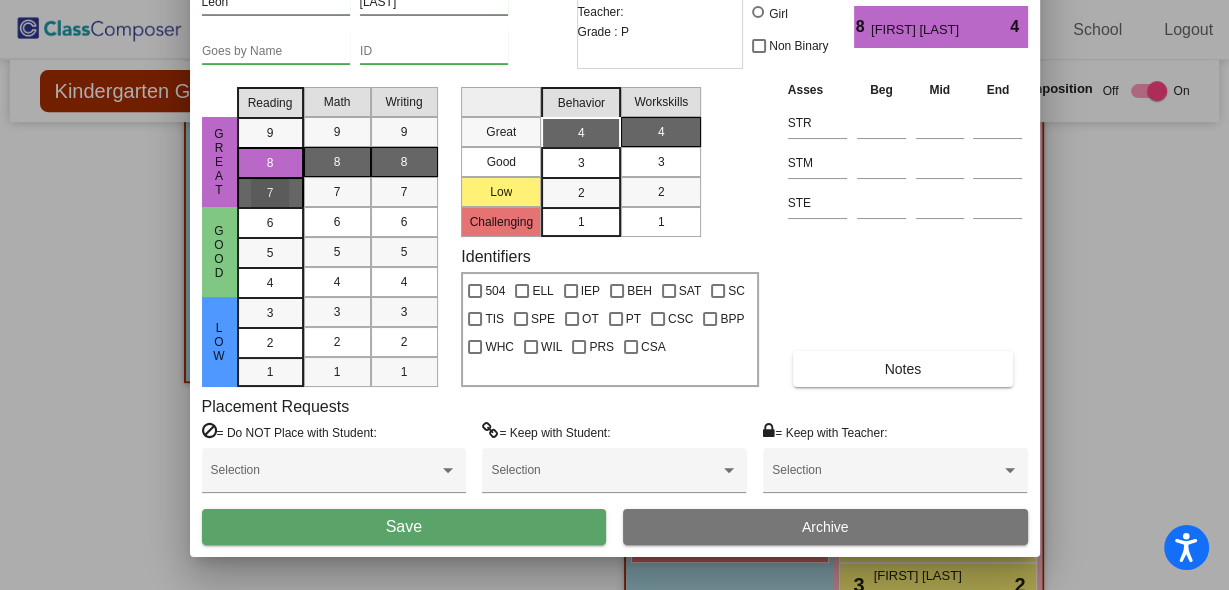 click on "7" at bounding box center [270, 192] 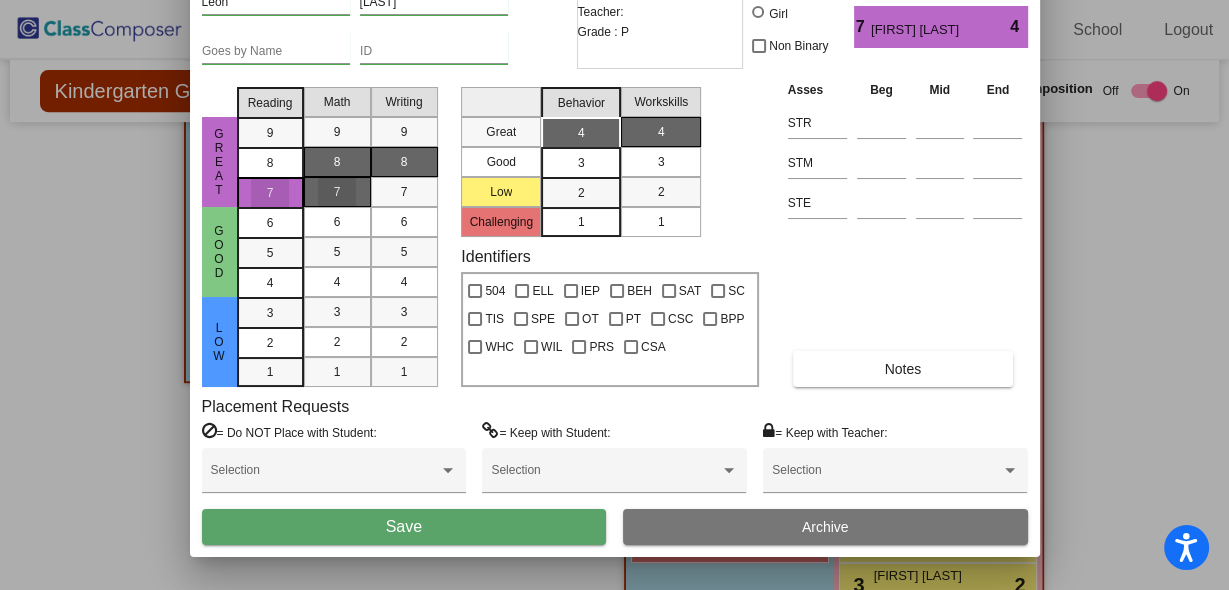 click on "7" at bounding box center [337, 192] 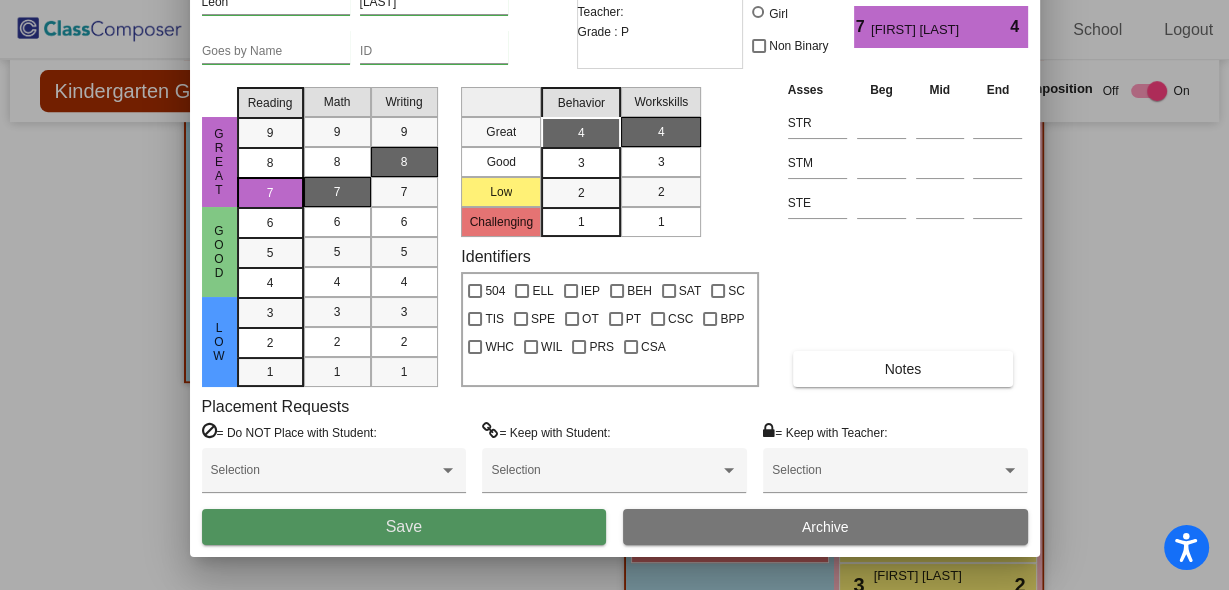 click on "Save" at bounding box center (404, 527) 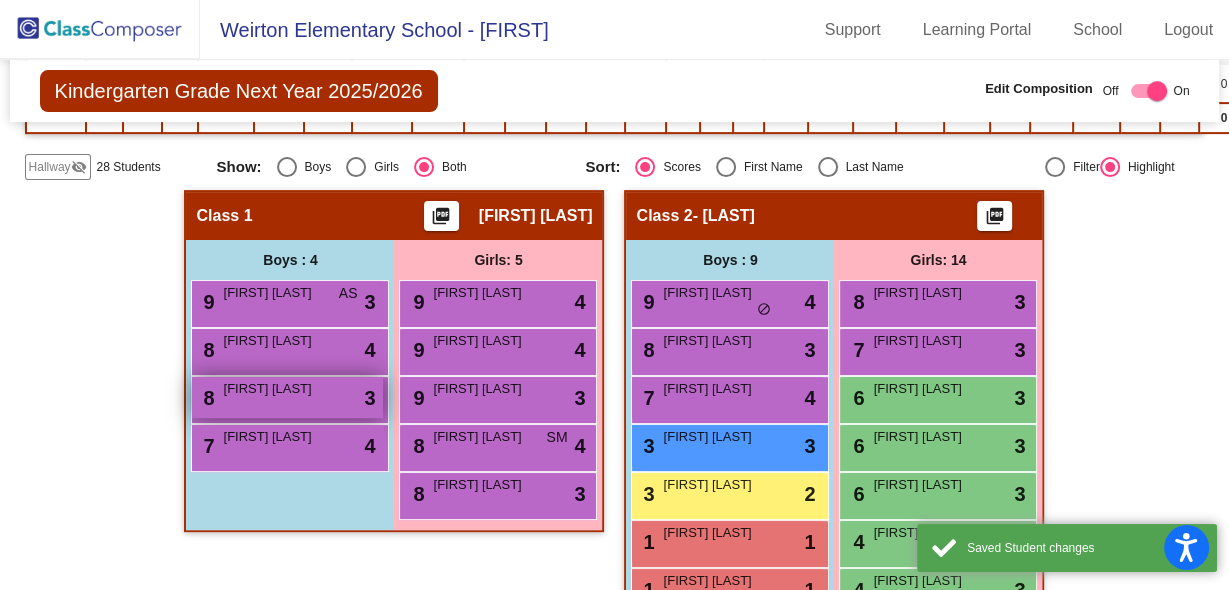 scroll, scrollTop: 560, scrollLeft: 0, axis: vertical 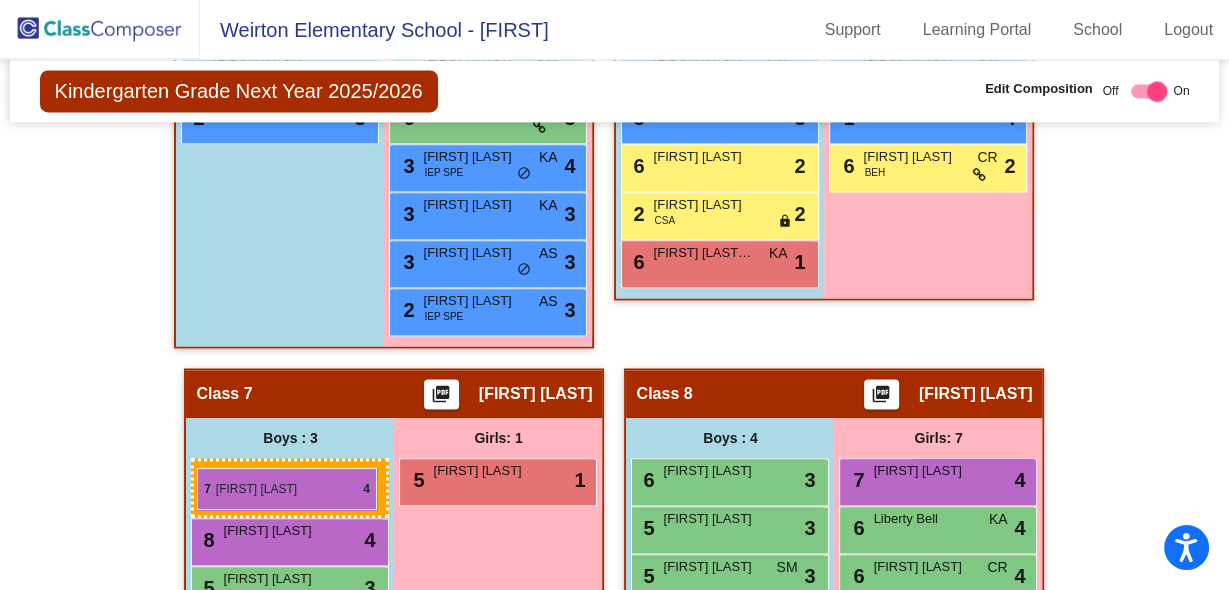 drag, startPoint x: 264, startPoint y: 444, endPoint x: 197, endPoint y: 468, distance: 71.168816 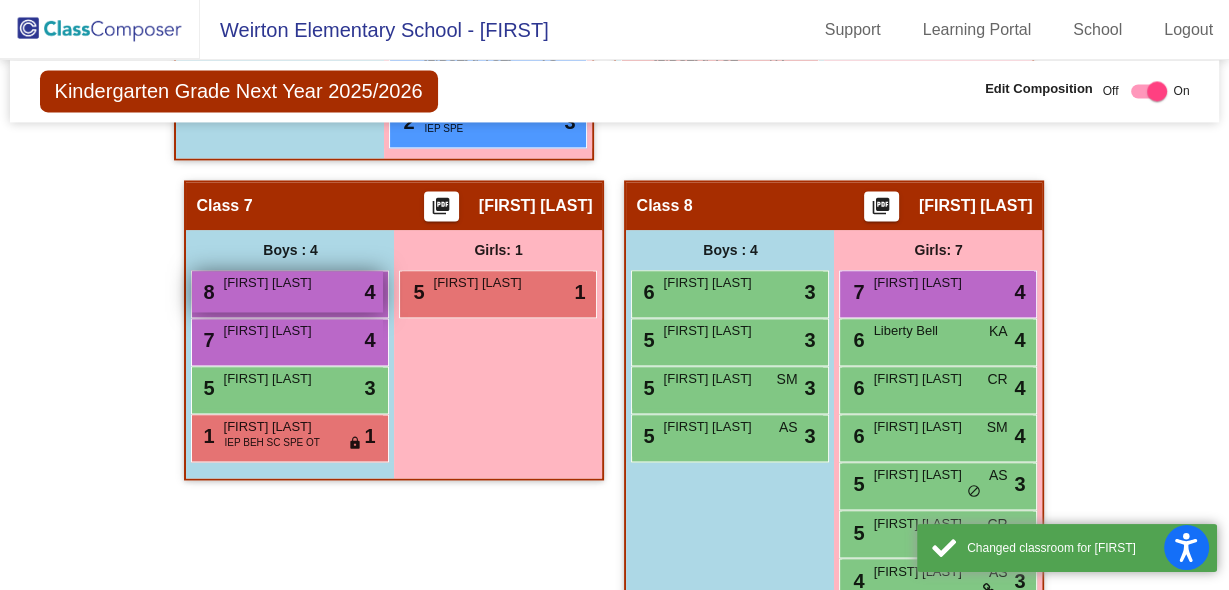 scroll, scrollTop: 2679, scrollLeft: 0, axis: vertical 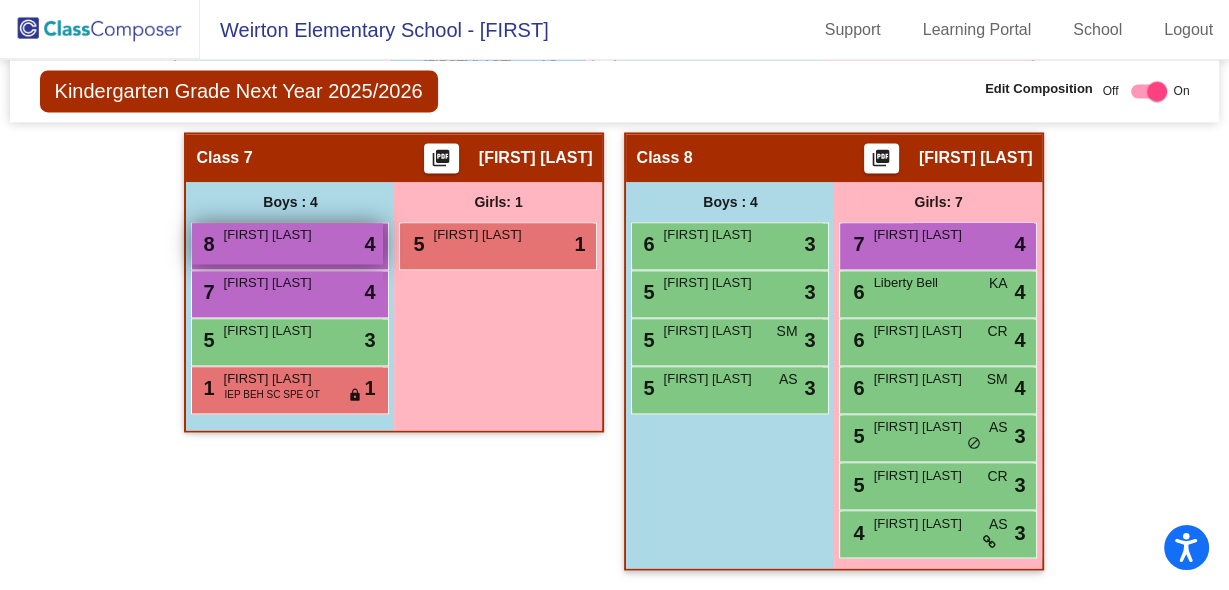 click on "[NUMBER] [FIRST] [LAST] lock do_not_disturb_alt [NUMBER]" at bounding box center [287, 243] 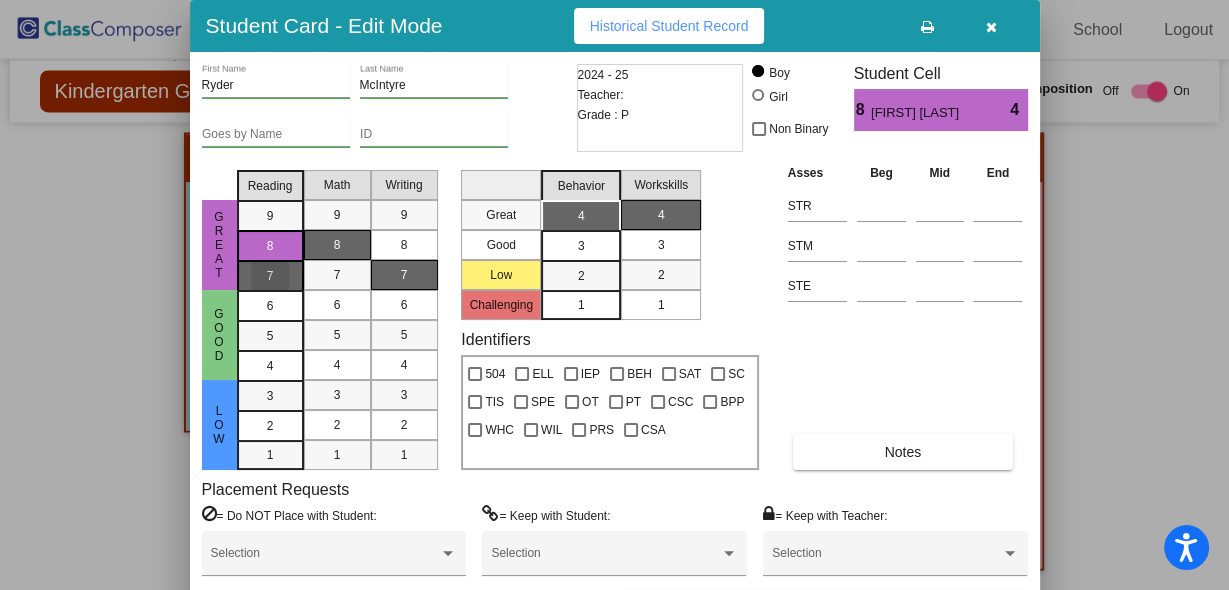 click on "7" at bounding box center (270, 275) 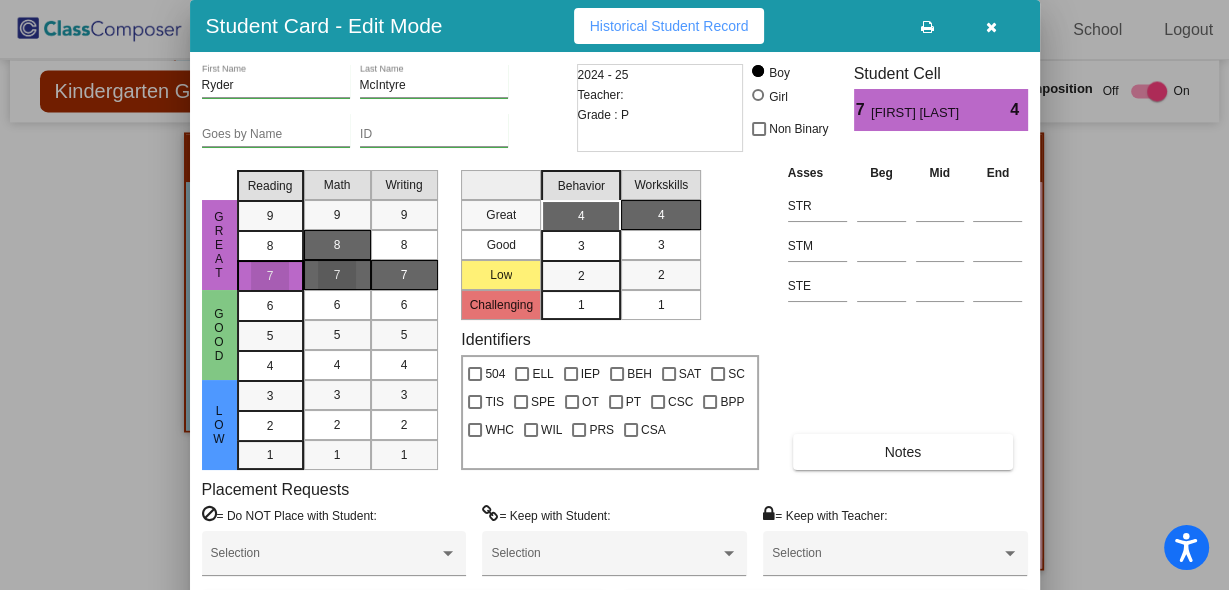 click on "7" at bounding box center [337, 275] 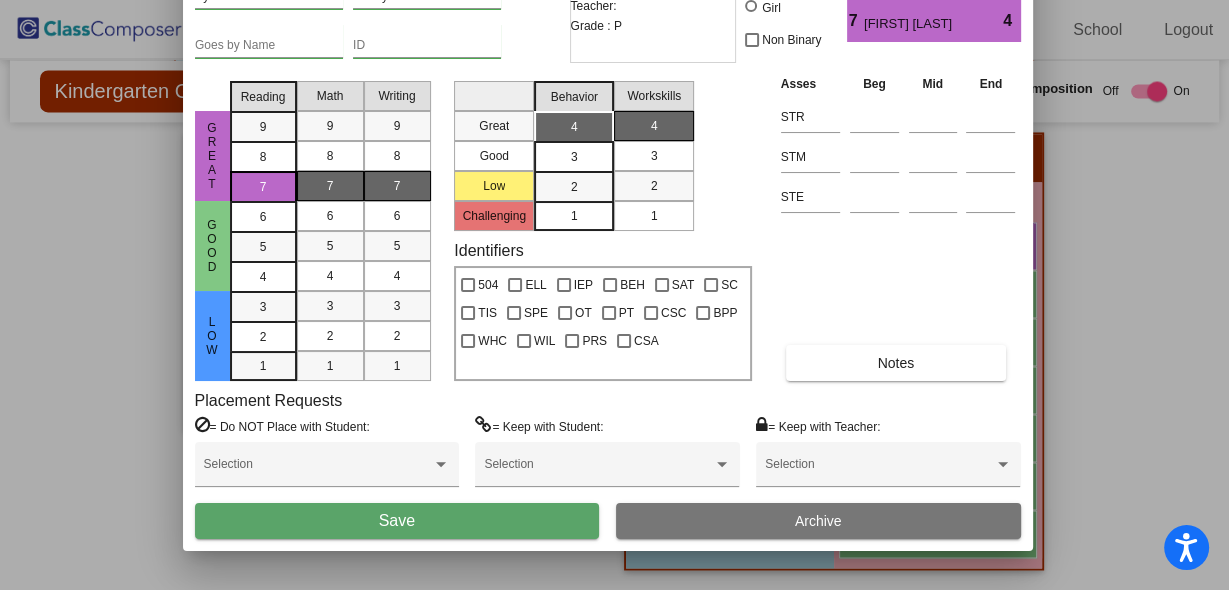 drag, startPoint x: 804, startPoint y: 18, endPoint x: 663, endPoint y: 277, distance: 294.8932 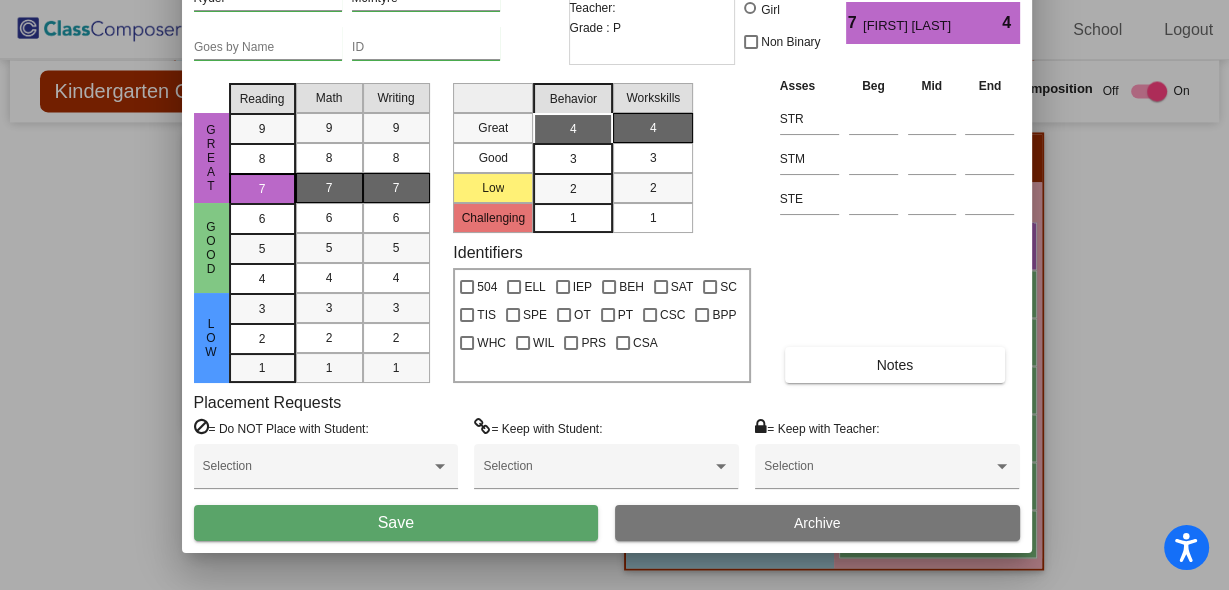 click on "Save" at bounding box center [396, 523] 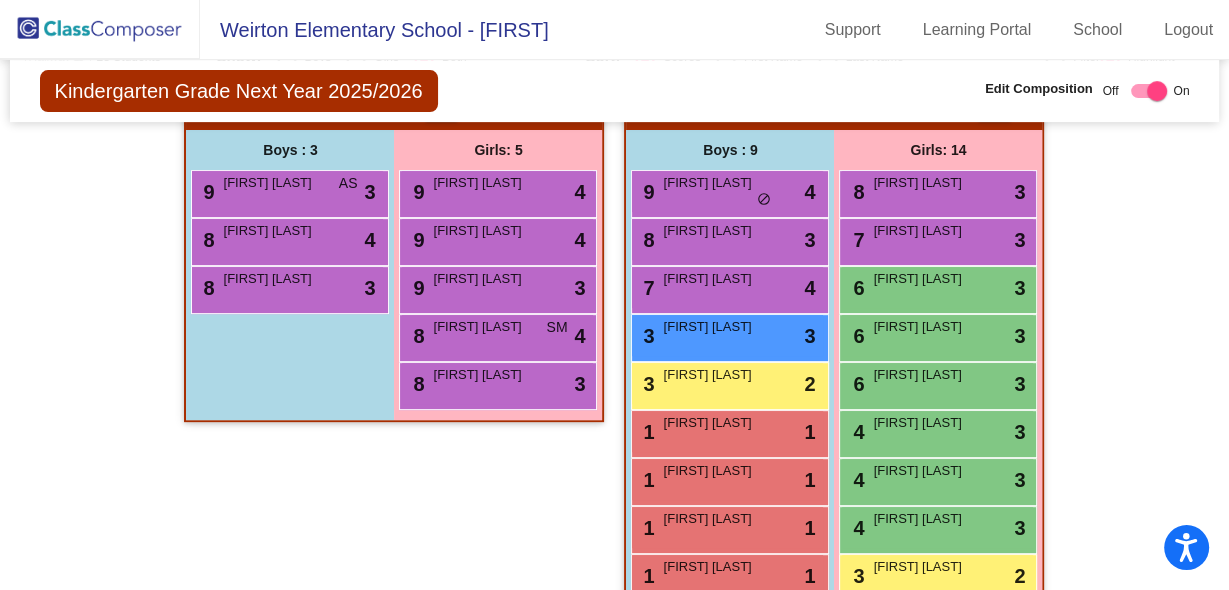 scroll, scrollTop: 281, scrollLeft: 0, axis: vertical 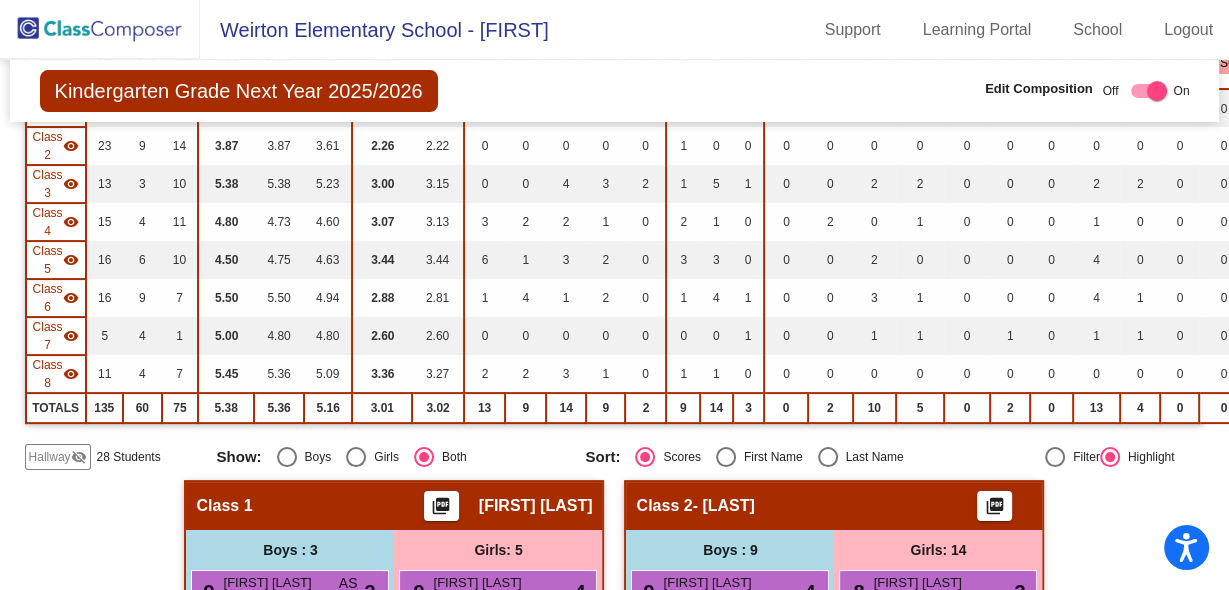 click on "visibility_off" 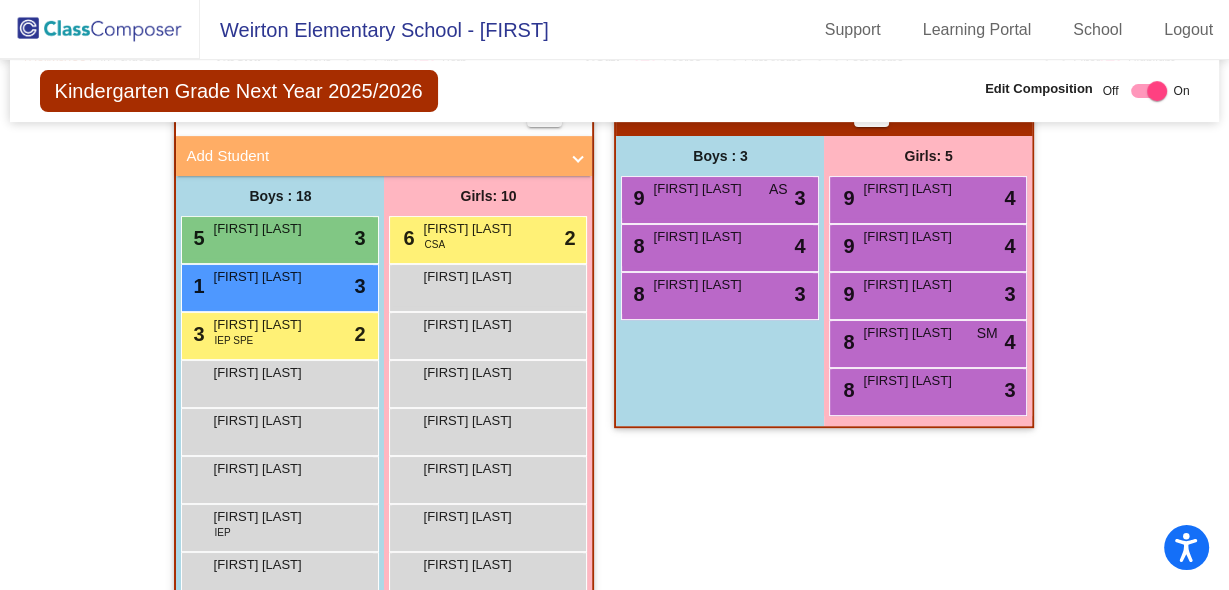 scroll, scrollTop: 681, scrollLeft: 0, axis: vertical 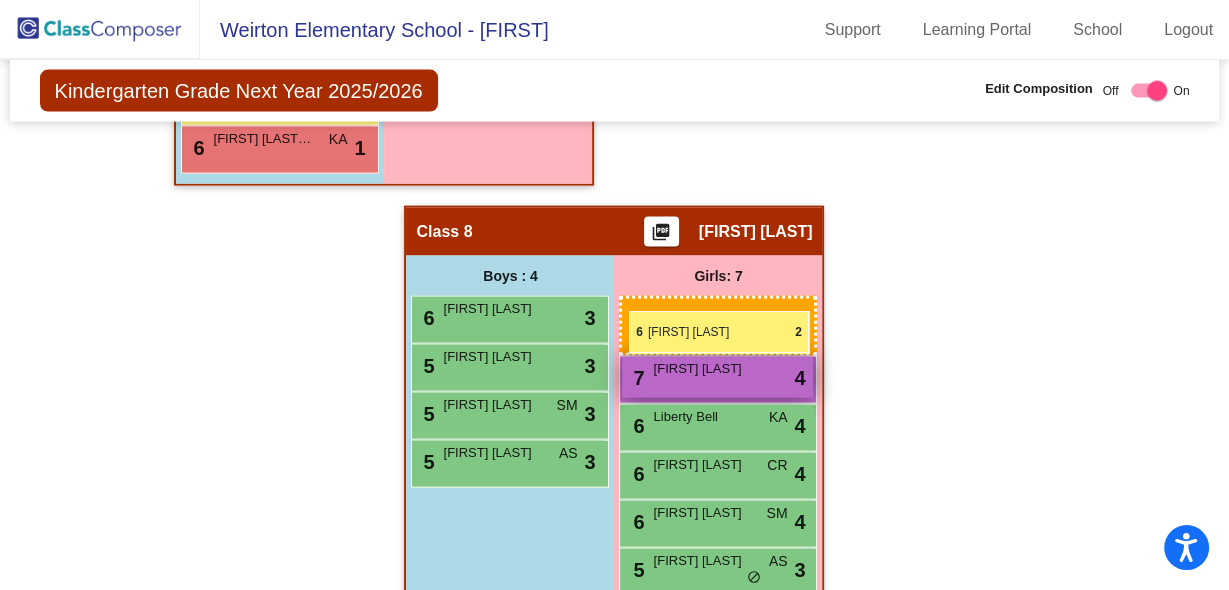 drag, startPoint x: 488, startPoint y: 223, endPoint x: 629, endPoint y: 311, distance: 166.2077 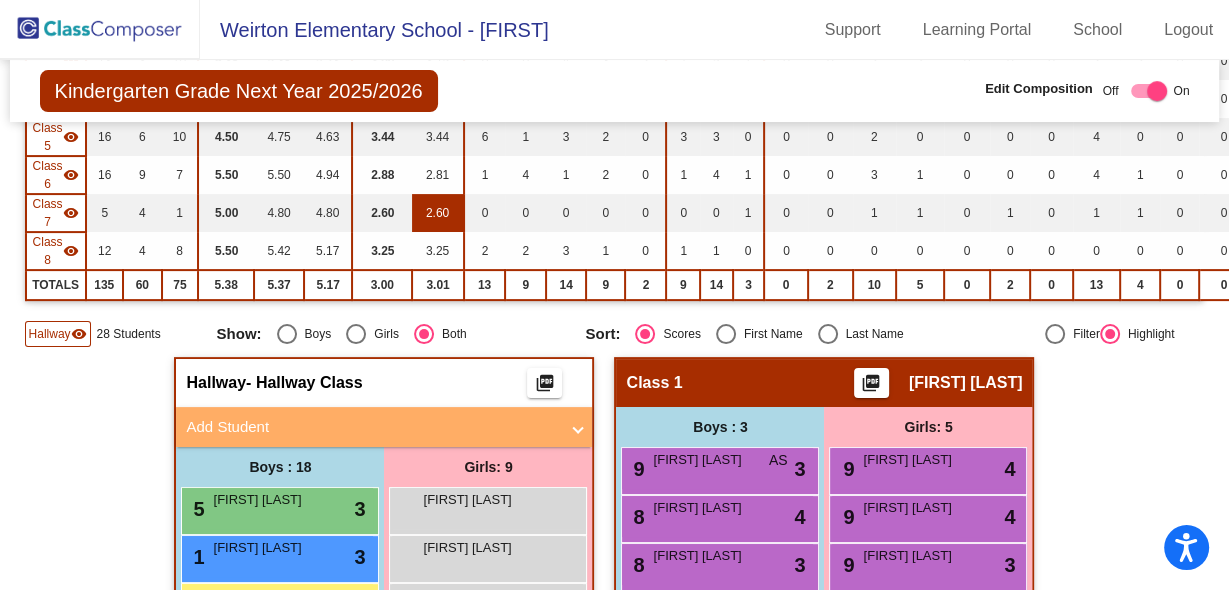 scroll, scrollTop: 379, scrollLeft: 0, axis: vertical 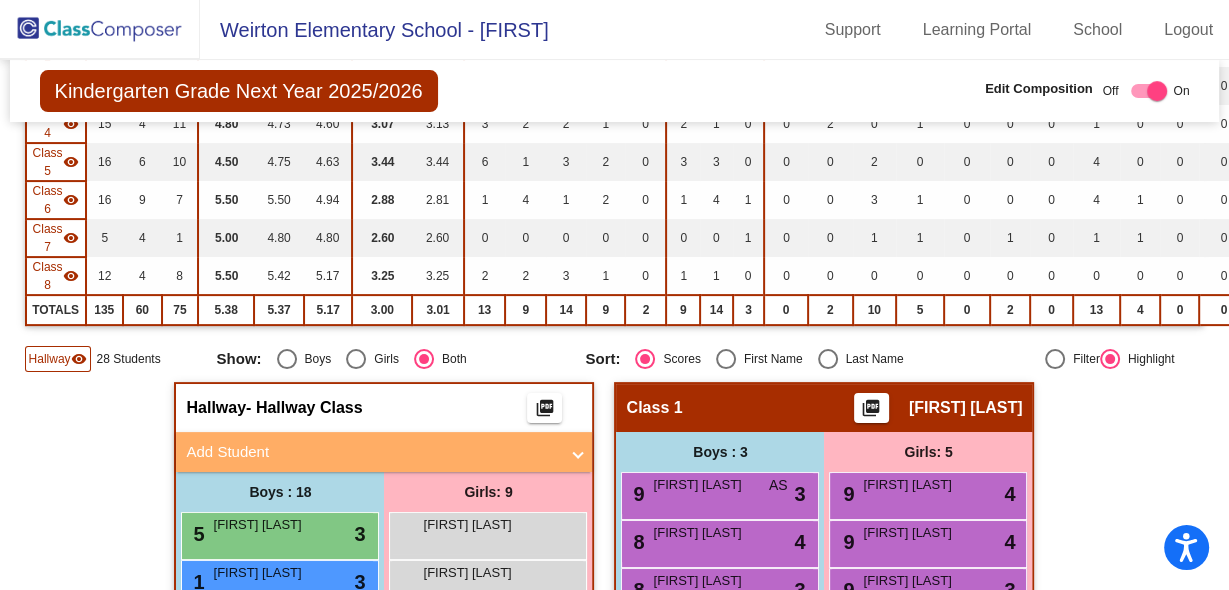 click on "visibility" 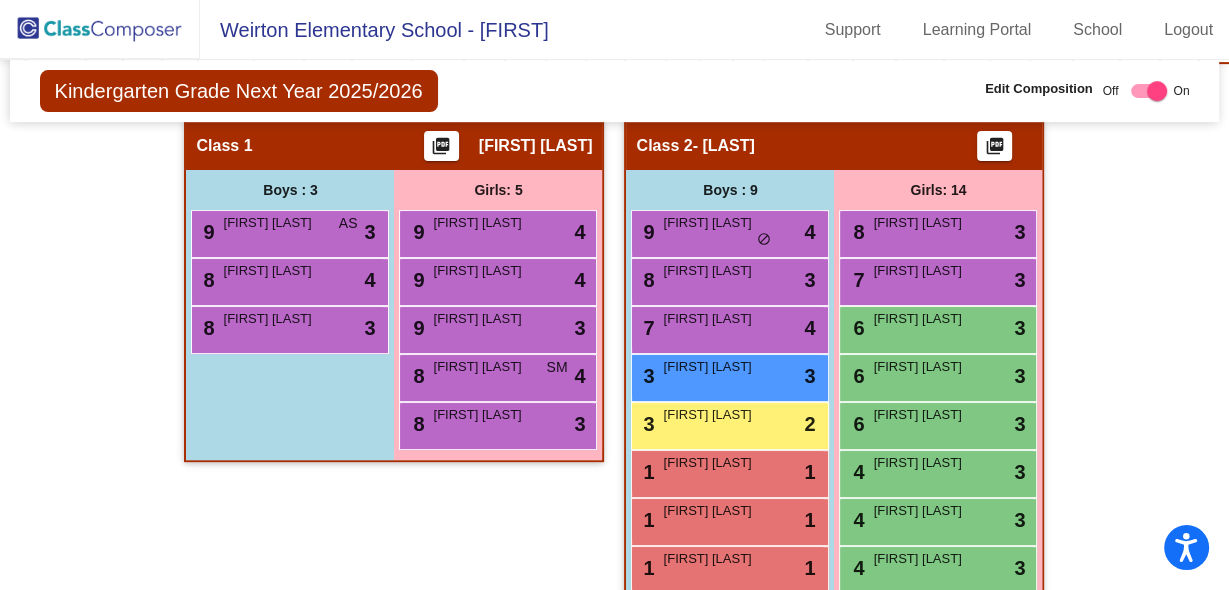 scroll, scrollTop: 619, scrollLeft: 0, axis: vertical 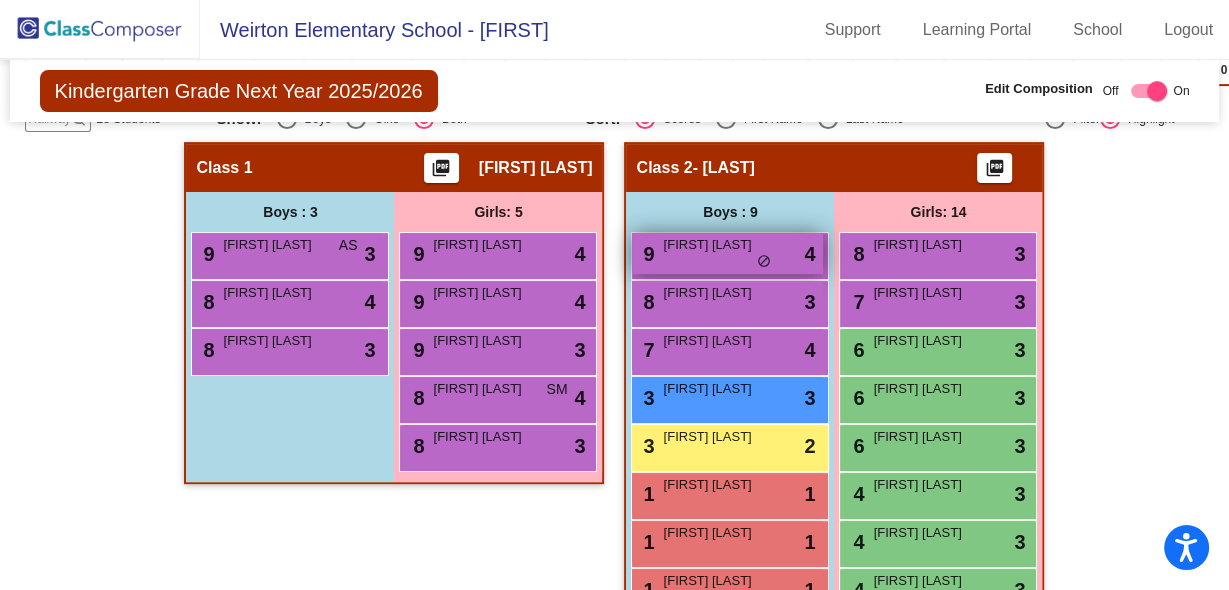click on "9 [FIRST] [LAST] lock do_not_disturb_alt 4" at bounding box center [727, 253] 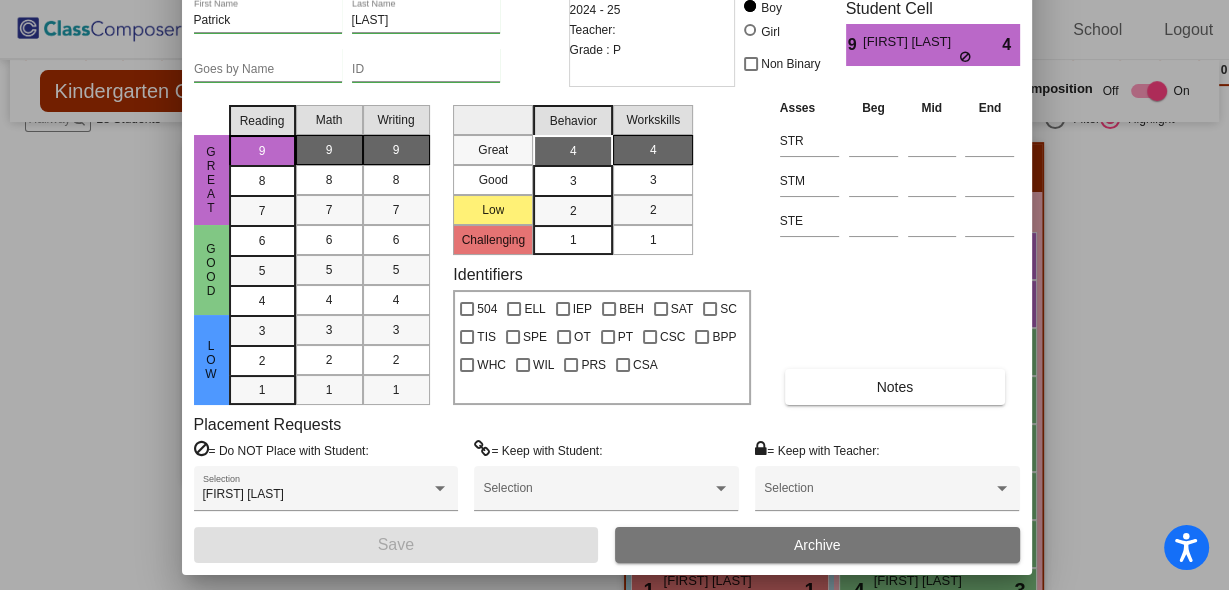drag, startPoint x: 808, startPoint y: 21, endPoint x: 799, endPoint y: -47, distance: 68.593 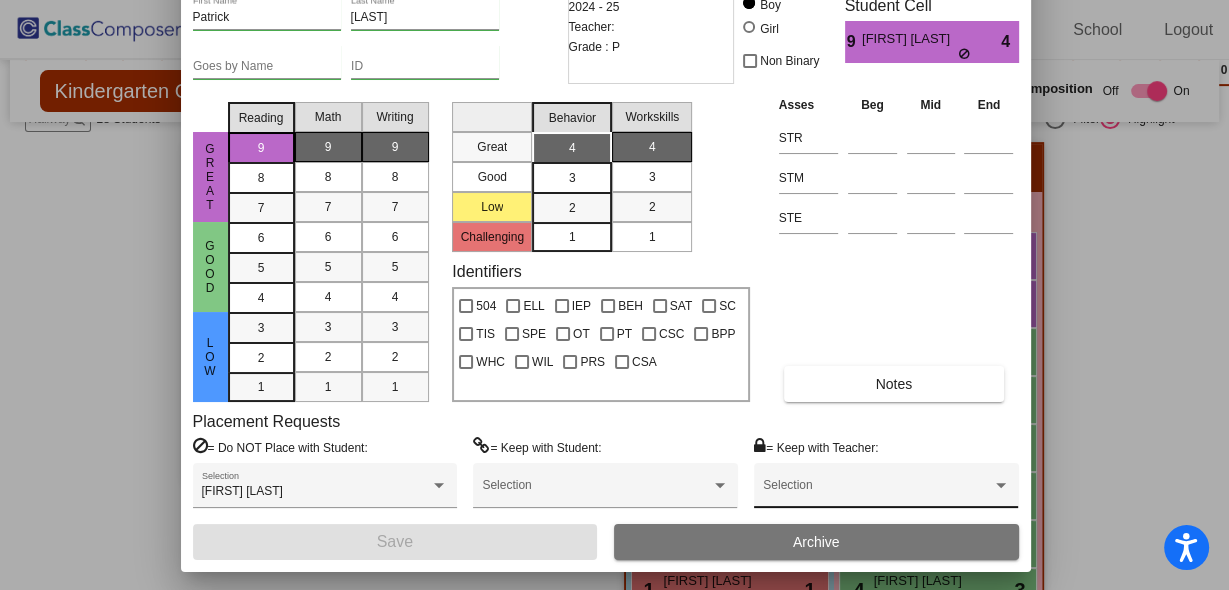 click on "Selection" at bounding box center (886, 490) 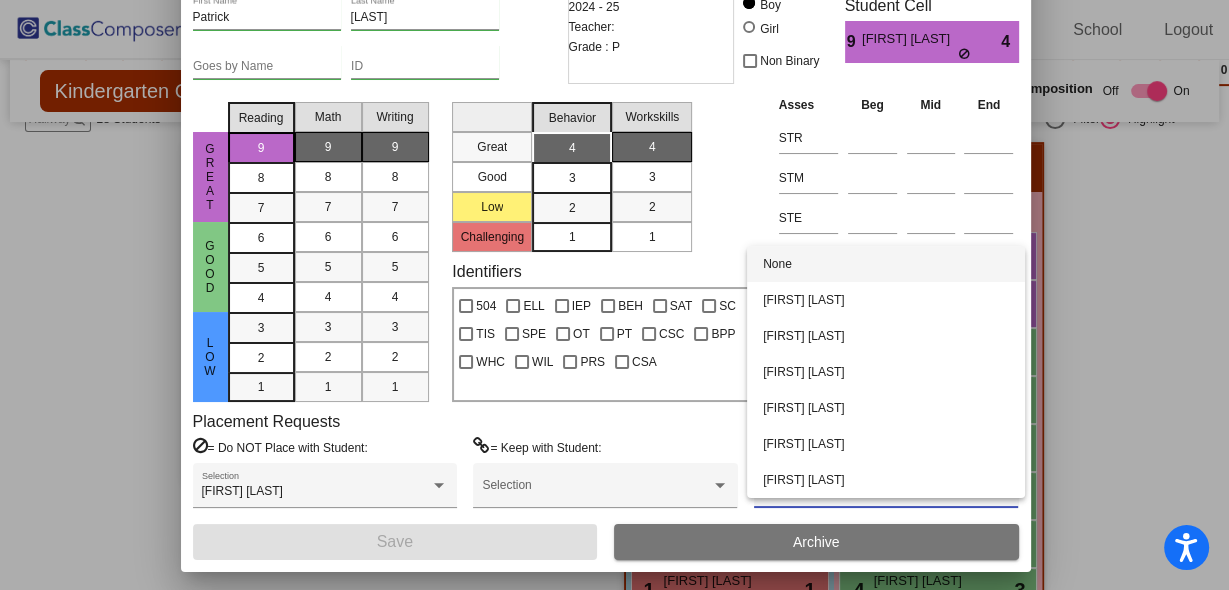 click at bounding box center [614, 295] 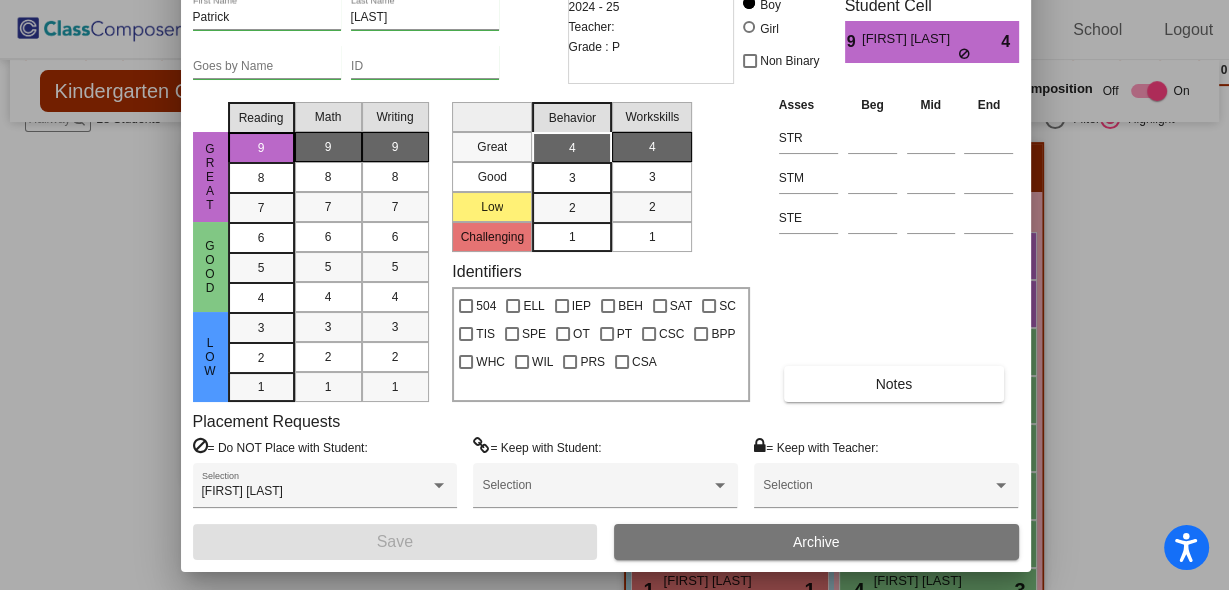 drag, startPoint x: 723, startPoint y: 130, endPoint x: 730, endPoint y: 224, distance: 94.26028 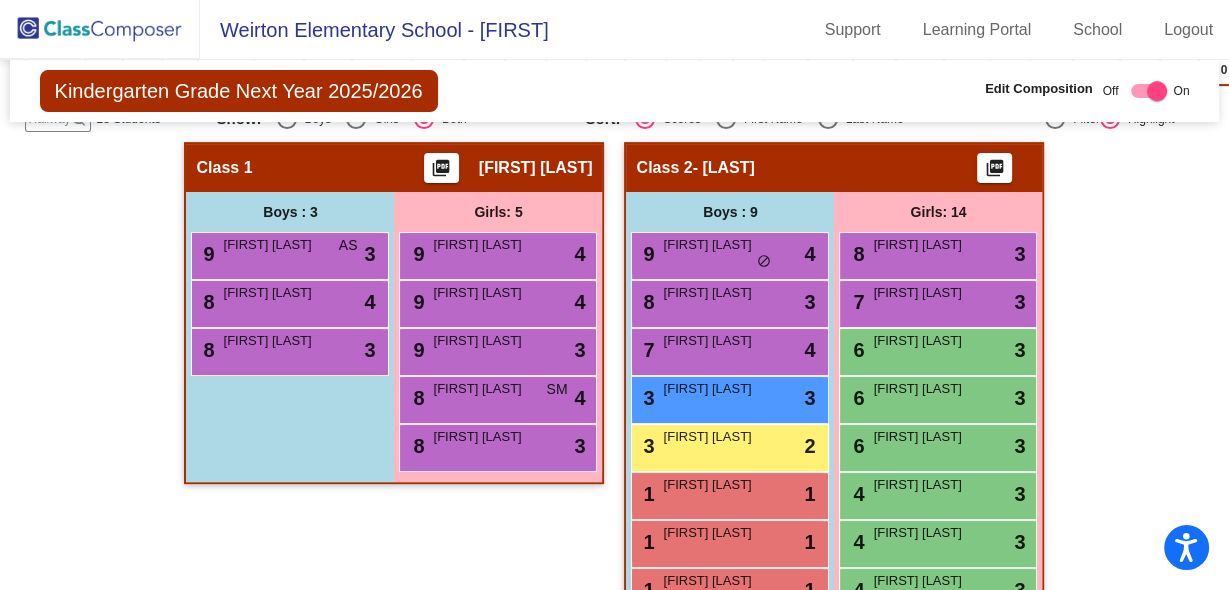 click on "Hallway   - Hallway Class  picture_as_pdf  Add Student  First Name Last Name Student Id  (Recommended)   Boy   Girl   Non Binary Add Close  Boys : [NUMBER]  [NUMBER] [FIRST] [LAST] lock do_not_disturb_alt [NUMBER]  [NUMBER] [FIRST] [LAST] lock do_not_disturb_alt [NUMBER]  [NUMBER] [FIRST] [LAST] IEP SPE lock do_not_disturb_alt [NUMBER]  [FIRST] [LAST] lock do_not_disturb_alt  [FIRST] [LAST] lock do_not_disturb_alt  [FIRST] [LAST] IEP lock do_not_disturb_alt  [FIRST] [LAST] lock do_not_disturb_alt  [FIRST] [LAST] lock do_not_disturb_alt  [FIRST] [LAST] lock do_not_disturb_alt  [FIRST] [LAST] lock do_not_disturb_alt  [FIRST] [LAST] lock do_not_disturb_alt  [FIRST] [LAST] lock do_not_disturb_alt  [FIRST] [LAST] lock do_not_disturb_alt  [FIRST] [LAST] lock do_not_disturb_alt  [FIRST] [LAST] lock do_not_disturb_alt  [FIRST] [LAST] lock do_not_disturb_alt  [FIRST] [LAST] SC lock do_not_disturb_alt  [FIRST] [LAST] lock do_not_disturb_alt  [FIRST] [LAST] lock do_not_disturb_alt  Girls: [NUMBER]  [FIRST] [LAST] lock do_not_disturb_alt  [FIRST] [LAST] lock do_not_disturb_alt  [FIRST] [LAST] lock do_not_disturb_alt  [FIRST] [LAST] lock do_not_disturb_alt  [FIRST] [LAST]" 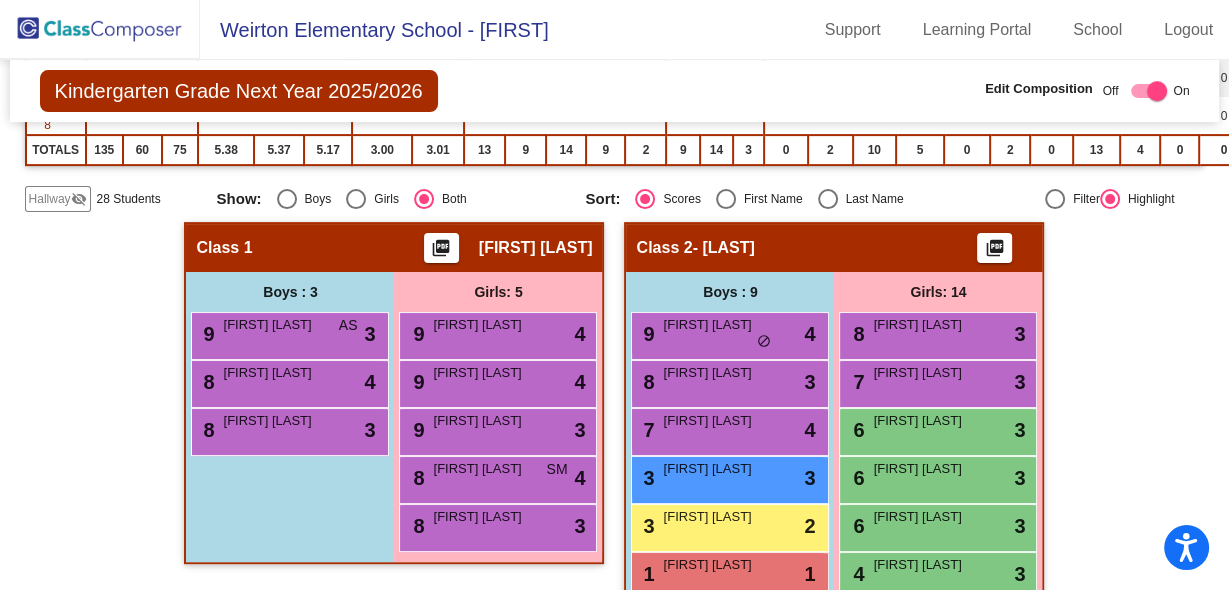 scroll, scrollTop: 619, scrollLeft: 0, axis: vertical 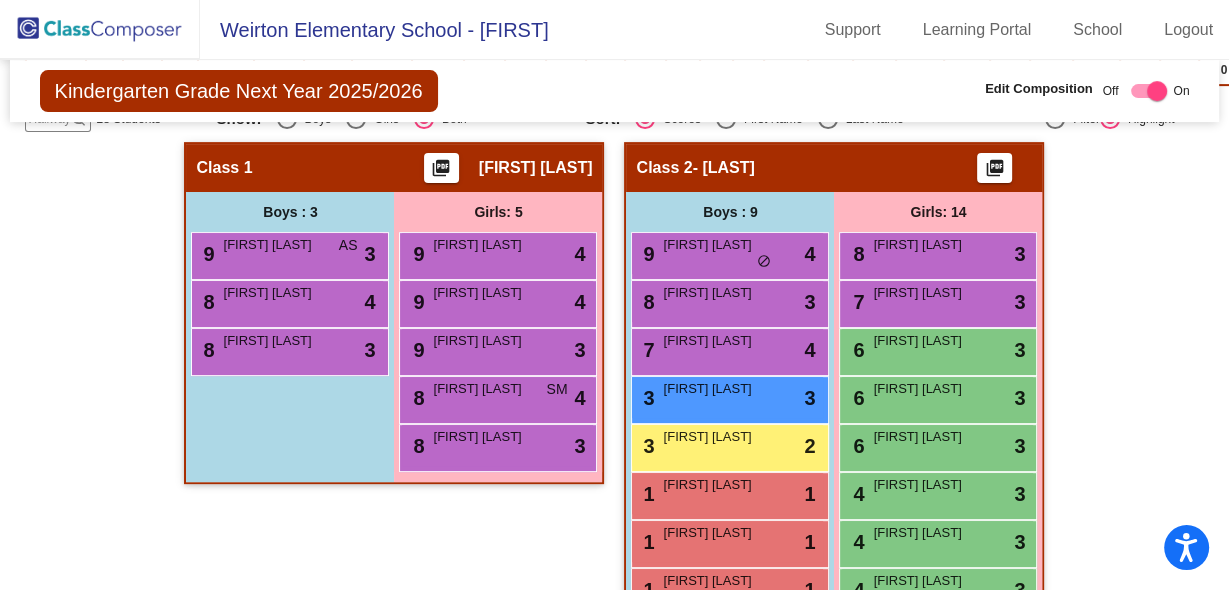 click on "Hallway   - Hallway Class  picture_as_pdf  Add Student  First Name Last Name Student Id  (Recommended)   Boy   Girl   Non Binary Add Close  Boys : [NUMBER]  [NUMBER] [FIRST] [LAST] lock do_not_disturb_alt [NUMBER]  [NUMBER] [FIRST] [LAST] lock do_not_disturb_alt [NUMBER]  [NUMBER] [FIRST] [LAST] IEP SPE lock do_not_disturb_alt [NUMBER]  [FIRST] [LAST] lock do_not_disturb_alt  [FIRST] [LAST] lock do_not_disturb_alt  [FIRST] [LAST] IEP lock do_not_disturb_alt  [FIRST] [LAST] lock do_not_disturb_alt  [FIRST] [LAST] lock do_not_disturb_alt  [FIRST] [LAST] lock do_not_disturb_alt  [FIRST] [LAST] lock do_not_disturb_alt  [FIRST] [LAST] lock do_not_disturb_alt  [FIRST] [LAST] lock do_not_disturb_alt  [FIRST] [LAST] lock do_not_disturb_alt  [FIRST] [LAST] lock do_not_disturb_alt  [FIRST] [LAST] lock do_not_disturb_alt  [FIRST] [LAST] lock do_not_disturb_alt  [FIRST] [LAST] SC lock do_not_disturb_alt  [FIRST] [LAST] lock do_not_disturb_alt  [FIRST] [LAST] lock do_not_disturb_alt  Girls: [NUMBER]  [FIRST] [LAST] lock do_not_disturb_alt  [FIRST] [LAST] lock do_not_disturb_alt  [FIRST] [LAST] lock do_not_disturb_alt  [FIRST] [LAST] lock do_not_disturb_alt  [FIRST] [LAST]" 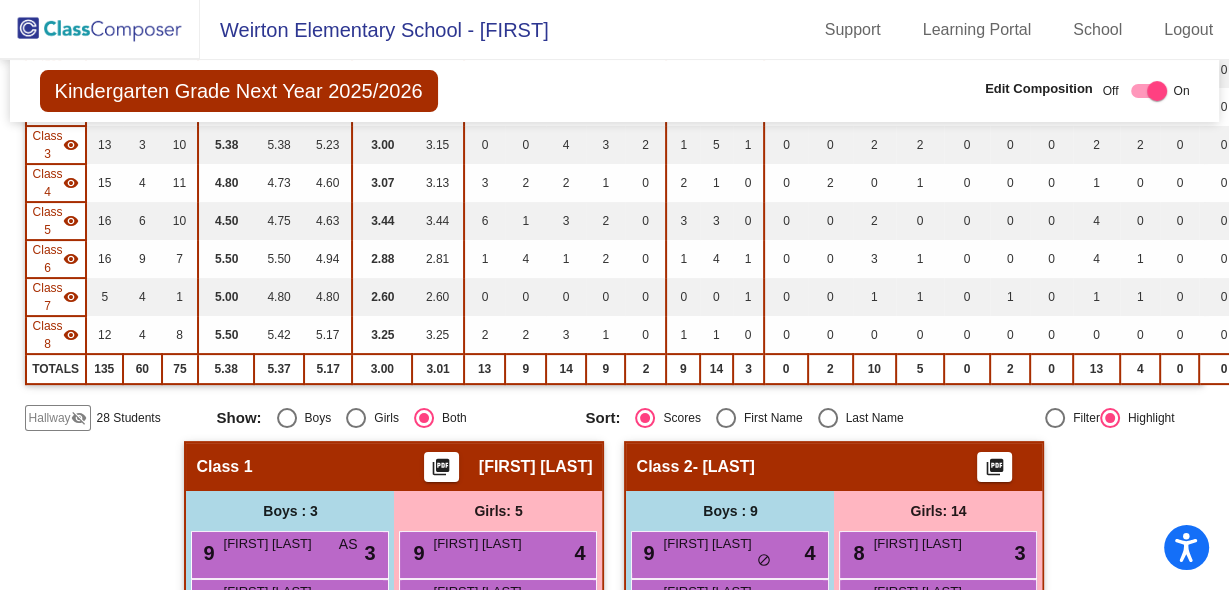 scroll, scrollTop: 59, scrollLeft: 0, axis: vertical 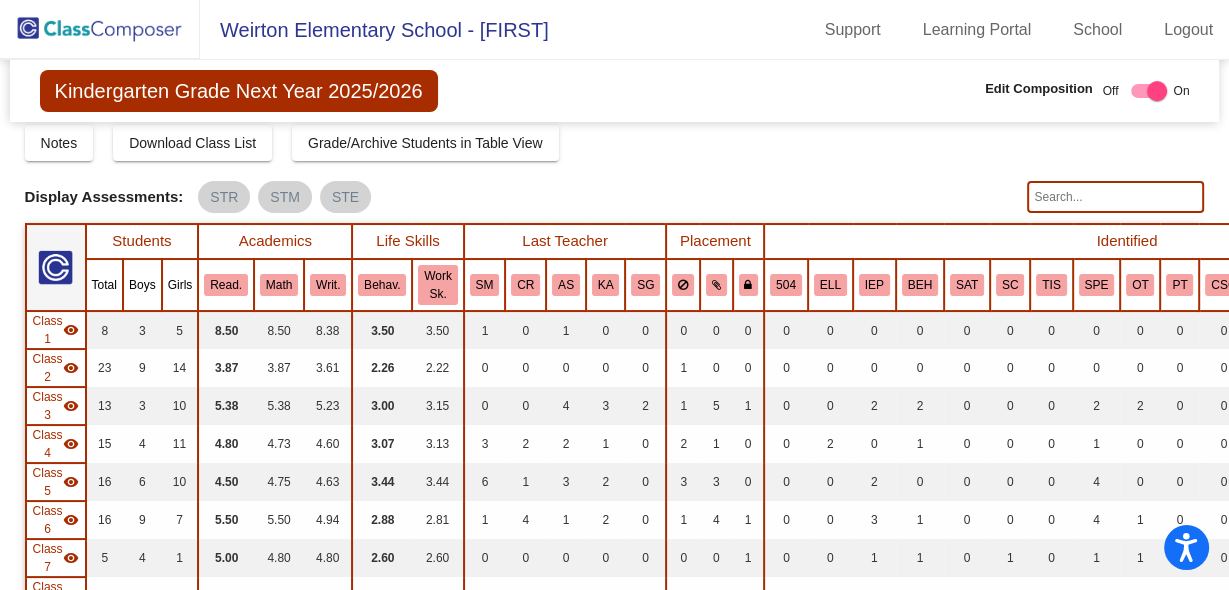 click 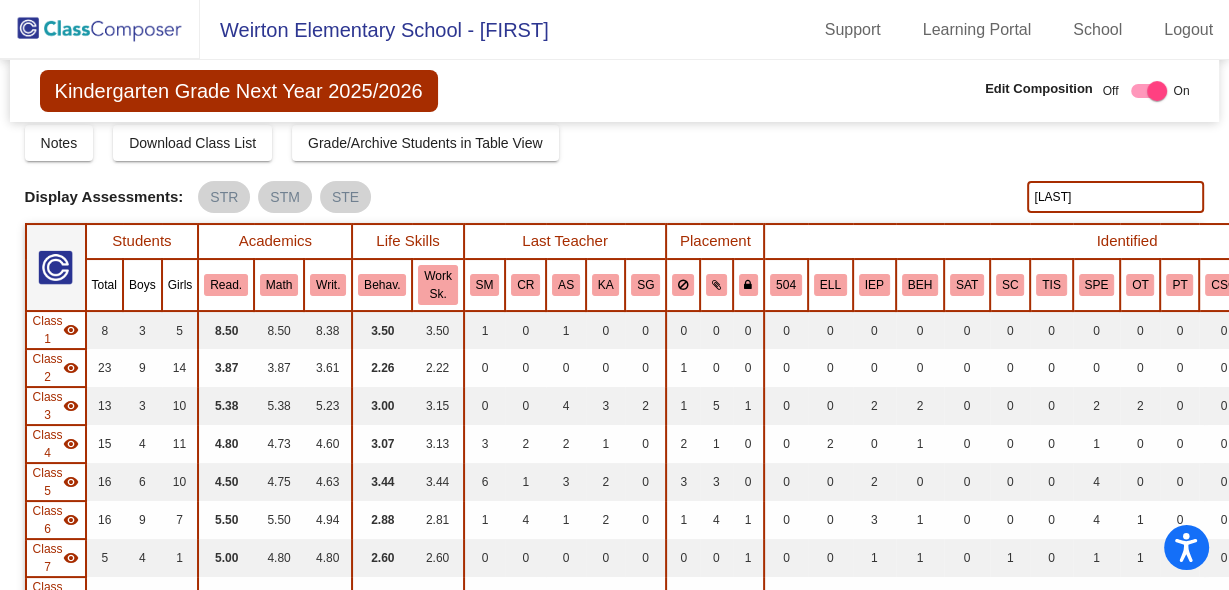 type on "[LAST]" 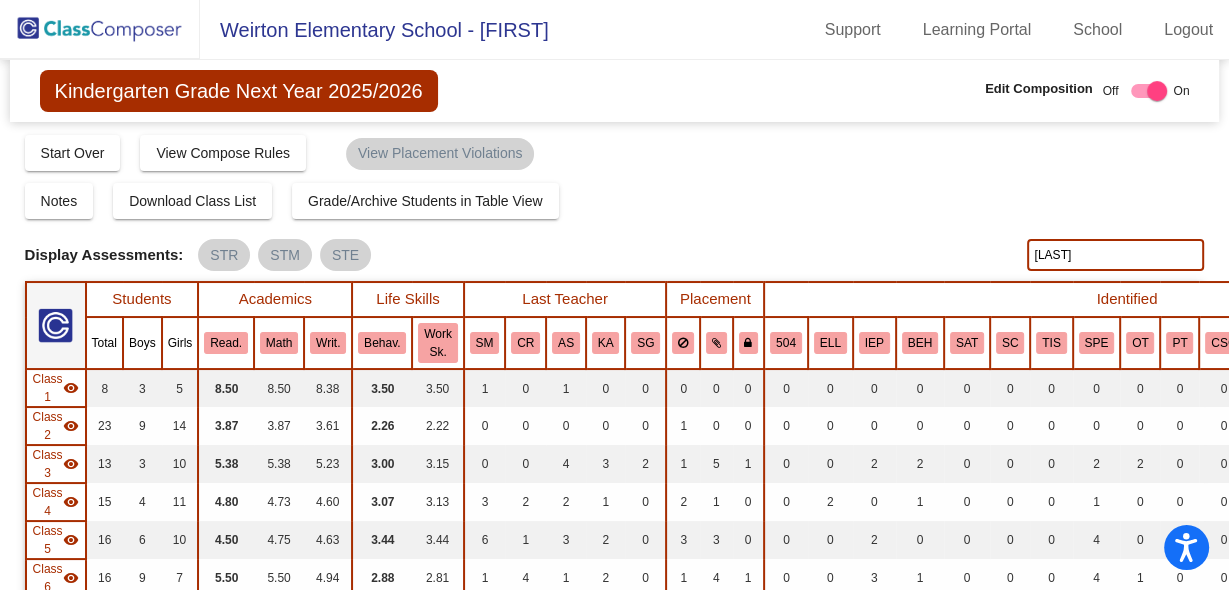 scroll, scrollTop: 0, scrollLeft: 0, axis: both 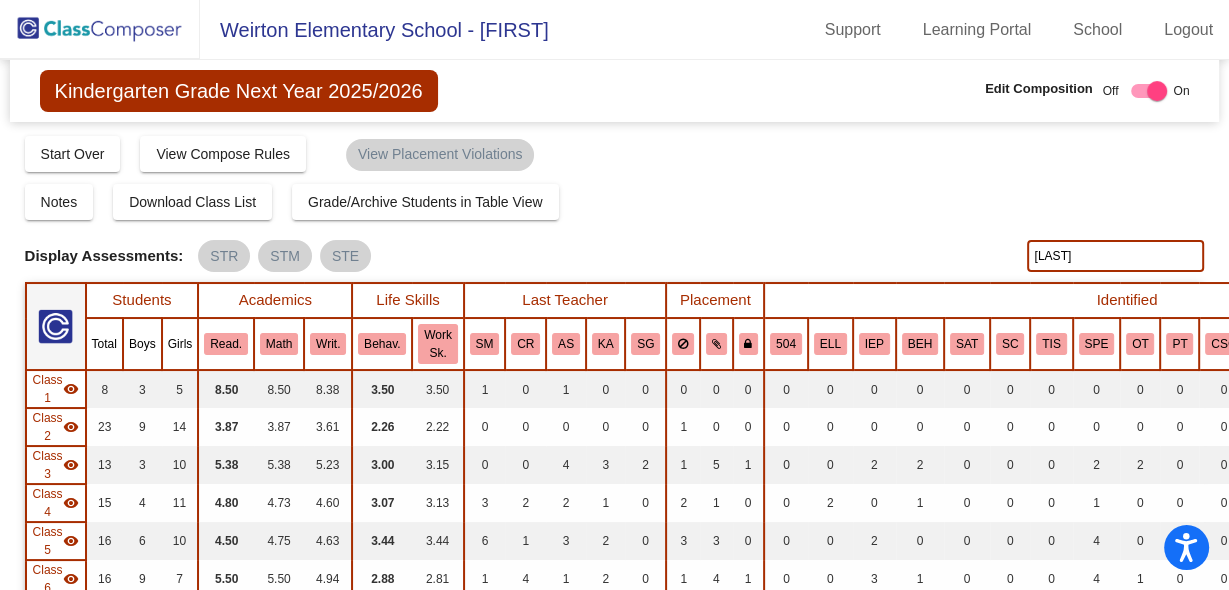 click on "[LAST]" 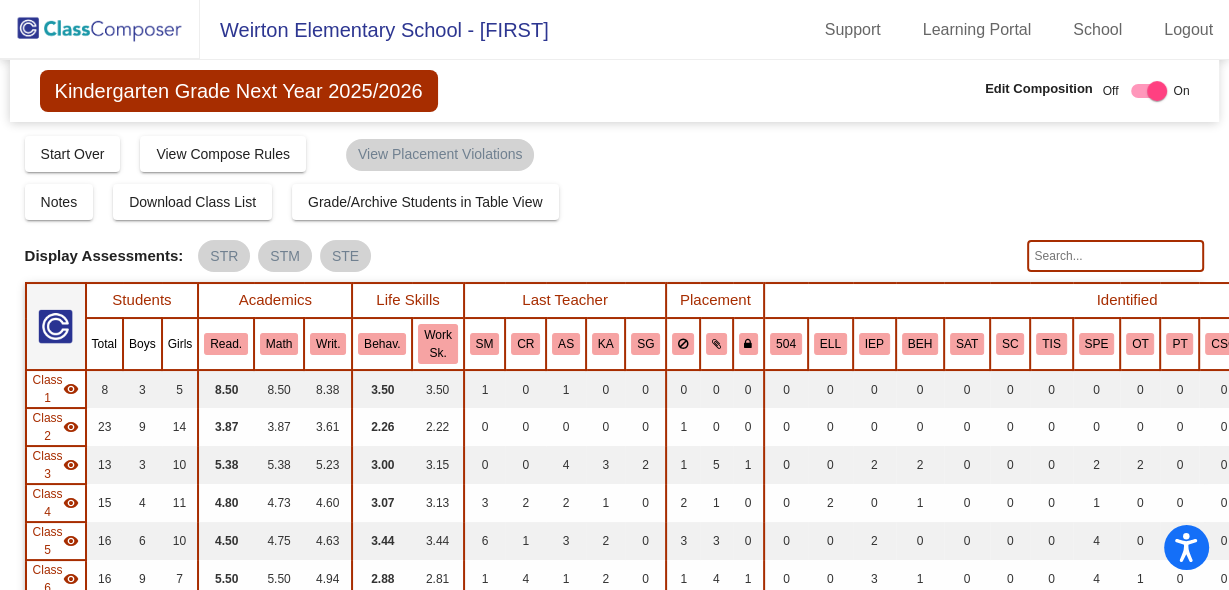 type 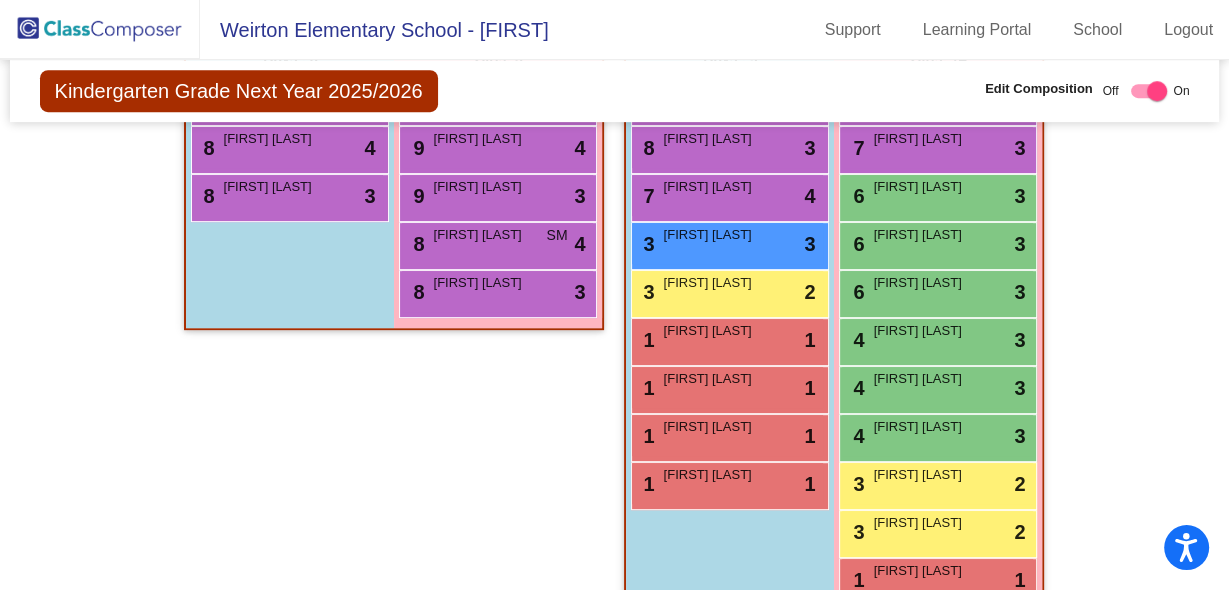 scroll, scrollTop: 800, scrollLeft: 0, axis: vertical 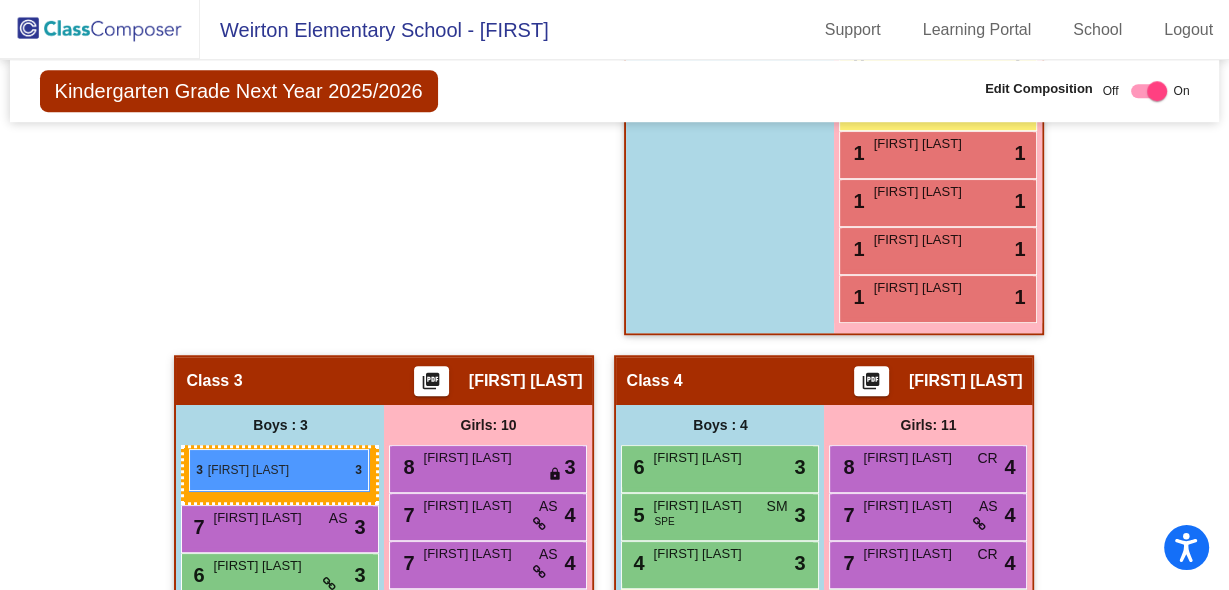 drag, startPoint x: 670, startPoint y: 210, endPoint x: 189, endPoint y: 449, distance: 537.1052 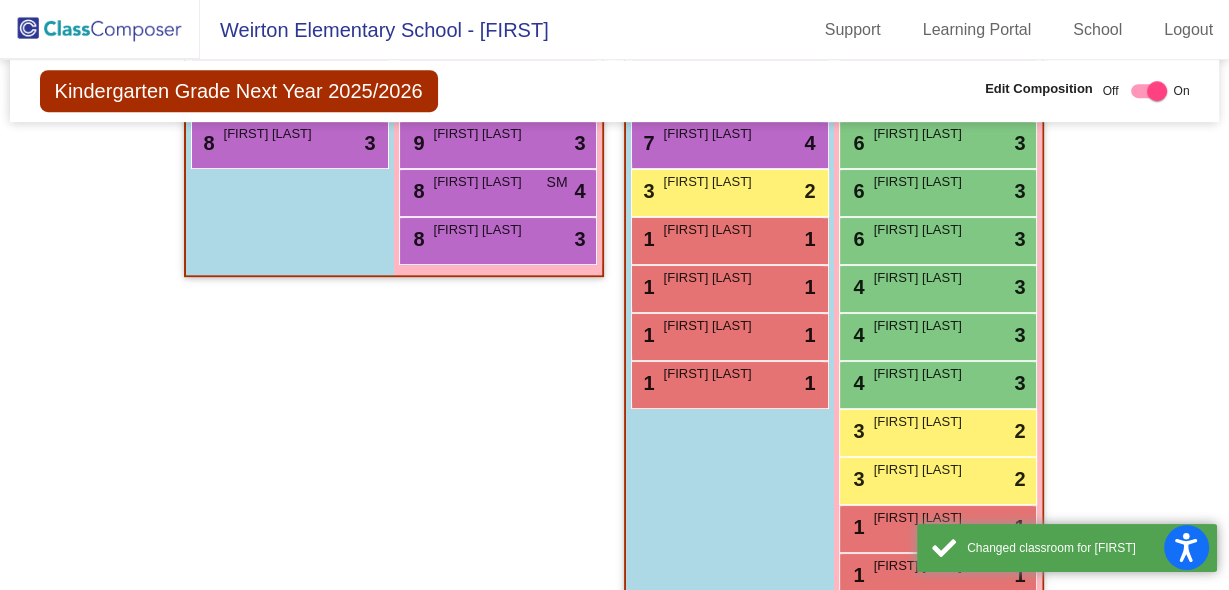 scroll, scrollTop: 800, scrollLeft: 0, axis: vertical 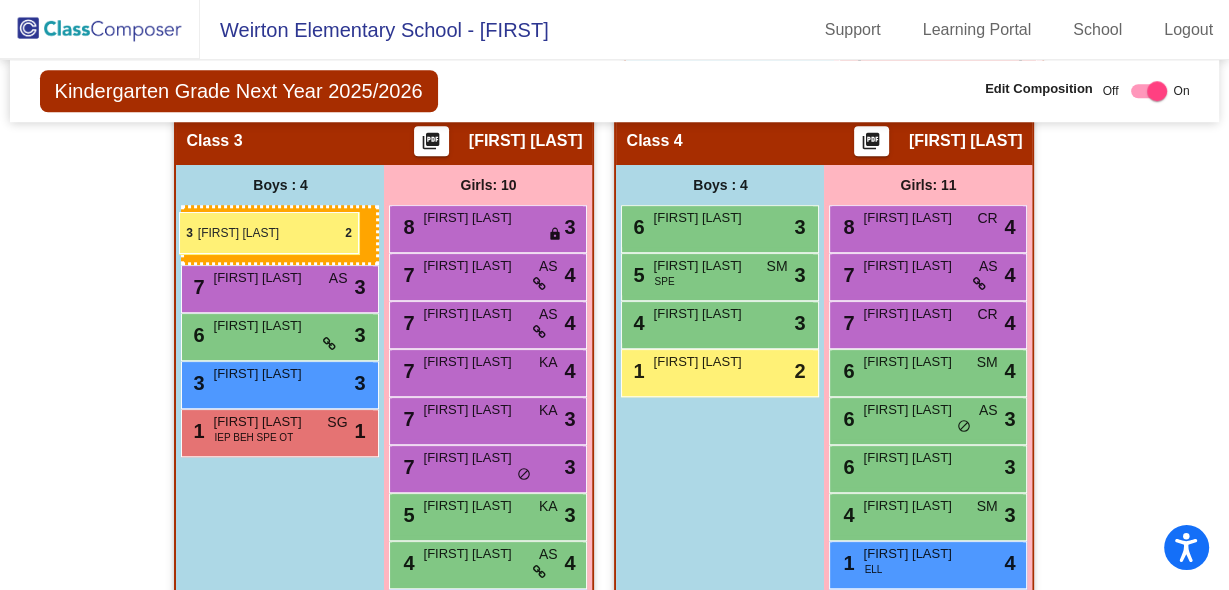 drag, startPoint x: 689, startPoint y: 214, endPoint x: 179, endPoint y: 212, distance: 510.00394 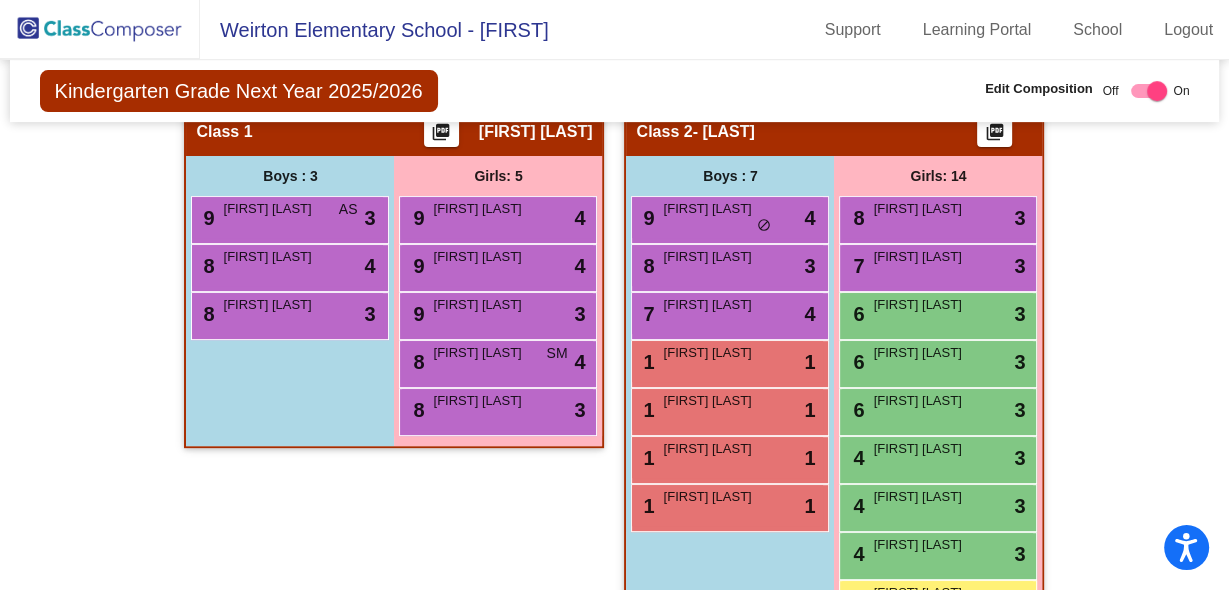 scroll, scrollTop: 800, scrollLeft: 0, axis: vertical 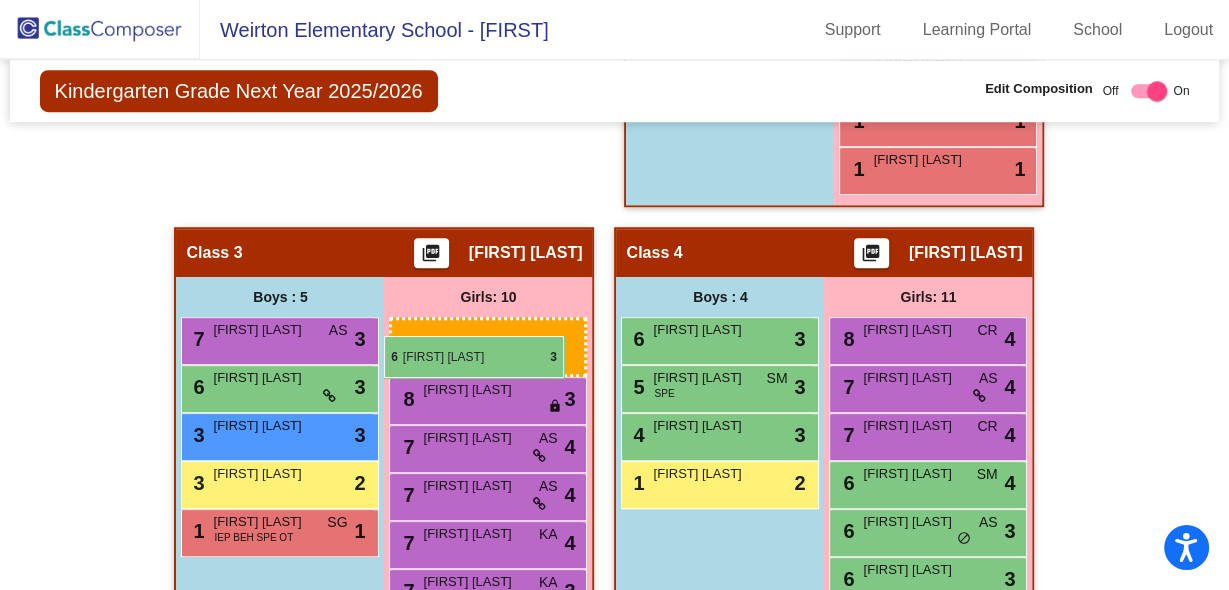 drag, startPoint x: 957, startPoint y: 154, endPoint x: 384, endPoint y: 336, distance: 601.2096 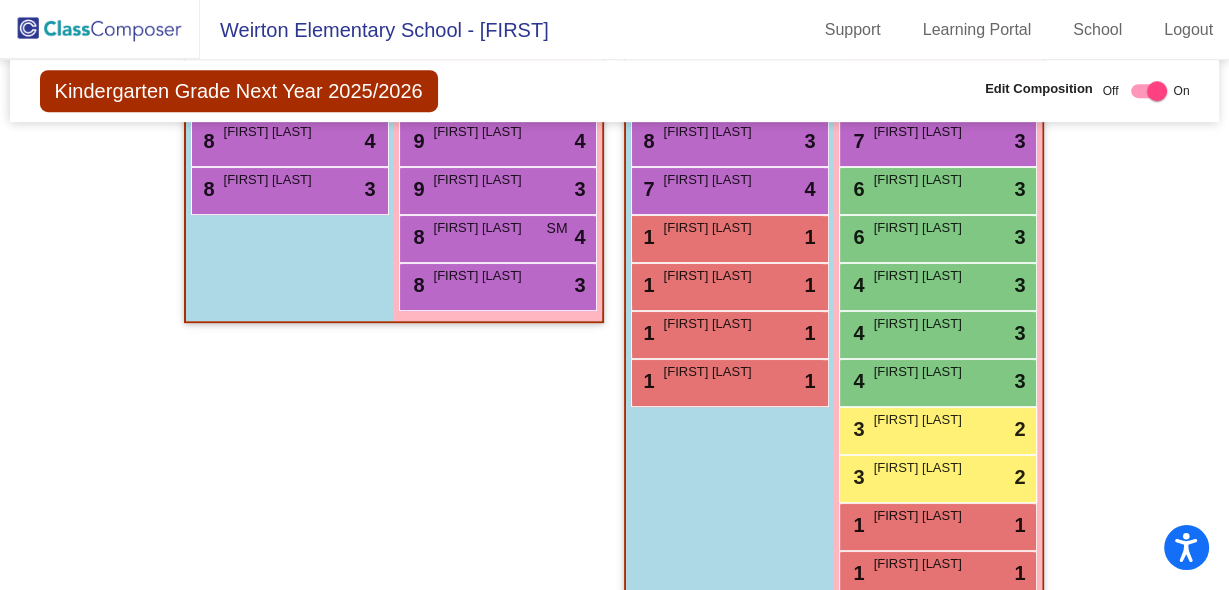 scroll, scrollTop: 720, scrollLeft: 0, axis: vertical 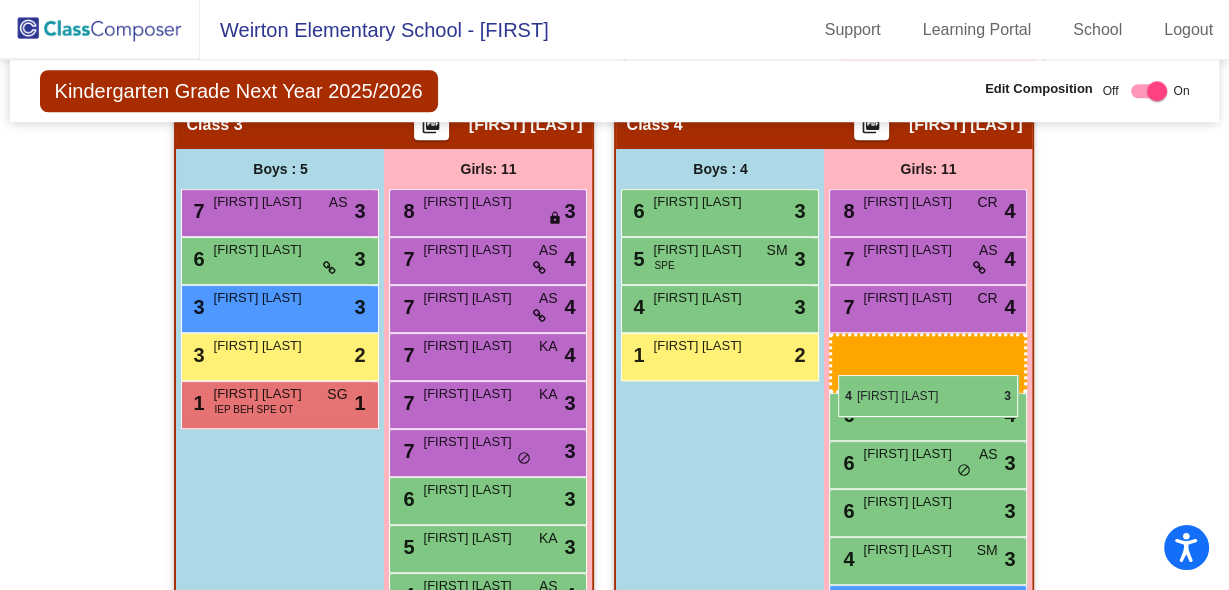 drag, startPoint x: 924, startPoint y: 374, endPoint x: 838, endPoint y: 375, distance: 86.00581 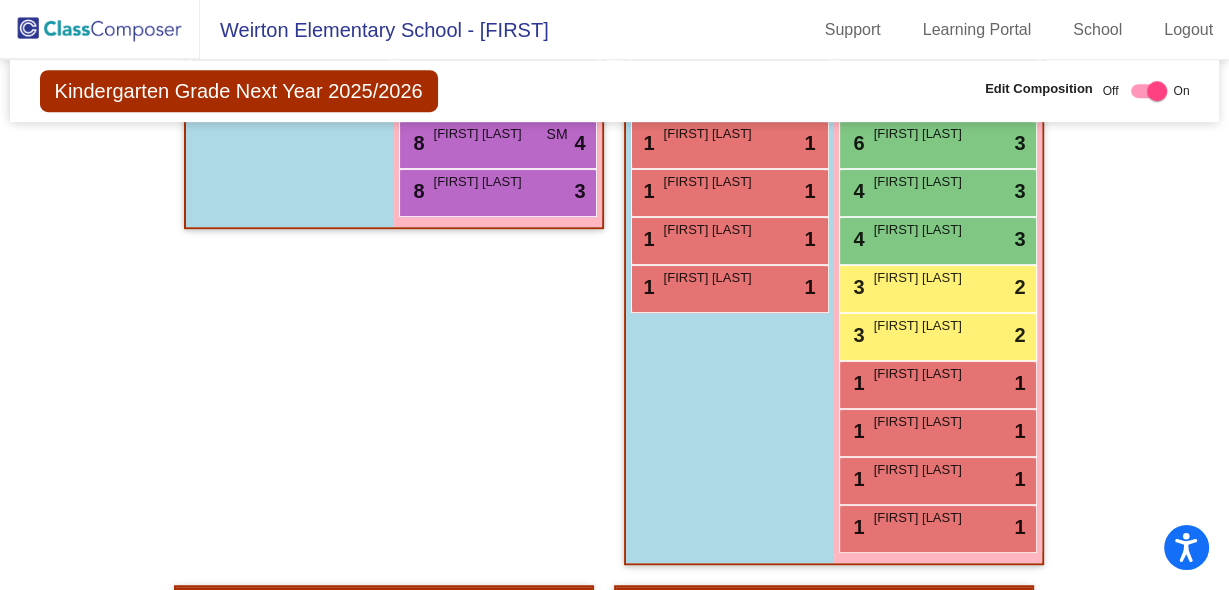scroll, scrollTop: 800, scrollLeft: 0, axis: vertical 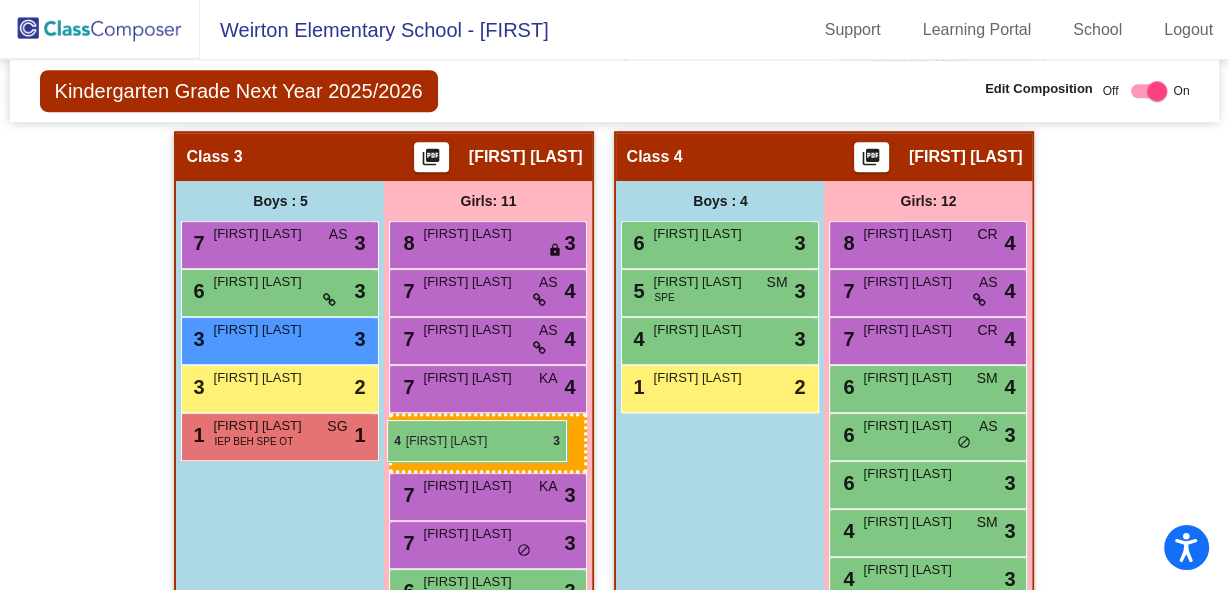 drag, startPoint x: 956, startPoint y: 265, endPoint x: 387, endPoint y: 420, distance: 589.7338 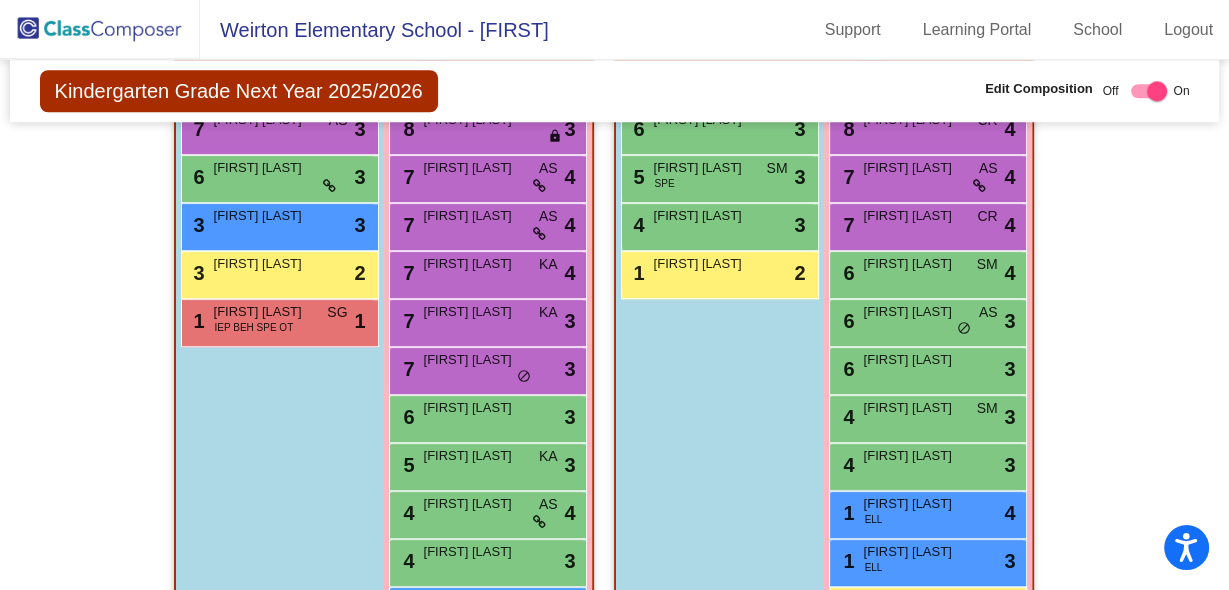 scroll, scrollTop: 1433, scrollLeft: 0, axis: vertical 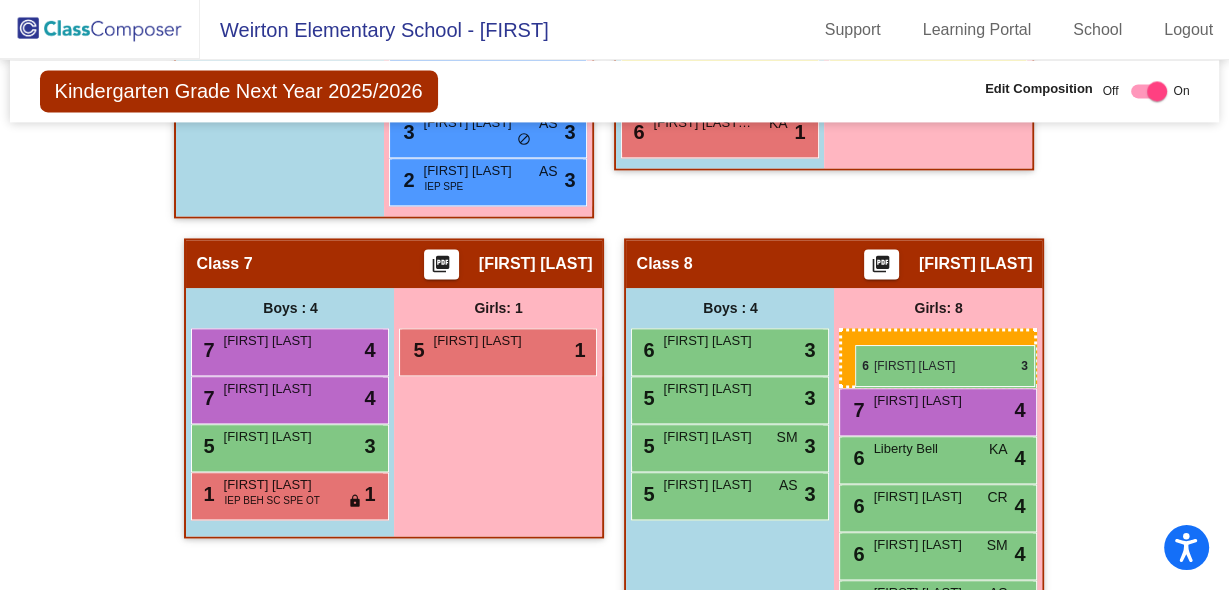 drag, startPoint x: 926, startPoint y: 329, endPoint x: 852, endPoint y: 338, distance: 74.54529 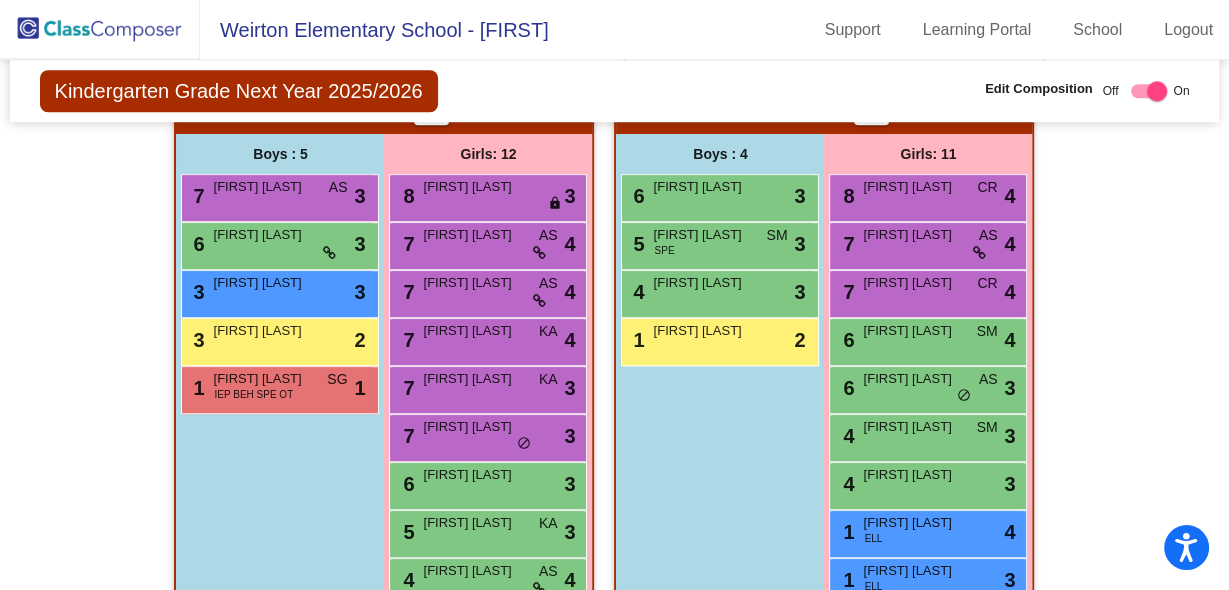 scroll, scrollTop: 1321, scrollLeft: 0, axis: vertical 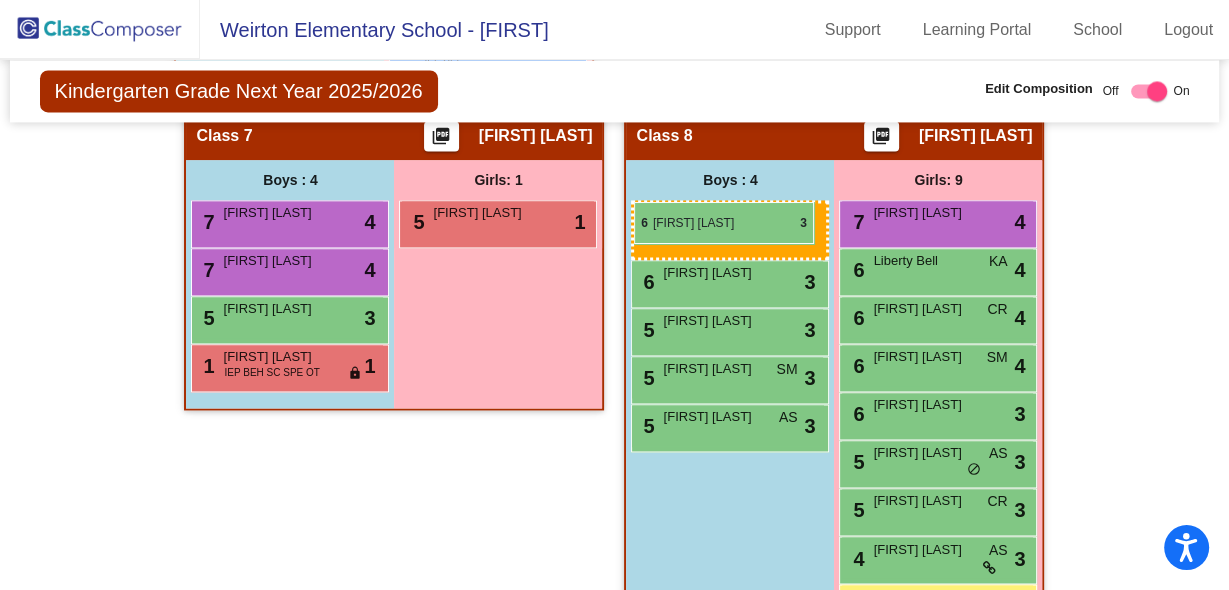 drag, startPoint x: 685, startPoint y: 200, endPoint x: 634, endPoint y: 202, distance: 51.0392 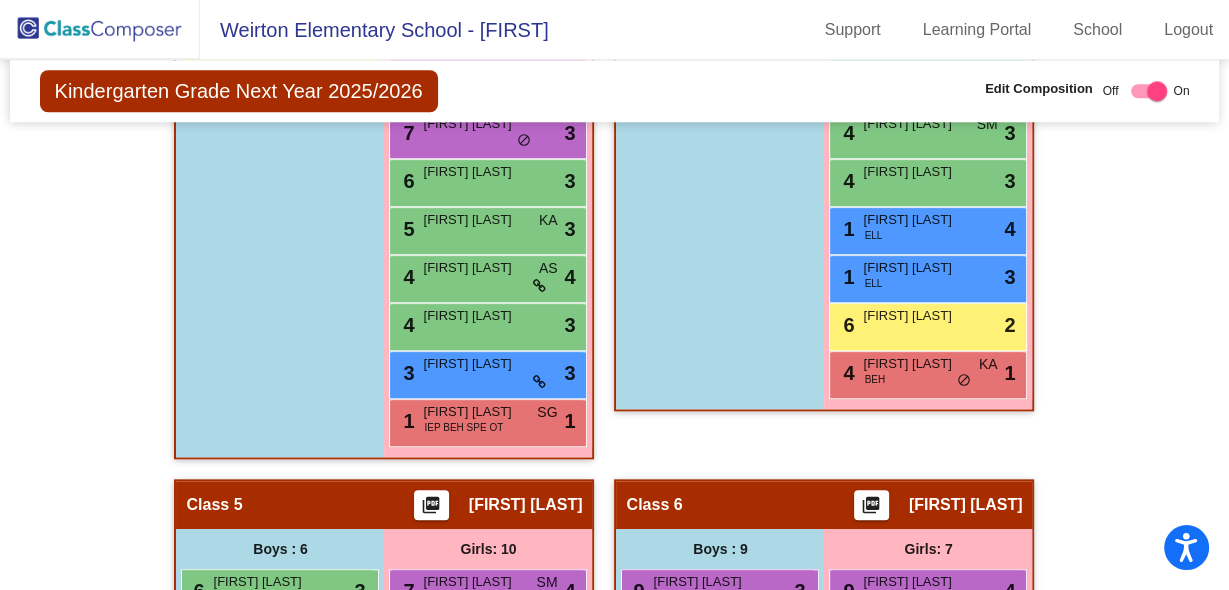 scroll, scrollTop: 1561, scrollLeft: 0, axis: vertical 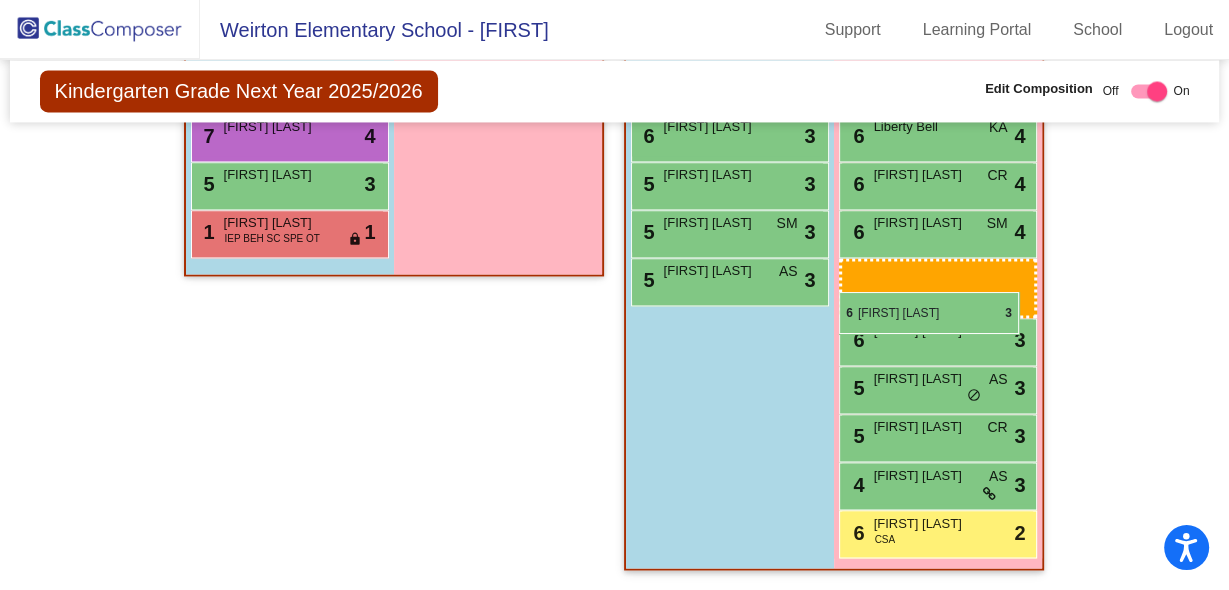 drag, startPoint x: 442, startPoint y: 246, endPoint x: 839, endPoint y: 292, distance: 399.6561 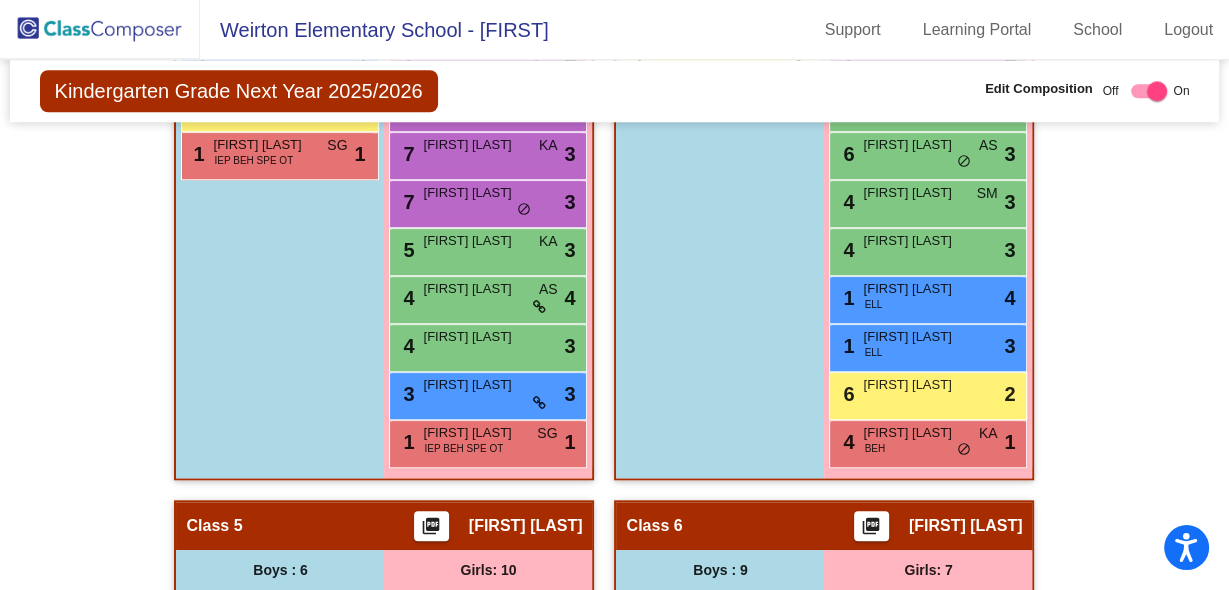 scroll, scrollTop: 1481, scrollLeft: 0, axis: vertical 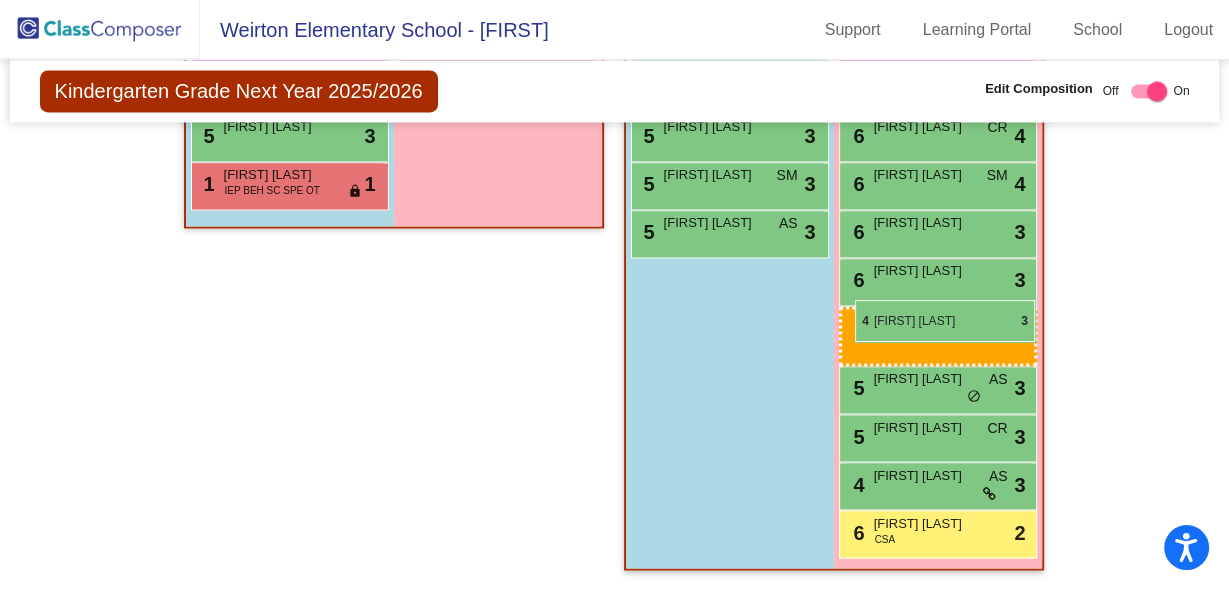 drag, startPoint x: 894, startPoint y: 313, endPoint x: 855, endPoint y: 300, distance: 41.109608 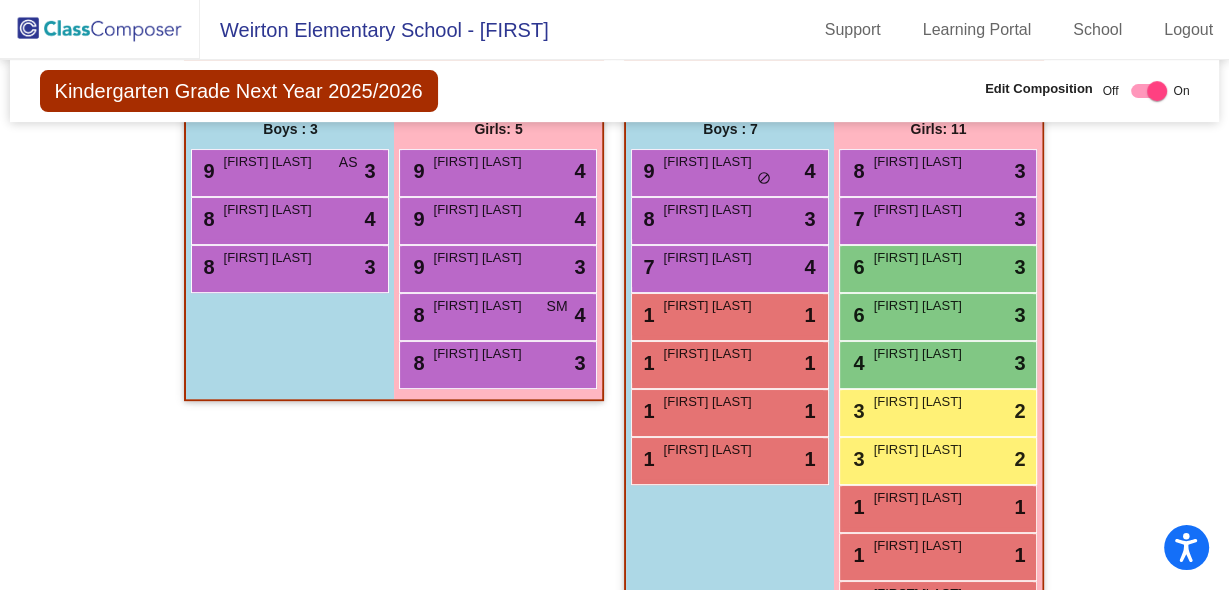 scroll, scrollTop: 729, scrollLeft: 0, axis: vertical 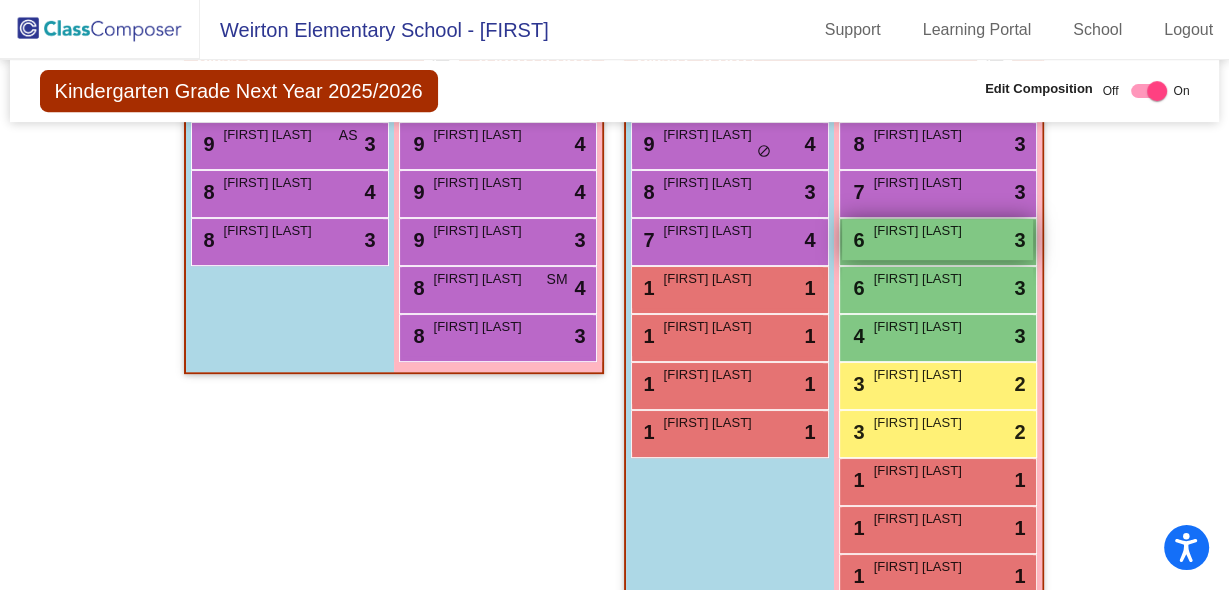 click on "[NUMBER] [FIRST] [LAST] lock do_not_disturb_alt [NUMBER]" at bounding box center [937, 239] 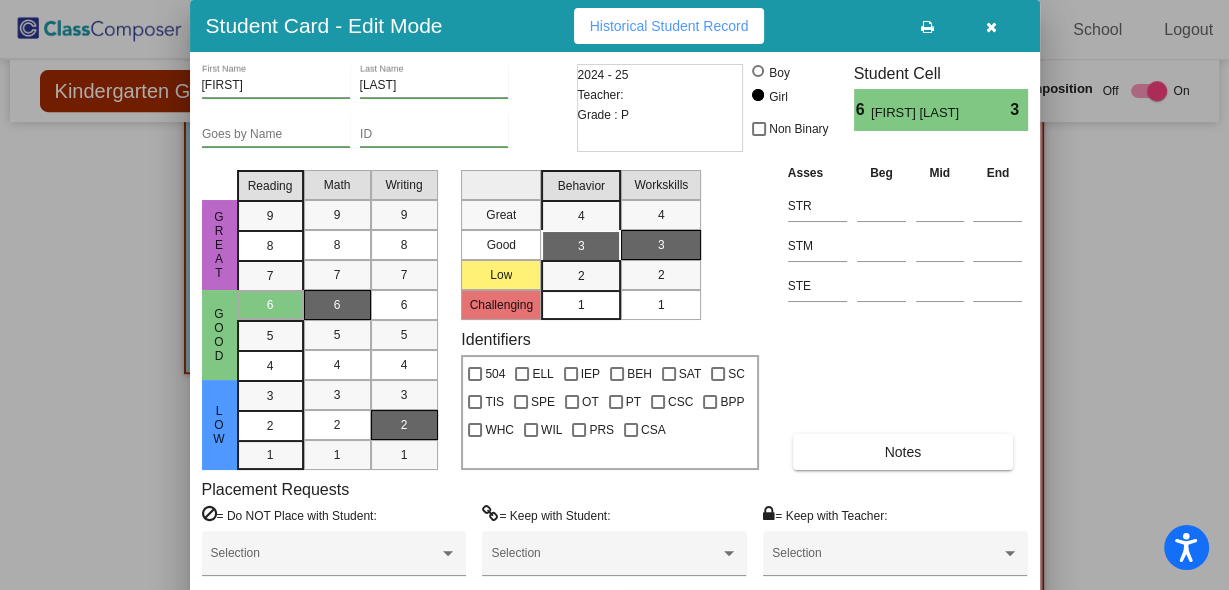 drag, startPoint x: 967, startPoint y: 114, endPoint x: 867, endPoint y: 111, distance: 100.04499 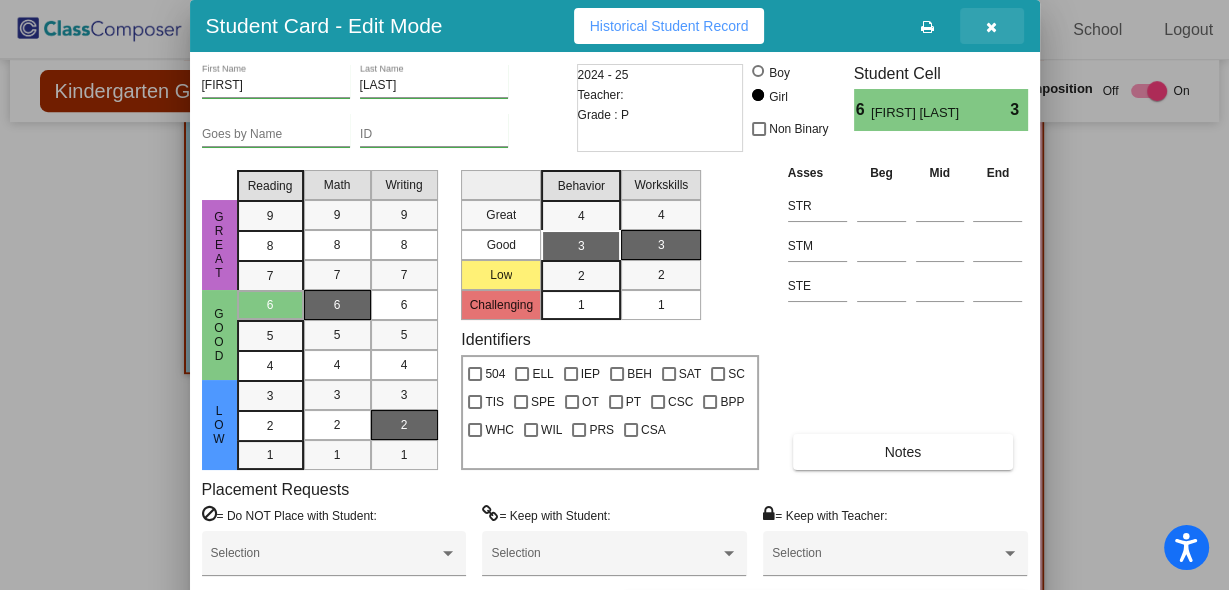 click at bounding box center (992, 26) 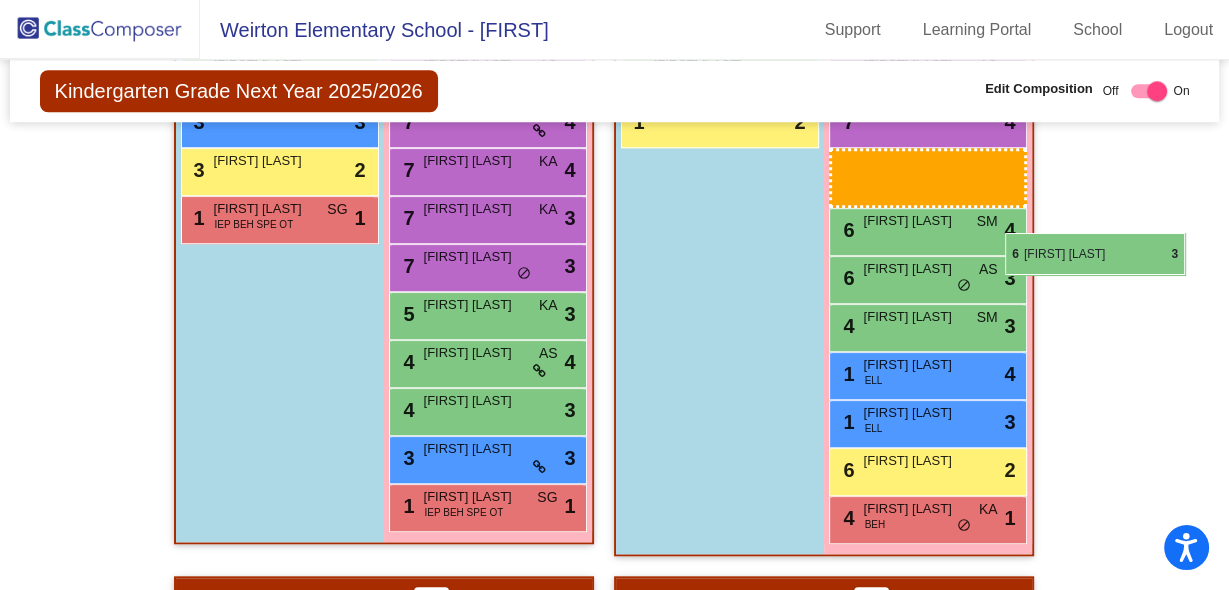 scroll, scrollTop: 1389, scrollLeft: 0, axis: vertical 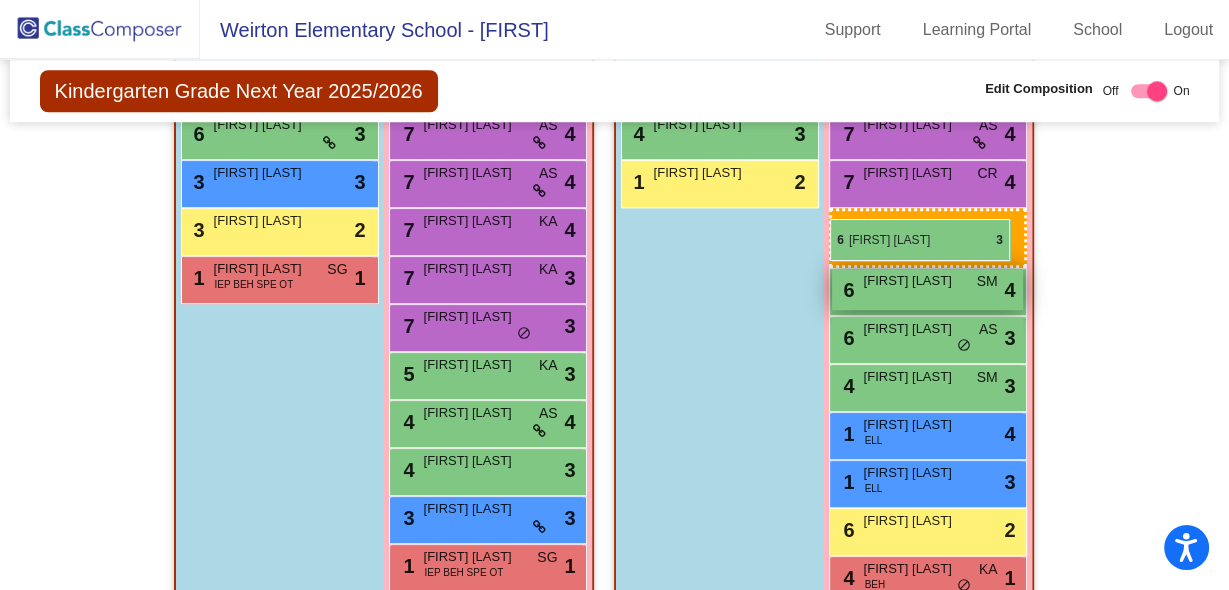 drag, startPoint x: 952, startPoint y: 242, endPoint x: 830, endPoint y: 219, distance: 124.1491 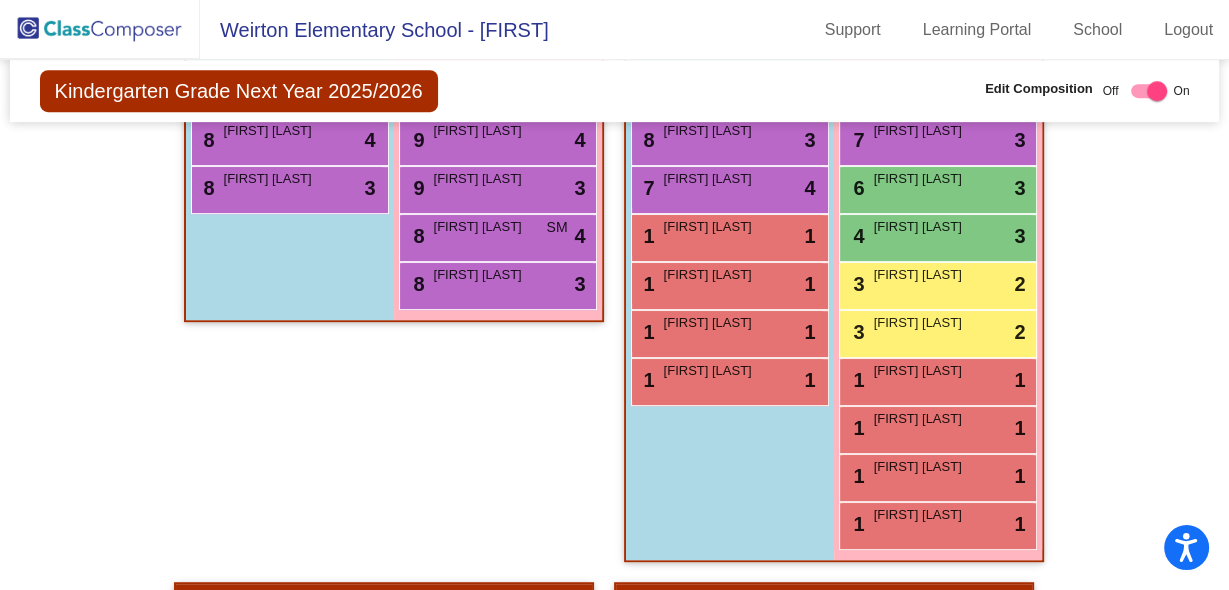 scroll, scrollTop: 1069, scrollLeft: 0, axis: vertical 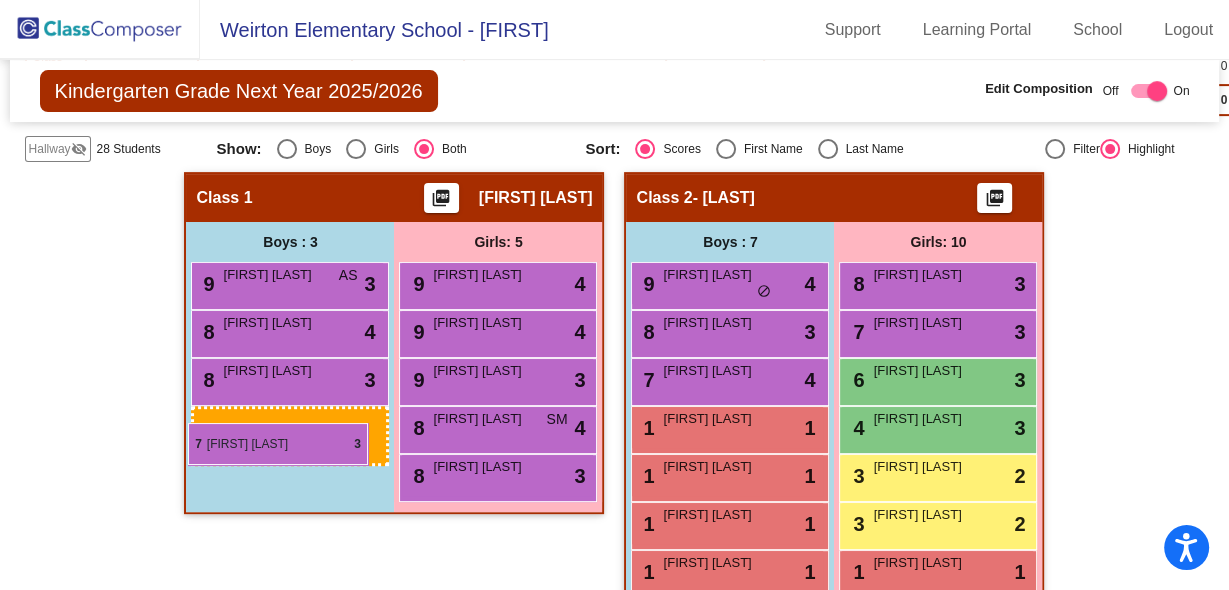drag, startPoint x: 278, startPoint y: 403, endPoint x: 188, endPoint y: 423, distance: 92.19544 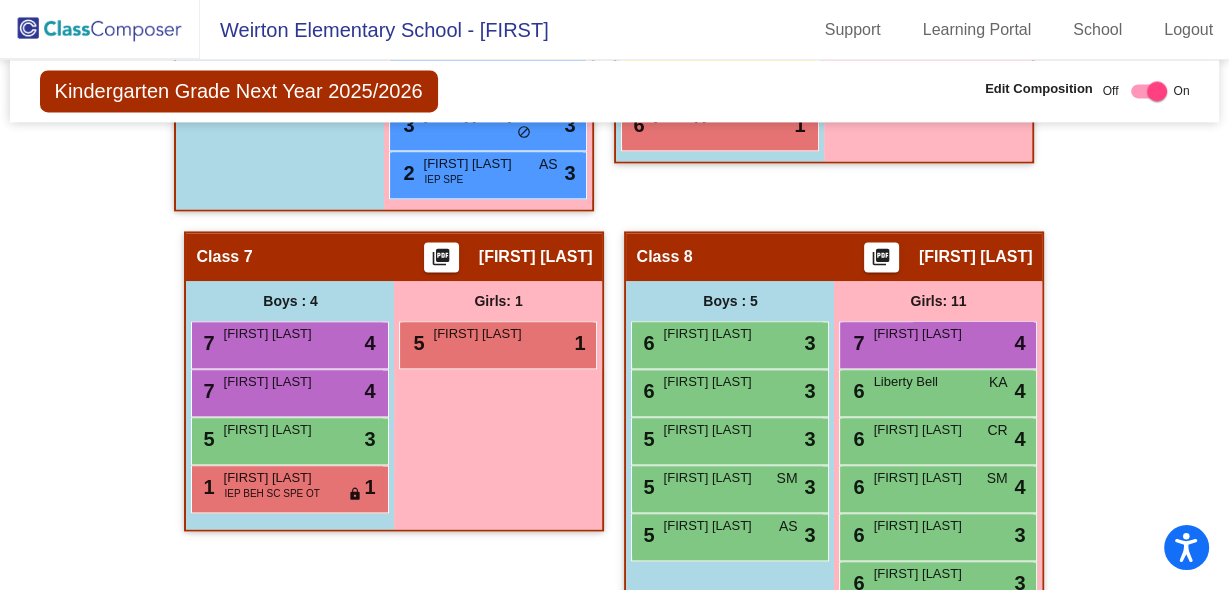 scroll, scrollTop: 2349, scrollLeft: 0, axis: vertical 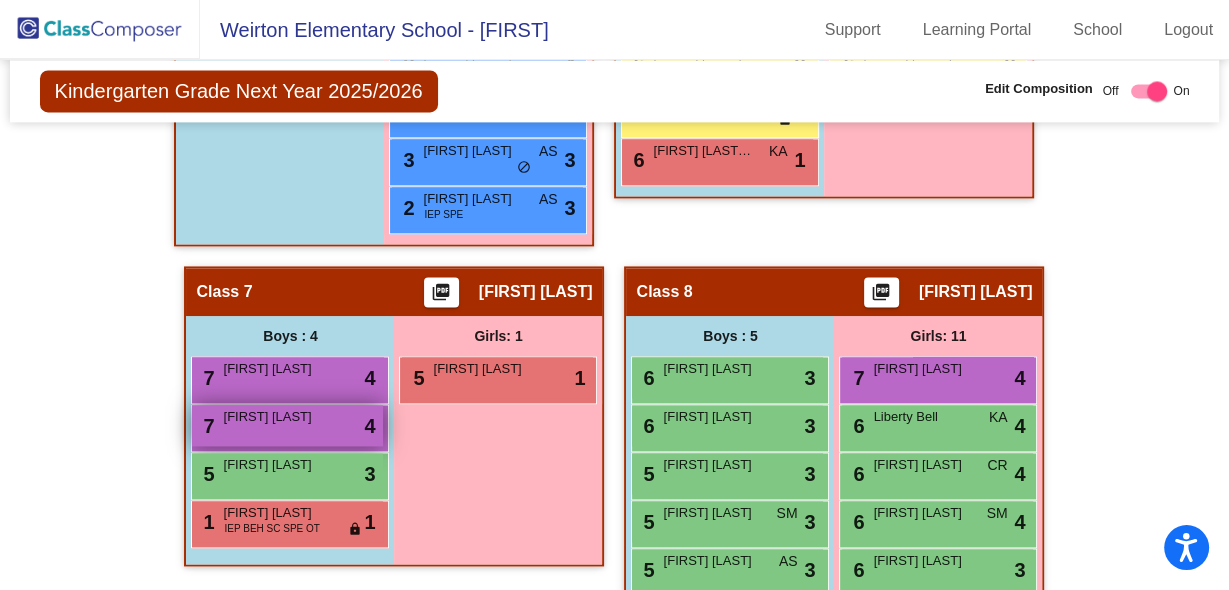 click on "7 [FIRST] [LAST] lock do_not_disturb_alt 4" at bounding box center (287, 425) 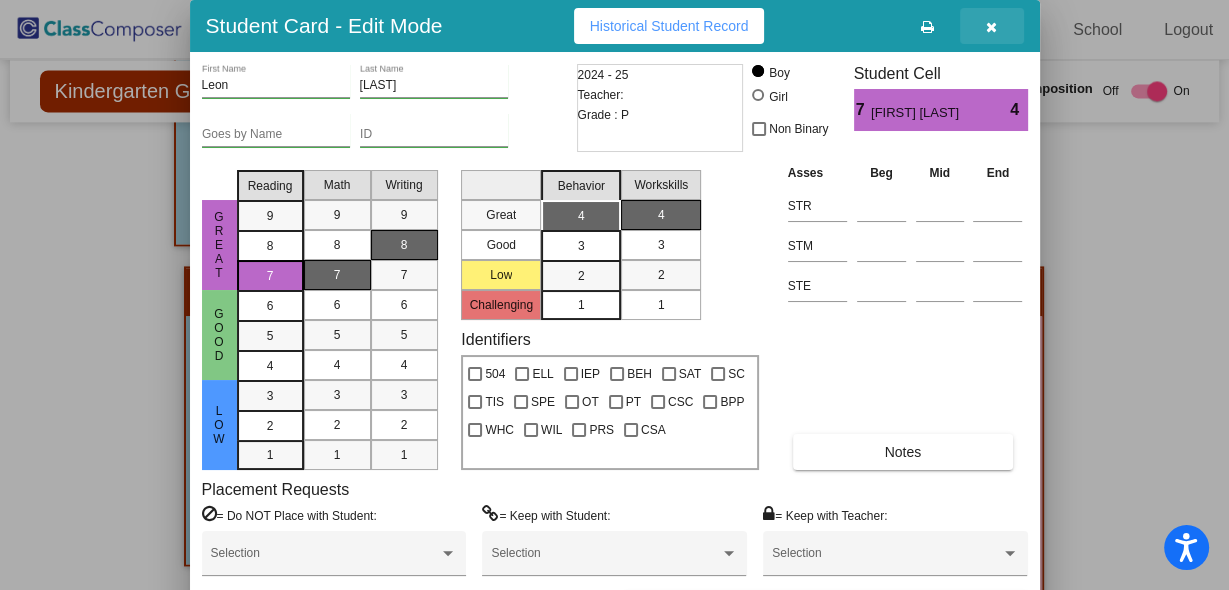 click at bounding box center (991, 27) 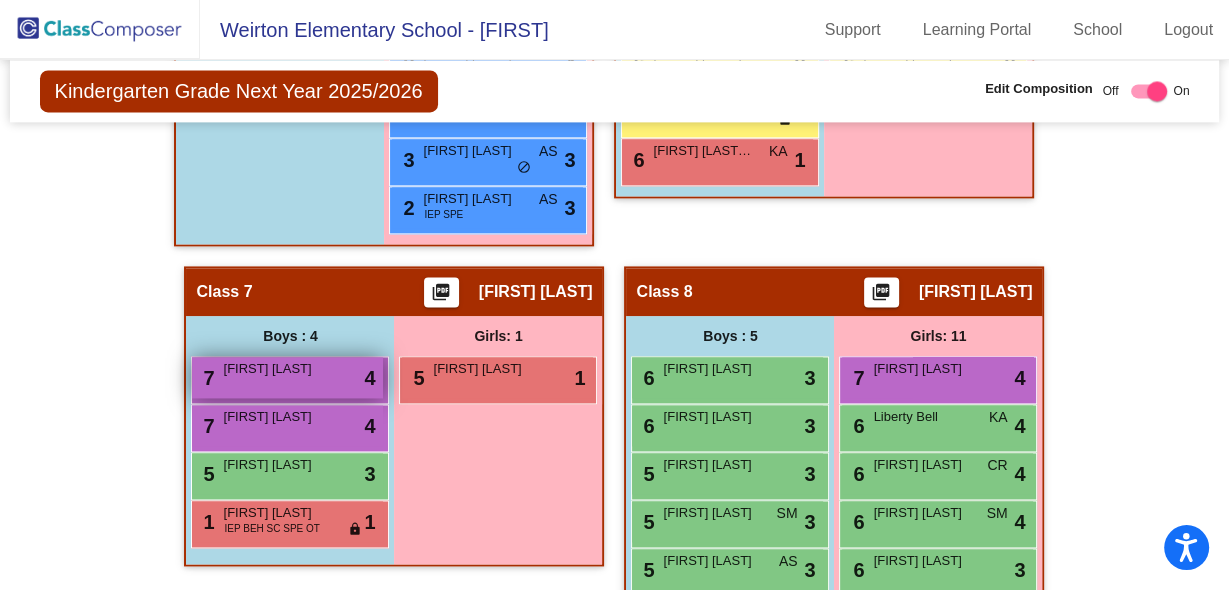 click on "[FIRST] [LAST]" at bounding box center (273, 369) 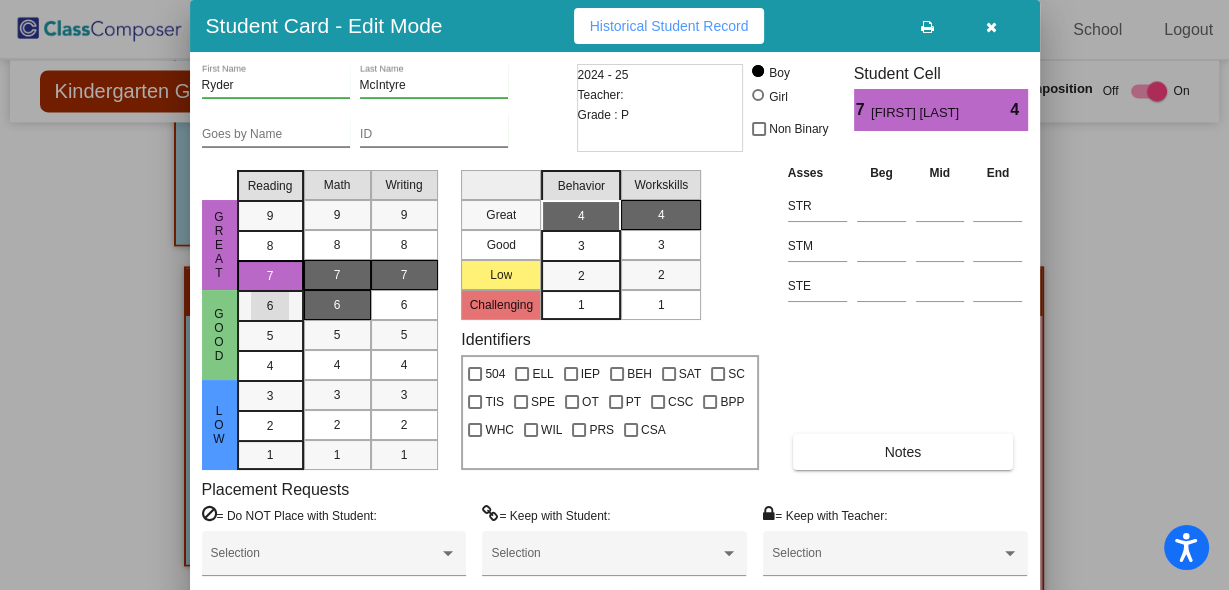 drag, startPoint x: 283, startPoint y: 299, endPoint x: 323, endPoint y: 309, distance: 41.231056 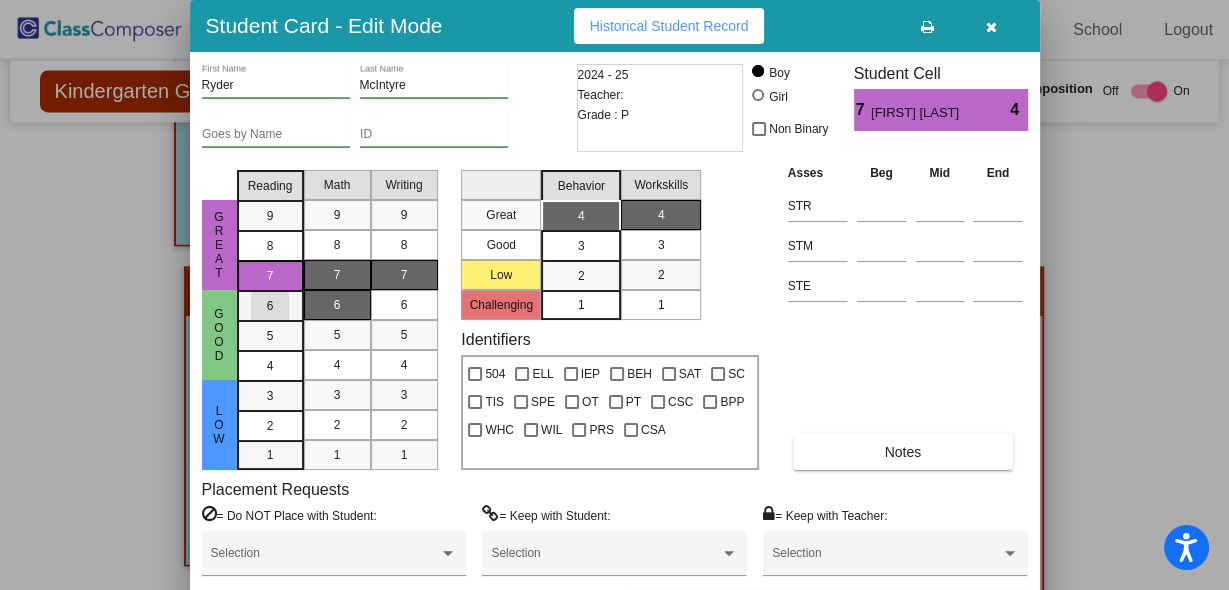 click on "6" at bounding box center (270, 306) 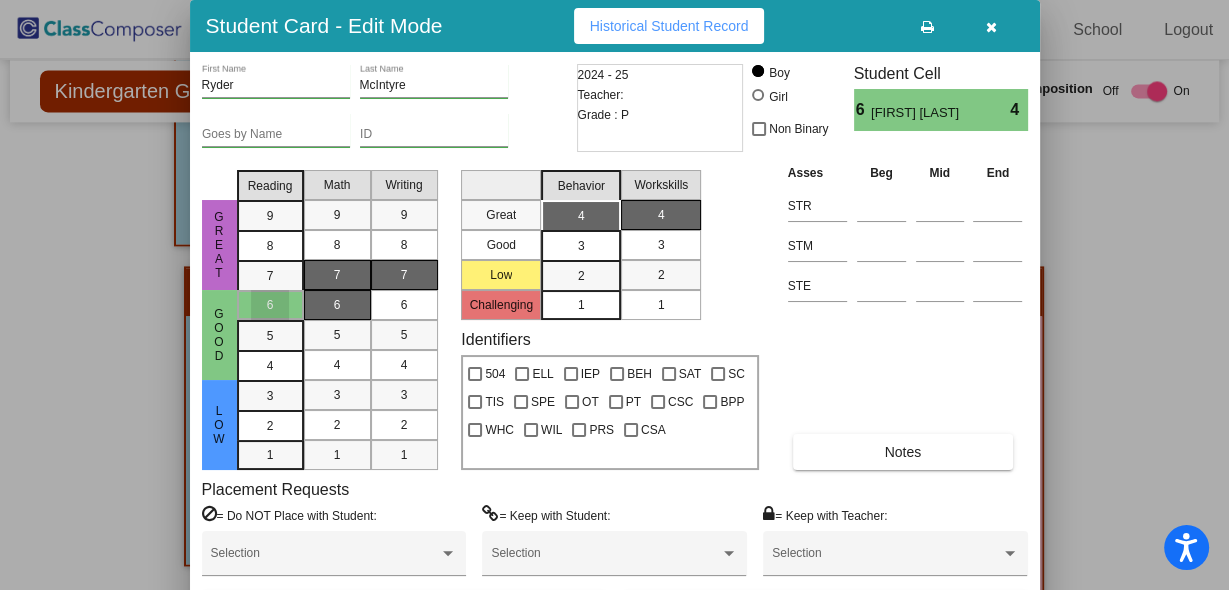 click on "6" at bounding box center (337, 305) 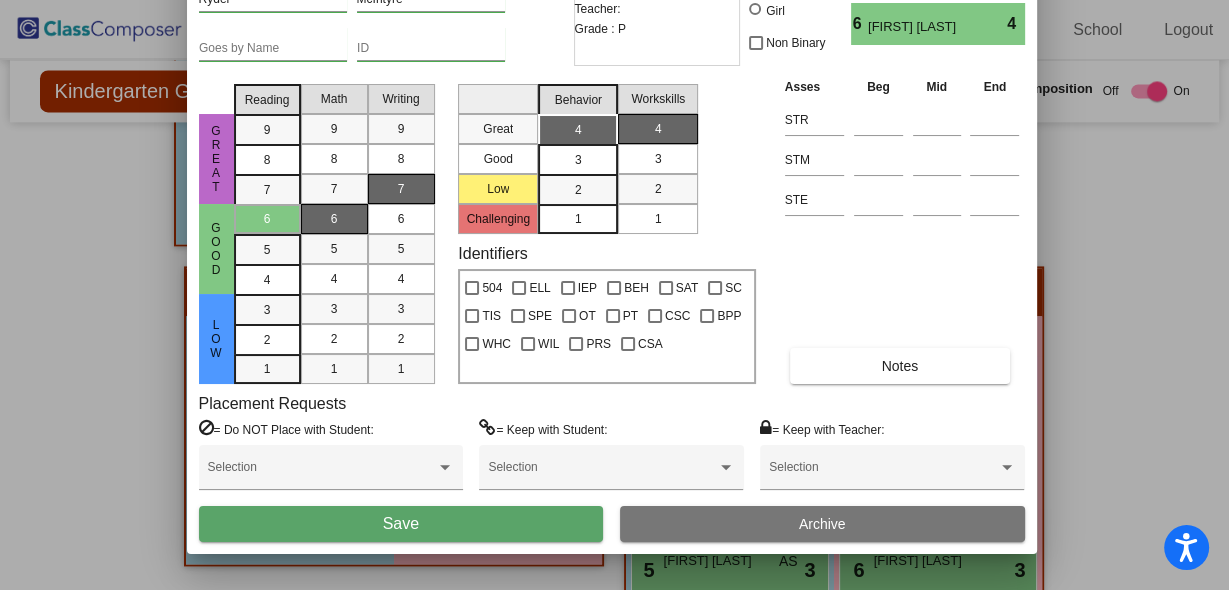 drag, startPoint x: 831, startPoint y: 16, endPoint x: 828, endPoint y: -70, distance: 86.05231 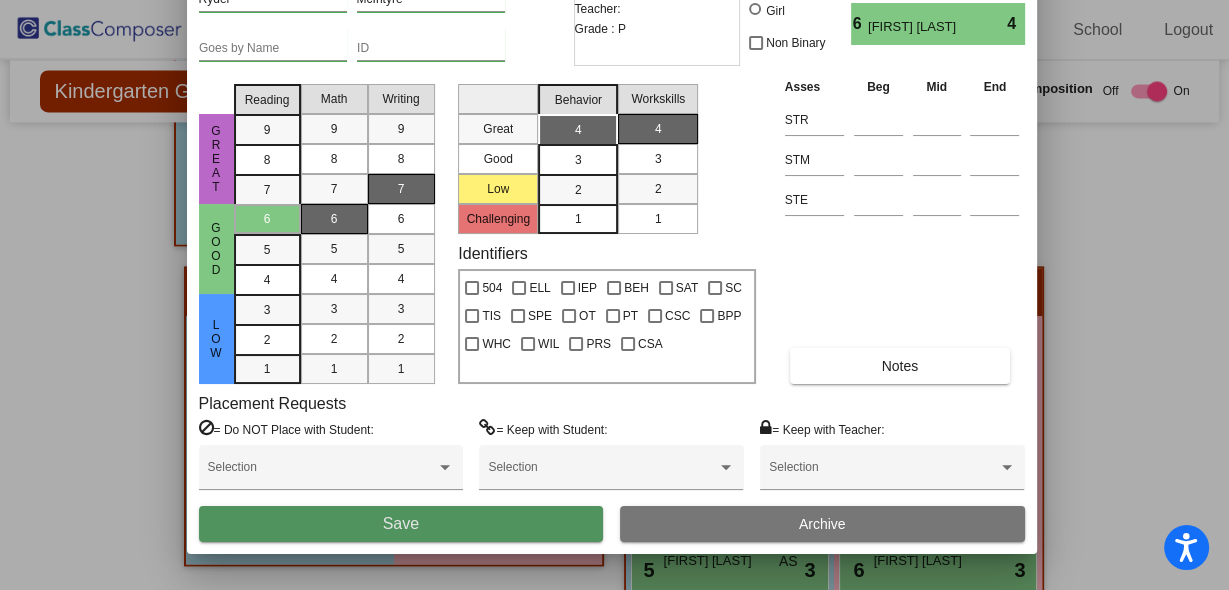 click on "Save" at bounding box center [401, 524] 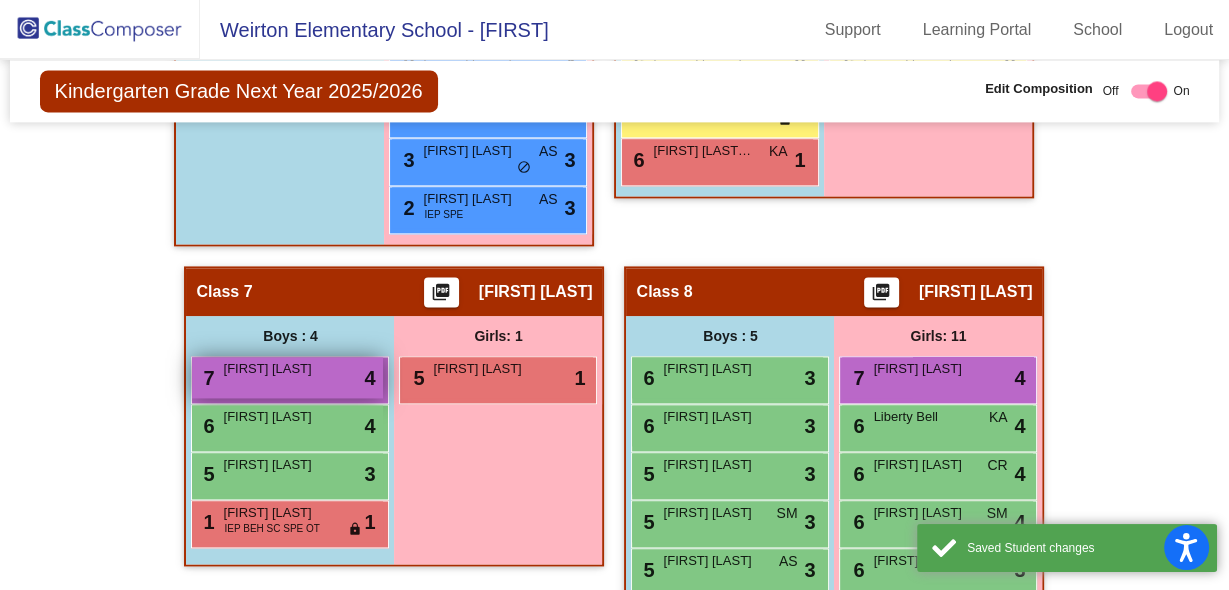 click on "7 [FIRST] [LAST] lock do_not_disturb_alt 4" at bounding box center [287, 377] 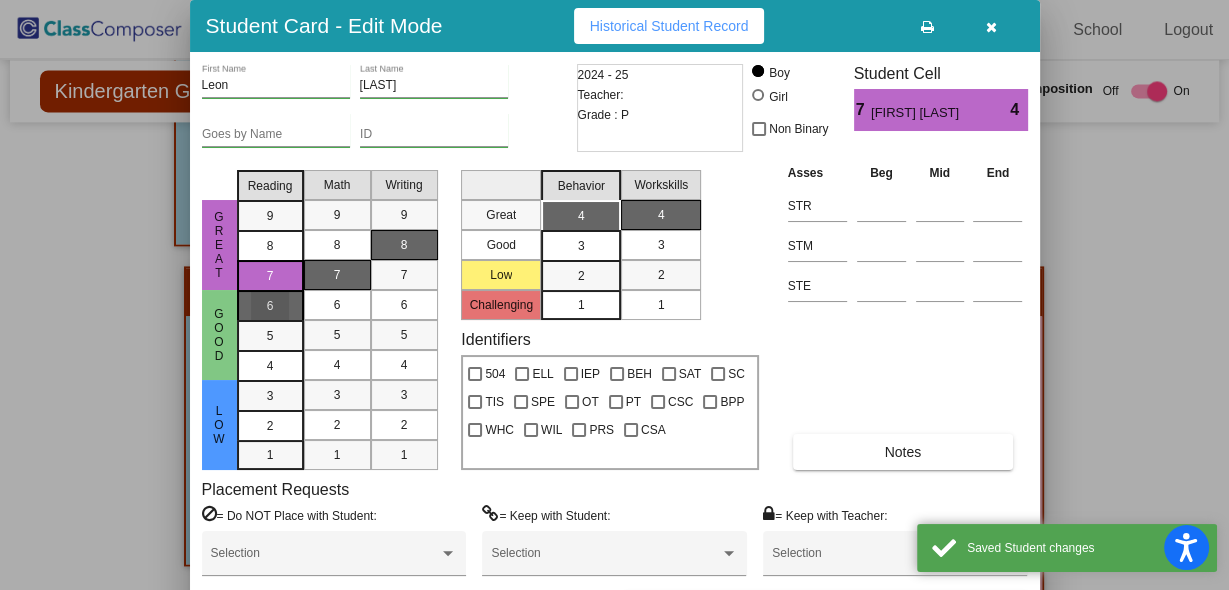 drag, startPoint x: 302, startPoint y: 306, endPoint x: 291, endPoint y: 307, distance: 11.045361 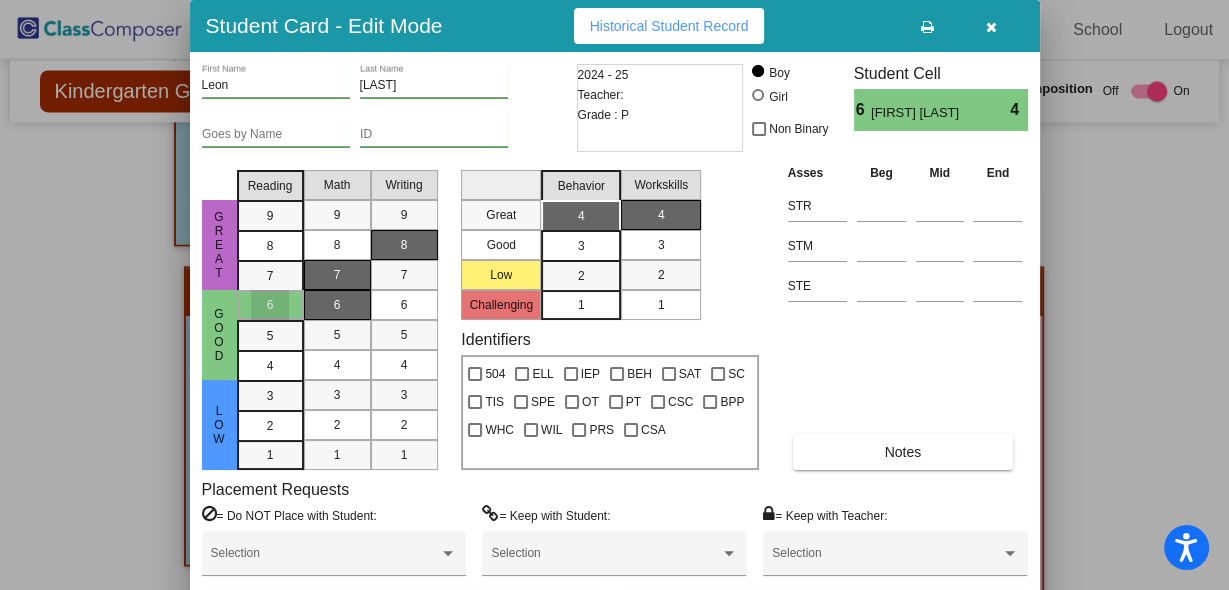 click on "6" at bounding box center (337, 305) 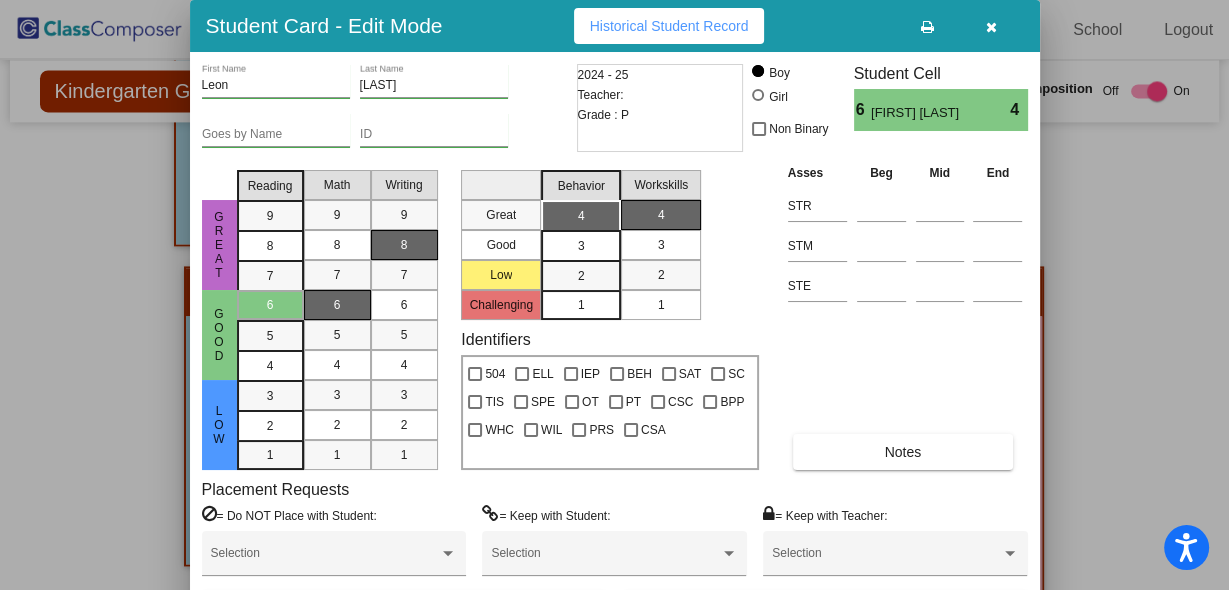 drag, startPoint x: 823, startPoint y: 39, endPoint x: 832, endPoint y: -62, distance: 101.4002 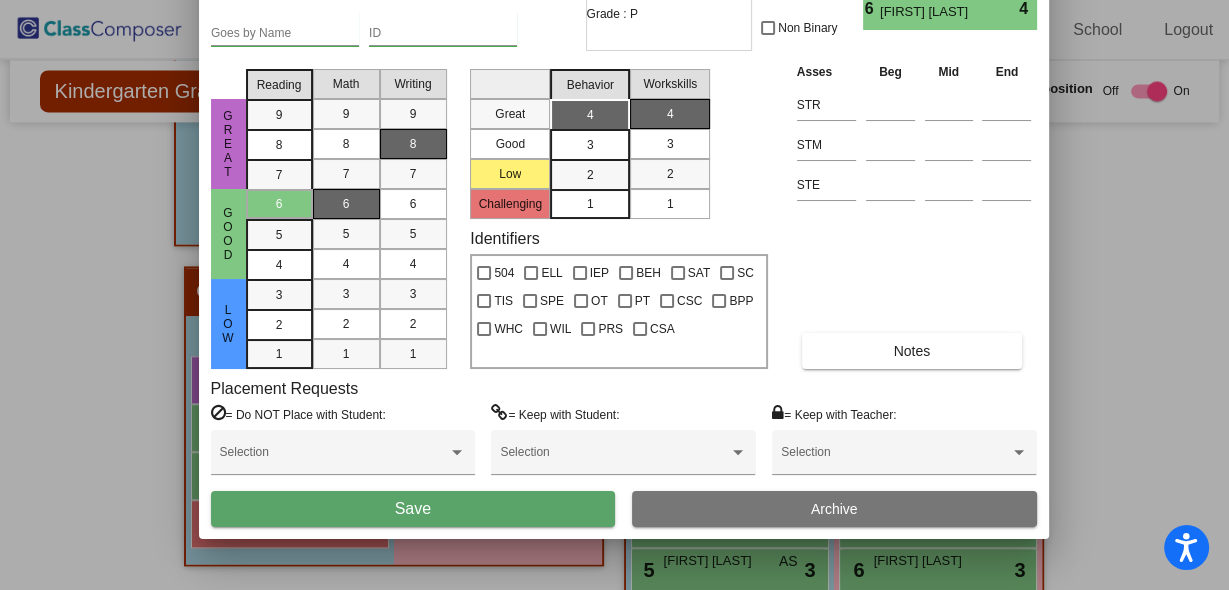 drag, startPoint x: 456, startPoint y: 504, endPoint x: 444, endPoint y: 503, distance: 12.0415945 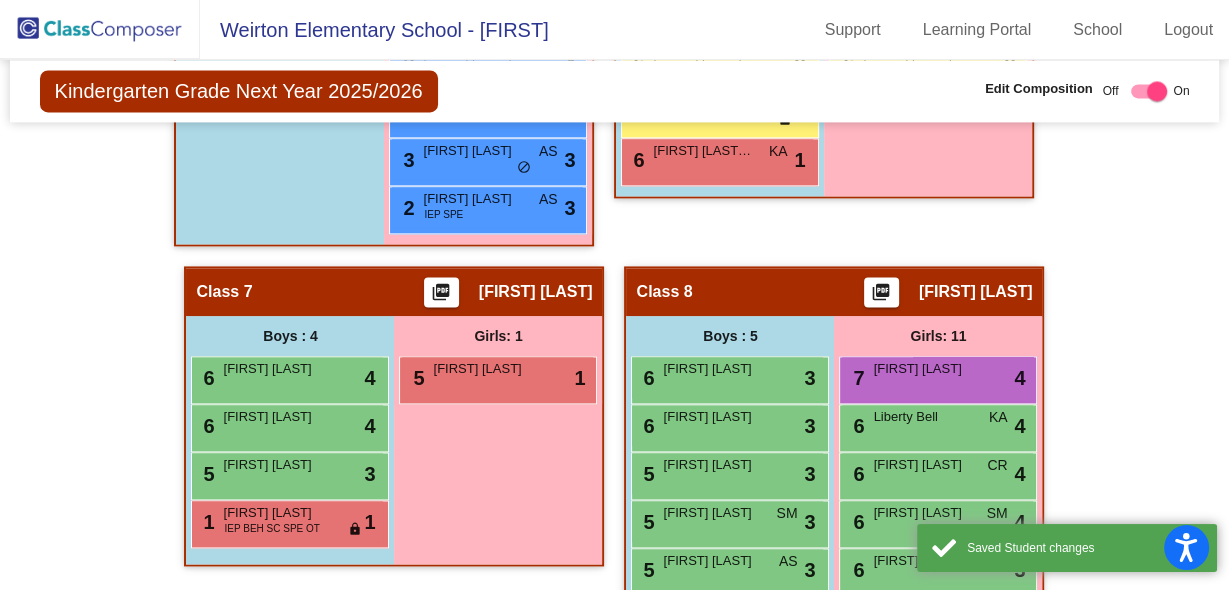 click on "Hallway   - Hallway Class  picture_as_pdf  Add Student  First Name Last Name Student Id  (Recommended)   Boy   Girl   Non Binary Add Close  Boys : [NUMBER]  [NUMBER] [FIRST] [LAST] lock do_not_disturb_alt [NUMBER]  [NUMBER] [FIRST] [LAST] lock do_not_disturb_alt [NUMBER]  [NUMBER] [FIRST] [LAST] IEP SPE lock do_not_disturb_alt [NUMBER]  [FIRST] [LAST] lock do_not_disturb_alt  [FIRST] [LAST] lock do_not_disturb_alt  [FIRST] [LAST] IEP lock do_not_disturb_alt  [FIRST] [LAST] lock do_not_disturb_alt  [FIRST] [LAST] lock do_not_disturb_alt  [FIRST] [LAST] lock do_not_disturb_alt  [FIRST] [LAST] lock do_not_disturb_alt  [FIRST] [LAST] lock do_not_disturb_alt  [FIRST] [LAST] lock do_not_disturb_alt  [FIRST] [LAST] lock do_not_disturb_alt  [FIRST] [LAST] lock do_not_disturb_alt  [FIRST] [LAST] lock do_not_disturb_alt  [FIRST] [LAST] lock do_not_disturb_alt  [FIRST] [LAST] SC lock do_not_disturb_alt  [FIRST] [LAST] lock do_not_disturb_alt  [FIRST] [LAST] lock do_not_disturb_alt  Girls: [NUMBER]  [FIRST] [LAST] lock do_not_disturb_alt  [FIRST] [LAST] lock do_not_disturb_alt  [FIRST] [LAST] lock do_not_disturb_alt  [FIRST] [LAST] lock do_not_disturb_alt  [FIRST] [LAST]" 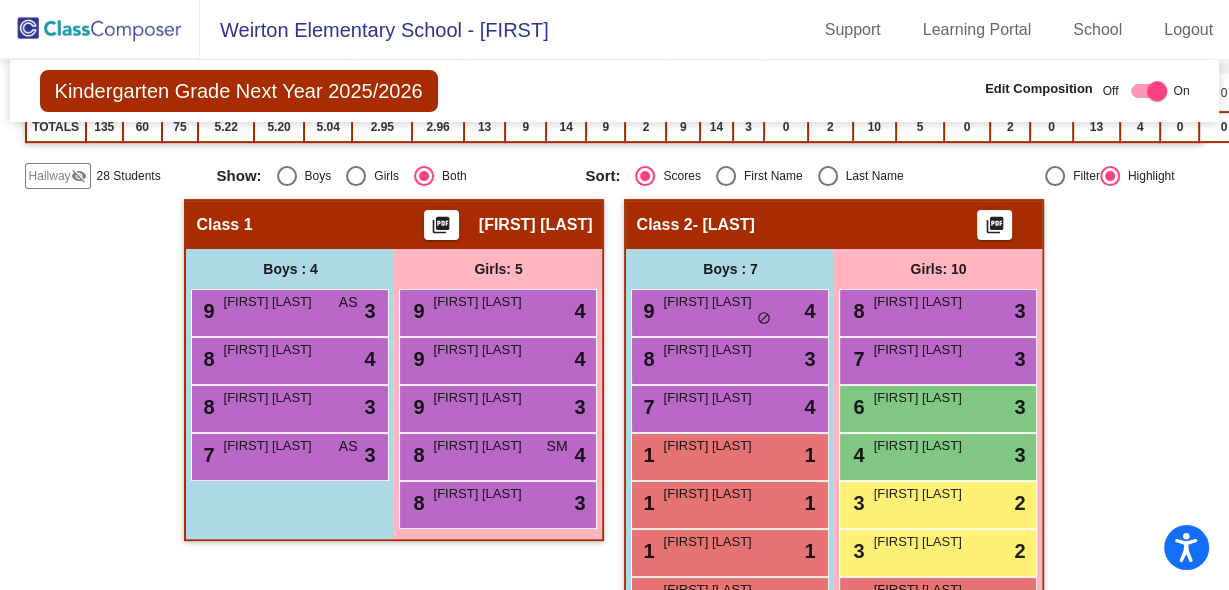 scroll, scrollTop: 589, scrollLeft: 0, axis: vertical 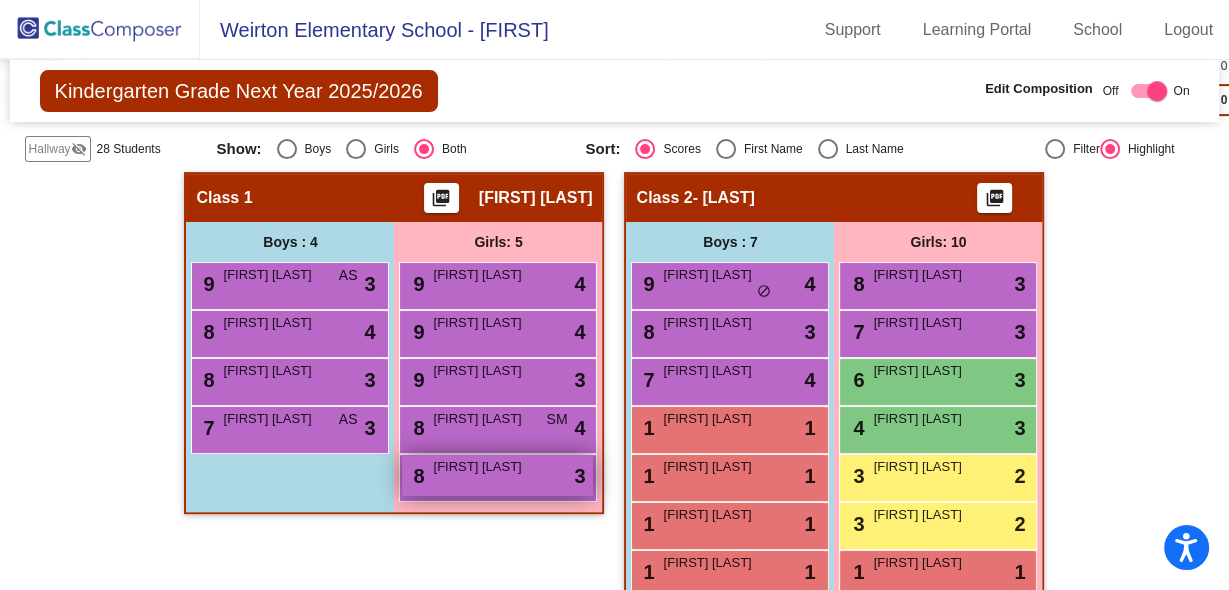 click on "[FIRST] [LAST]" at bounding box center (483, 467) 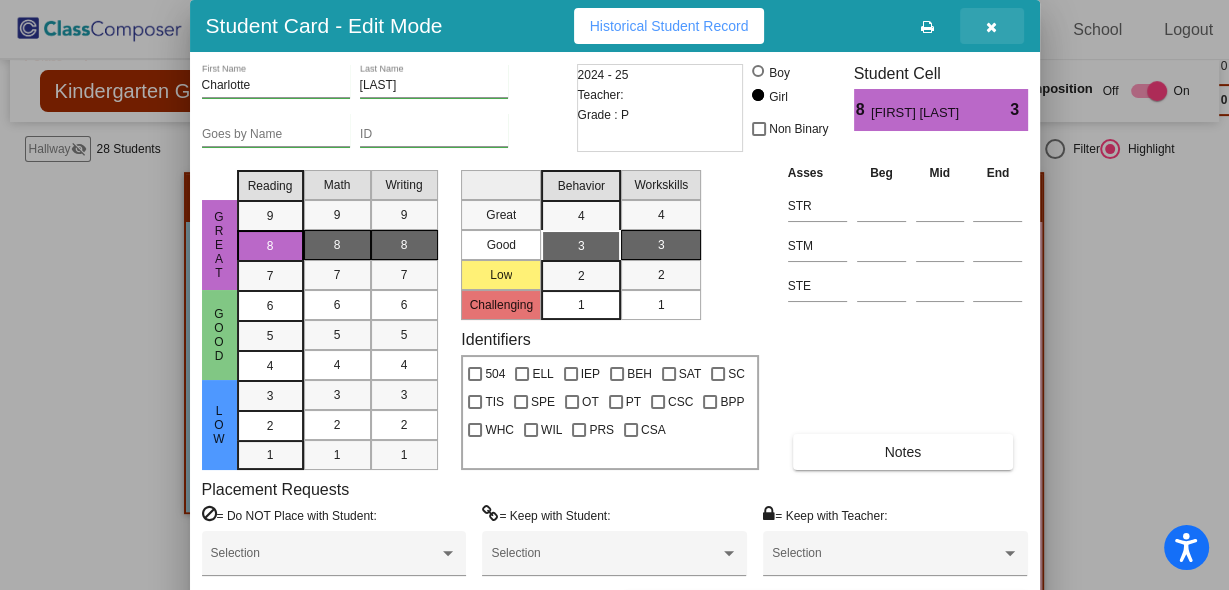 click at bounding box center [991, 27] 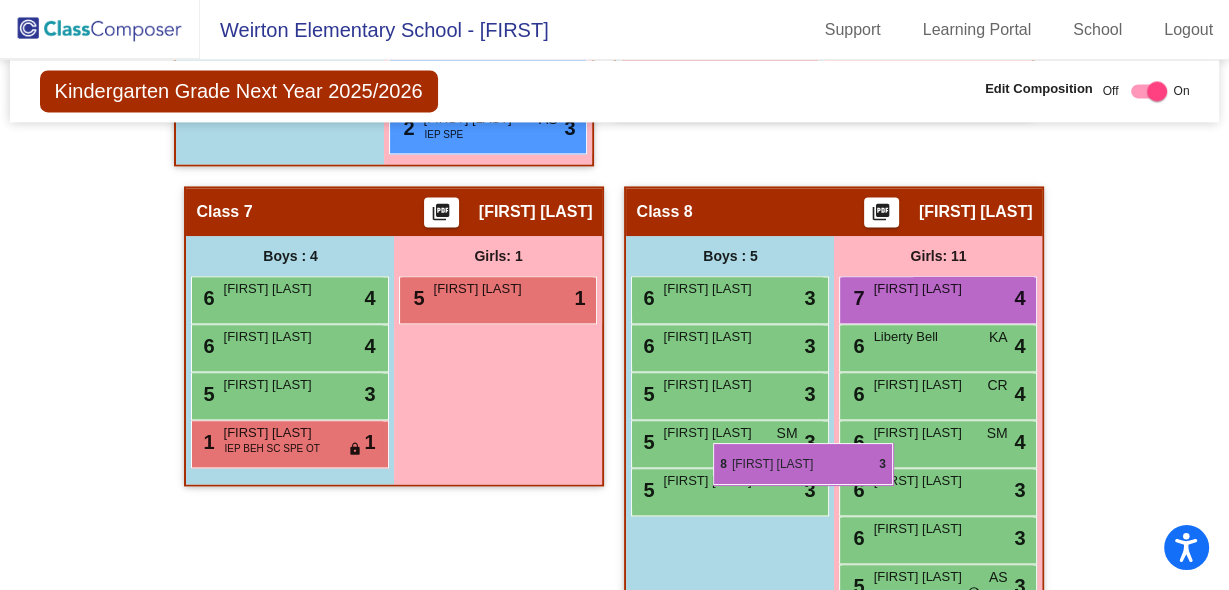 scroll, scrollTop: 2349, scrollLeft: 0, axis: vertical 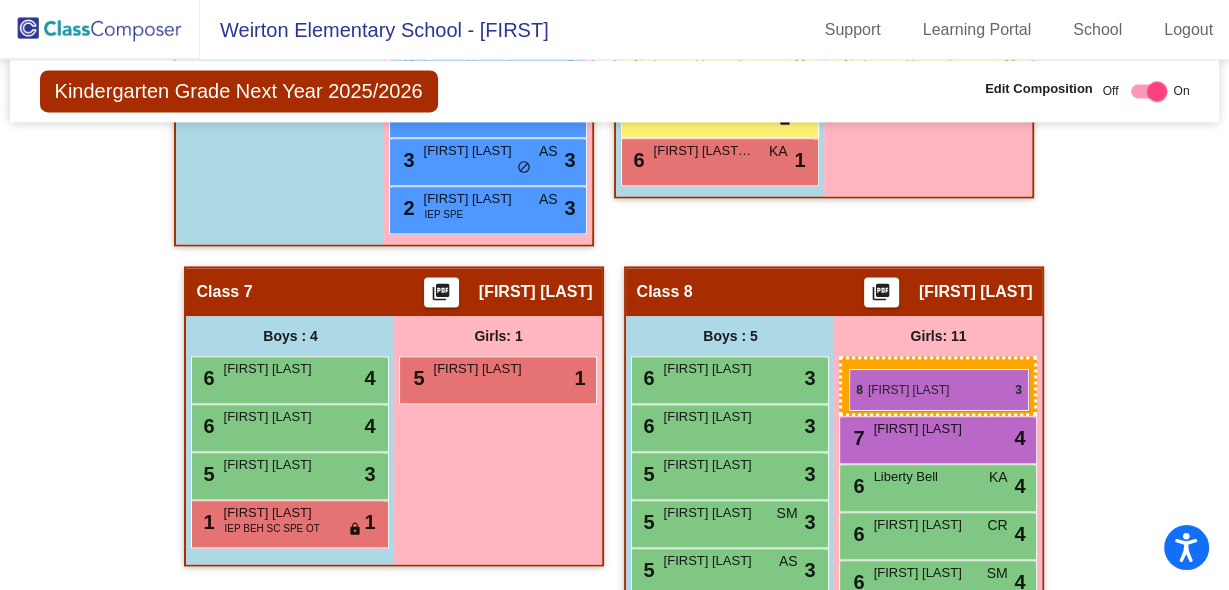 drag, startPoint x: 476, startPoint y: 467, endPoint x: 849, endPoint y: 369, distance: 385.65918 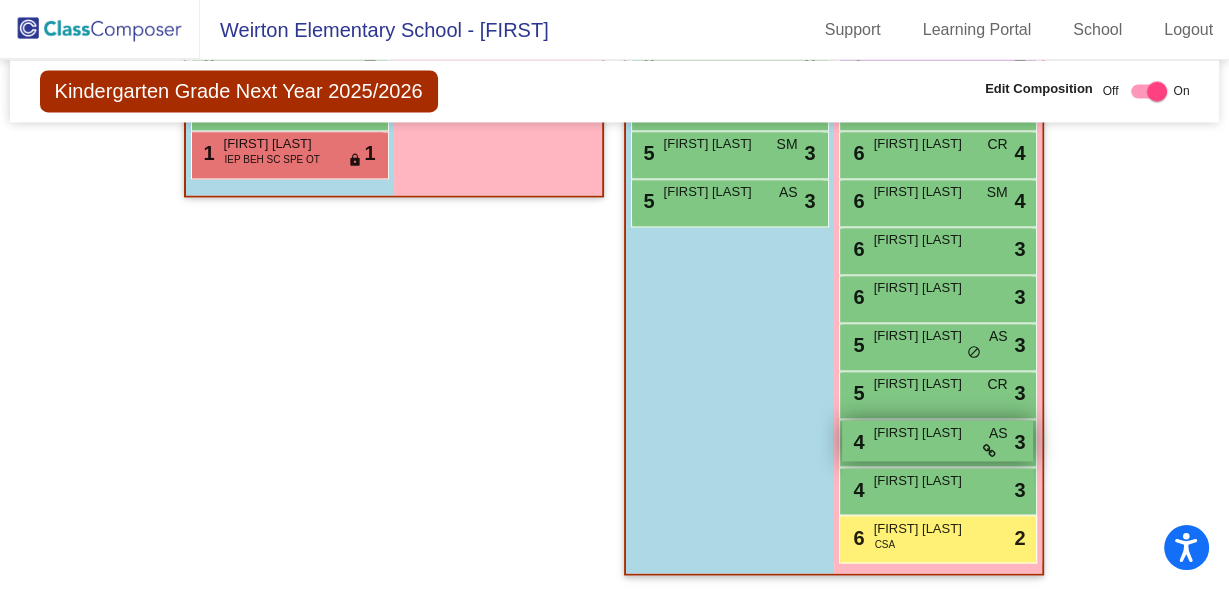 scroll, scrollTop: 2729, scrollLeft: 0, axis: vertical 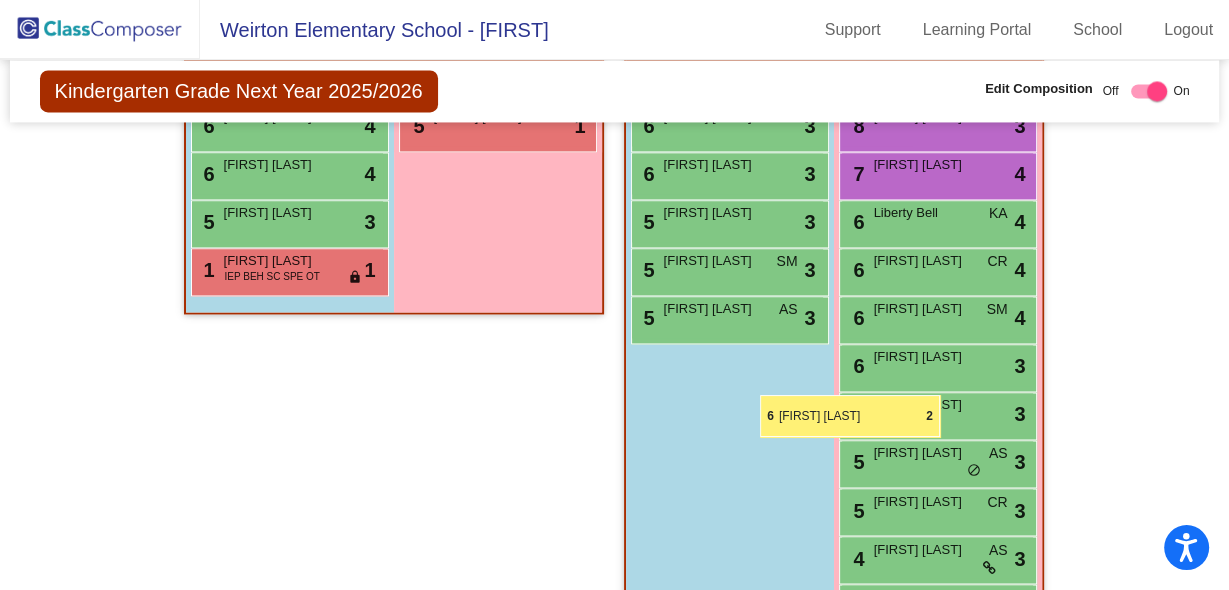 drag, startPoint x: 883, startPoint y: 523, endPoint x: 761, endPoint y: 396, distance: 176.10509 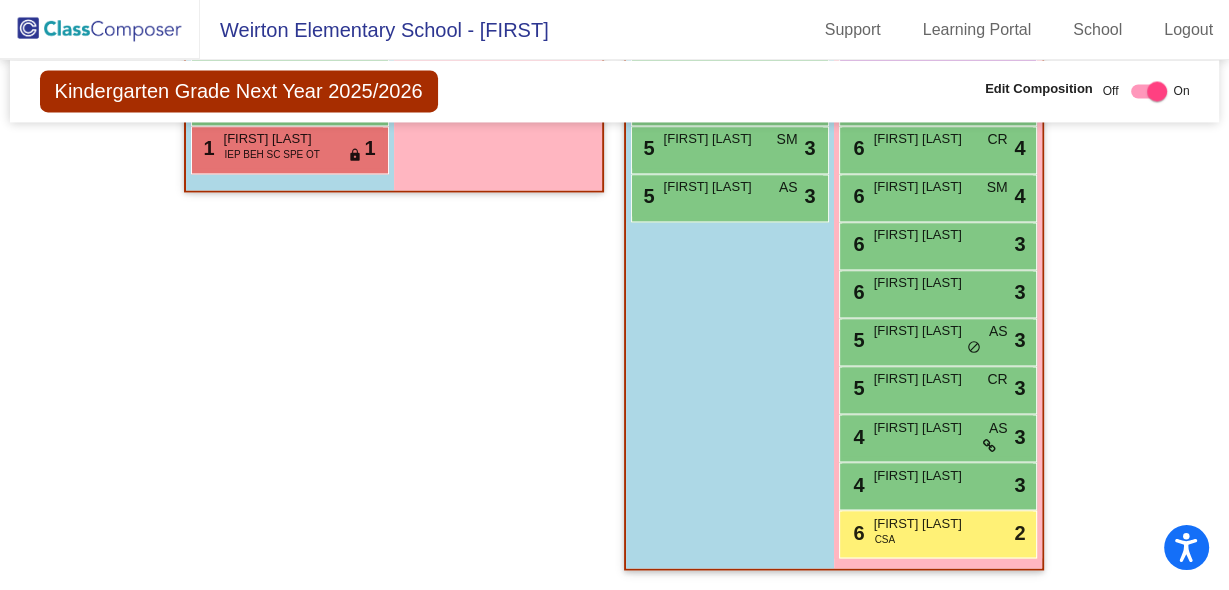 scroll, scrollTop: 2729, scrollLeft: 0, axis: vertical 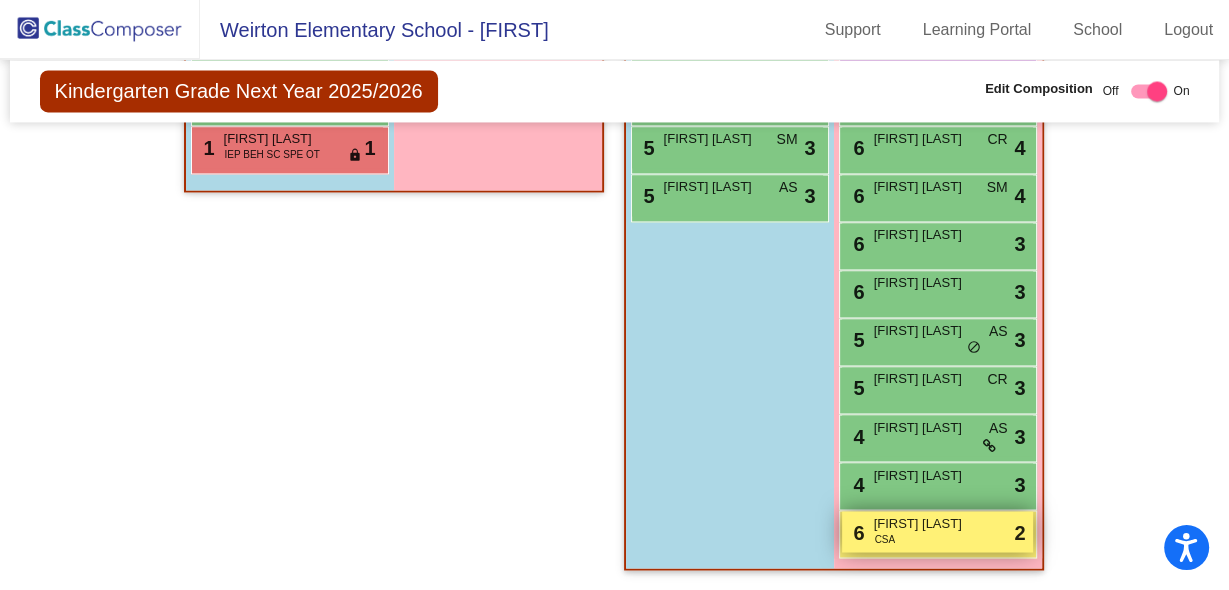 click on "[FIRST] [LAST]" at bounding box center (923, 523) 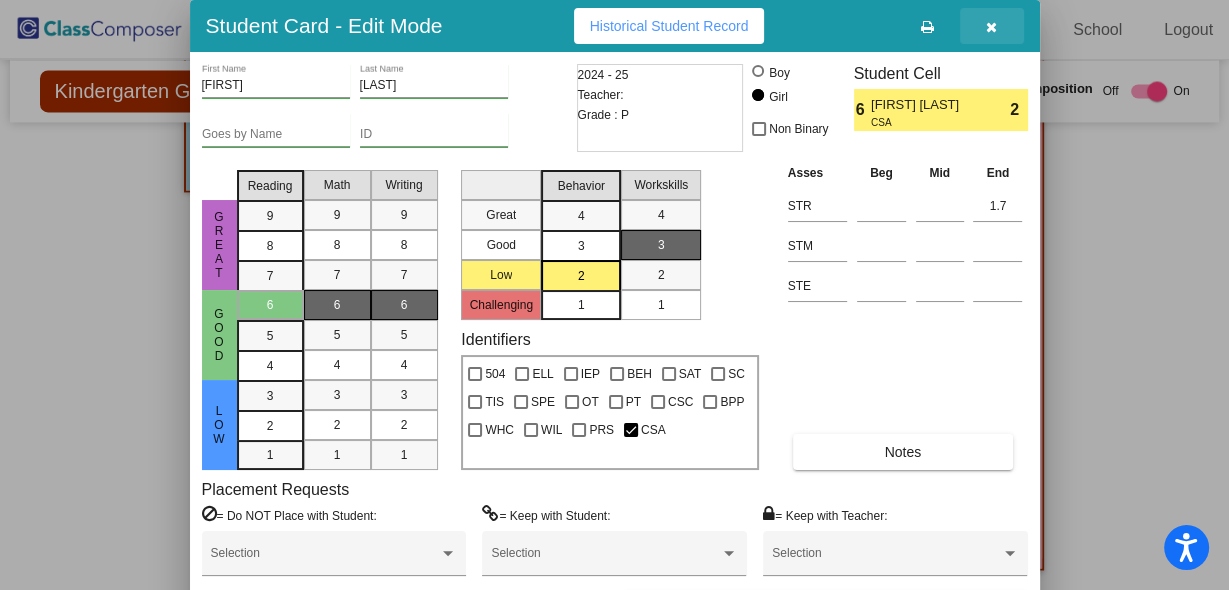 click at bounding box center (991, 27) 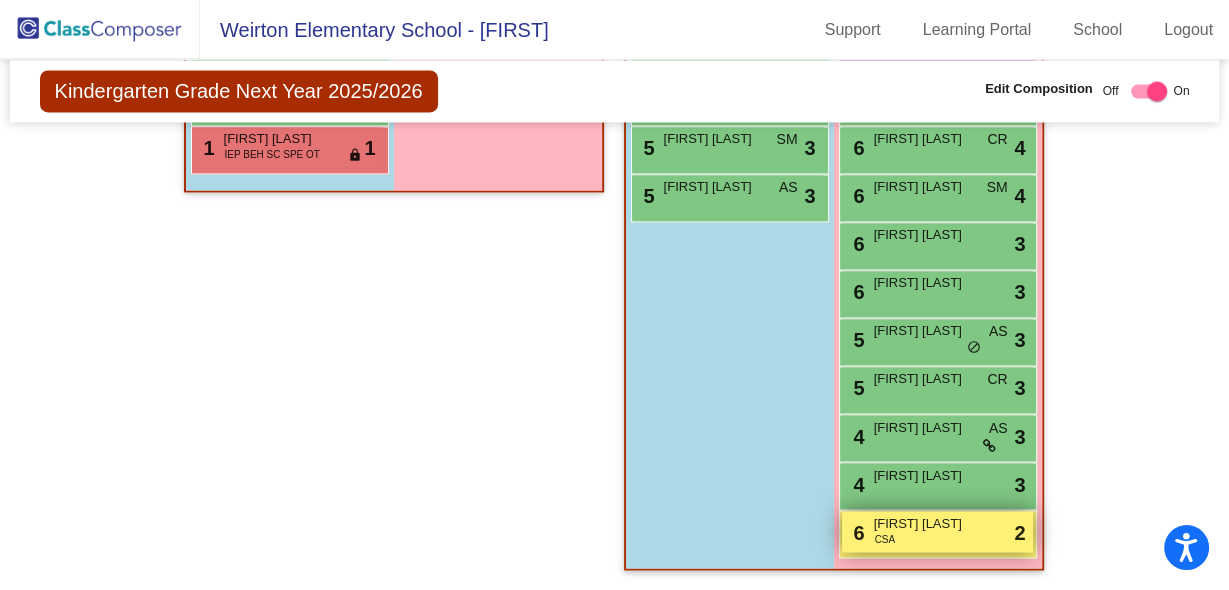 click on "6 [FIRST] [LAST] CSA lock do_not_disturb_alt 2" at bounding box center [937, 531] 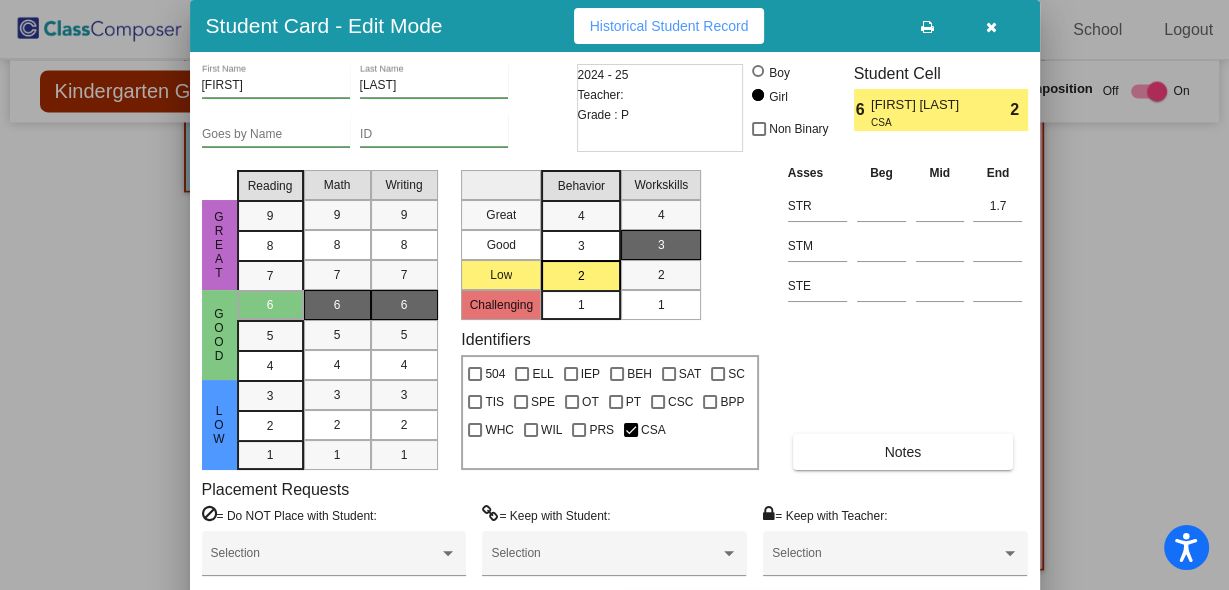 click at bounding box center [991, 27] 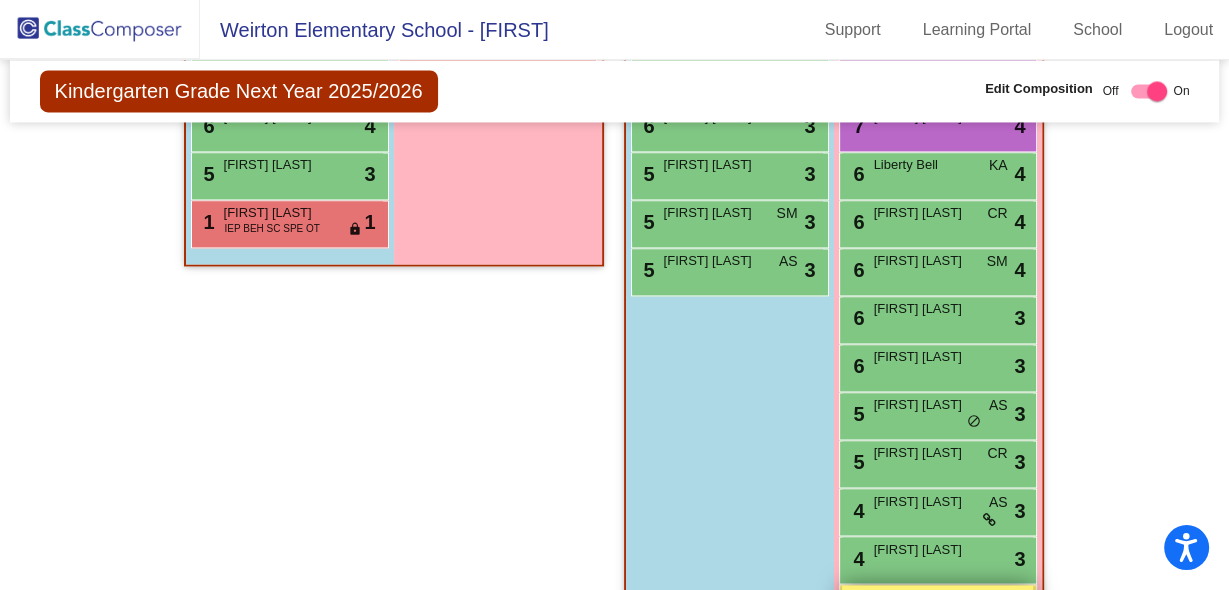 scroll, scrollTop: 2729, scrollLeft: 0, axis: vertical 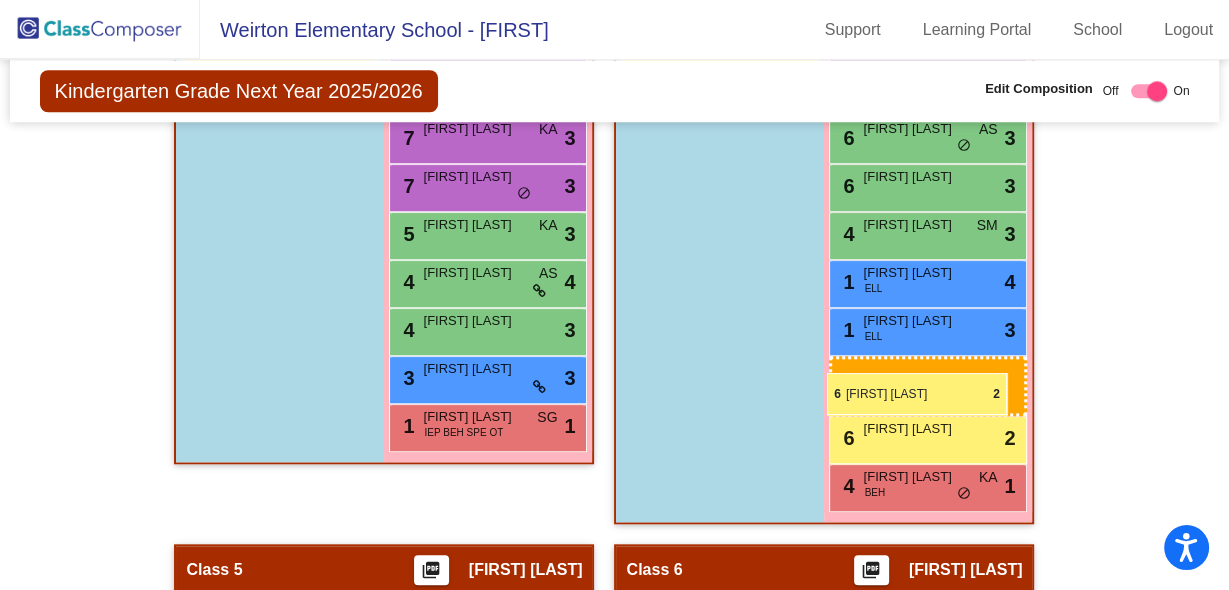 drag, startPoint x: 921, startPoint y: 509, endPoint x: 828, endPoint y: 370, distance: 167.24234 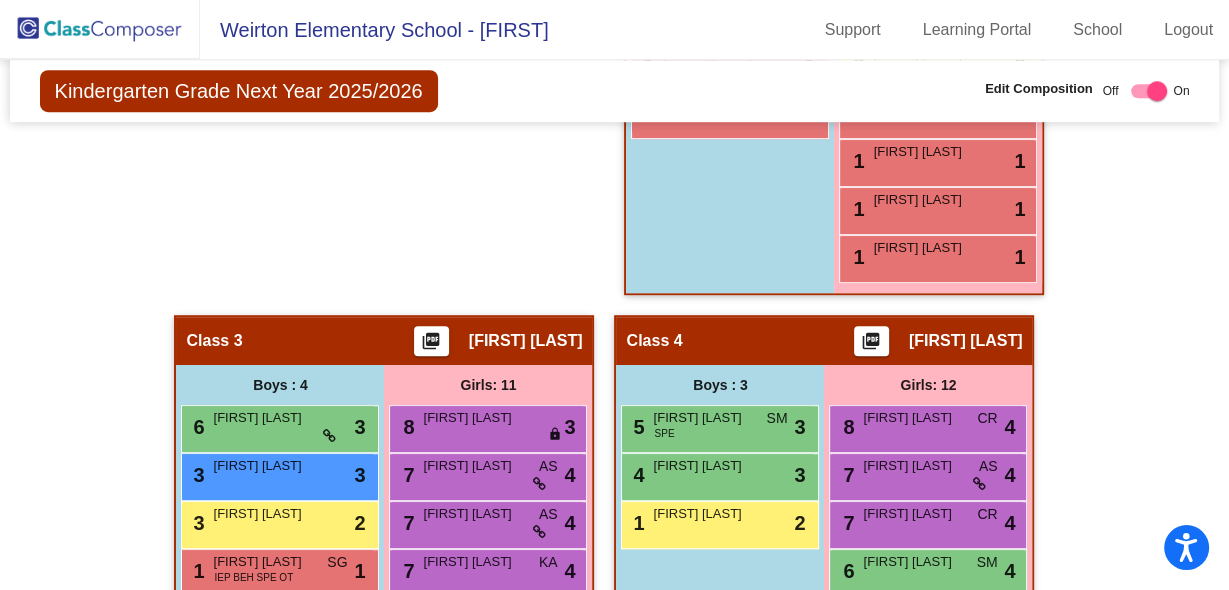 scroll, scrollTop: 1049, scrollLeft: 0, axis: vertical 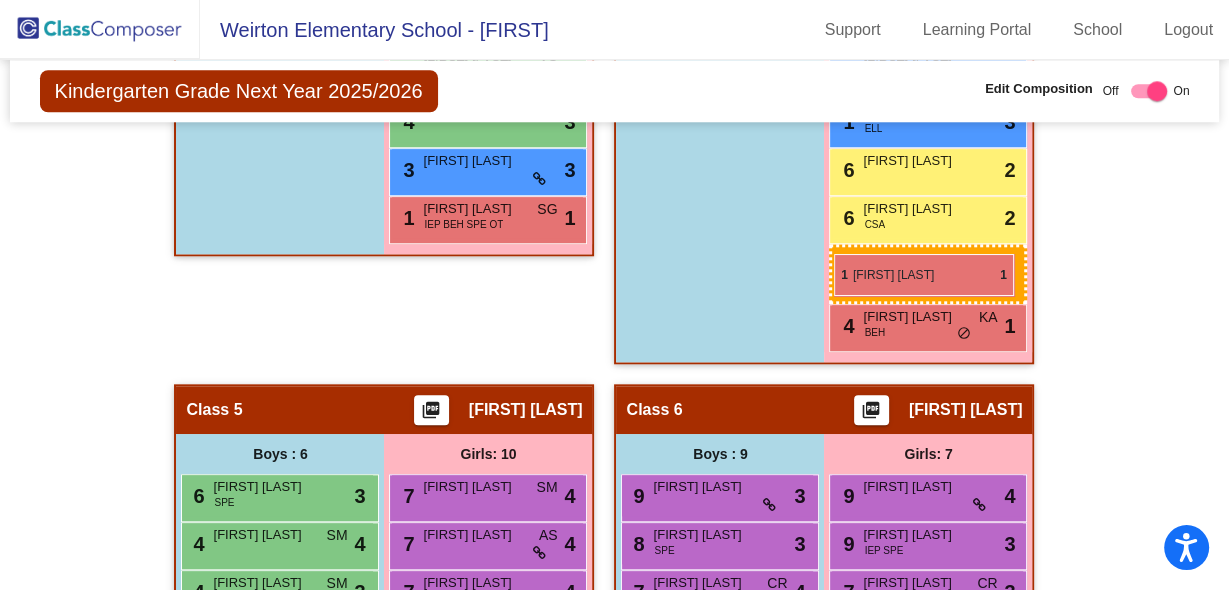 drag, startPoint x: 872, startPoint y: 263, endPoint x: 834, endPoint y: 254, distance: 39.051247 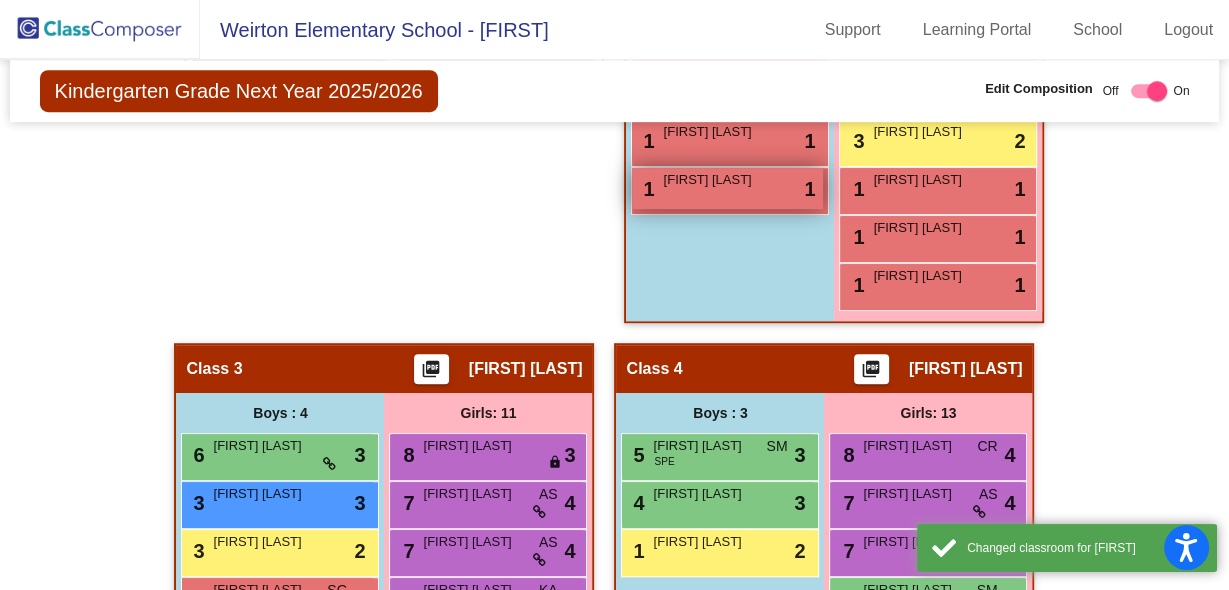 scroll, scrollTop: 889, scrollLeft: 0, axis: vertical 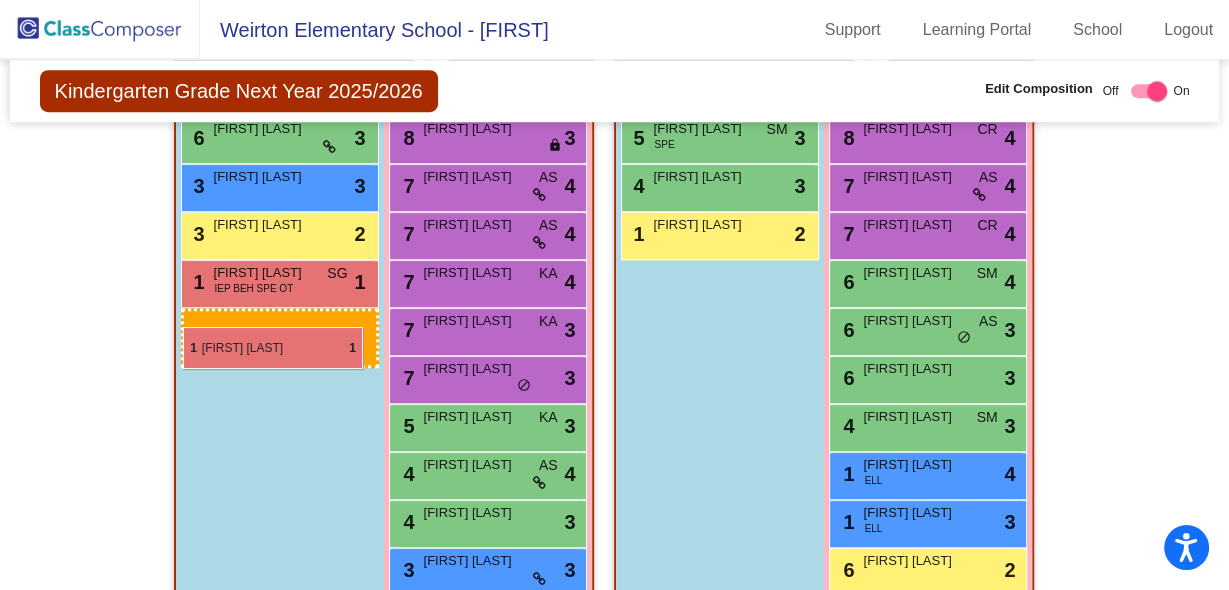 drag, startPoint x: 739, startPoint y: 272, endPoint x: 183, endPoint y: 327, distance: 558.7137 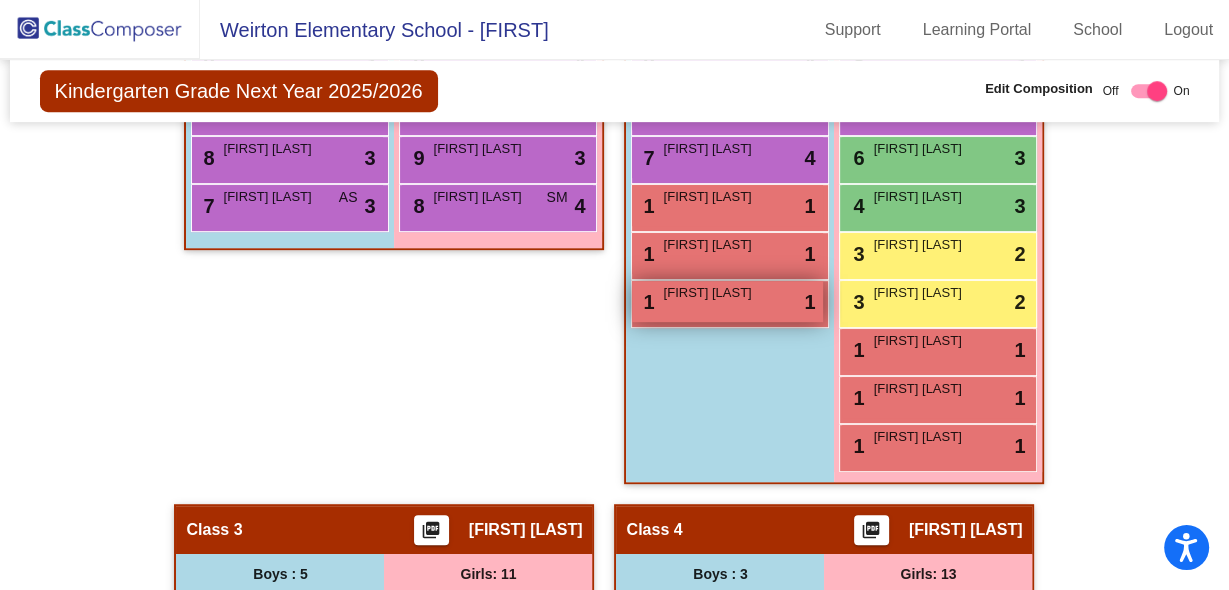 scroll, scrollTop: 809, scrollLeft: 0, axis: vertical 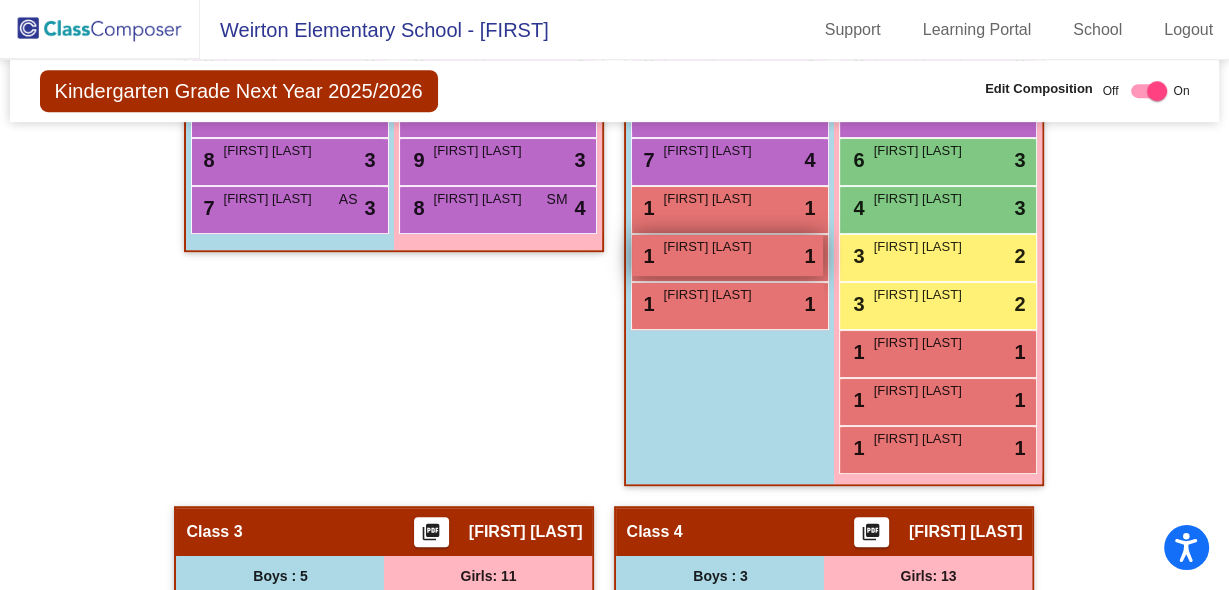 click on "[FIRST] [LAST]" at bounding box center [713, 247] 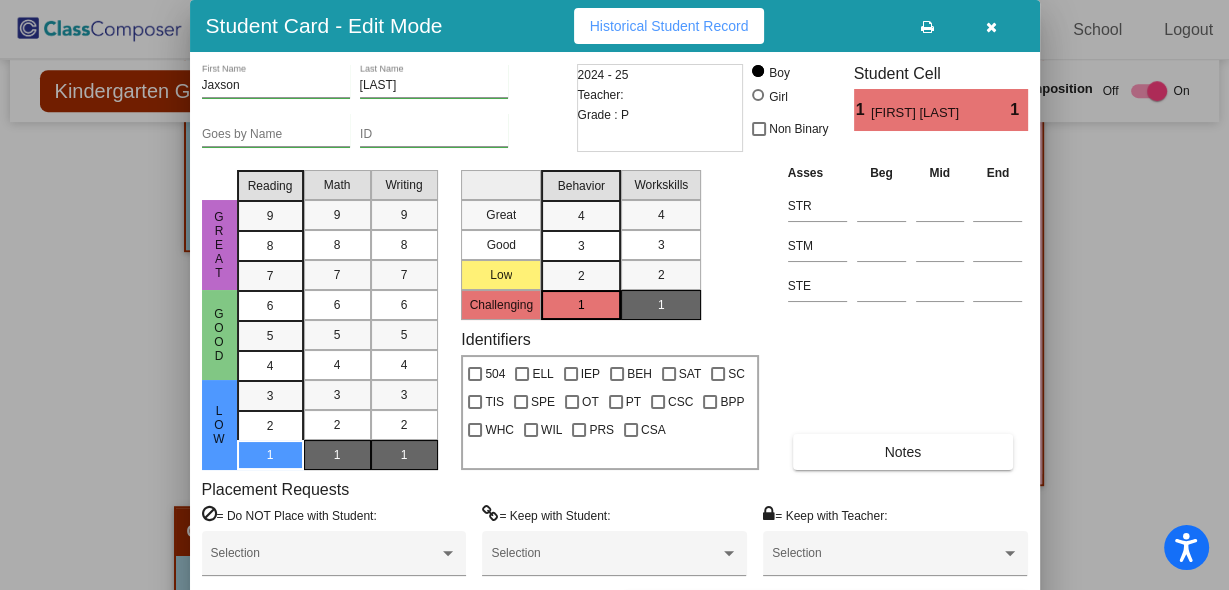 click at bounding box center [991, 27] 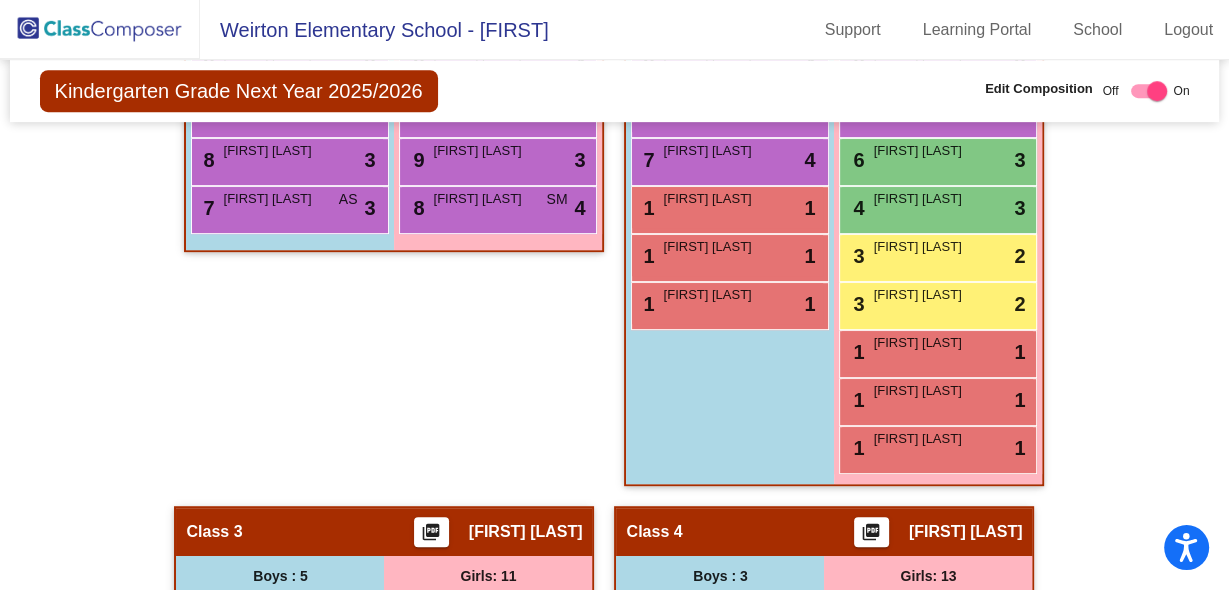 scroll, scrollTop: 969, scrollLeft: 0, axis: vertical 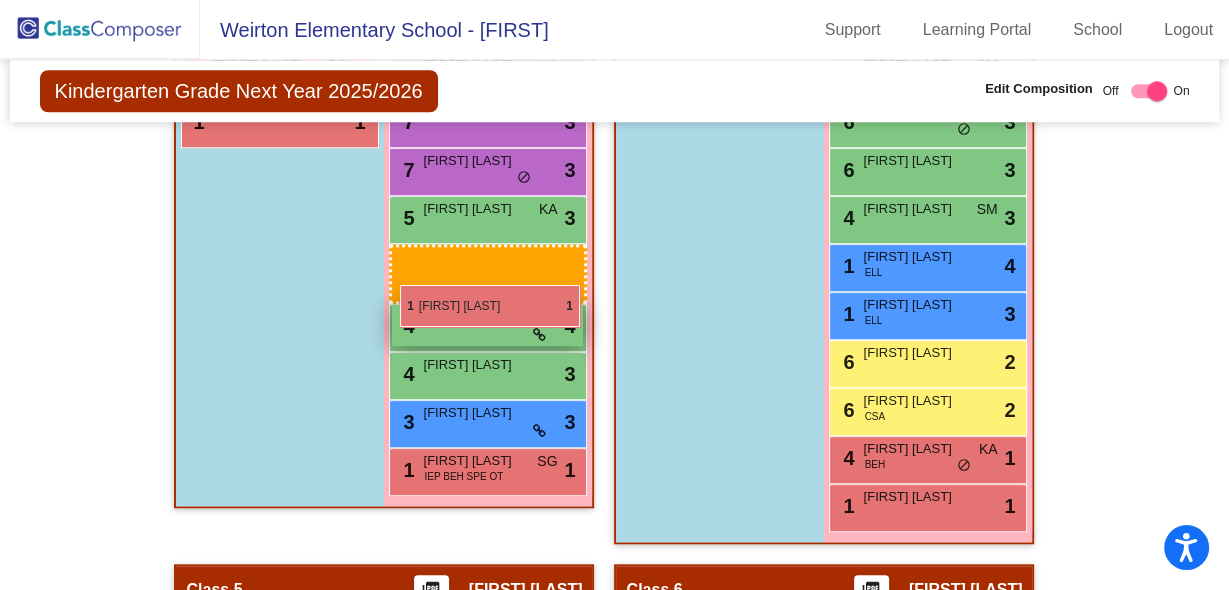 drag, startPoint x: 906, startPoint y: 194, endPoint x: 396, endPoint y: 272, distance: 515.93024 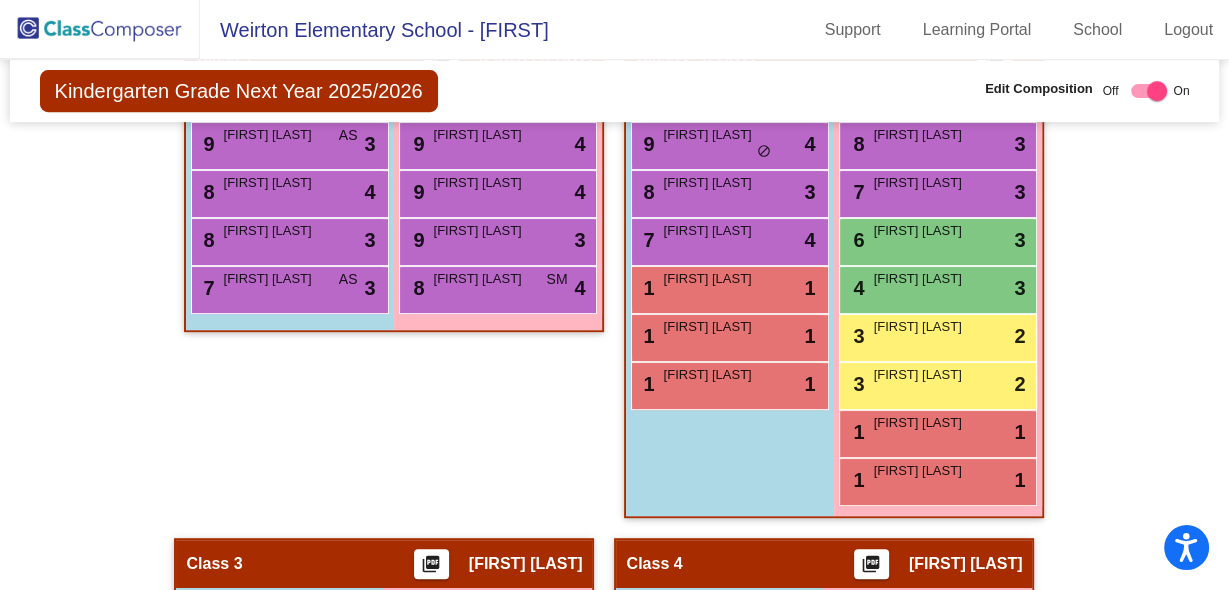 scroll, scrollTop: 649, scrollLeft: 0, axis: vertical 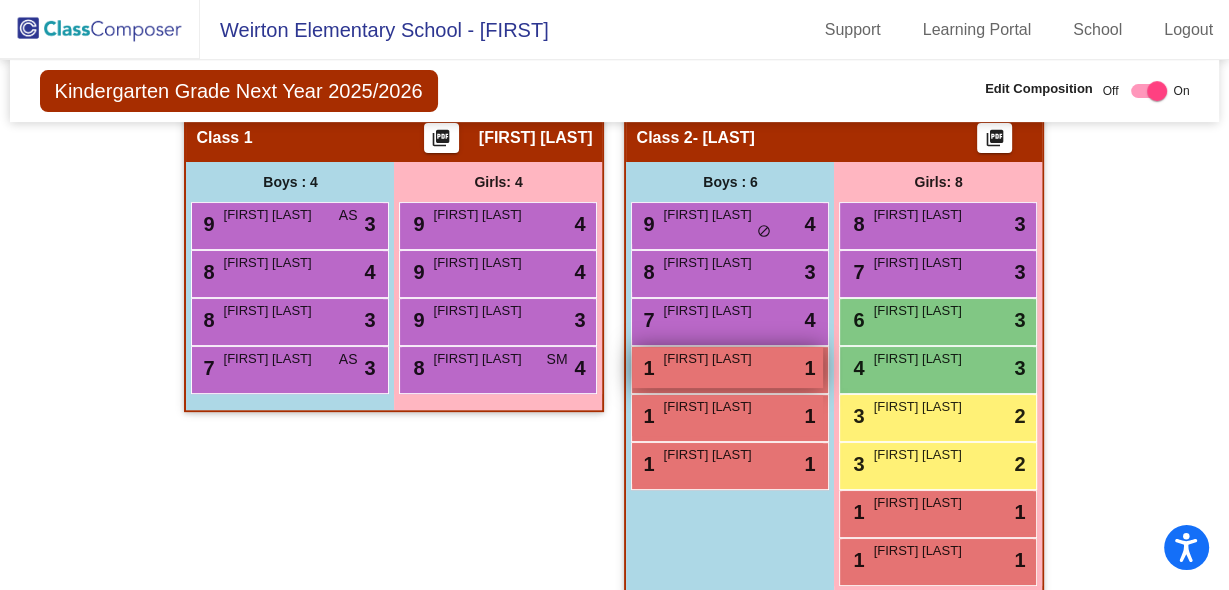 click on "[NUMBER] [STREET] lock do_not_disturb_alt [NUMBER]" at bounding box center (727, 367) 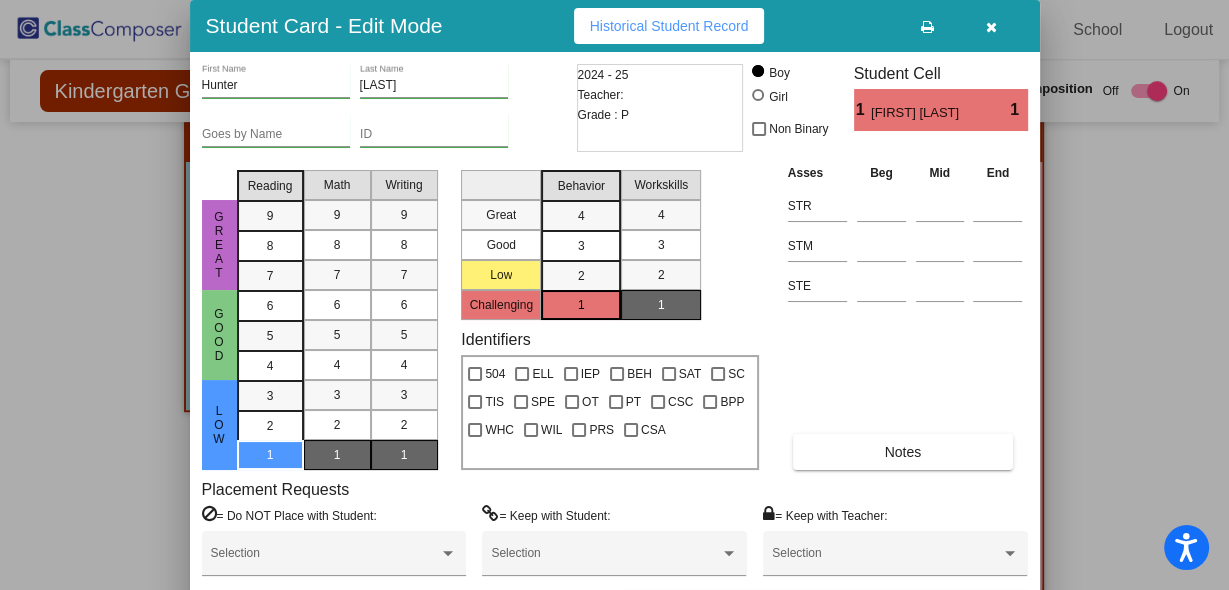 drag, startPoint x: 434, startPoint y: 96, endPoint x: 355, endPoint y: 82, distance: 80.23092 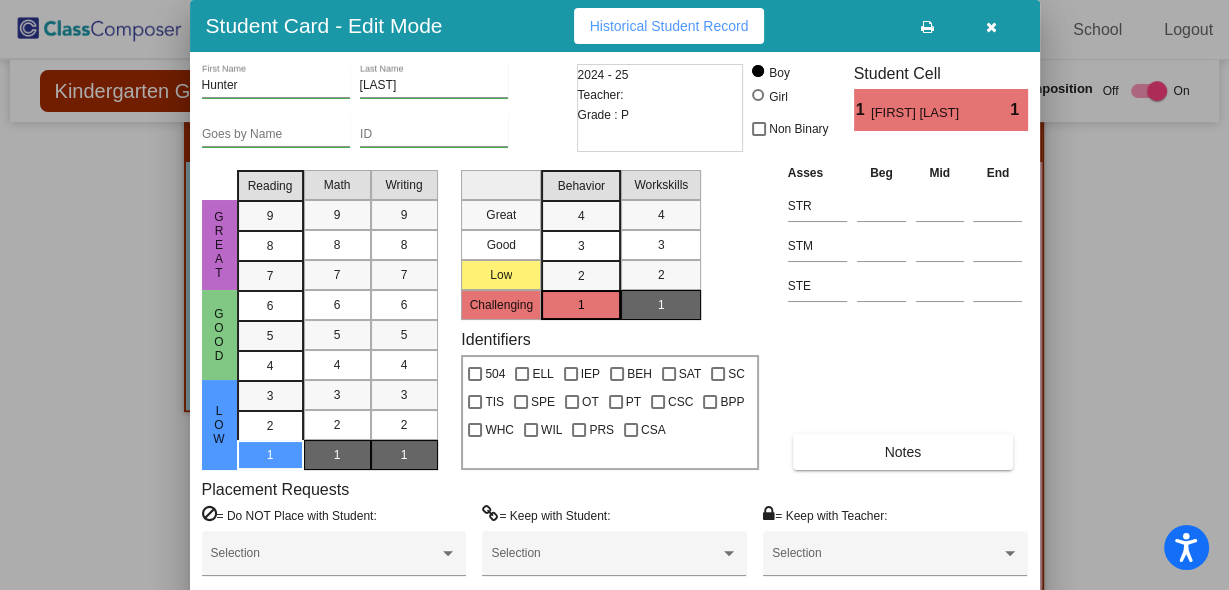 copy 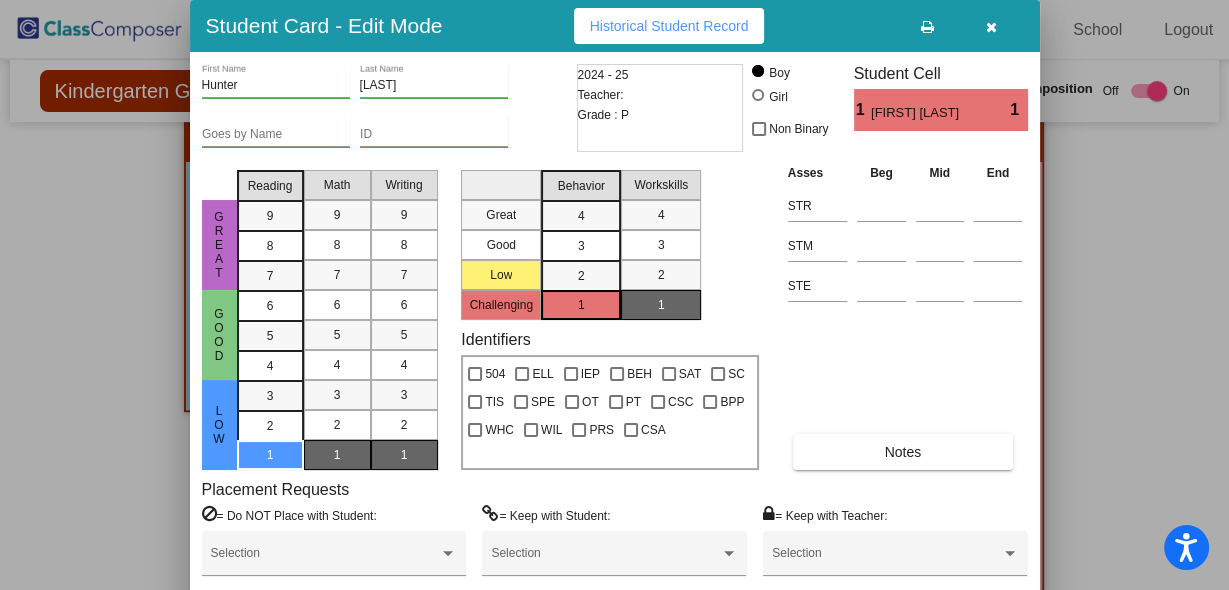 click at bounding box center [991, 26] 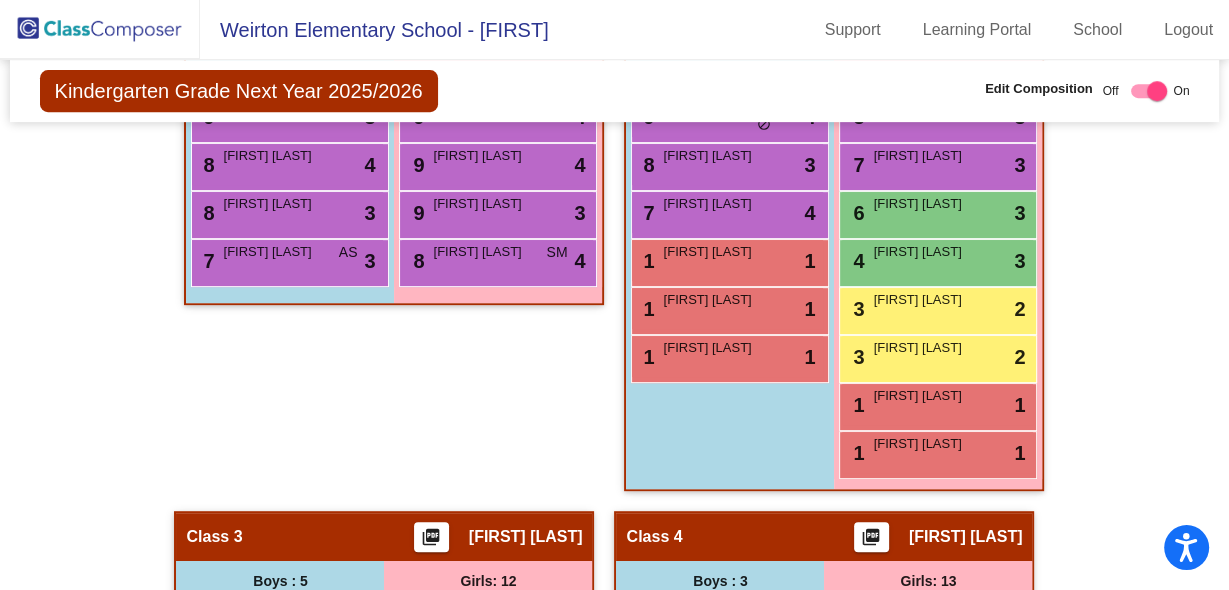 scroll, scrollTop: 729, scrollLeft: 0, axis: vertical 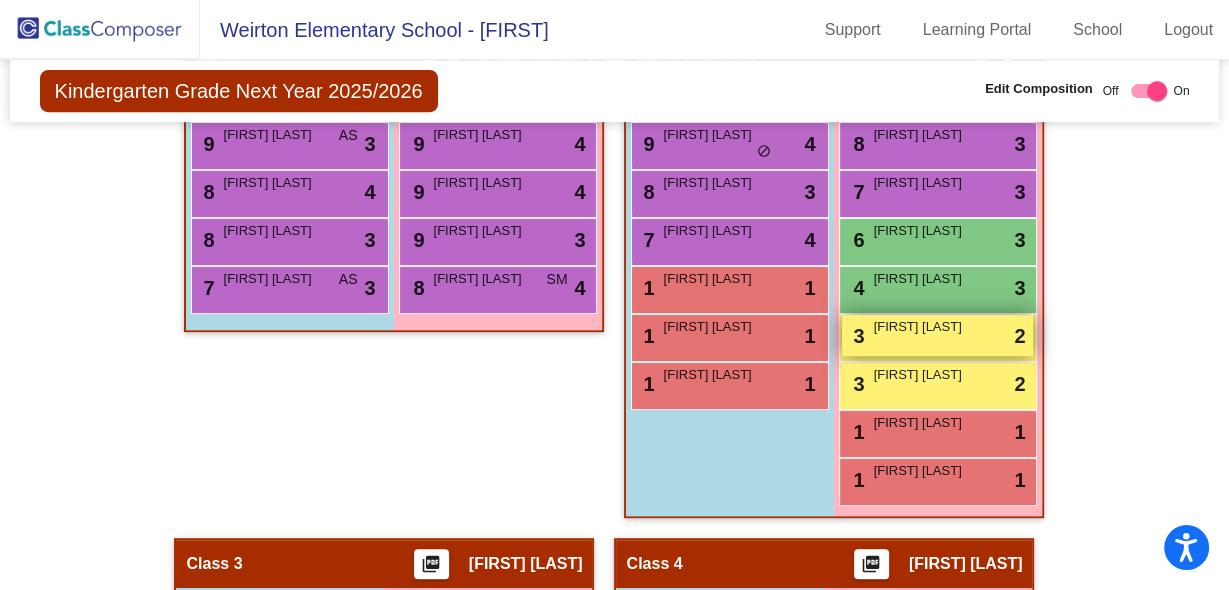 click on "[FIRST] [LAST]" at bounding box center (923, 327) 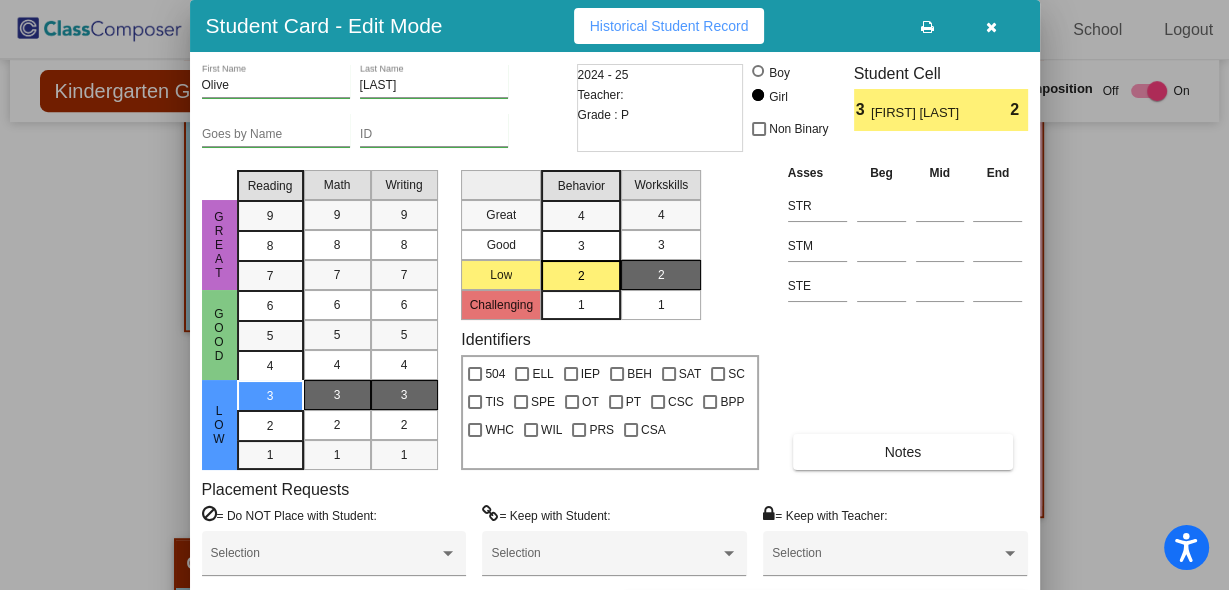 click on "1" at bounding box center [581, 305] 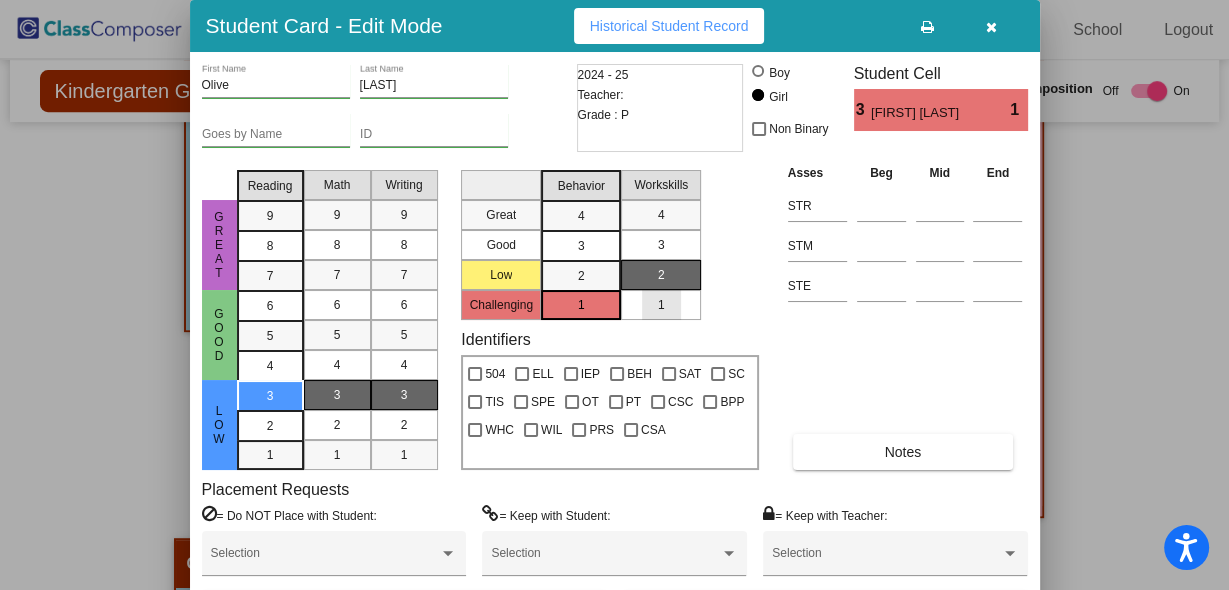 click on "1" at bounding box center (661, 305) 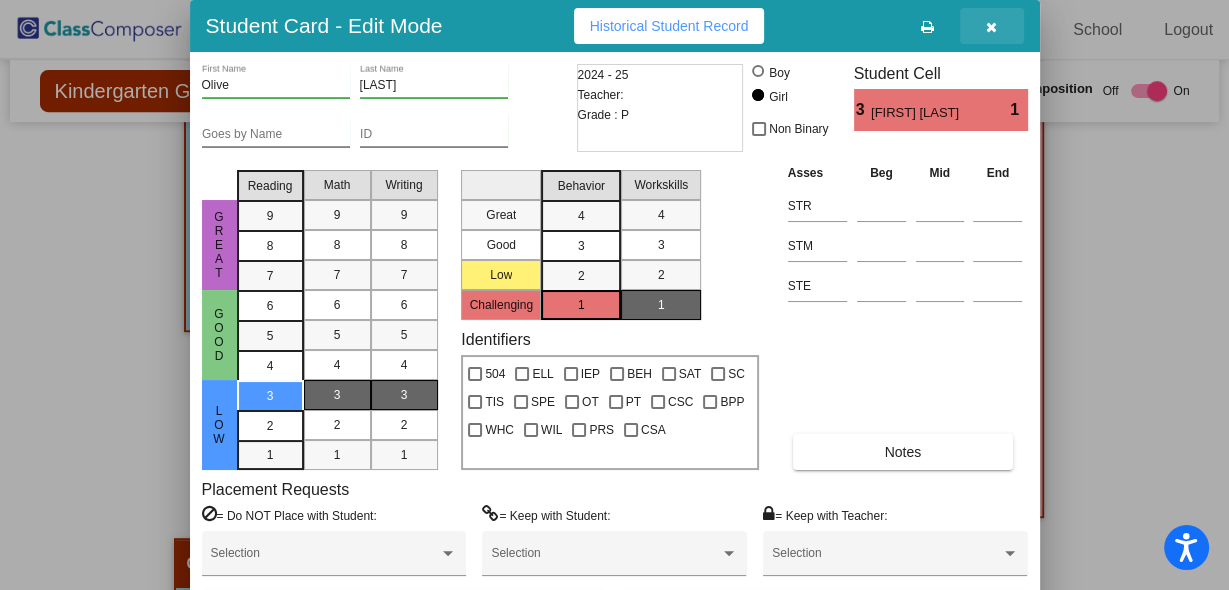 click at bounding box center [991, 27] 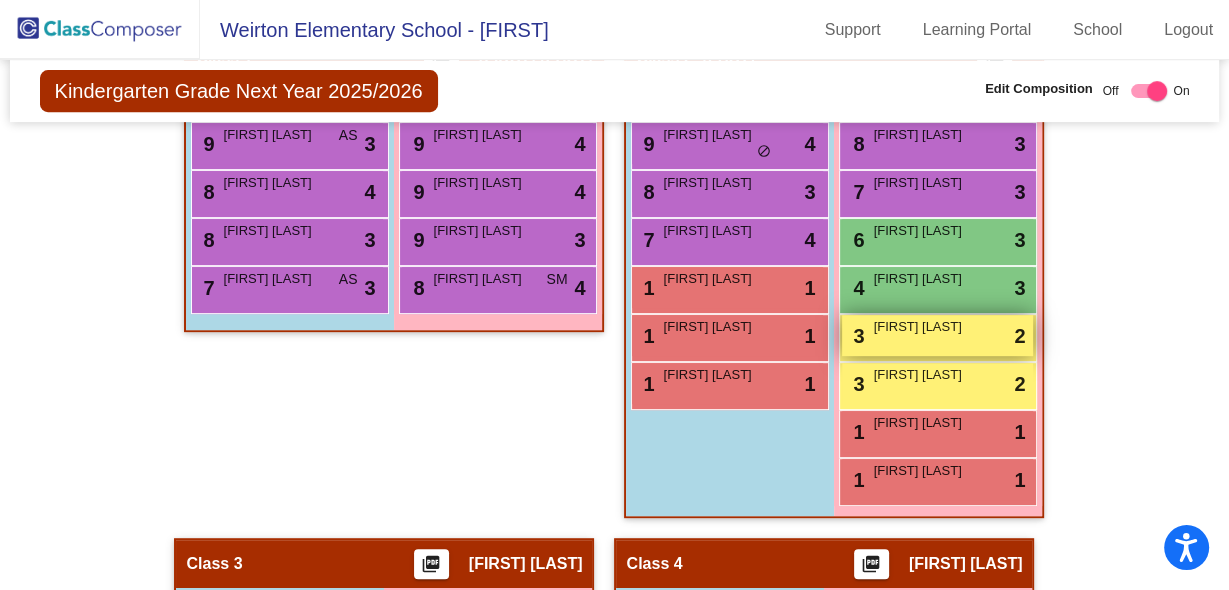 click on "[FIRST] [LAST]" at bounding box center [923, 327] 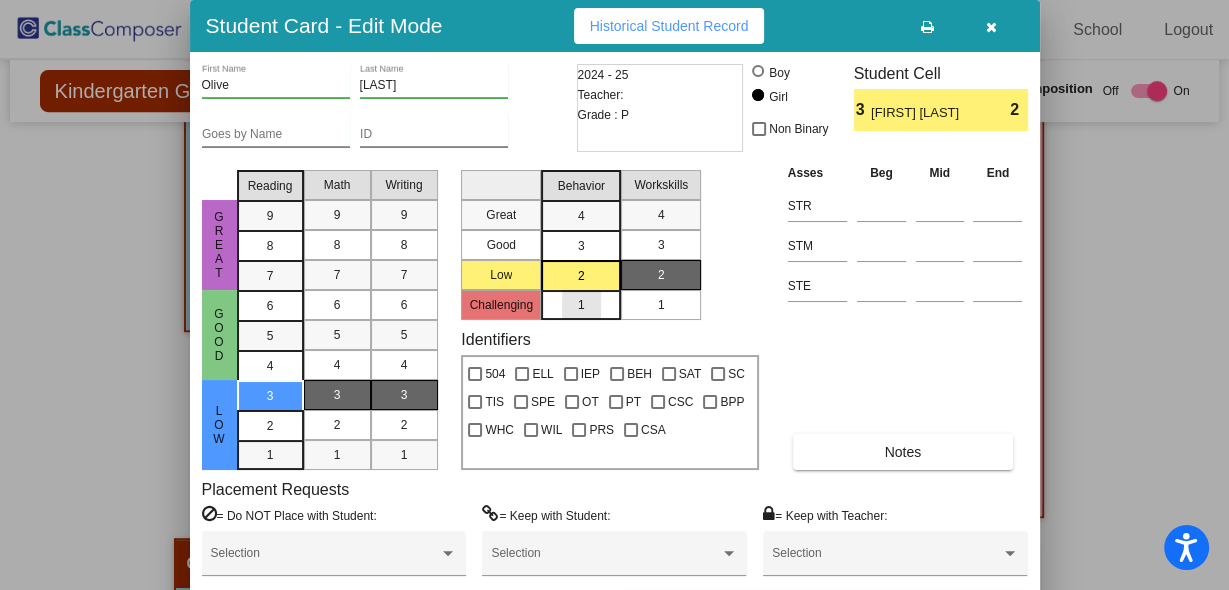 click on "1" at bounding box center [581, 305] 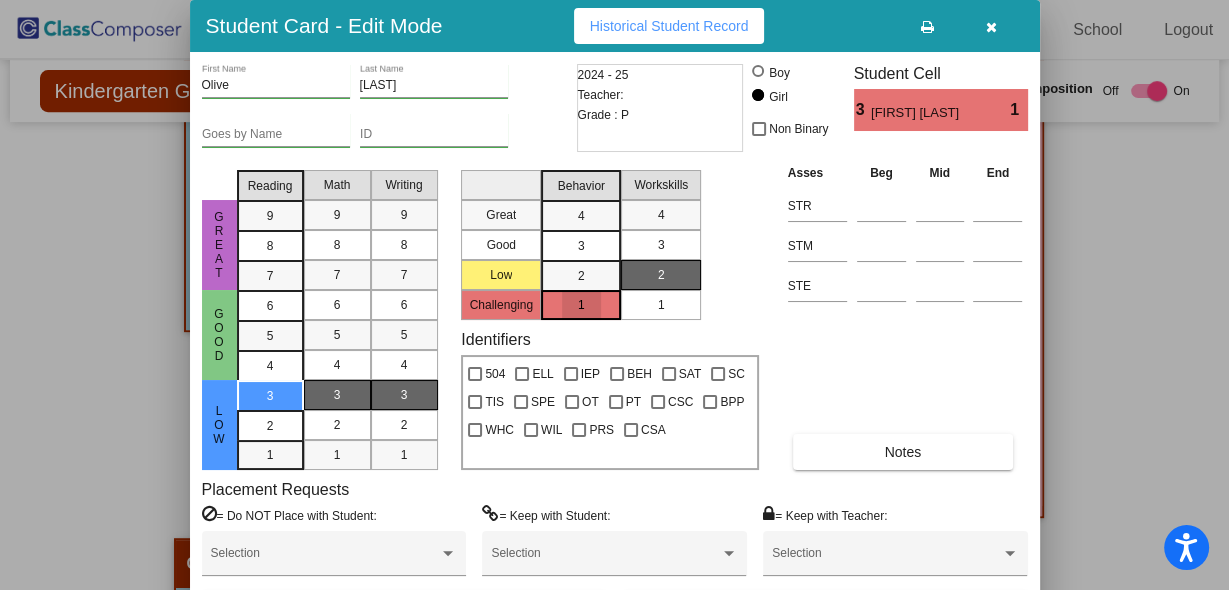 click on "Great Good Low Challenging Behavior 4 3 2 1 Workskills 4 3 2 1 Identifiers   504   ELL   IEP   BEH   SAT   SC   TIS   SPE   OT   PT   CSC   BPP   WHC   WIL   PRS   CSA" at bounding box center (609, 316) 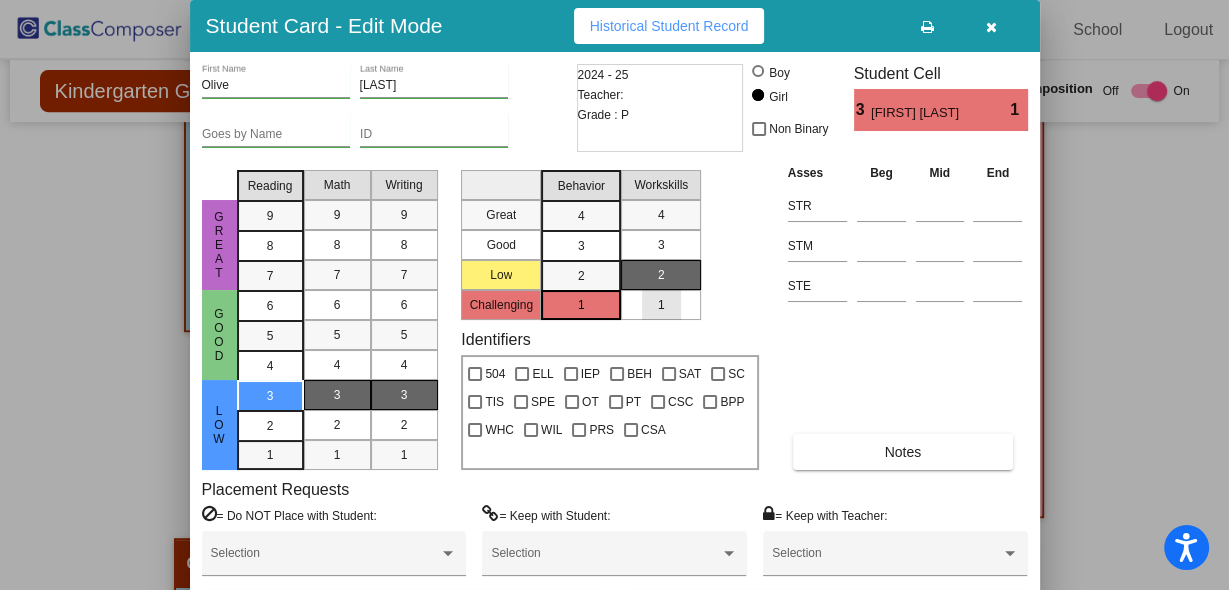 click on "1" at bounding box center (661, 305) 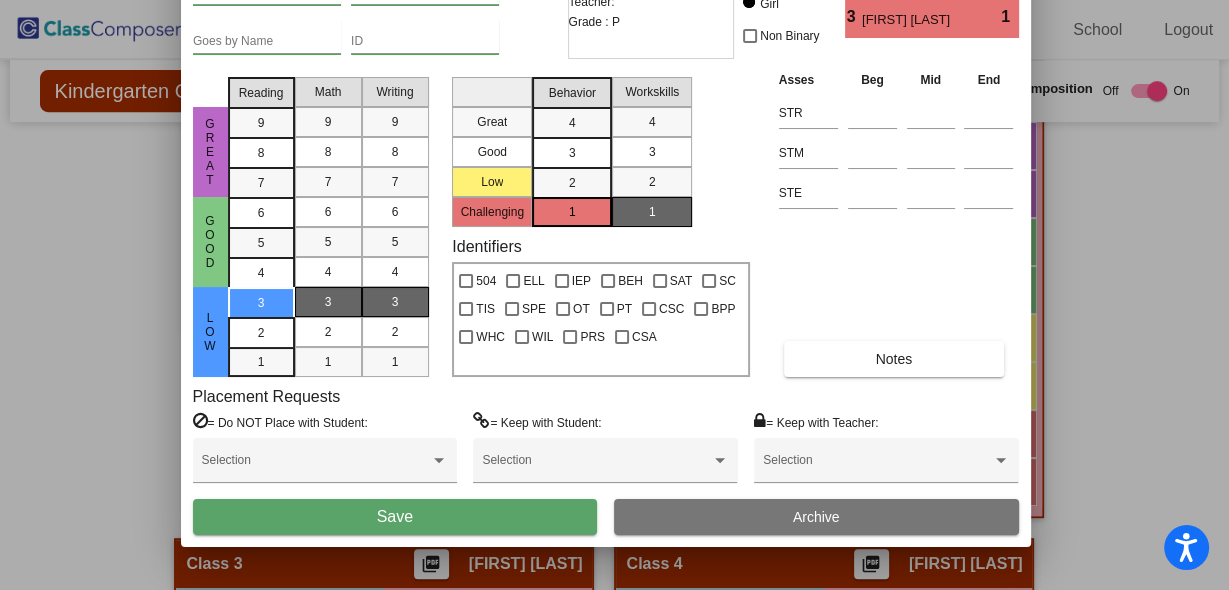 drag, startPoint x: 830, startPoint y: 14, endPoint x: 824, endPoint y: -70, distance: 84.21401 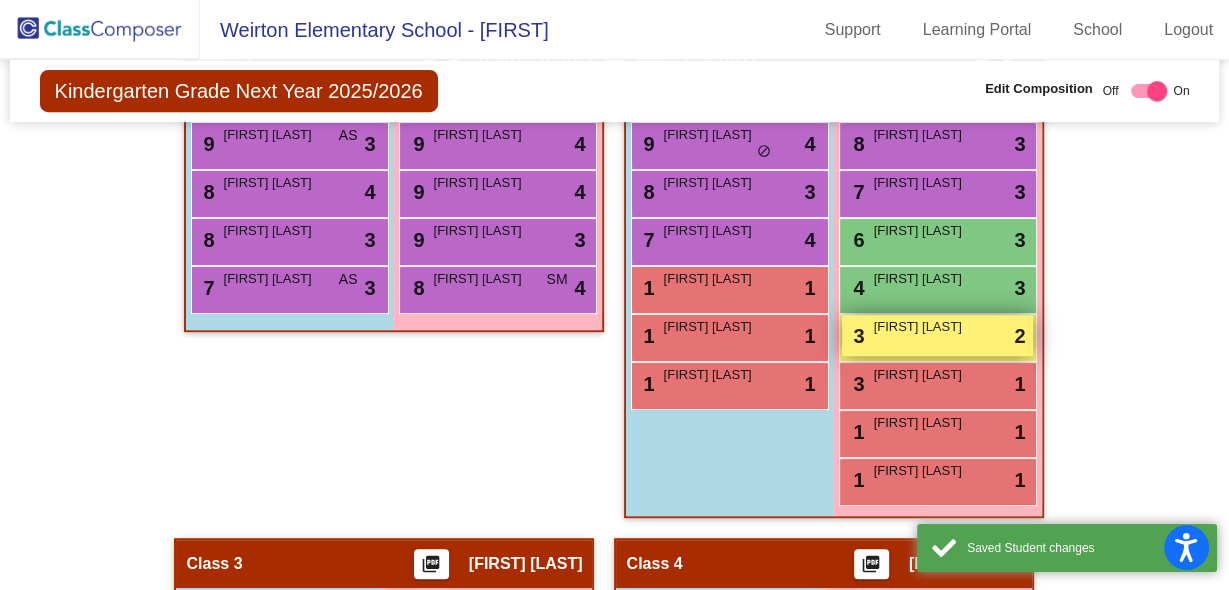 click on "[NUMBER] [FIRST] [LAST] lock do_not_disturb_alt [NUMBER]" at bounding box center (937, 335) 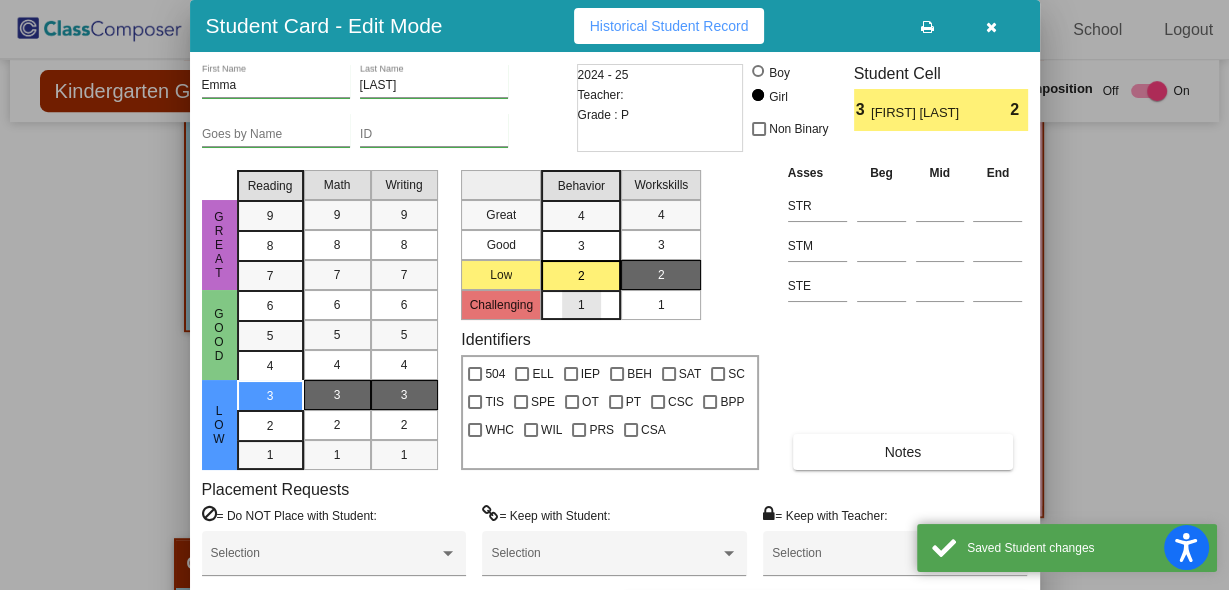click on "1" at bounding box center [581, 305] 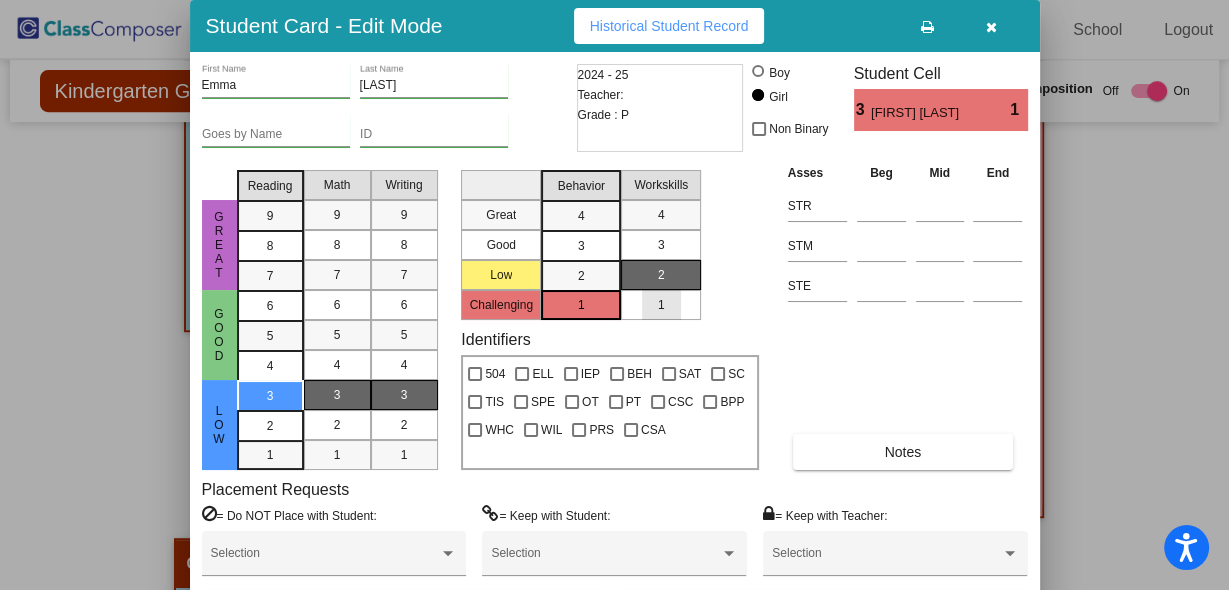 click on "1" at bounding box center [661, 305] 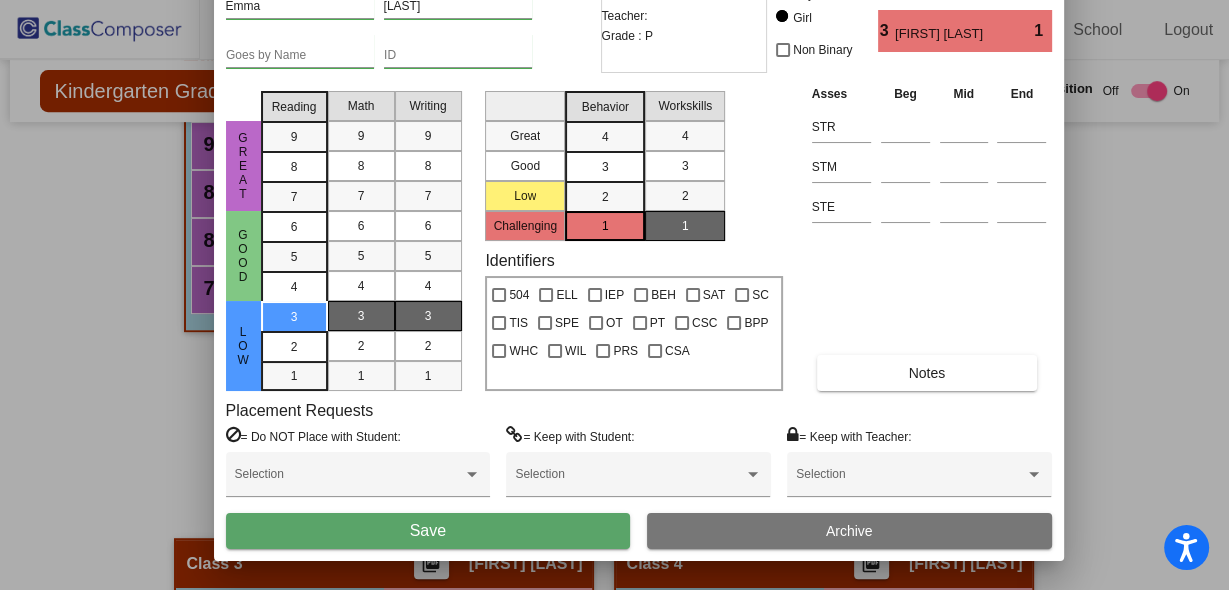 drag, startPoint x: 810, startPoint y: 48, endPoint x: 834, endPoint y: -33, distance: 84.48077 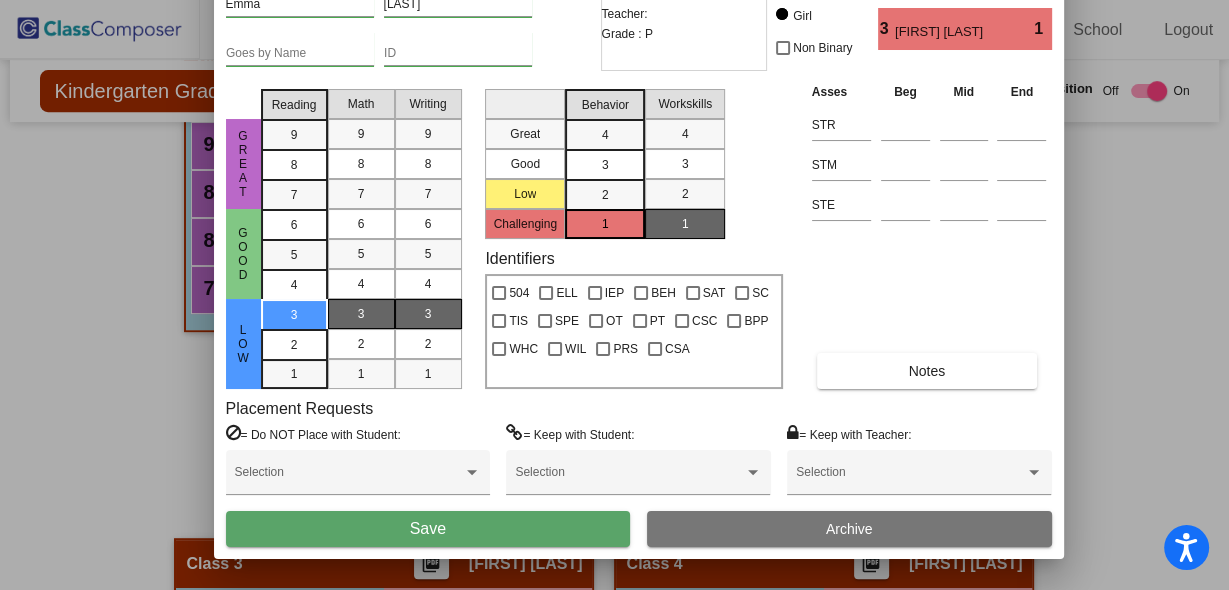 click on "Save" at bounding box center [428, 529] 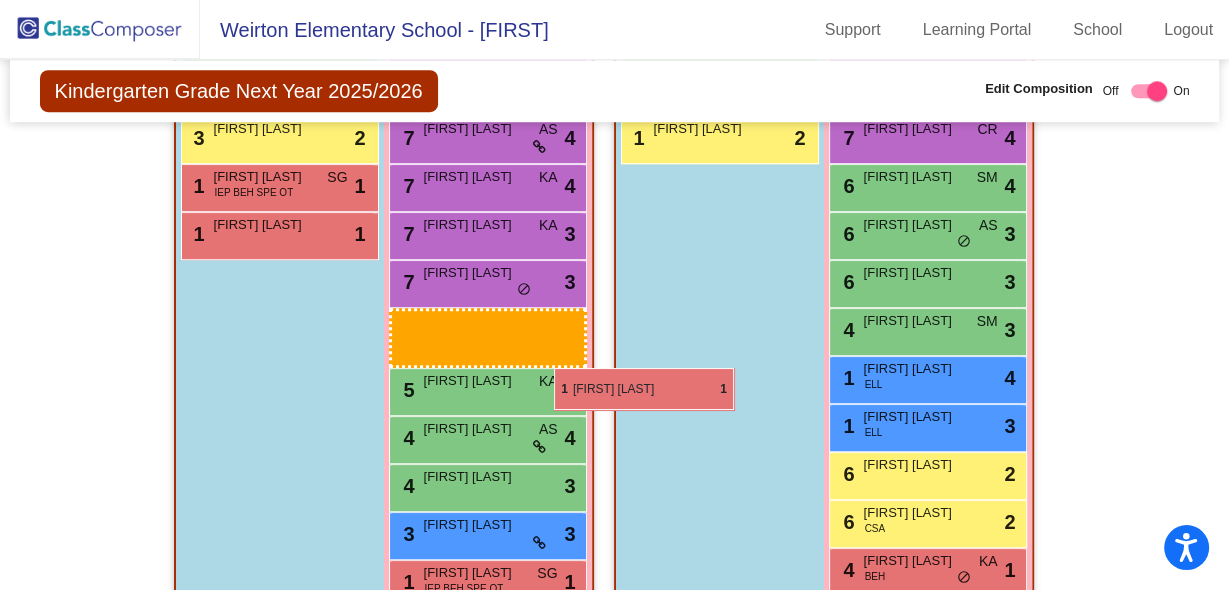scroll, scrollTop: 1229, scrollLeft: 0, axis: vertical 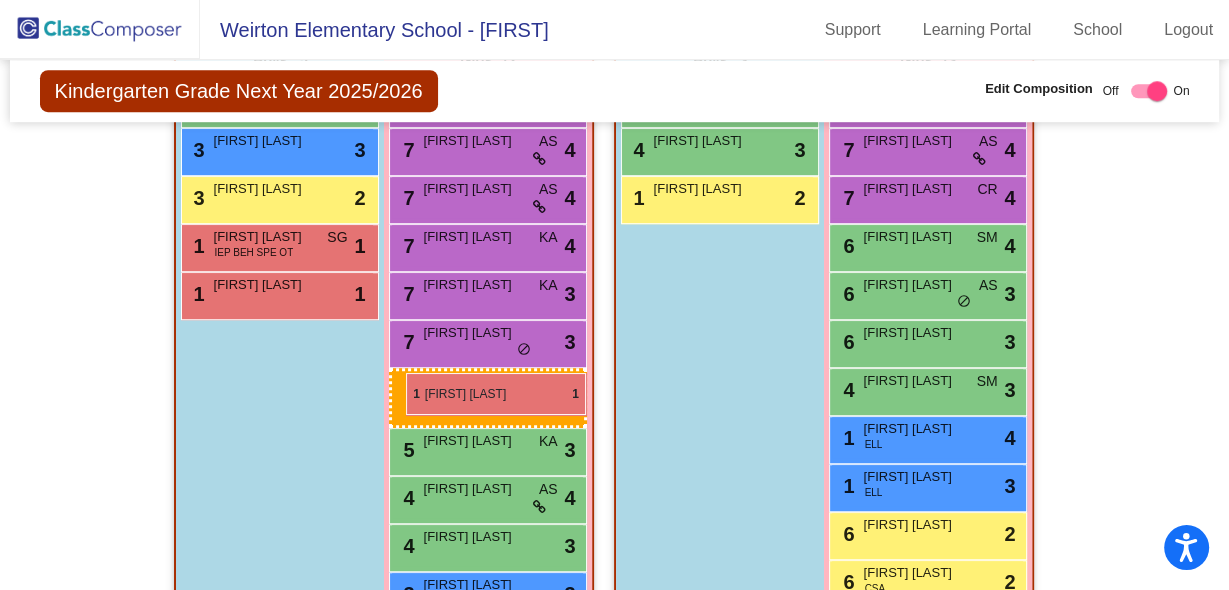 drag, startPoint x: 915, startPoint y: 321, endPoint x: 404, endPoint y: 373, distance: 513.639 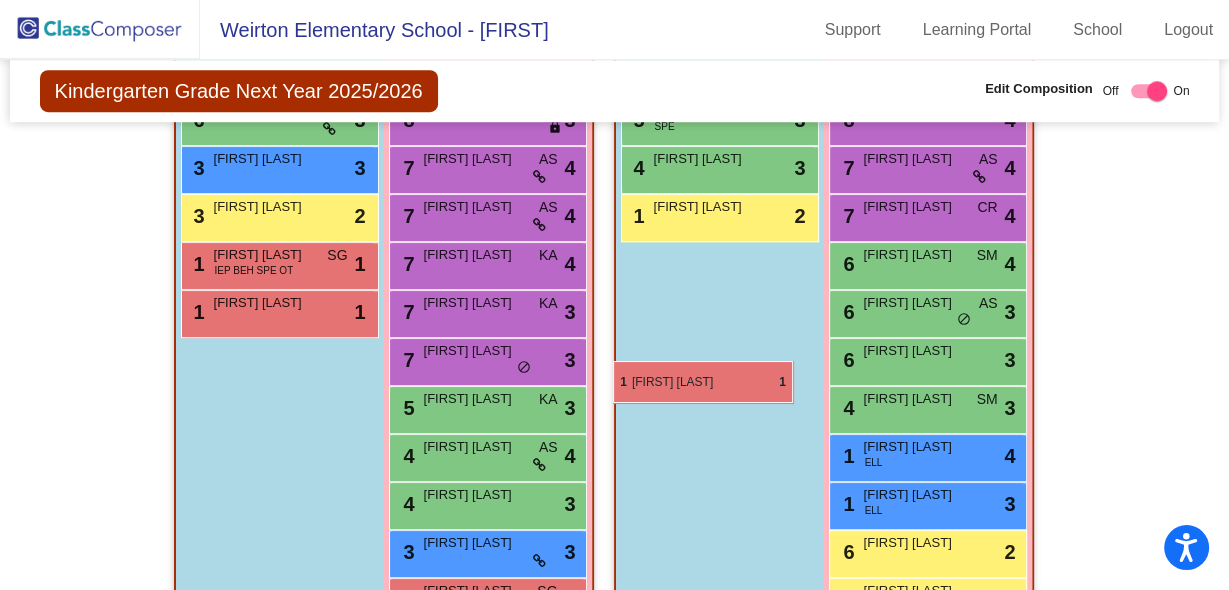 scroll, scrollTop: 1229, scrollLeft: 0, axis: vertical 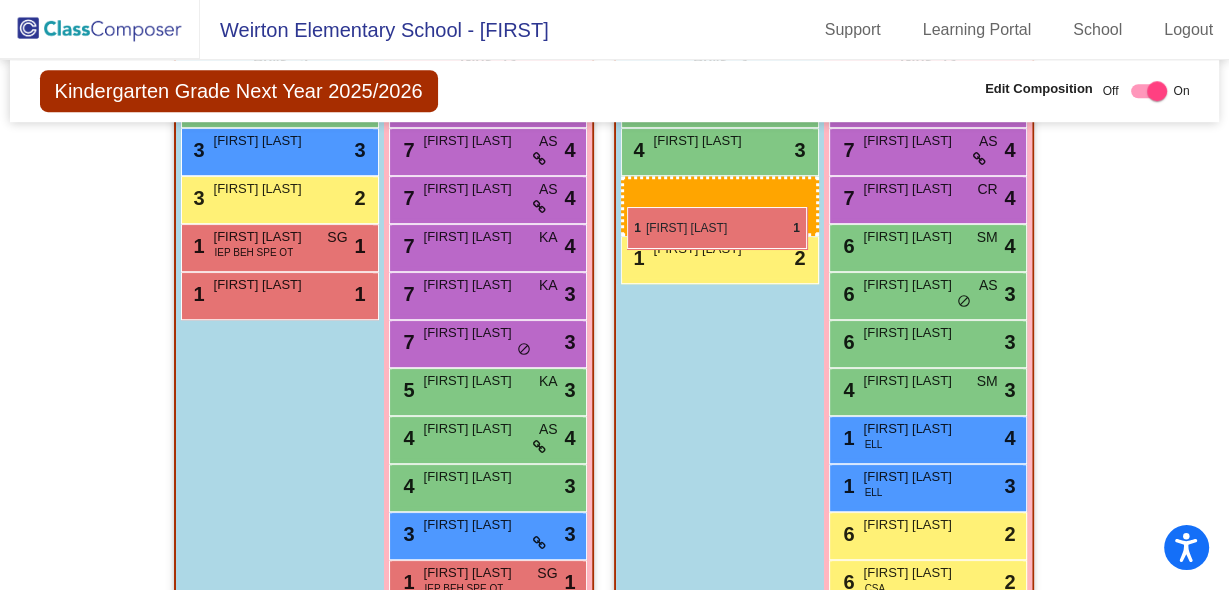drag, startPoint x: 735, startPoint y: 361, endPoint x: 627, endPoint y: 207, distance: 188.09572 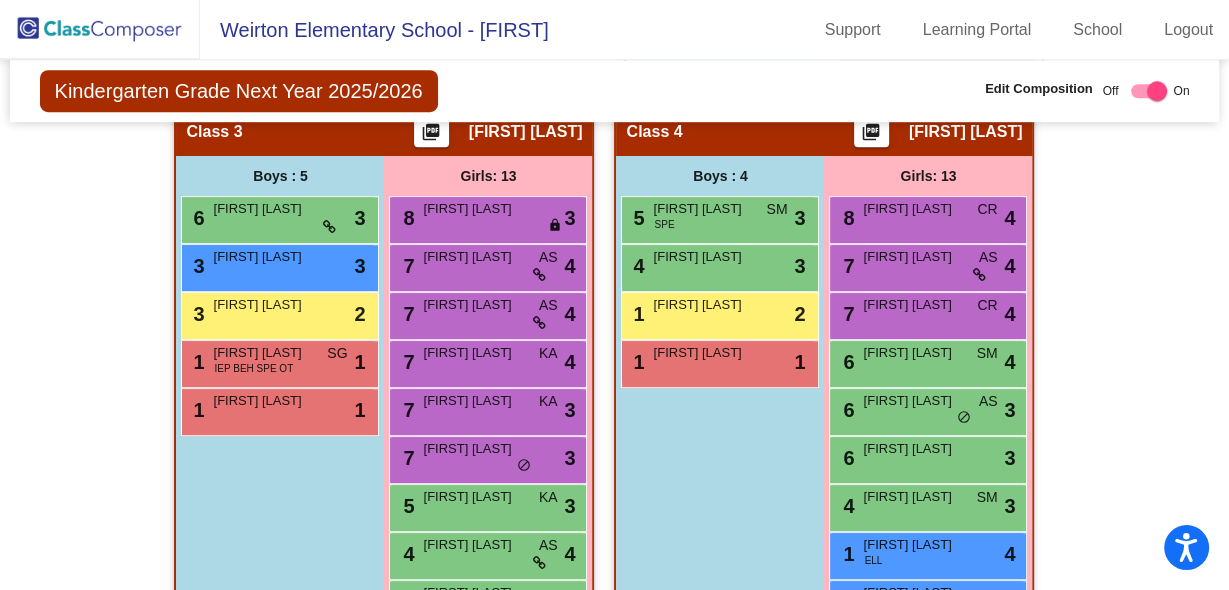 scroll, scrollTop: 1193, scrollLeft: 0, axis: vertical 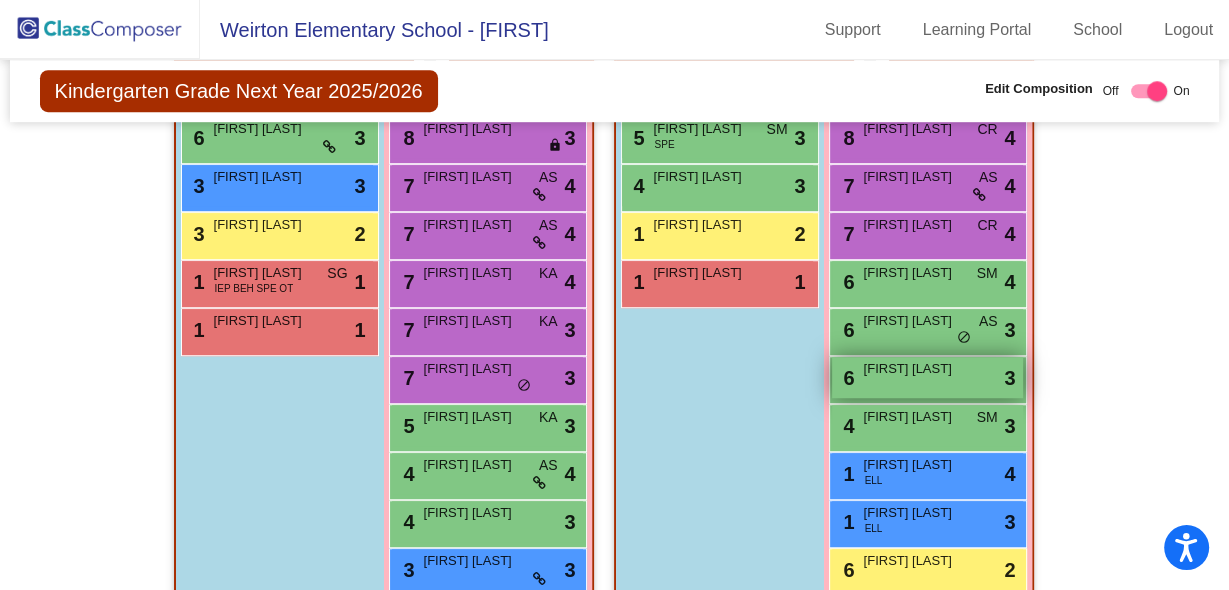 click on "[NUMBER] [FIRST] [LAST] lock do_not_disturb_alt [NUMBER]" at bounding box center (927, 377) 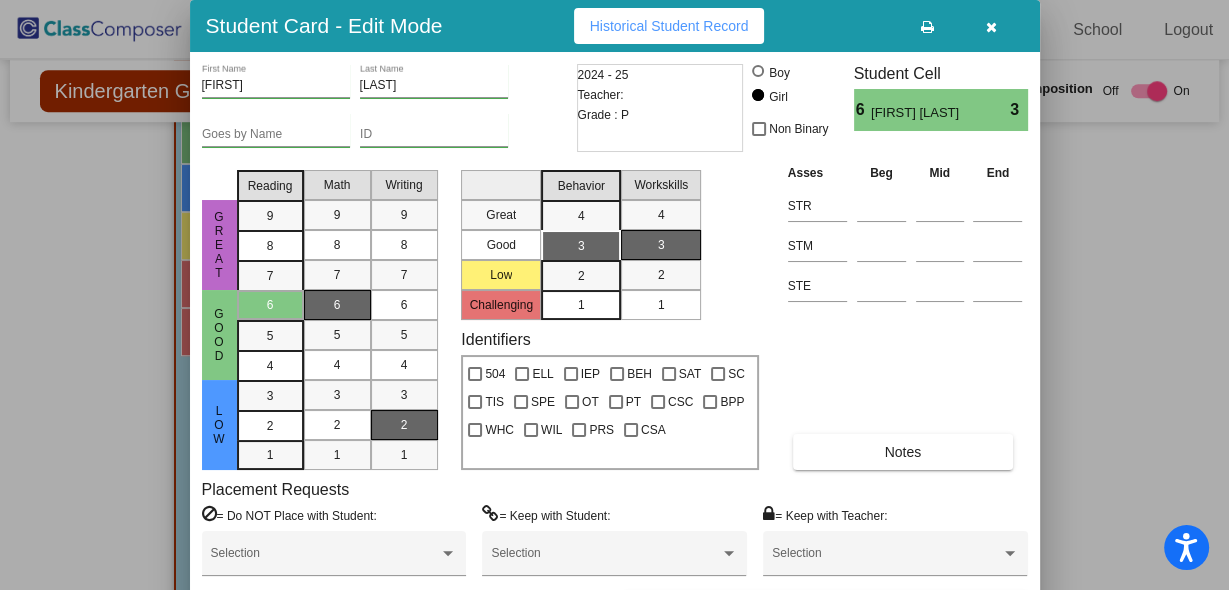click at bounding box center (991, 27) 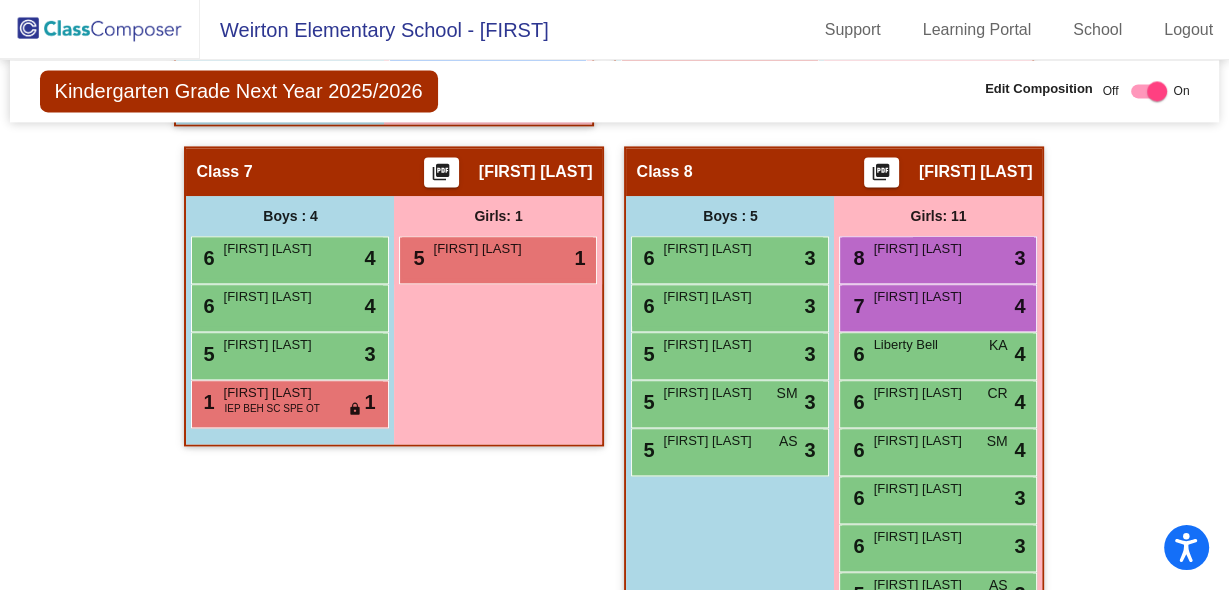 scroll, scrollTop: 2393, scrollLeft: 0, axis: vertical 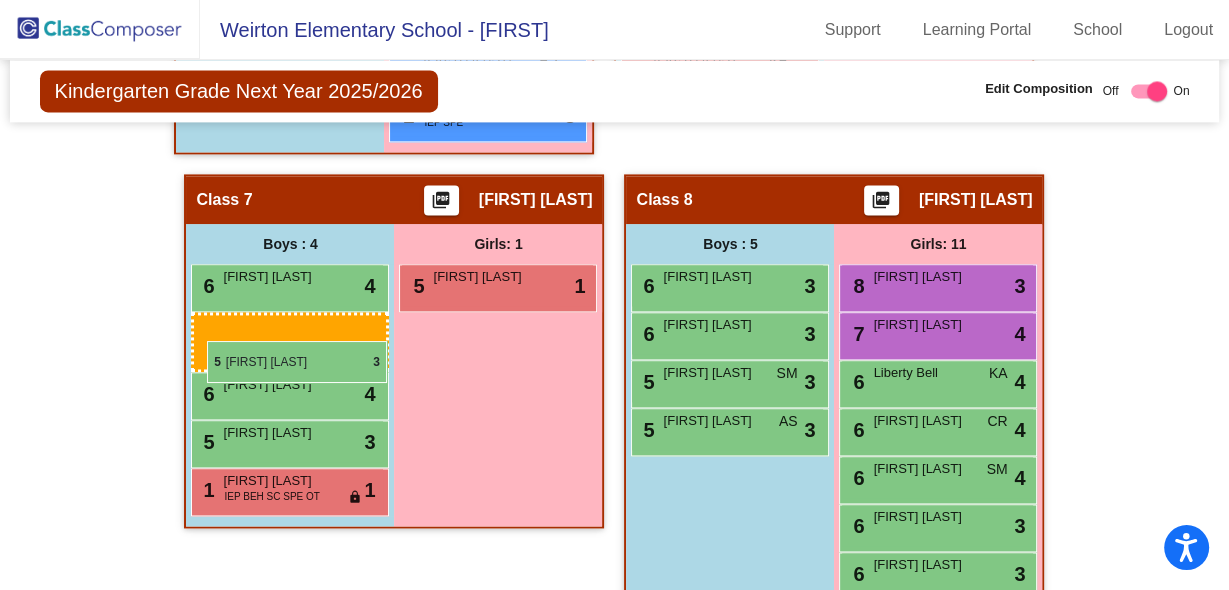 drag, startPoint x: 707, startPoint y: 372, endPoint x: 207, endPoint y: 341, distance: 500.96008 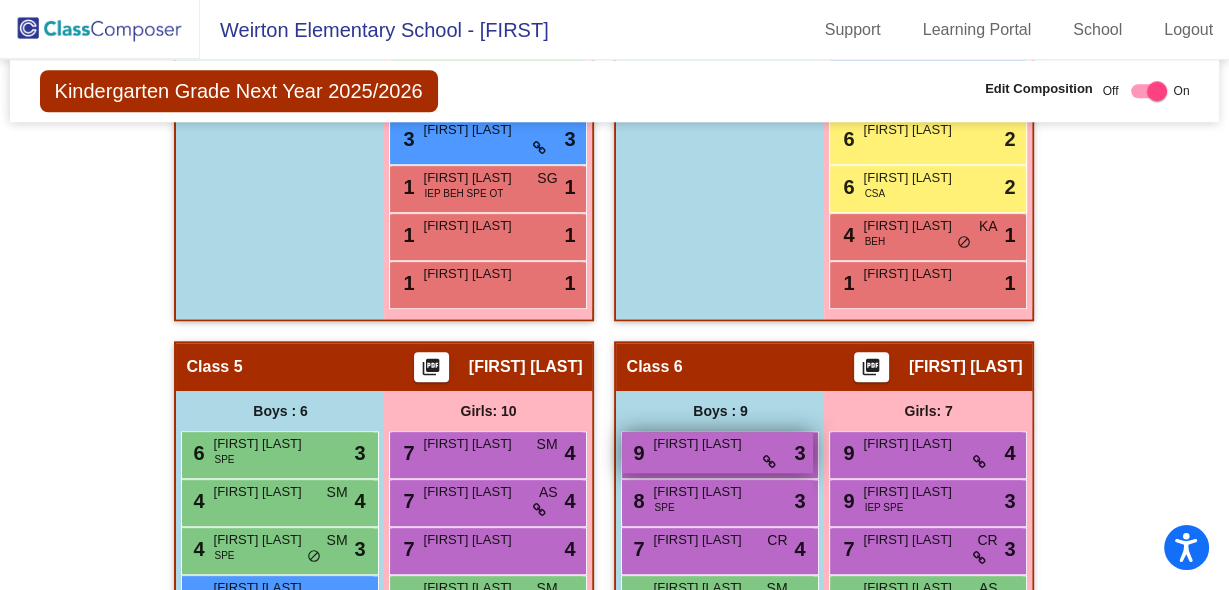 scroll, scrollTop: 1513, scrollLeft: 0, axis: vertical 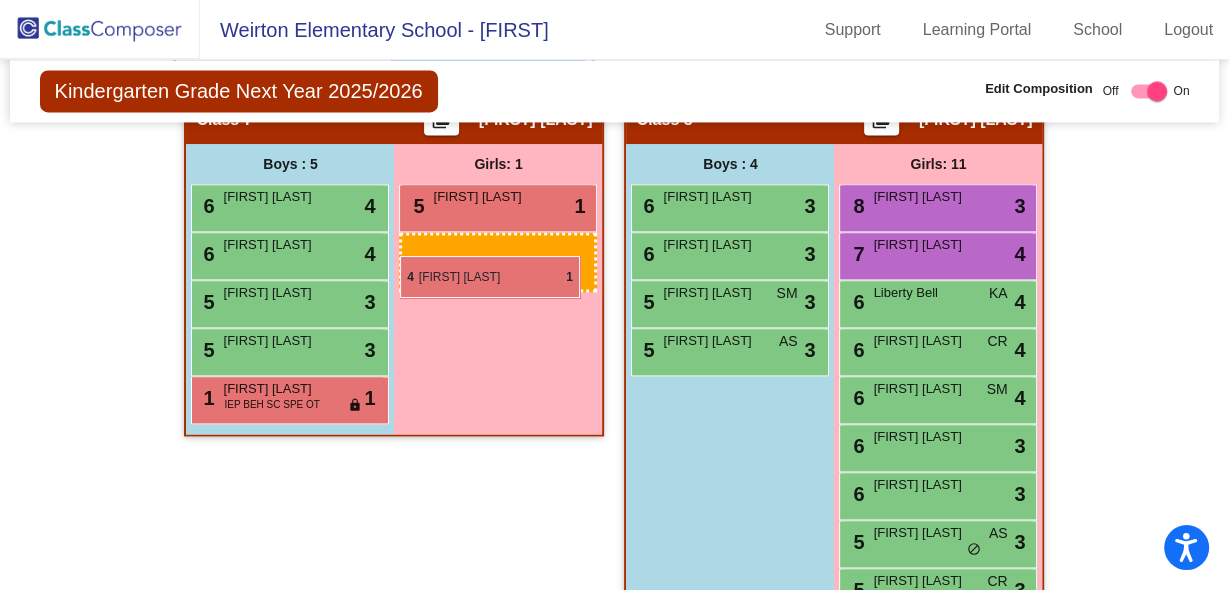 drag, startPoint x: 893, startPoint y: 341, endPoint x: 400, endPoint y: 256, distance: 500.27393 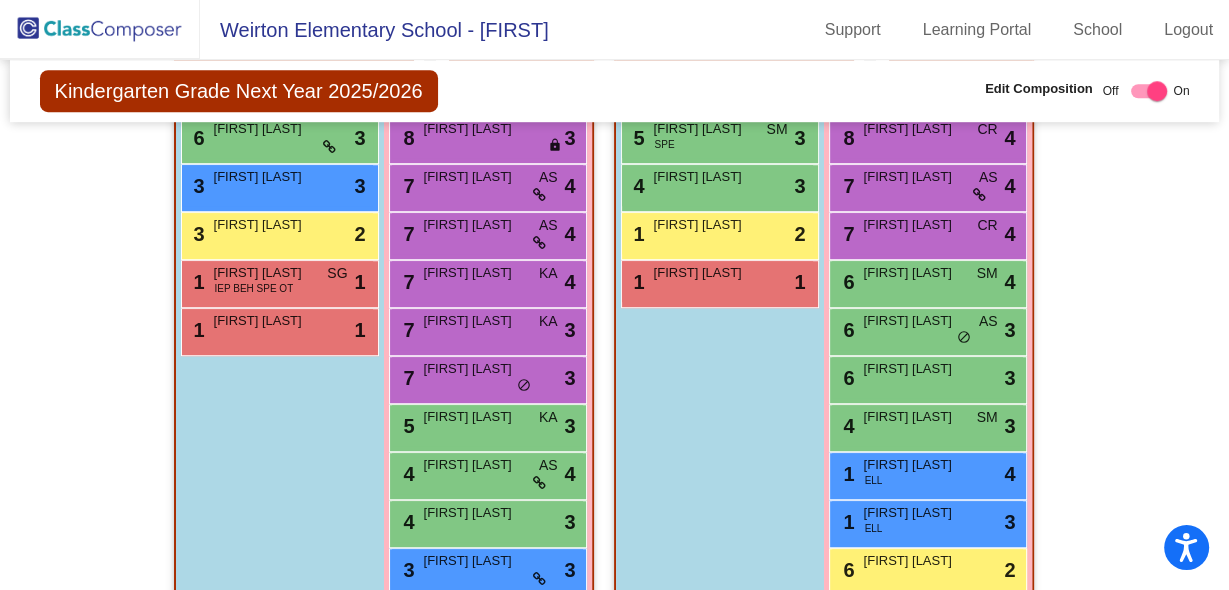 scroll, scrollTop: 1273, scrollLeft: 0, axis: vertical 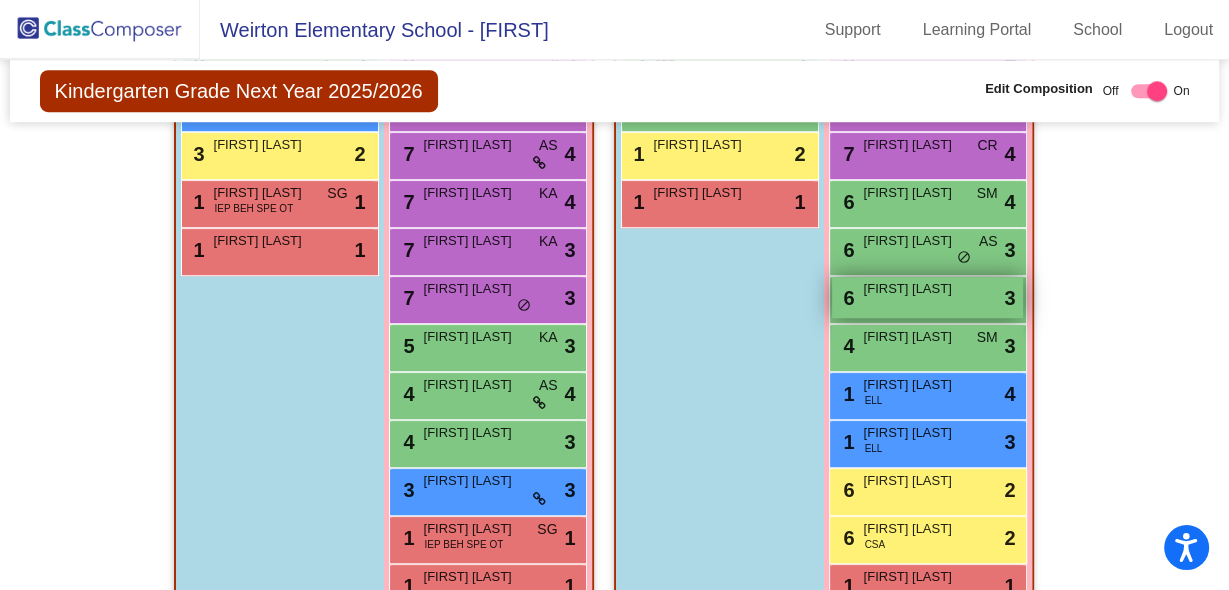 click on "[NUMBER] [FIRST] [LAST] lock do_not_disturb_alt [NUMBER]" at bounding box center [927, 297] 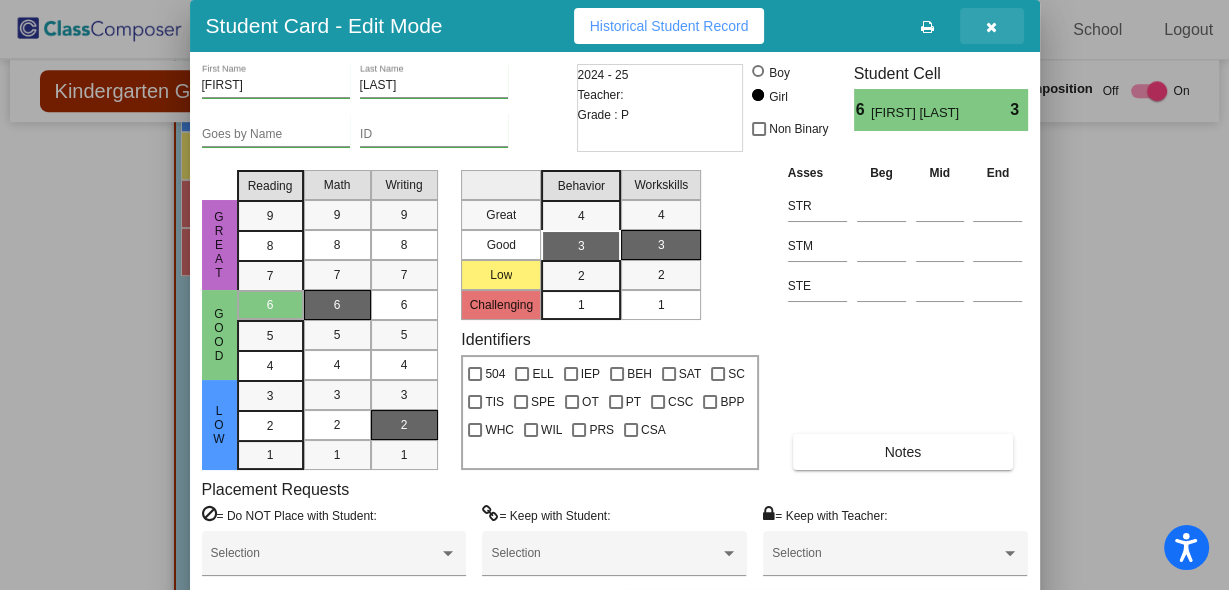 click at bounding box center [991, 27] 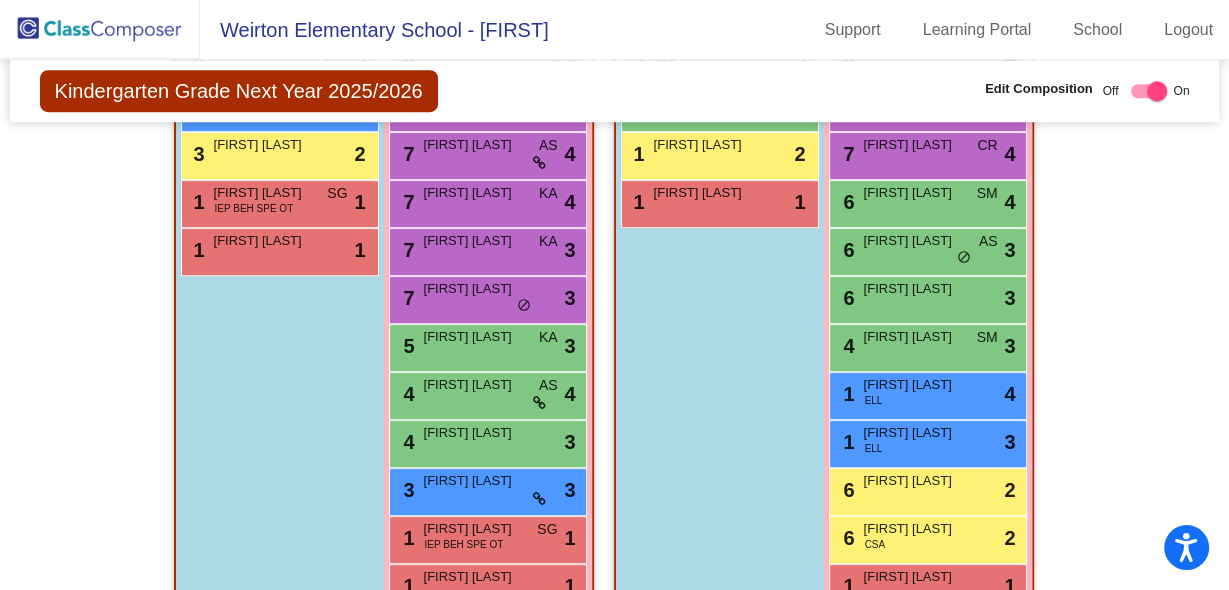 click on "Hallway   - Hallway Class  picture_as_pdf  Add Student  First Name Last Name Student Id  (Recommended)   Boy   Girl   Non Binary Add Close  Boys : [NUMBER]  [NUMBER] [FIRST] [LAST] lock do_not_disturb_alt [NUMBER]  [NUMBER] [FIRST] [LAST] lock do_not_disturb_alt [NUMBER]  [NUMBER] [FIRST] [LAST] IEP SPE lock do_not_disturb_alt [NUMBER]  [FIRST] [LAST] lock do_not_disturb_alt  [FIRST] [LAST] lock do_not_disturb_alt  [FIRST] [LAST] IEP lock do_not_disturb_alt  [FIRST] [LAST] lock do_not_disturb_alt  [FIRST] [LAST] lock do_not_disturb_alt  [FIRST] [LAST] lock do_not_disturb_alt  [FIRST] [LAST] lock do_not_disturb_alt  [FIRST] [LAST] lock do_not_disturb_alt  [FIRST] [LAST] lock do_not_disturb_alt  [FIRST] [LAST] lock do_not_disturb_alt  [FIRST] [LAST] lock do_not_disturb_alt  [FIRST] [LAST] lock do_not_disturb_alt  [FIRST] [LAST] lock do_not_disturb_alt  [FIRST] [LAST] SC lock do_not_disturb_alt  [FIRST] [LAST] lock do_not_disturb_alt  [FIRST] [LAST] lock do_not_disturb_alt  Girls: [NUMBER]  [FIRST] [LAST] lock do_not_disturb_alt  [FIRST] [LAST] lock do_not_disturb_alt  [FIRST] [LAST] lock do_not_disturb_alt  [FIRST] [LAST] lock do_not_disturb_alt  [FIRST] [LAST]" 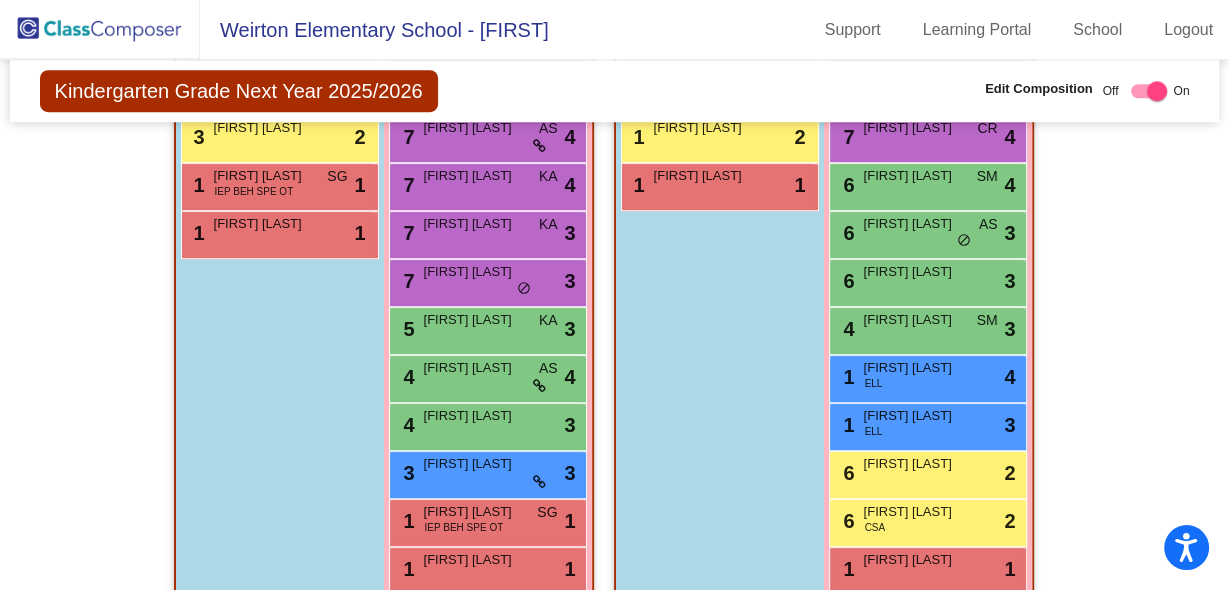 scroll, scrollTop: 1353, scrollLeft: 0, axis: vertical 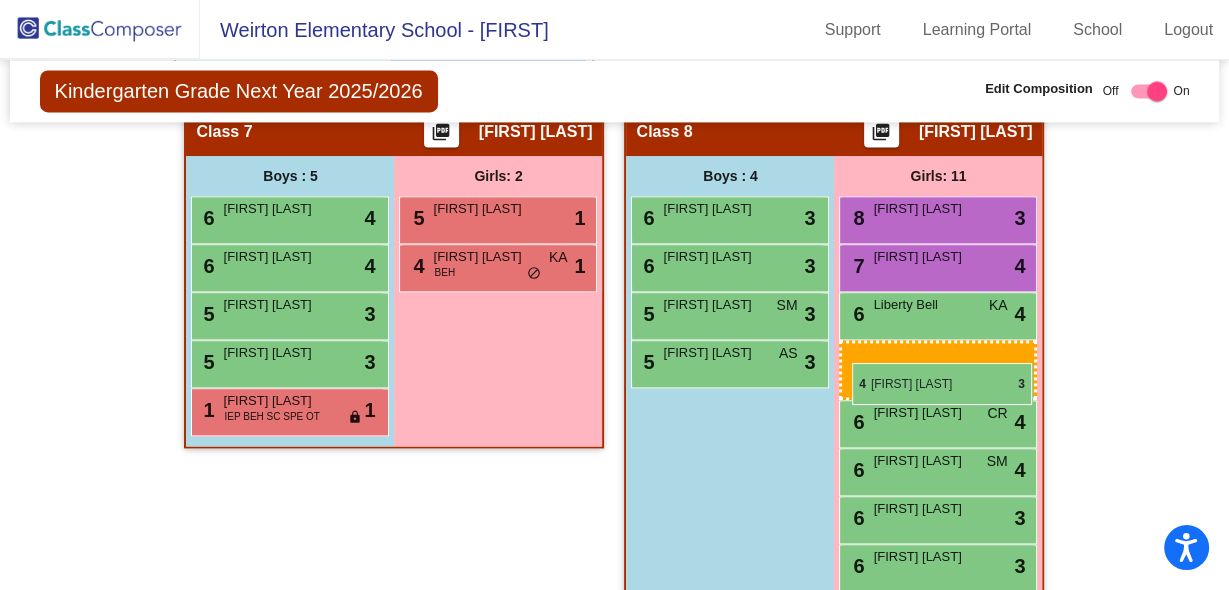 drag, startPoint x: 435, startPoint y: 348, endPoint x: 852, endPoint y: 362, distance: 417.23495 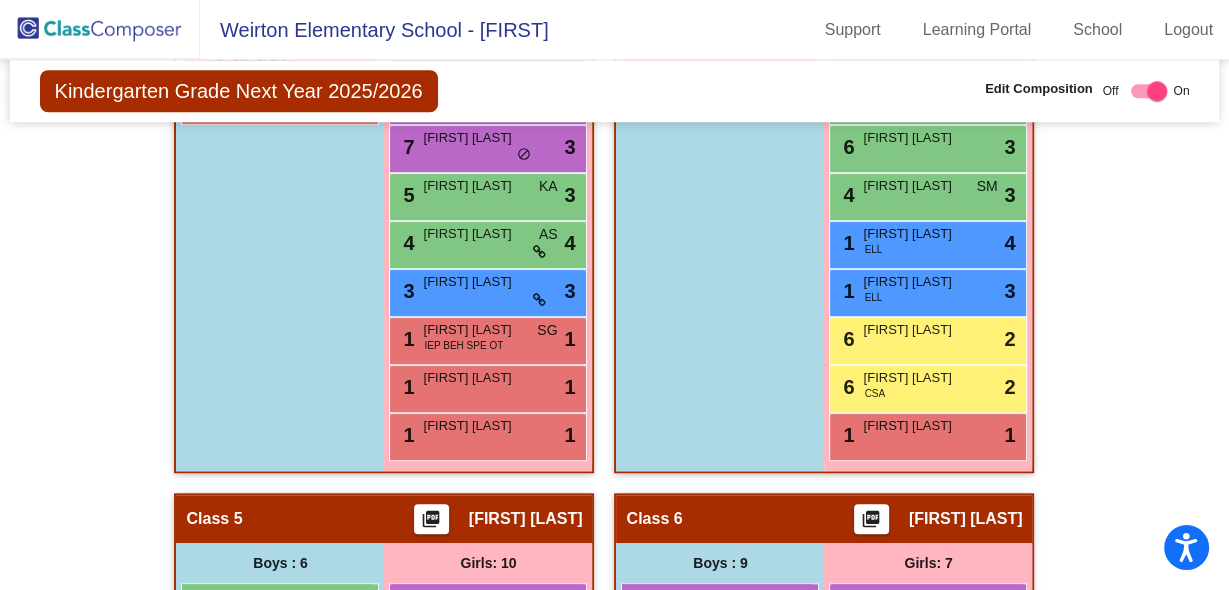 scroll, scrollTop: 1433, scrollLeft: 0, axis: vertical 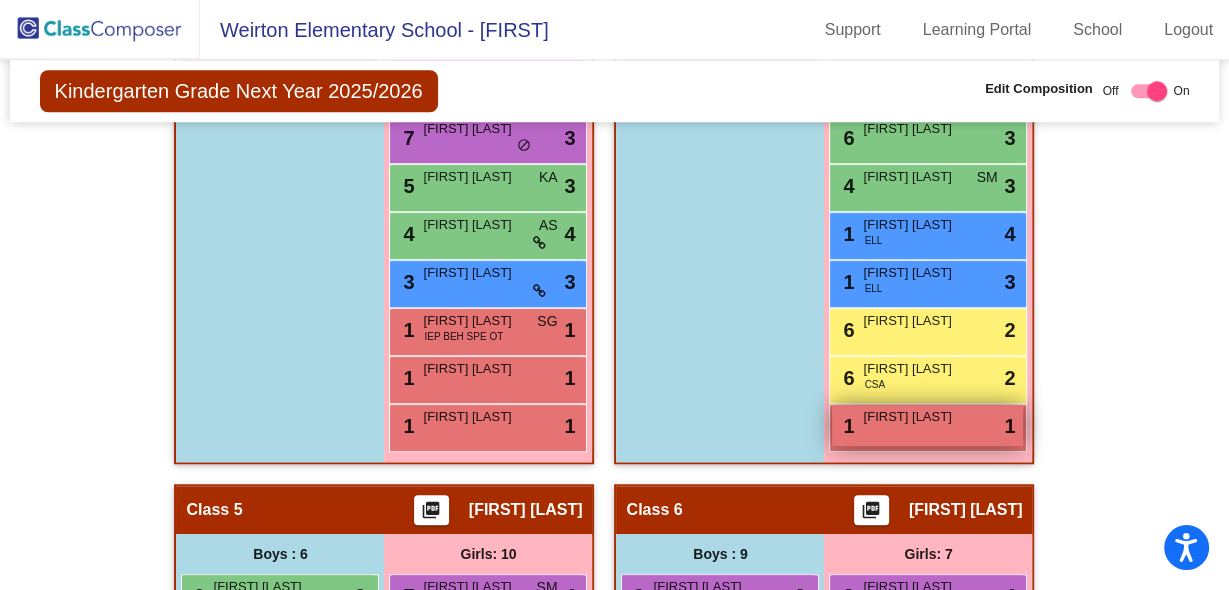 click on "[FIRST] [LAST]" at bounding box center [913, 417] 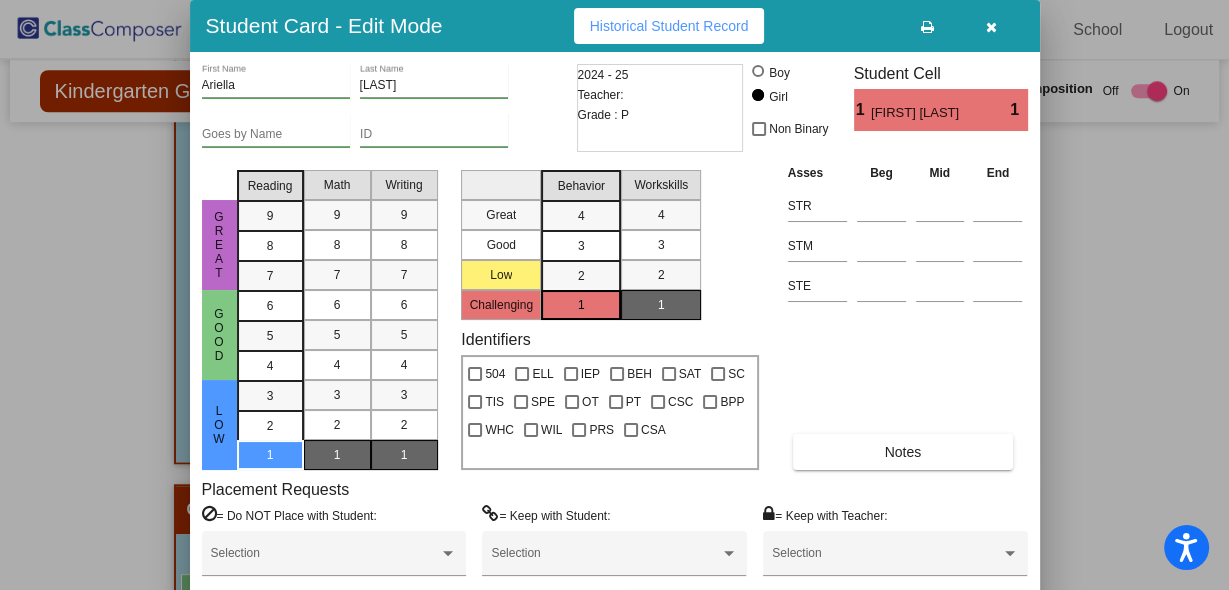 click at bounding box center (991, 26) 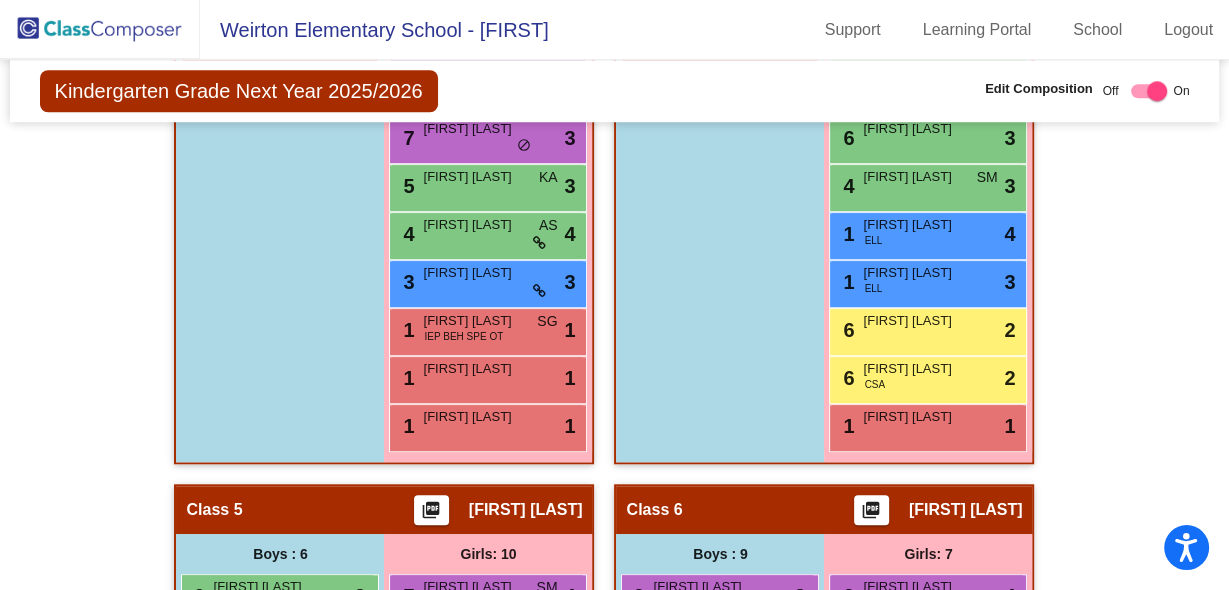 scroll, scrollTop: 1513, scrollLeft: 0, axis: vertical 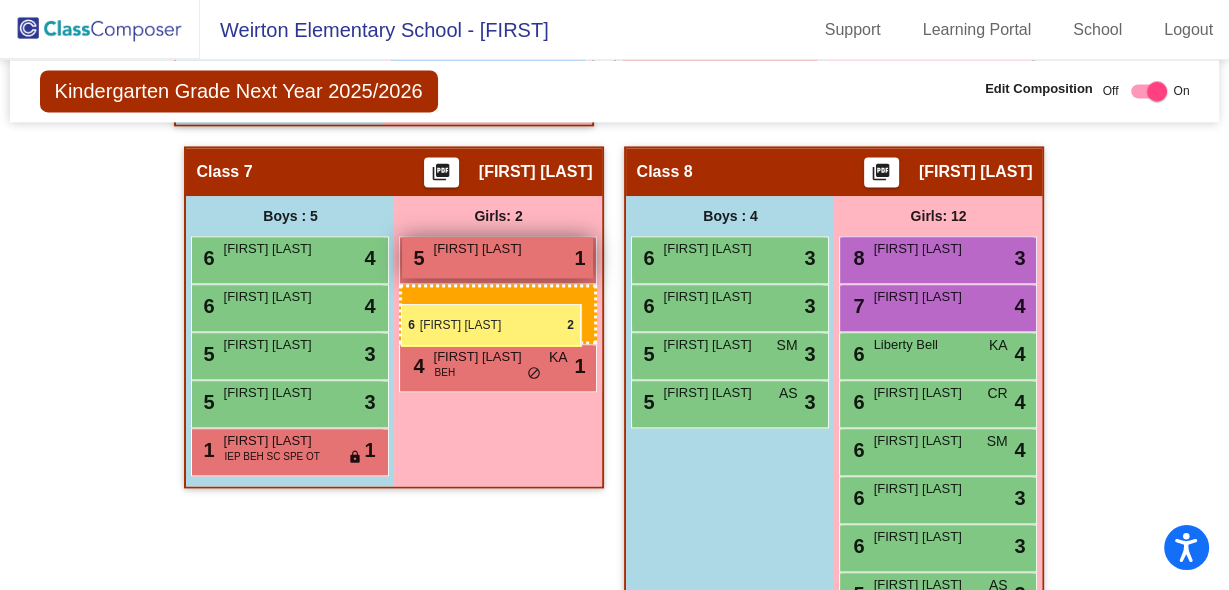 drag, startPoint x: 861, startPoint y: 256, endPoint x: 401, endPoint y: 302, distance: 462.29428 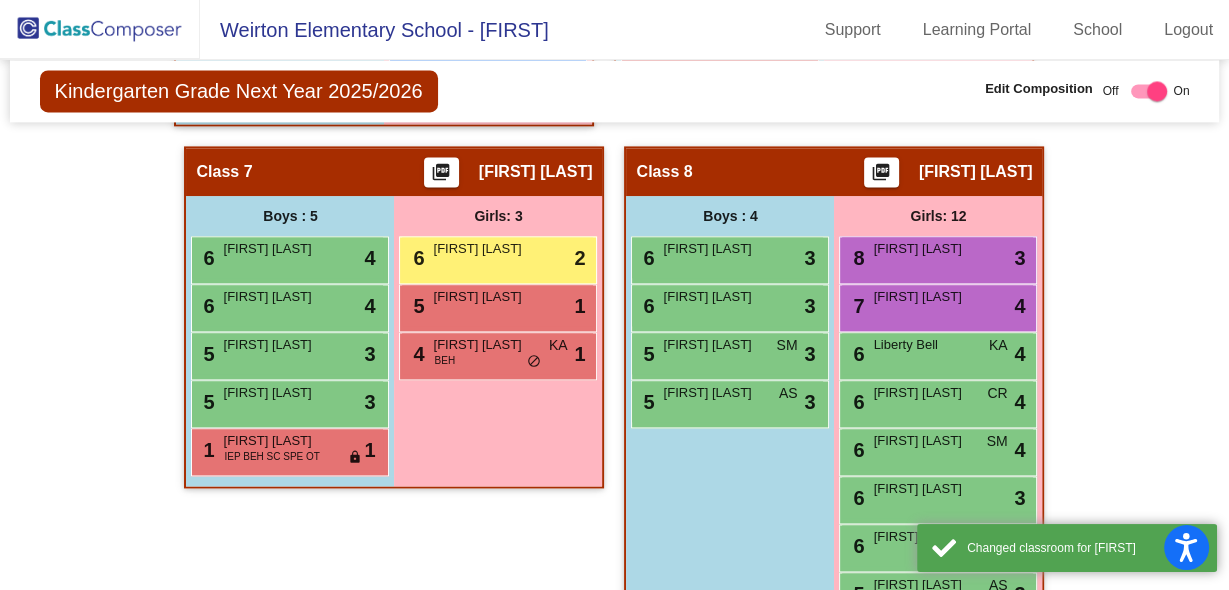 scroll, scrollTop: 2293, scrollLeft: 0, axis: vertical 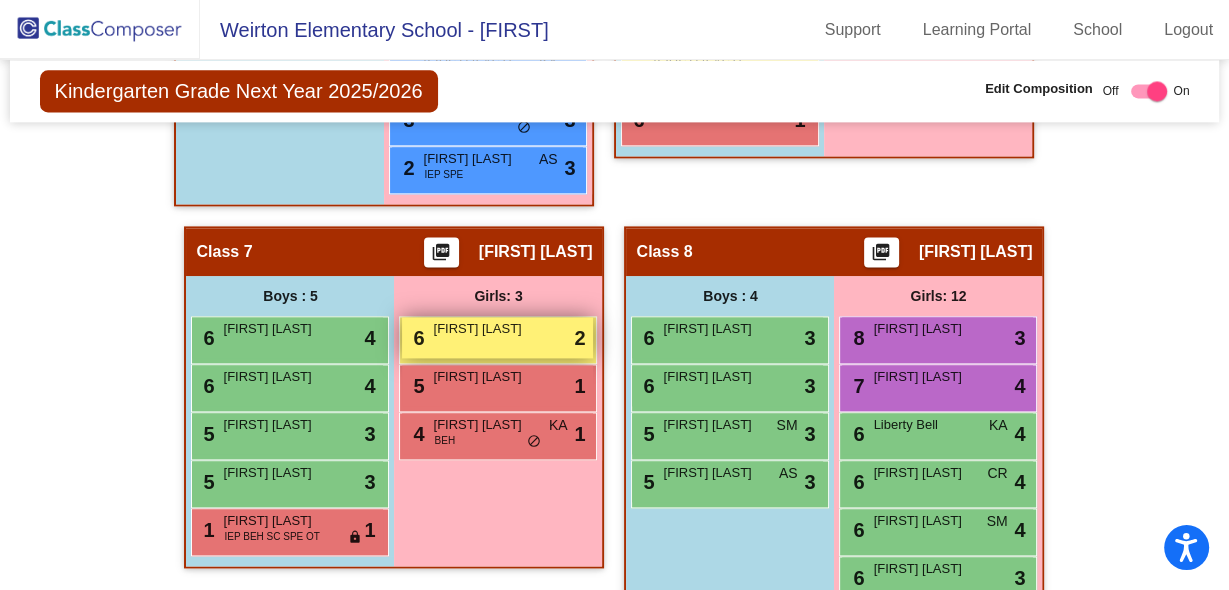 click on "[FIRST] [LAST]" at bounding box center (483, 329) 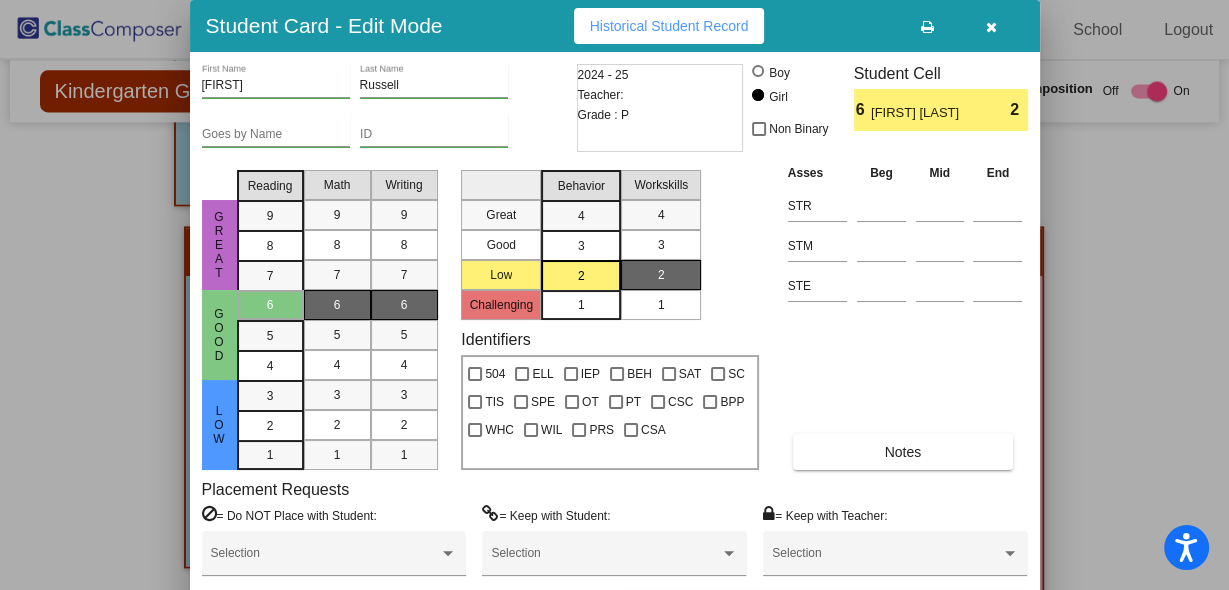 click at bounding box center (991, 27) 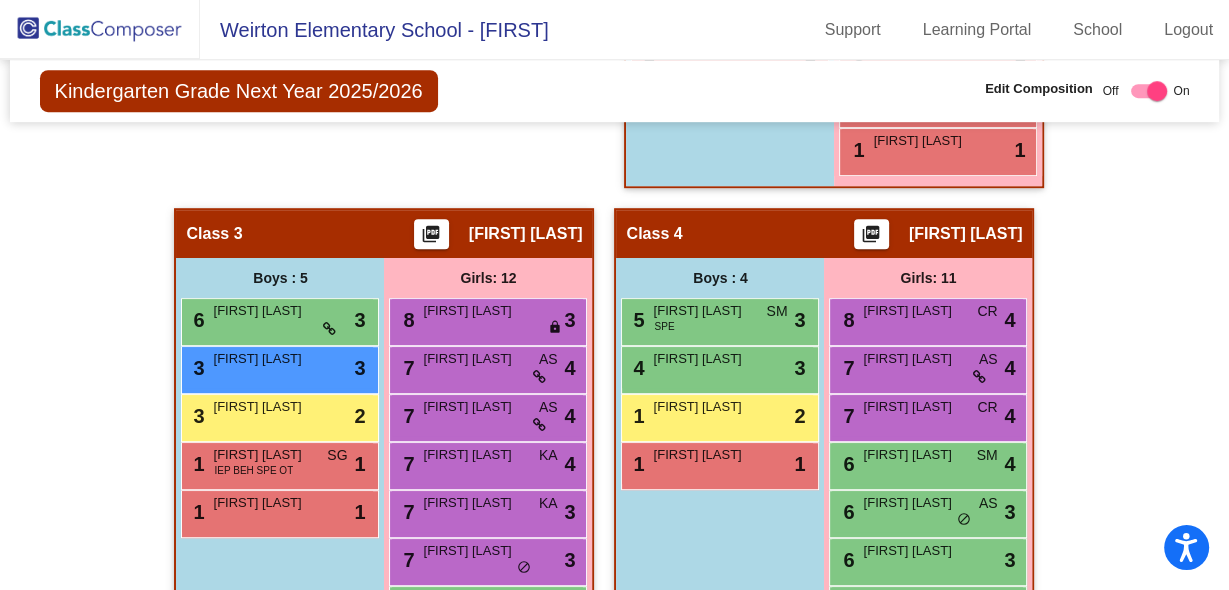scroll, scrollTop: 1013, scrollLeft: 0, axis: vertical 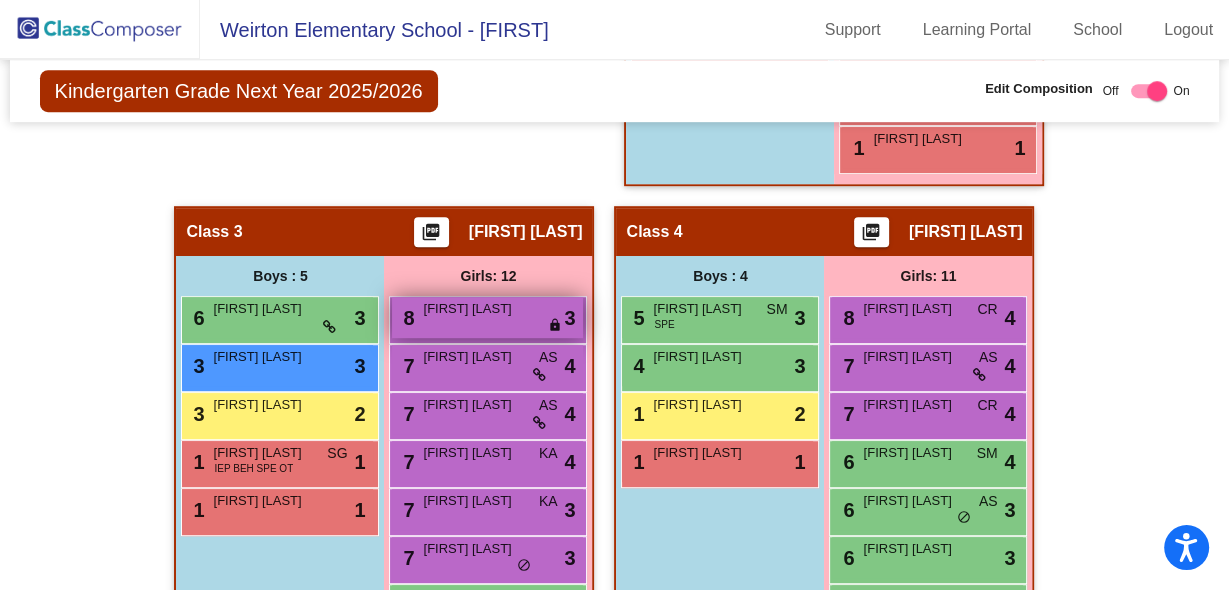 click on "[NUMBER] [FIRST] [LAST] lock do_not_disturb_alt [NUMBER]" at bounding box center [487, 317] 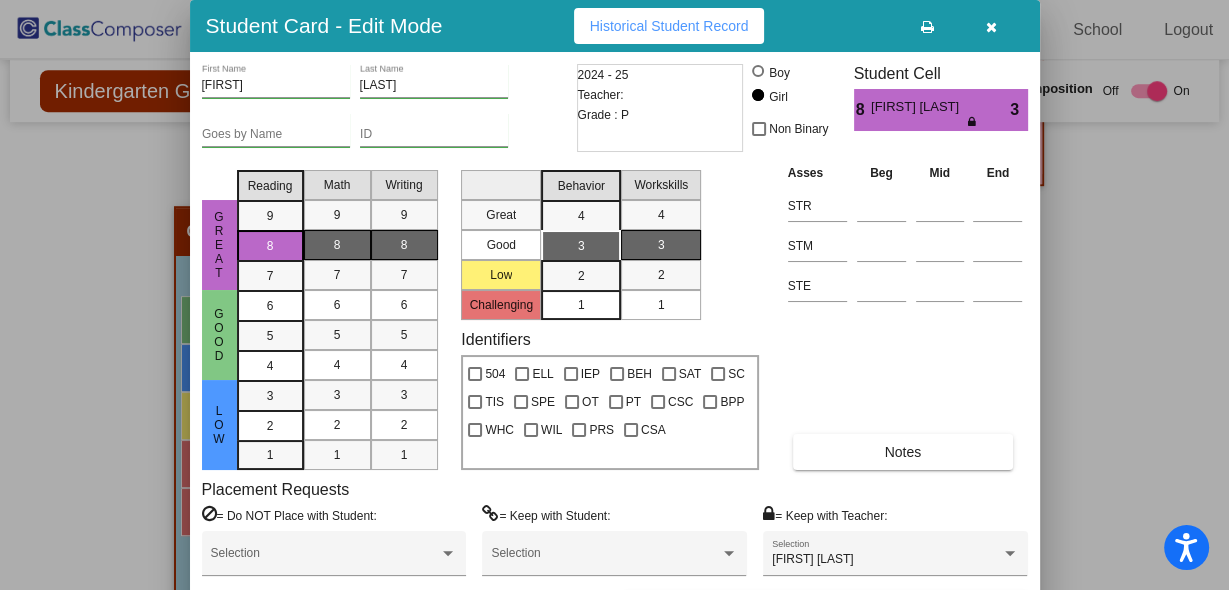 click at bounding box center [992, 26] 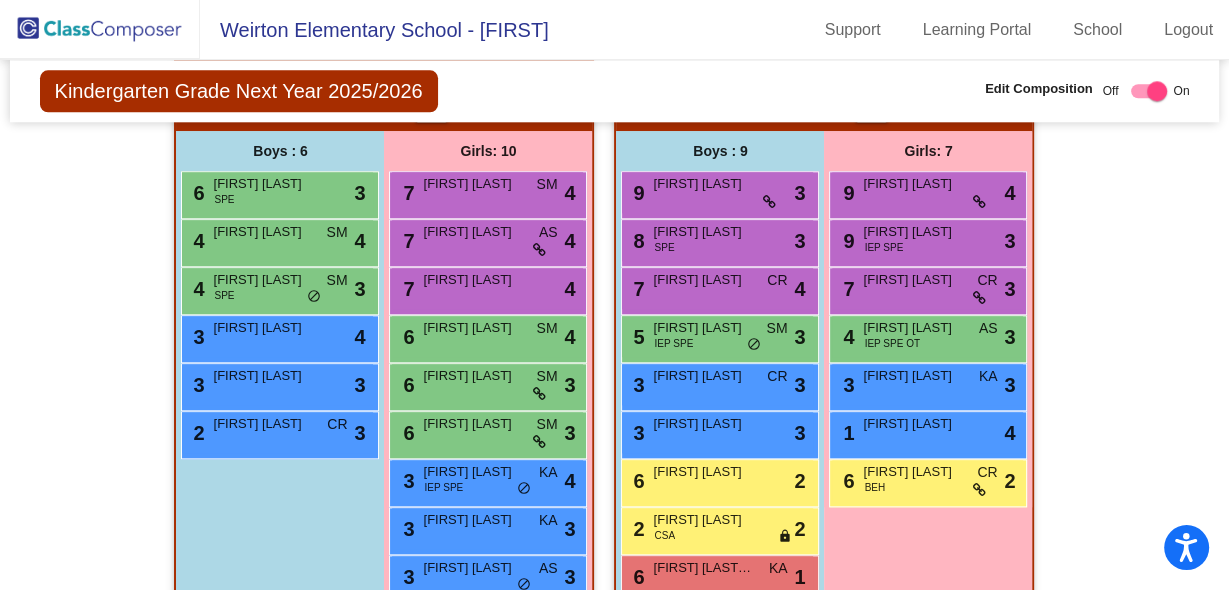 scroll, scrollTop: 1813, scrollLeft: 0, axis: vertical 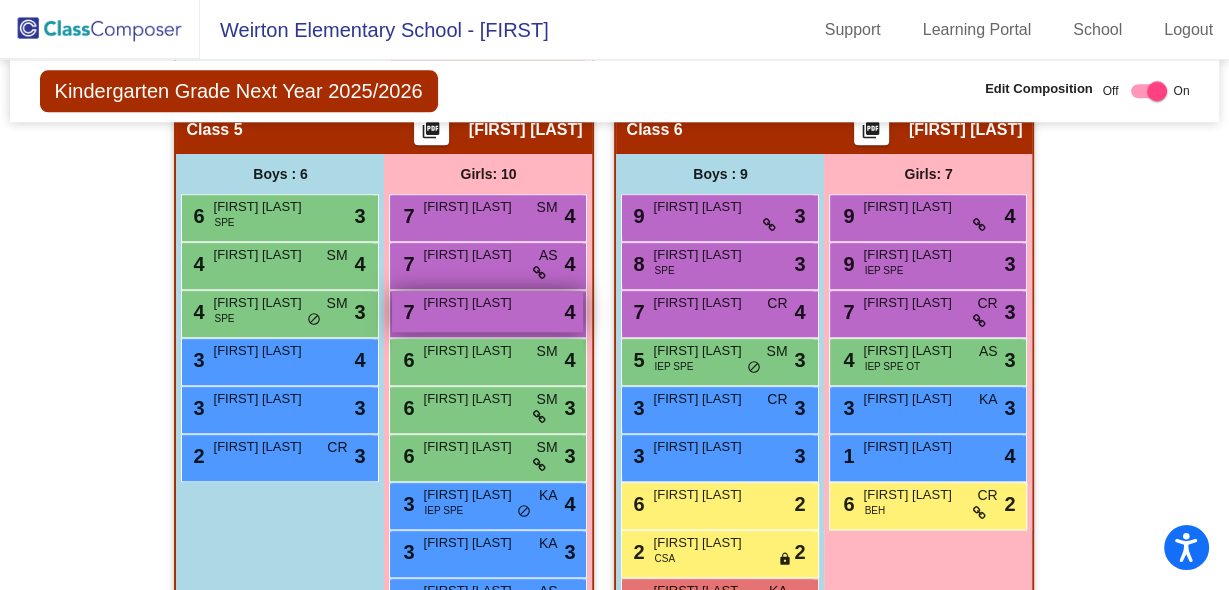 click on "7 [FIRST] [LAST] lock do_not_disturb_alt 4" at bounding box center [487, 311] 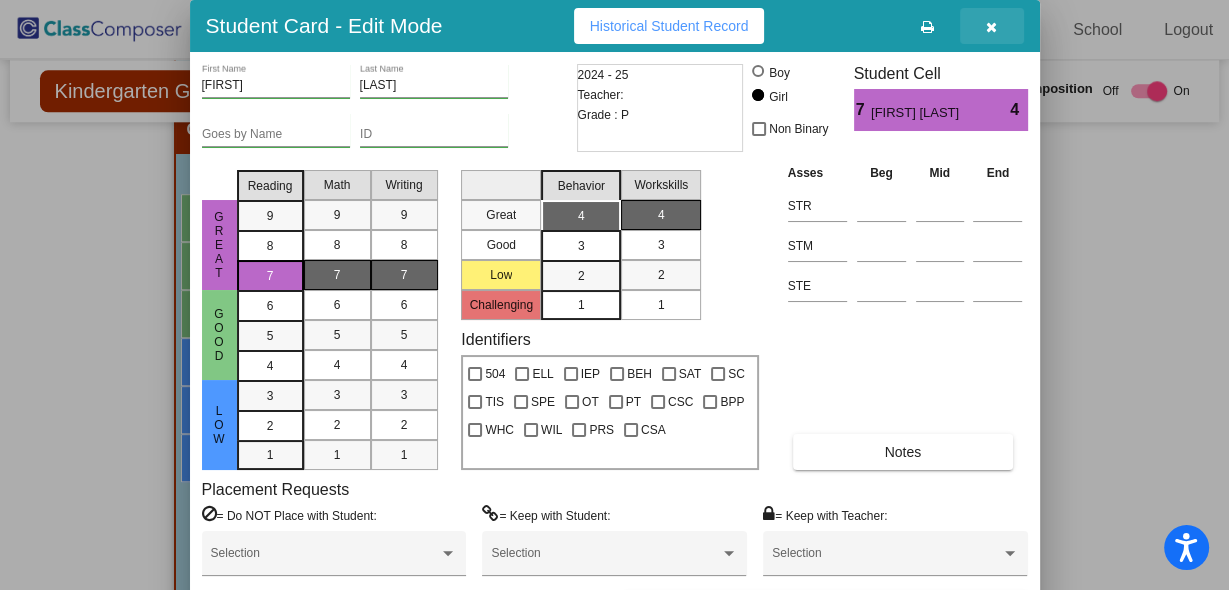 click at bounding box center (991, 27) 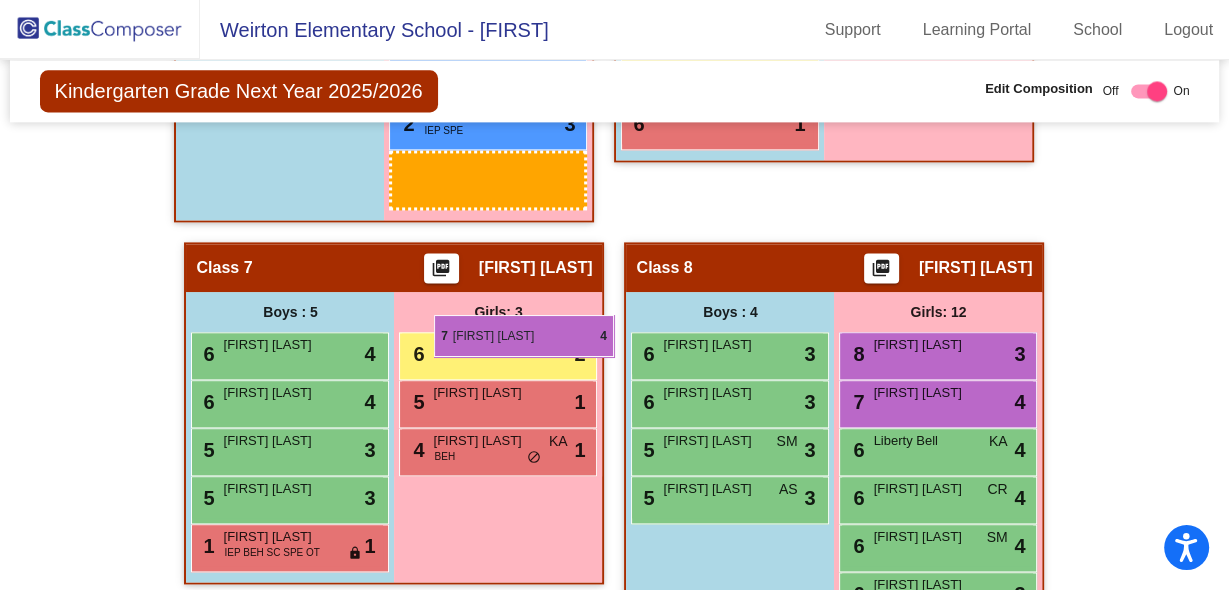 scroll, scrollTop: 2293, scrollLeft: 0, axis: vertical 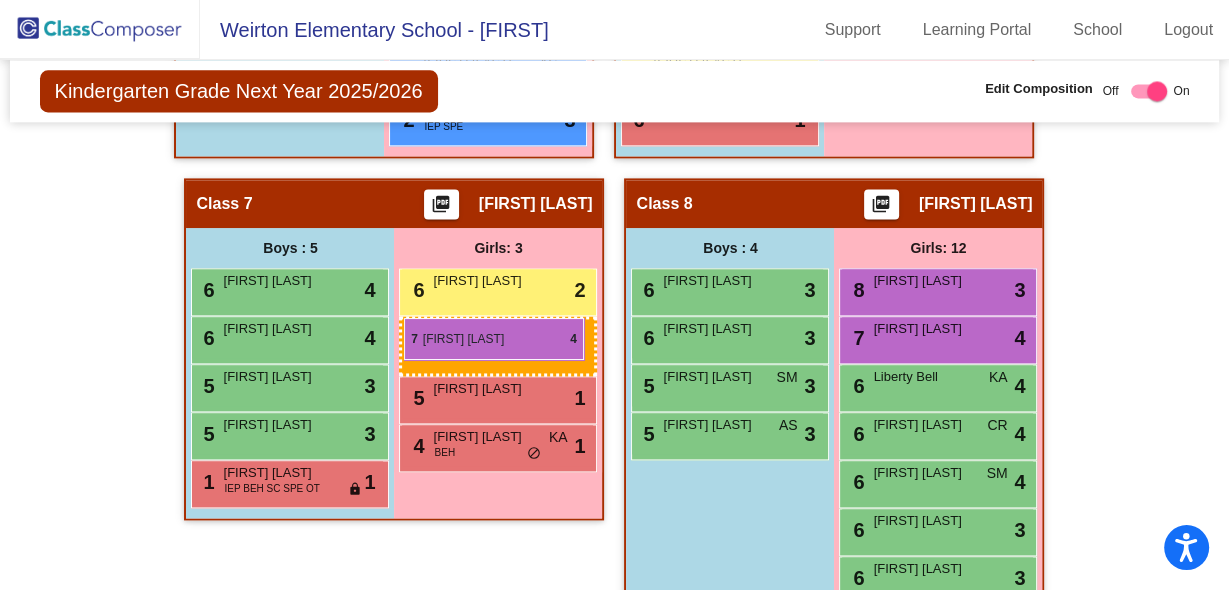 drag, startPoint x: 448, startPoint y: 307, endPoint x: 404, endPoint y: 318, distance: 45.35416 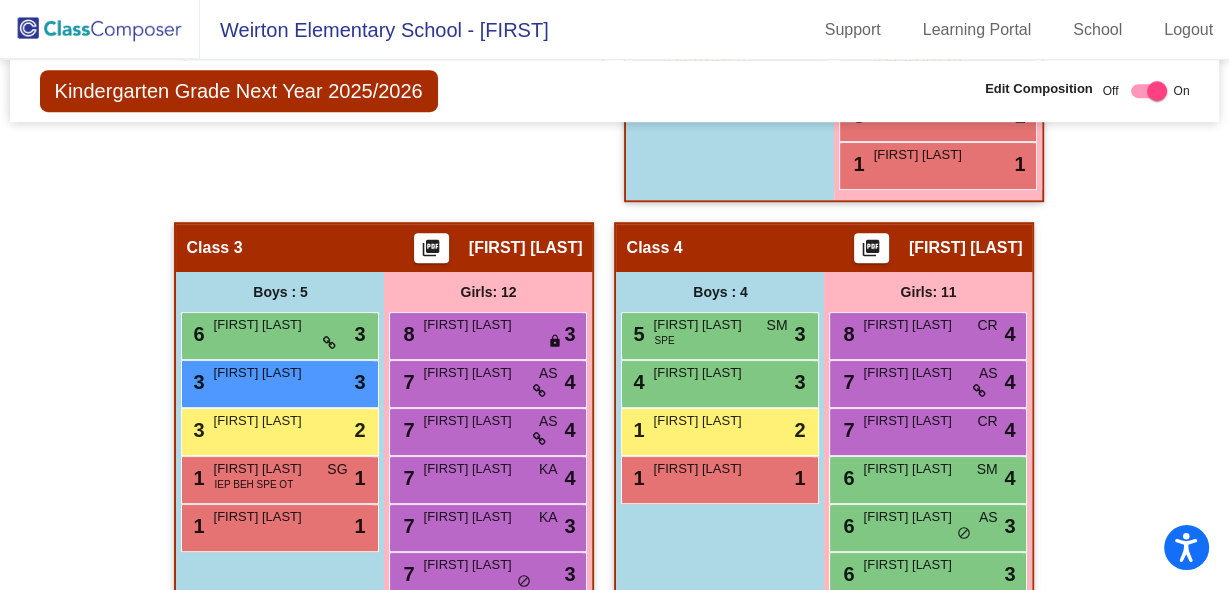 scroll, scrollTop: 1013, scrollLeft: 0, axis: vertical 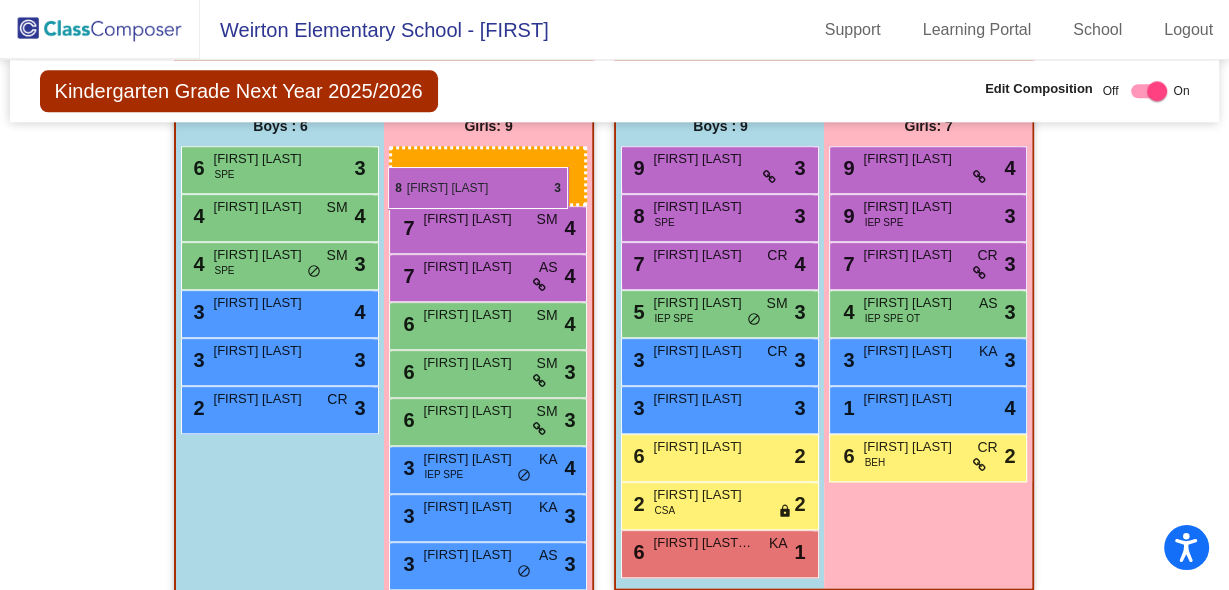 drag, startPoint x: 493, startPoint y: 319, endPoint x: 388, endPoint y: 167, distance: 184.74036 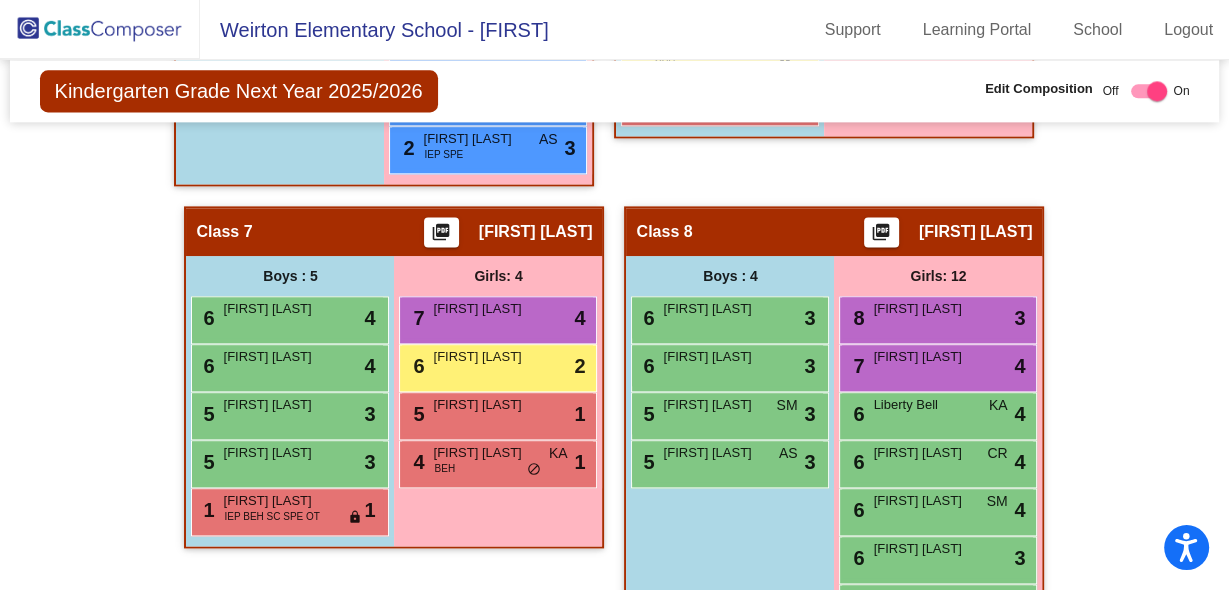 scroll, scrollTop: 2345, scrollLeft: 0, axis: vertical 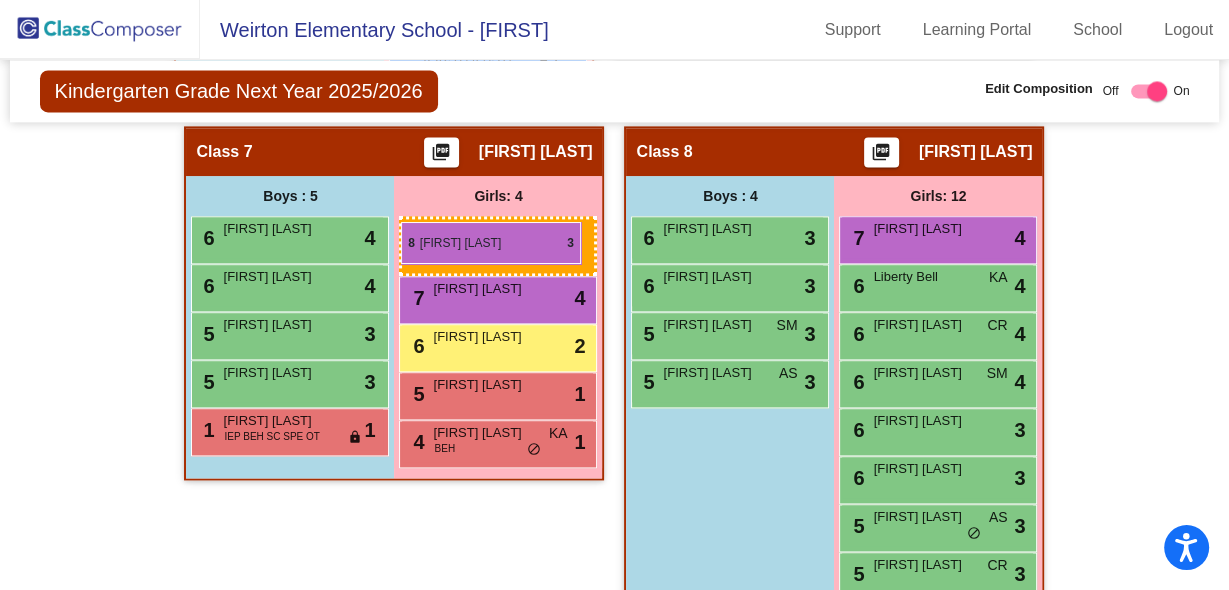 drag, startPoint x: 906, startPoint y: 243, endPoint x: 401, endPoint y: 222, distance: 505.43643 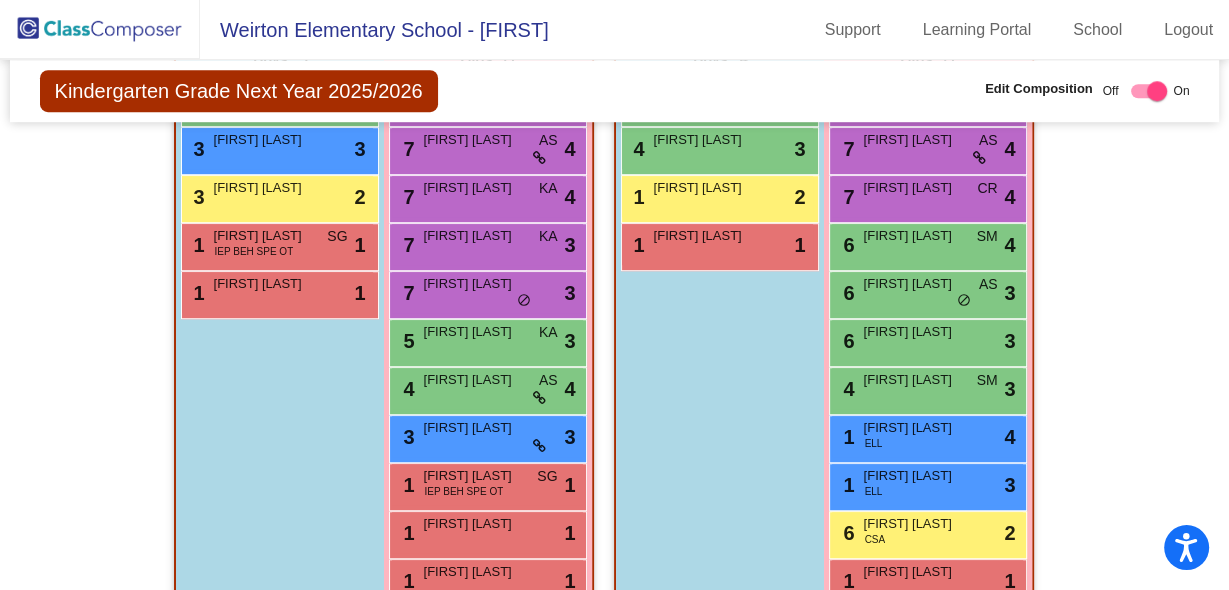 scroll, scrollTop: 1257, scrollLeft: 0, axis: vertical 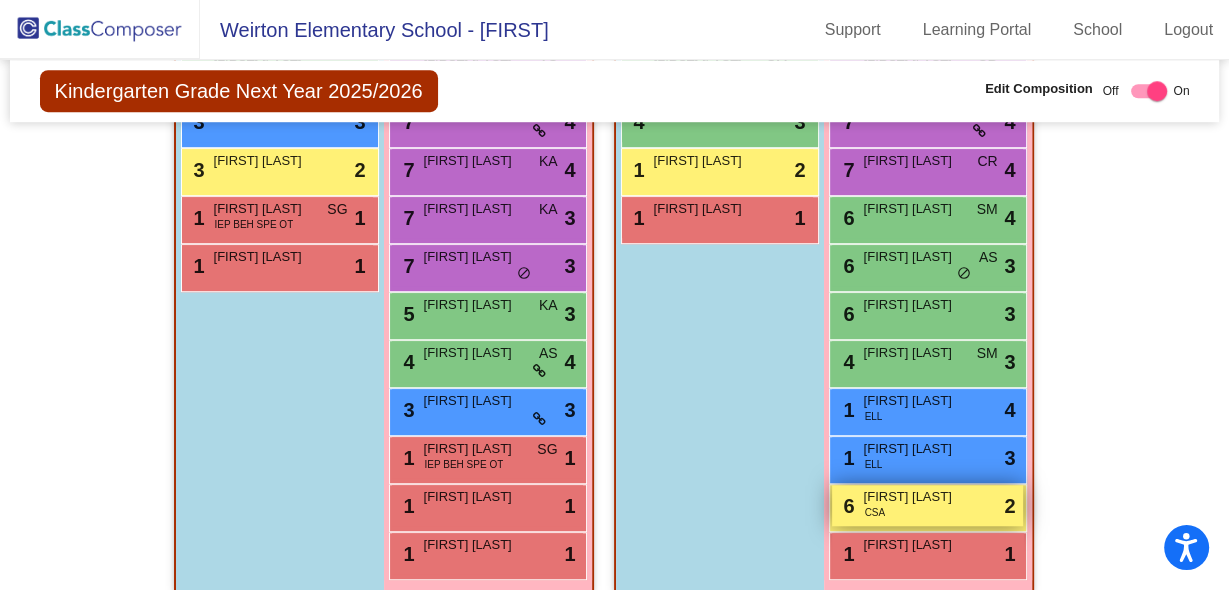 click on "6 [FIRST] [LAST] CSA lock do_not_disturb_alt 2" at bounding box center [927, 505] 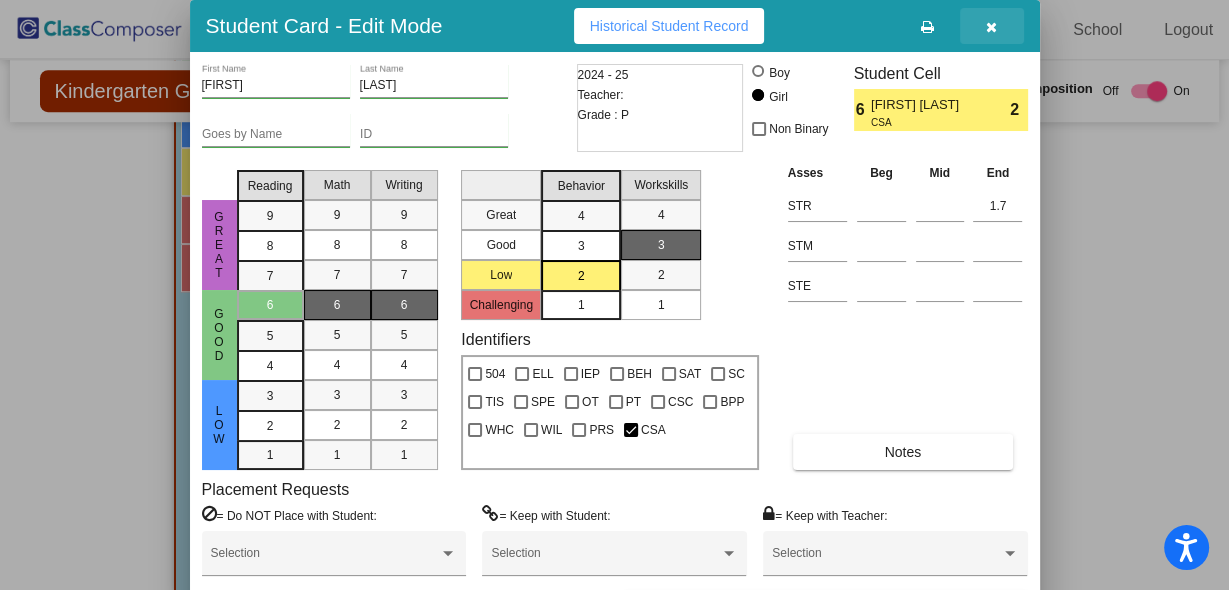 click at bounding box center (992, 26) 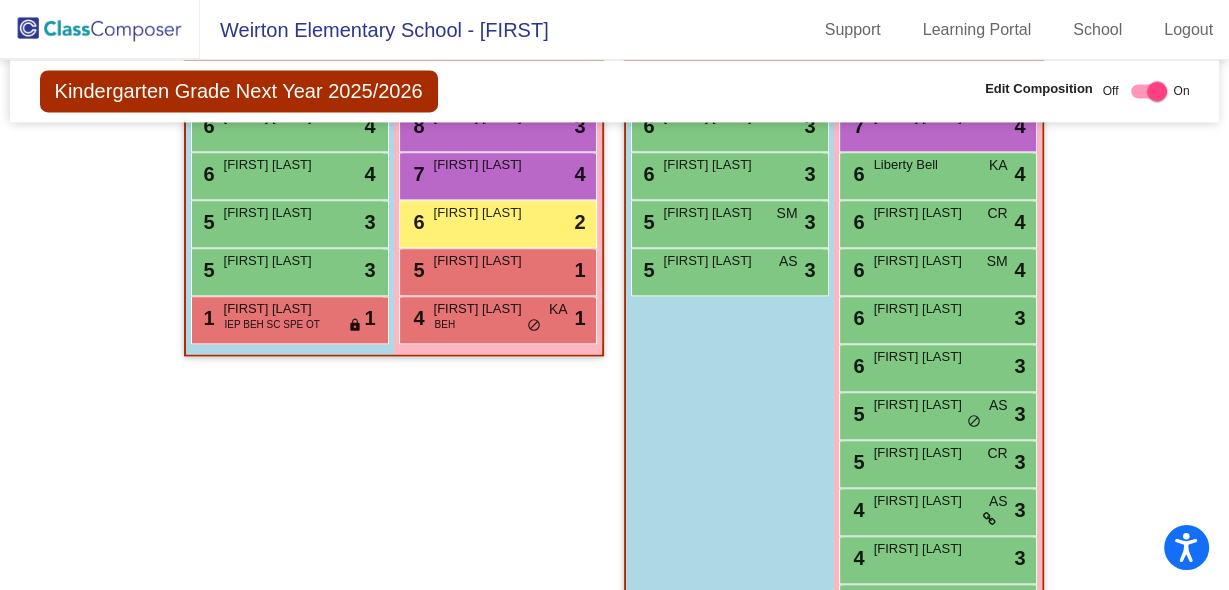 scroll, scrollTop: 2377, scrollLeft: 0, axis: vertical 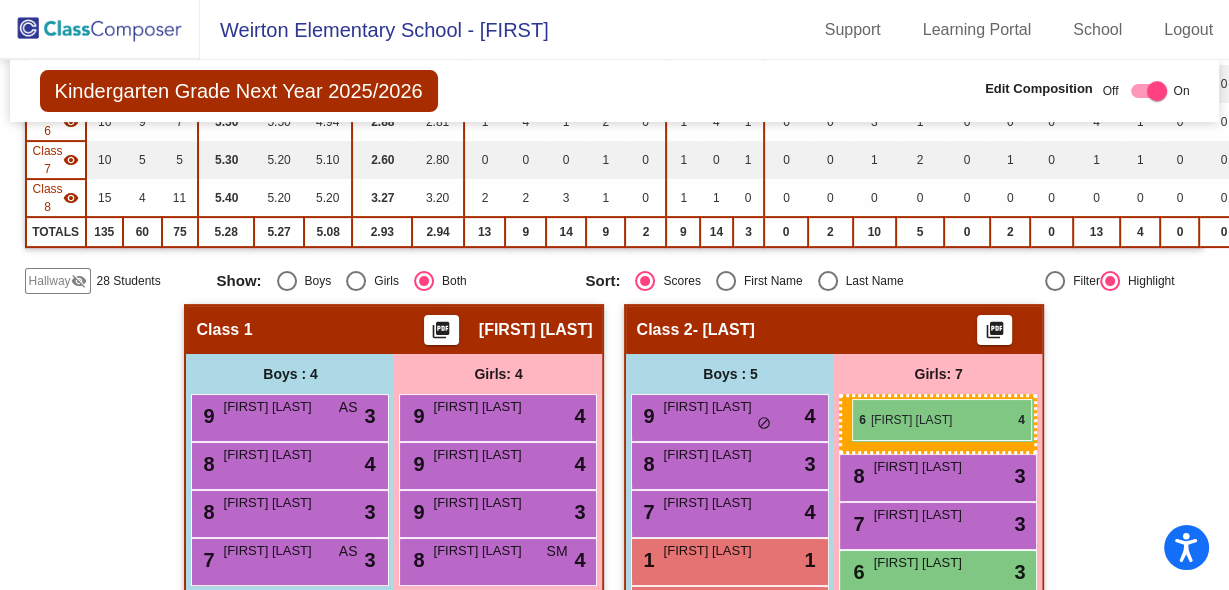 drag, startPoint x: 925, startPoint y: 348, endPoint x: 852, endPoint y: 399, distance: 89.050545 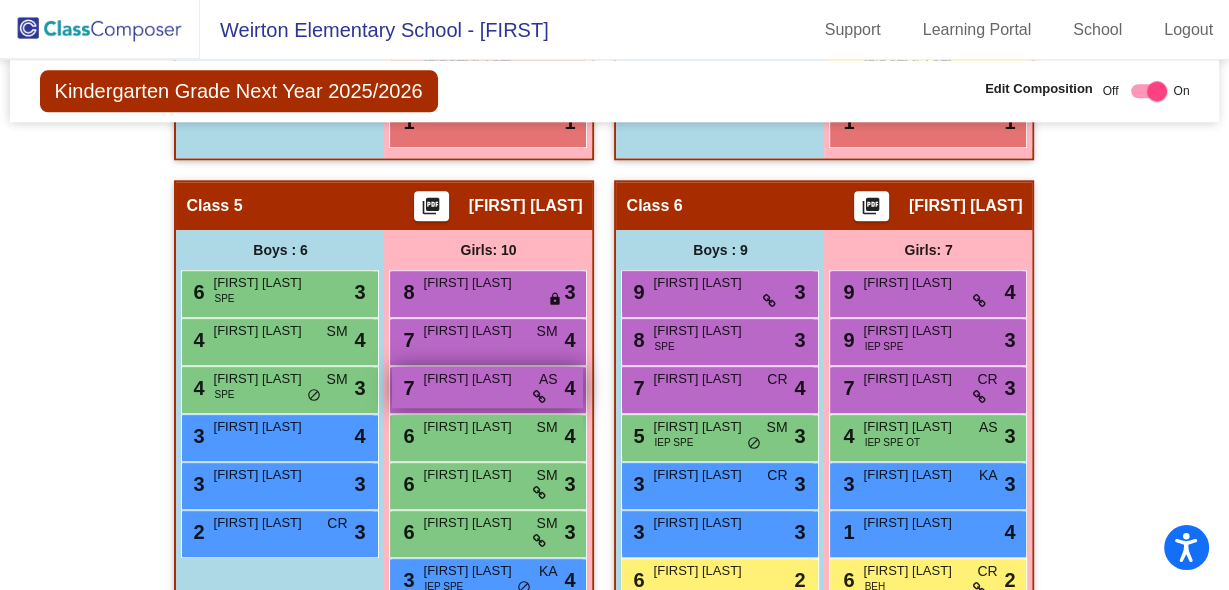 scroll, scrollTop: 1817, scrollLeft: 0, axis: vertical 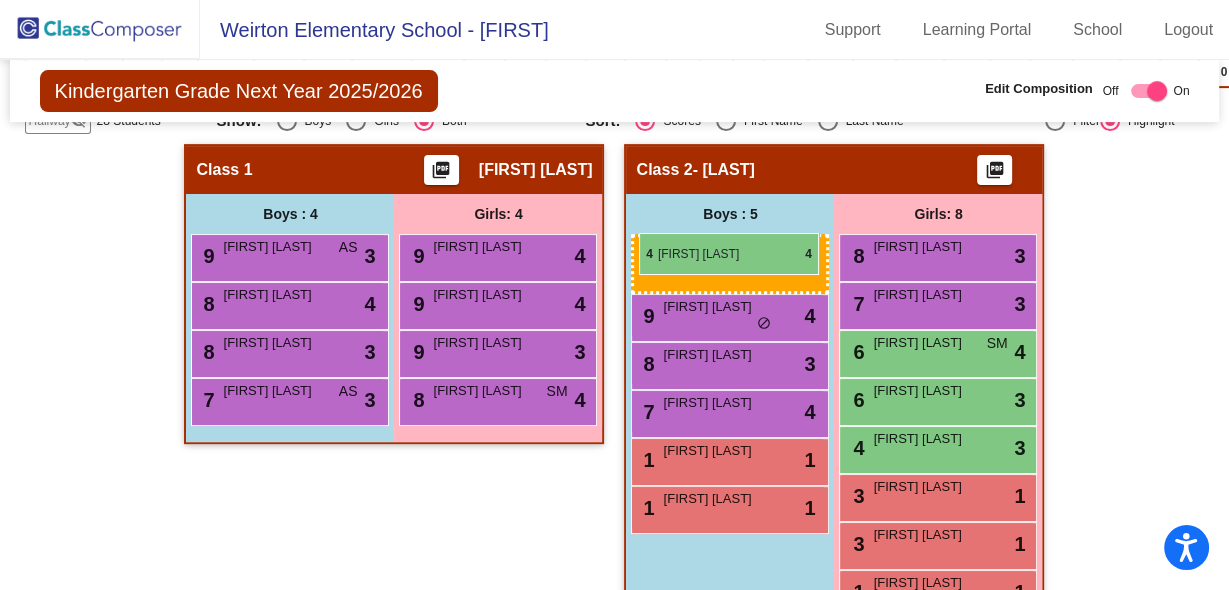 drag, startPoint x: 234, startPoint y: 249, endPoint x: 639, endPoint y: 233, distance: 405.31592 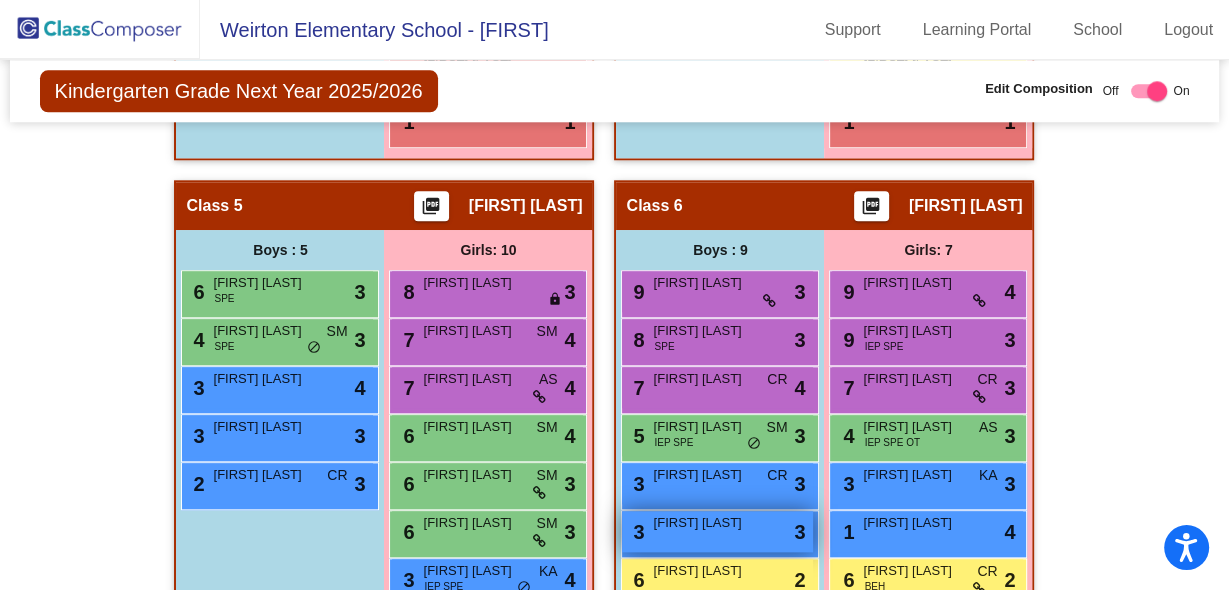 scroll, scrollTop: 1817, scrollLeft: 0, axis: vertical 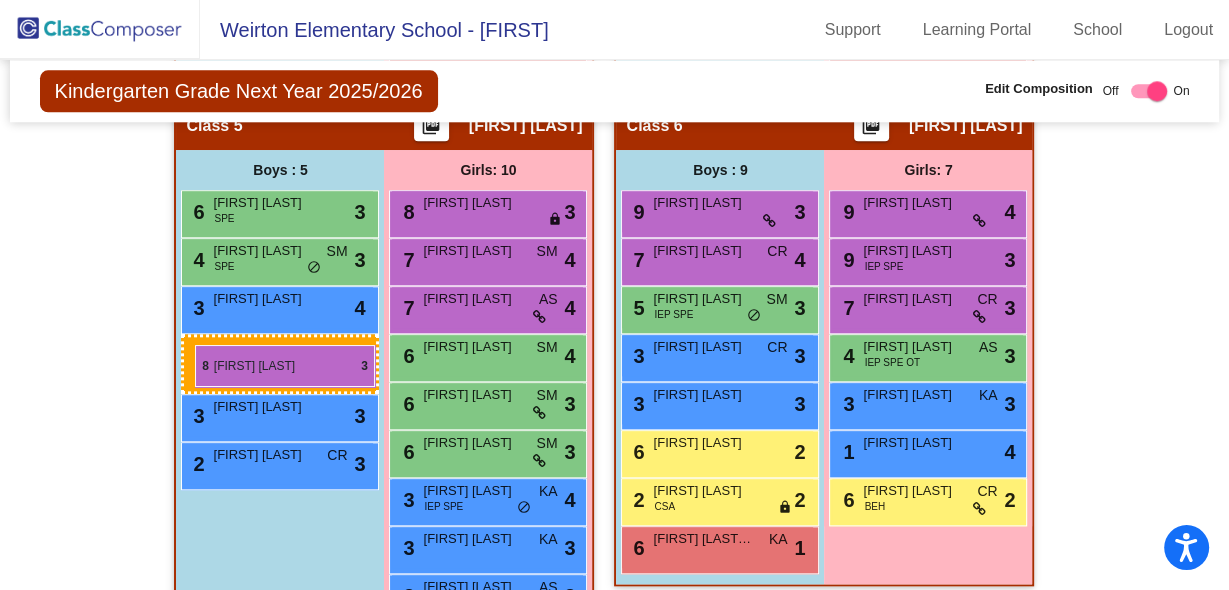 drag, startPoint x: 684, startPoint y: 270, endPoint x: 195, endPoint y: 345, distance: 494.7181 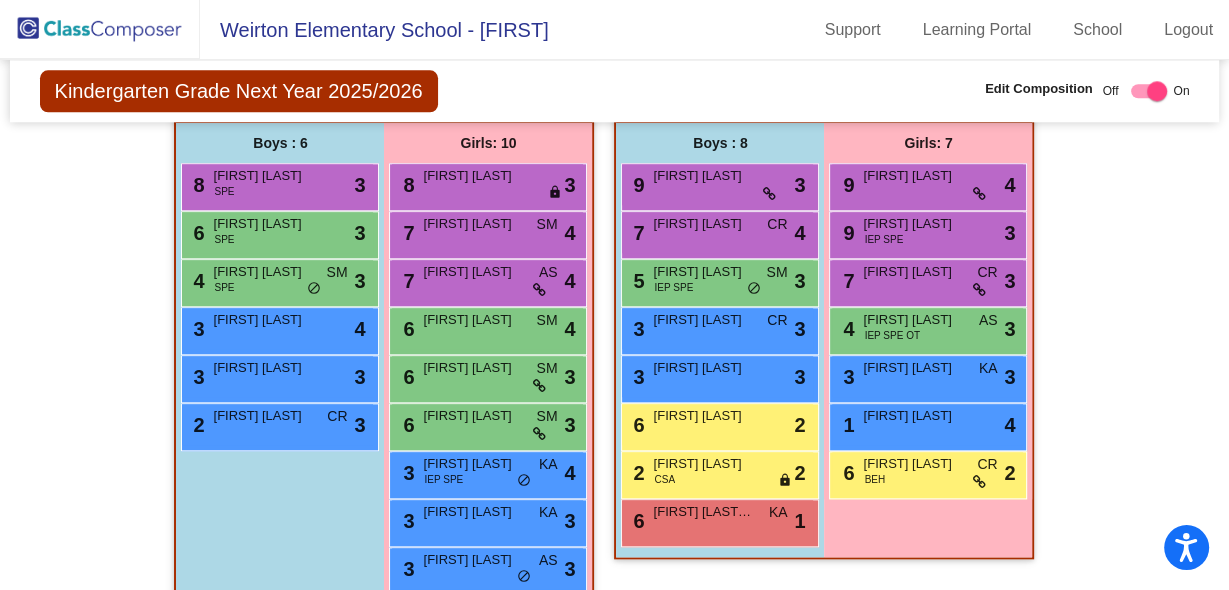 scroll, scrollTop: 1817, scrollLeft: 0, axis: vertical 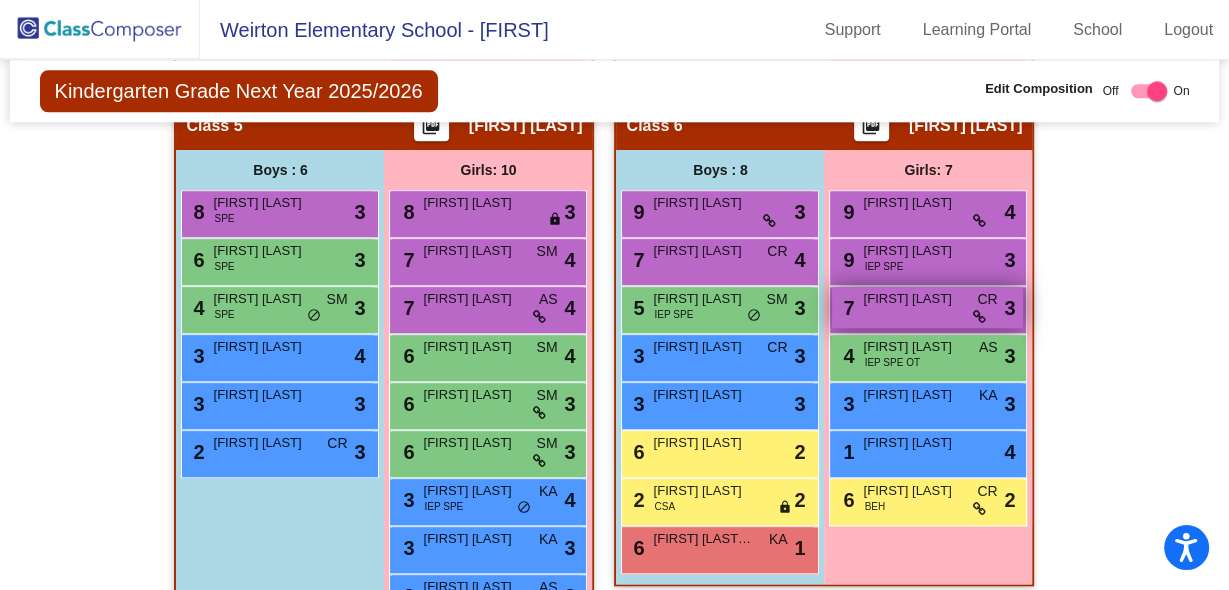click on "[NUMBER] [FIRST] [LAST] CR lock do_not_disturb_alt [NUMBER]" at bounding box center [927, 307] 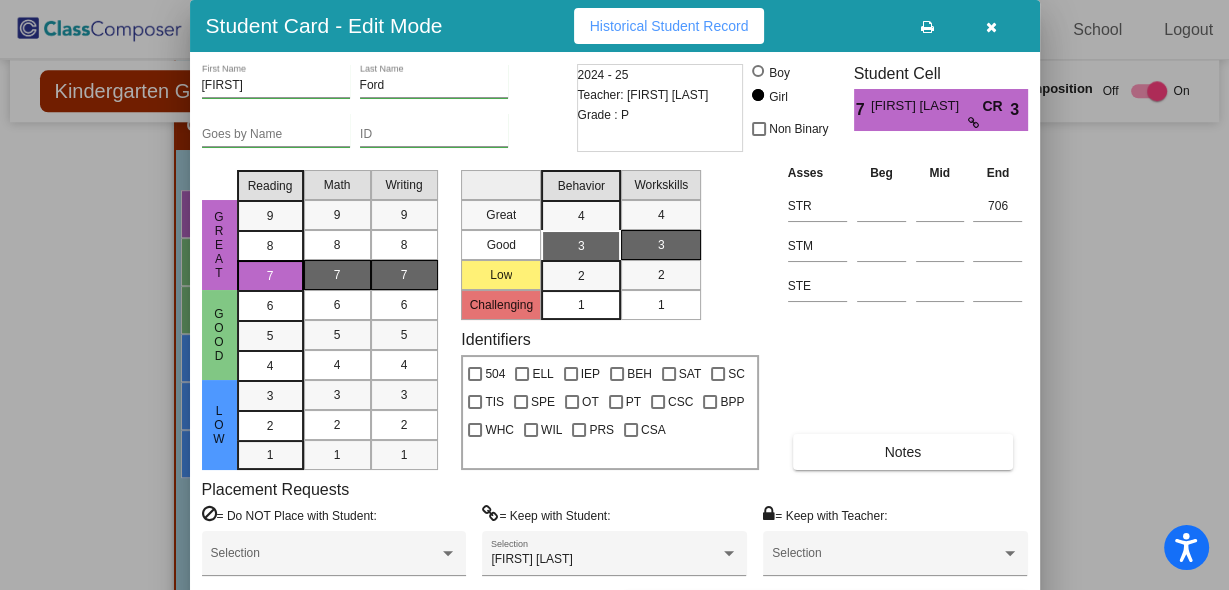 click at bounding box center [991, 27] 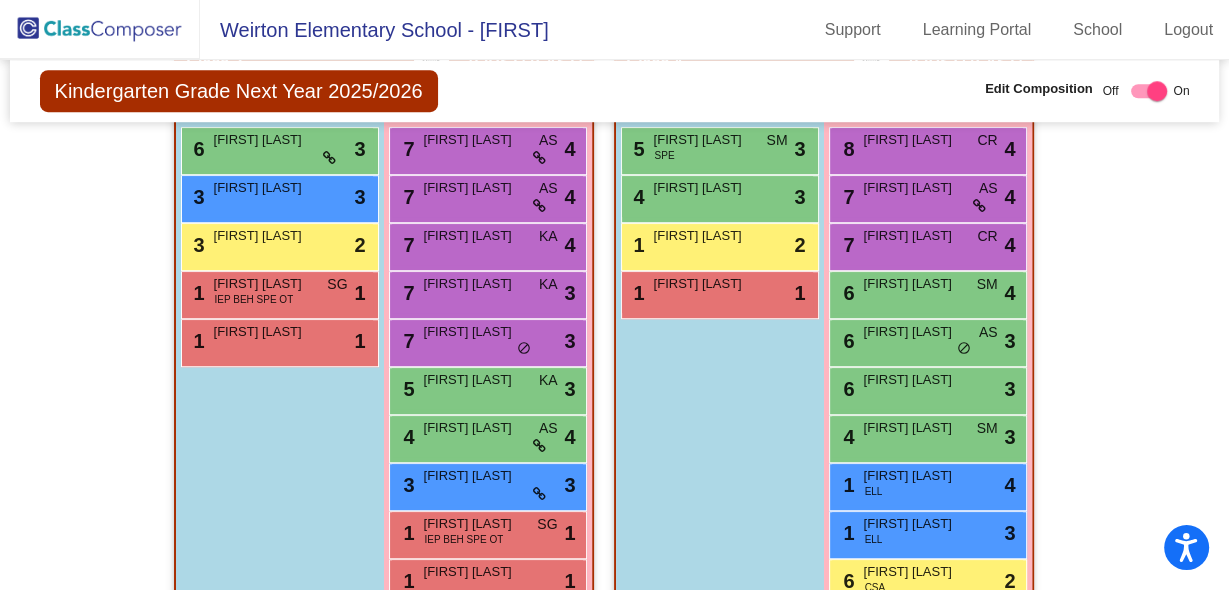 scroll, scrollTop: 1257, scrollLeft: 0, axis: vertical 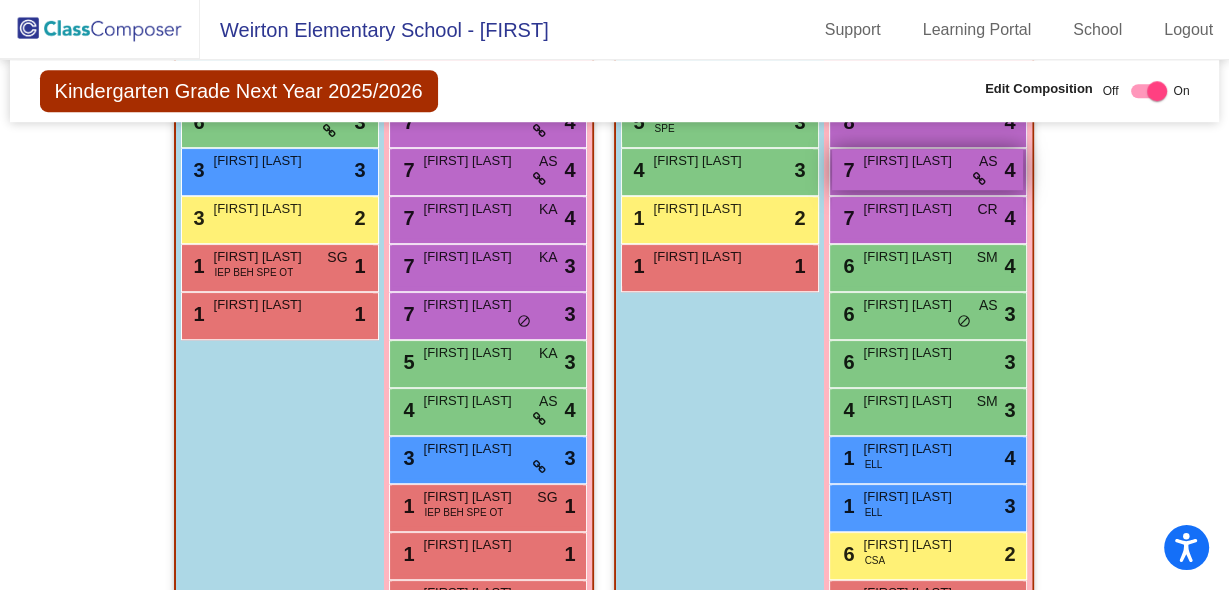 click on "7 [FIRST] [LAST] AS lock do_not_disturb_alt 4" at bounding box center (927, 169) 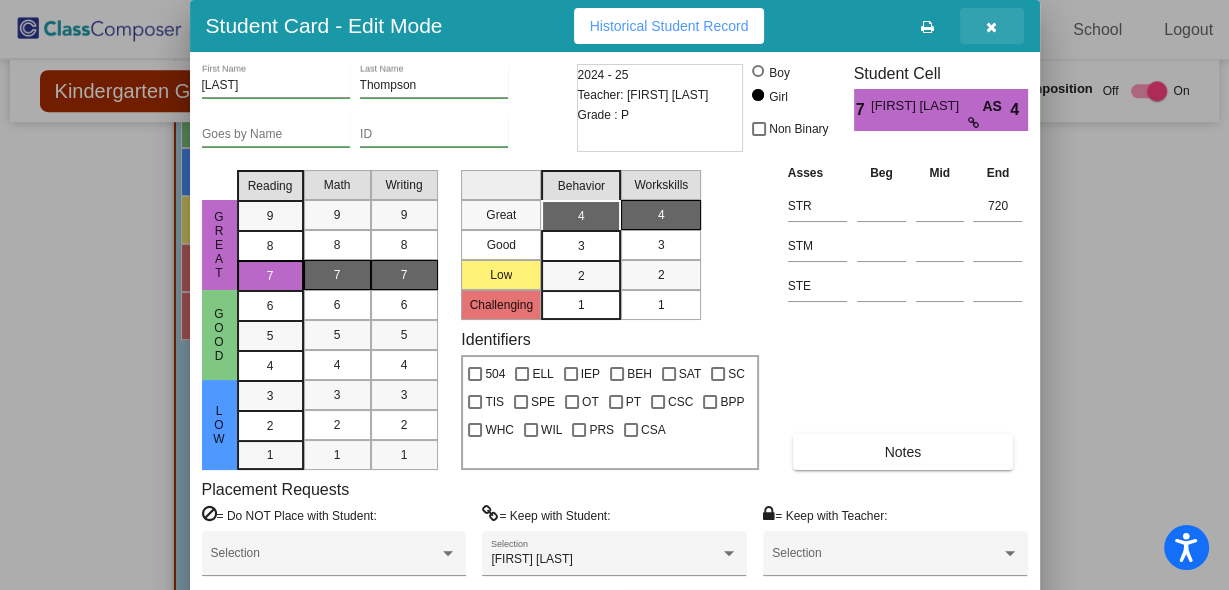 click at bounding box center [992, 26] 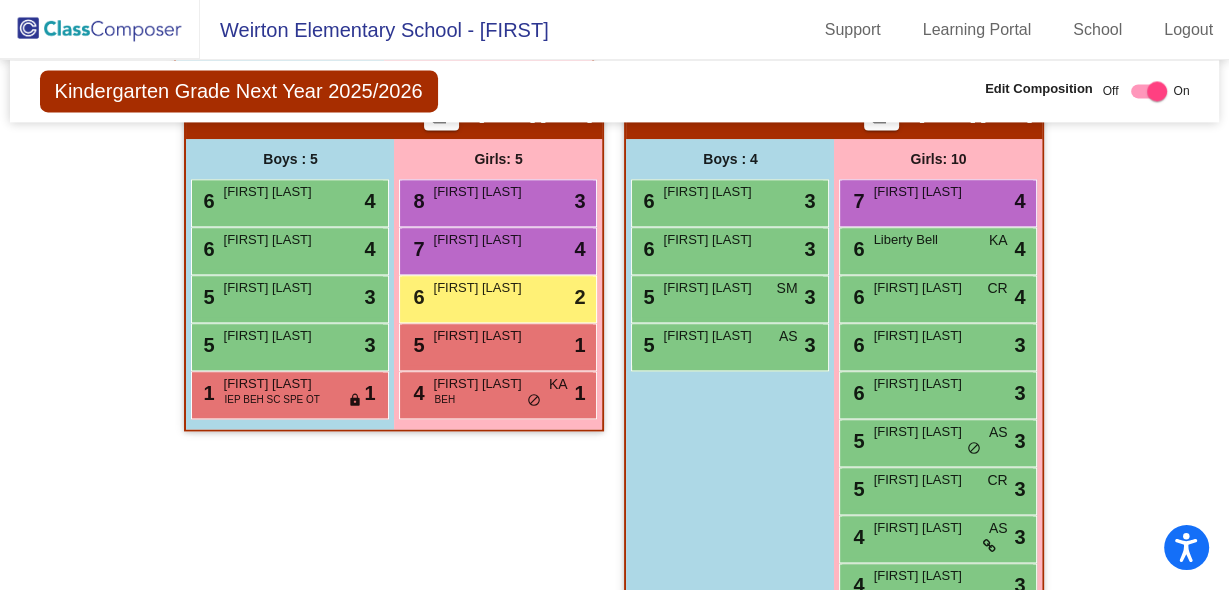 scroll, scrollTop: 2457, scrollLeft: 0, axis: vertical 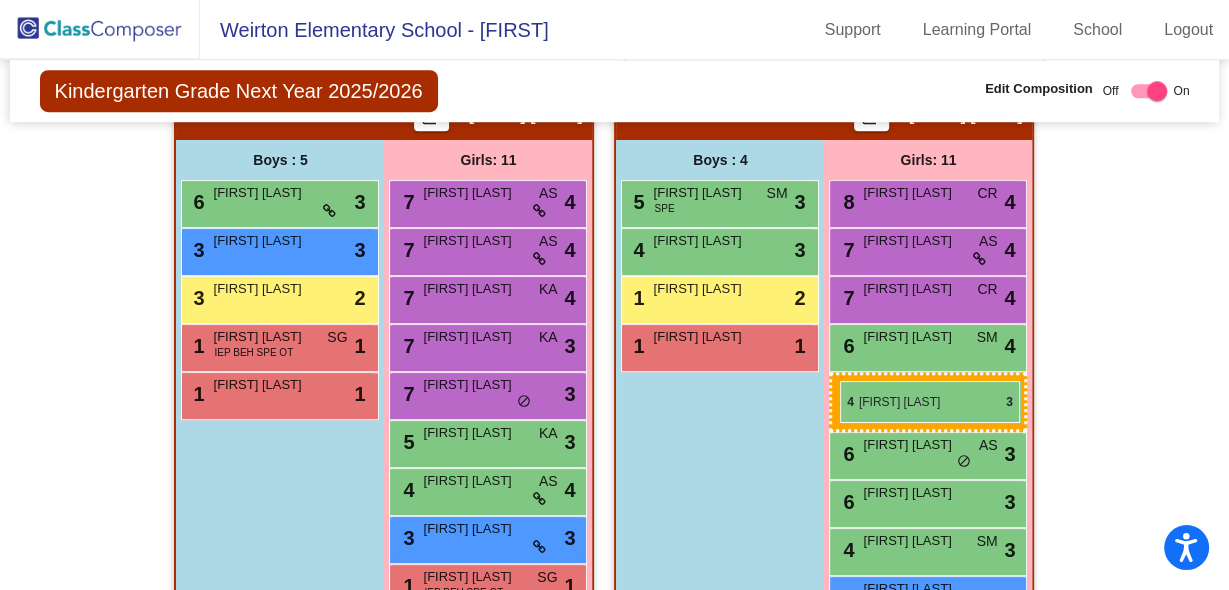 drag, startPoint x: 931, startPoint y: 502, endPoint x: 840, endPoint y: 381, distance: 151.40013 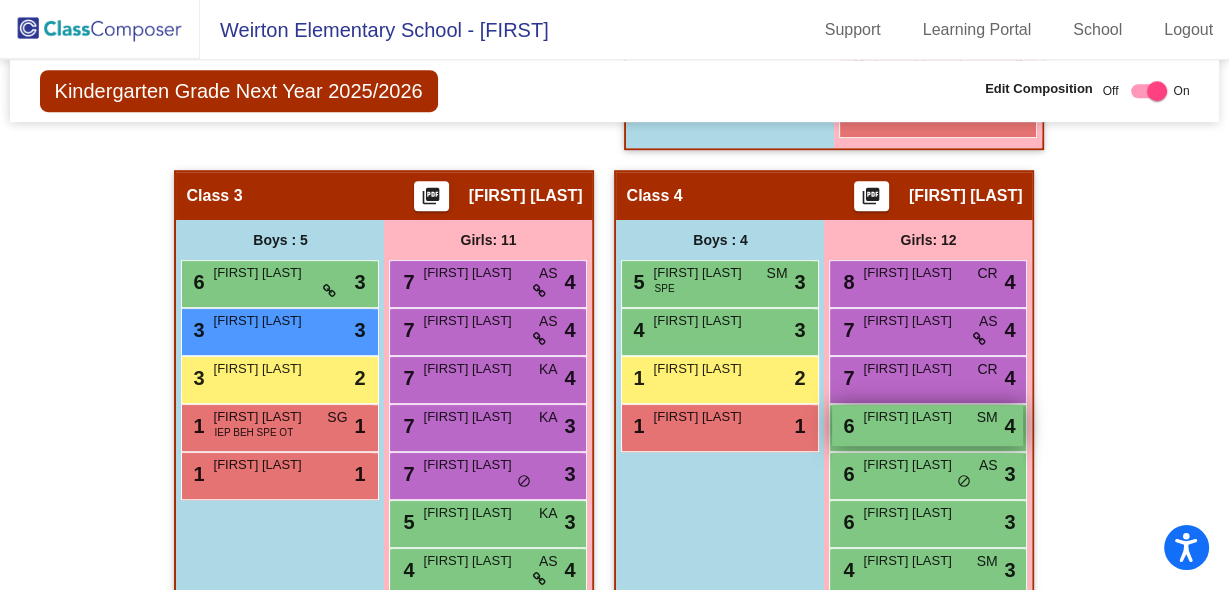 scroll, scrollTop: 1177, scrollLeft: 0, axis: vertical 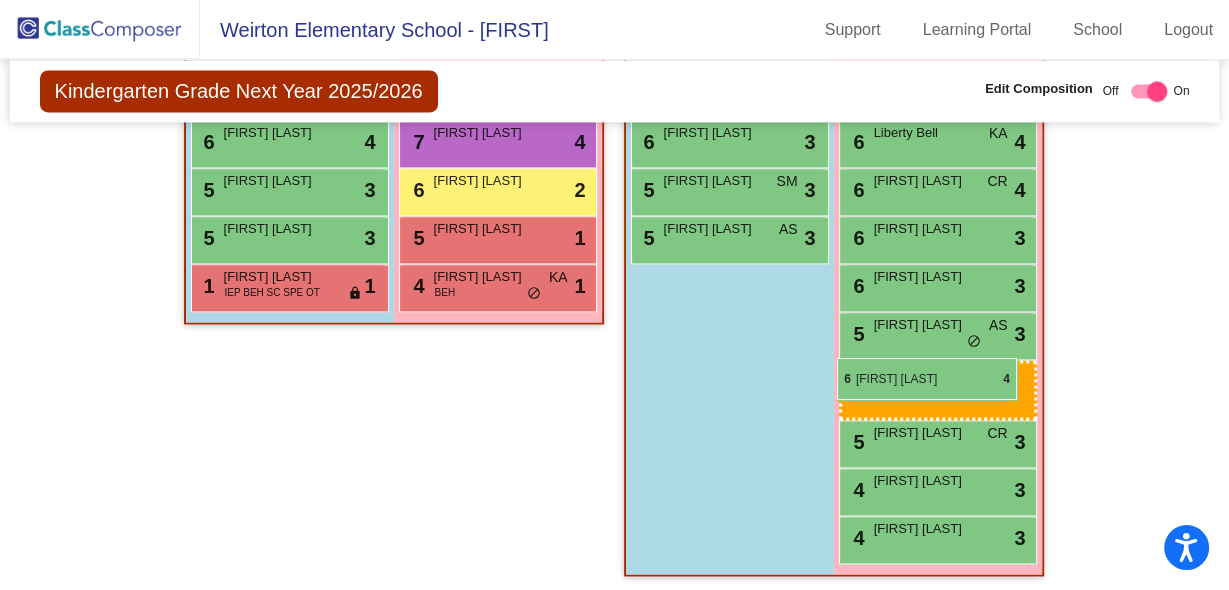 drag, startPoint x: 918, startPoint y: 340, endPoint x: 836, endPoint y: 357, distance: 83.74366 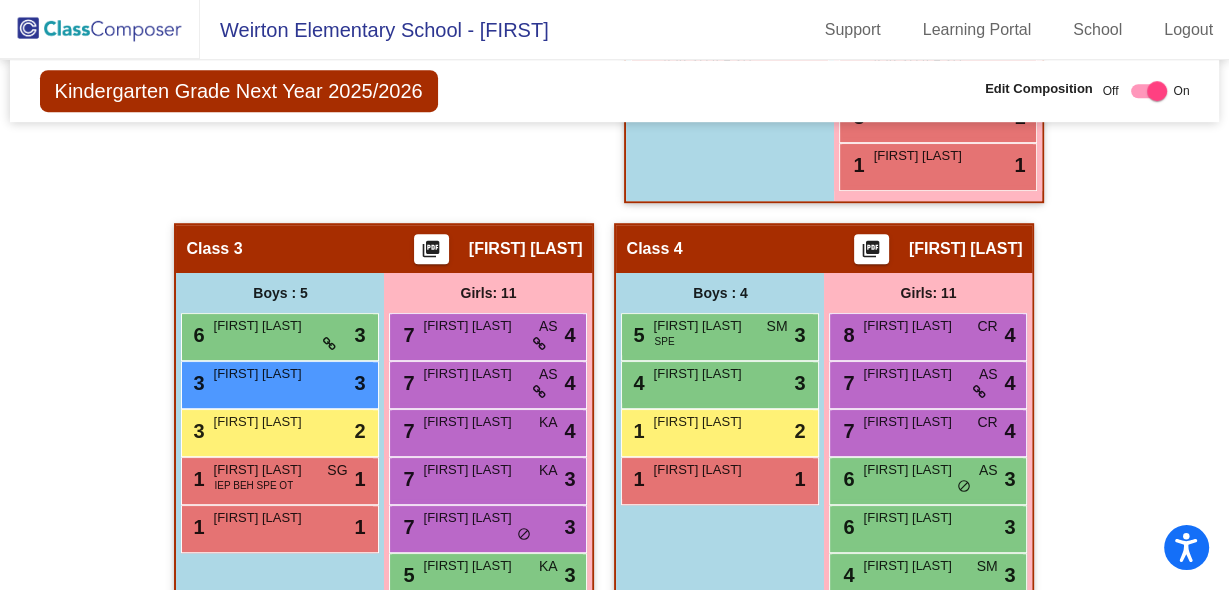 scroll, scrollTop: 1097, scrollLeft: 0, axis: vertical 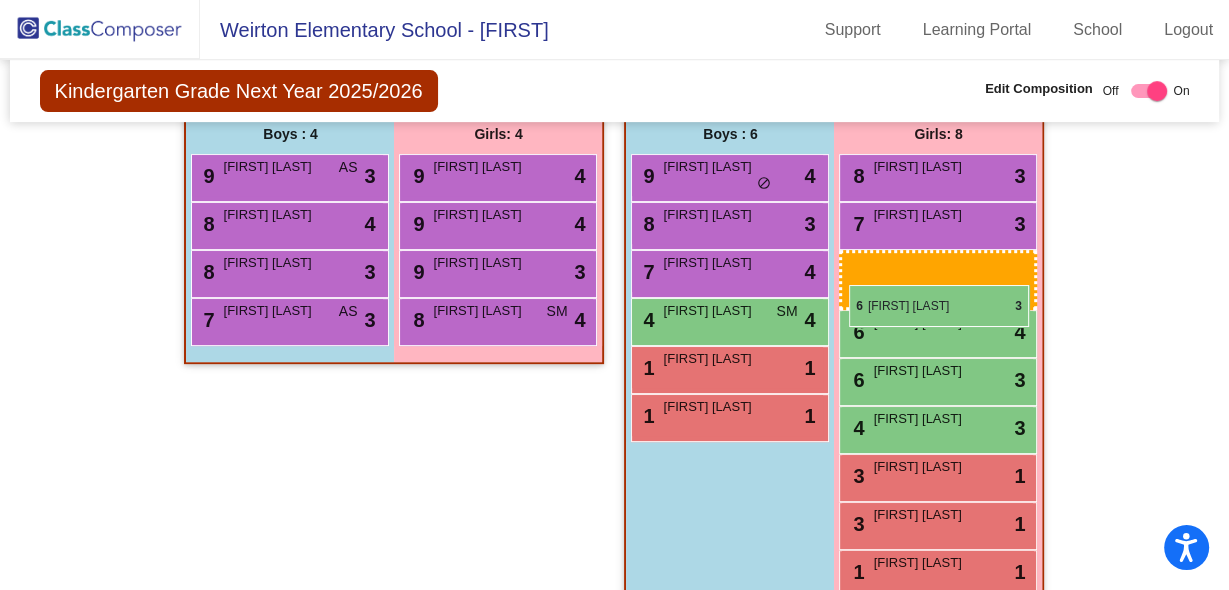 drag, startPoint x: 919, startPoint y: 480, endPoint x: 849, endPoint y: 283, distance: 209.06697 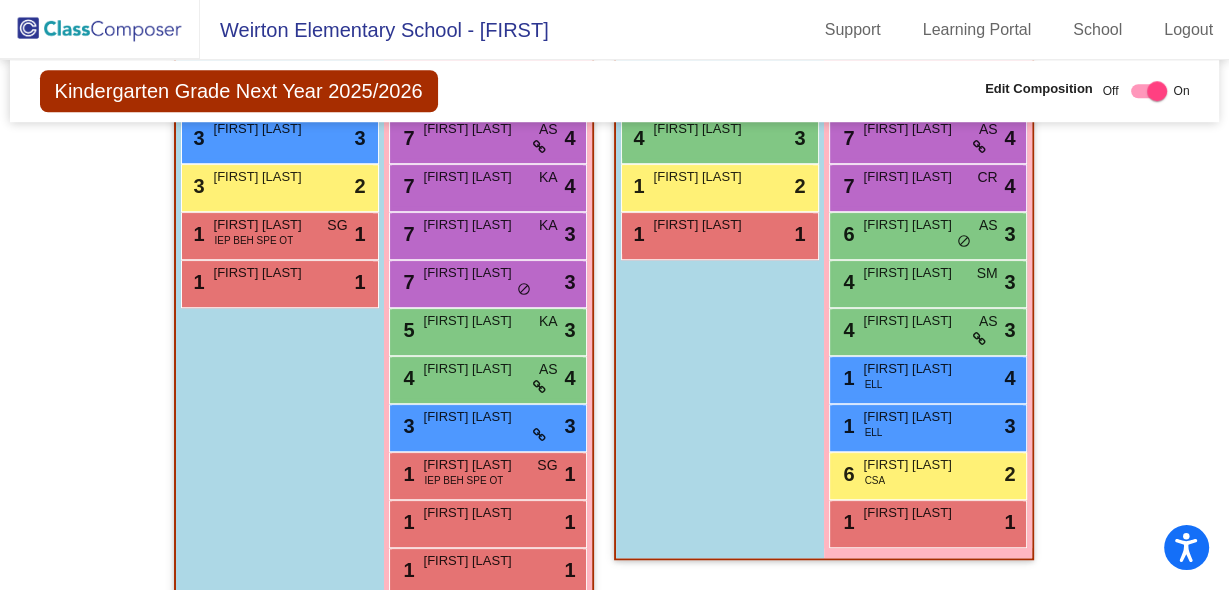 scroll, scrollTop: 1417, scrollLeft: 0, axis: vertical 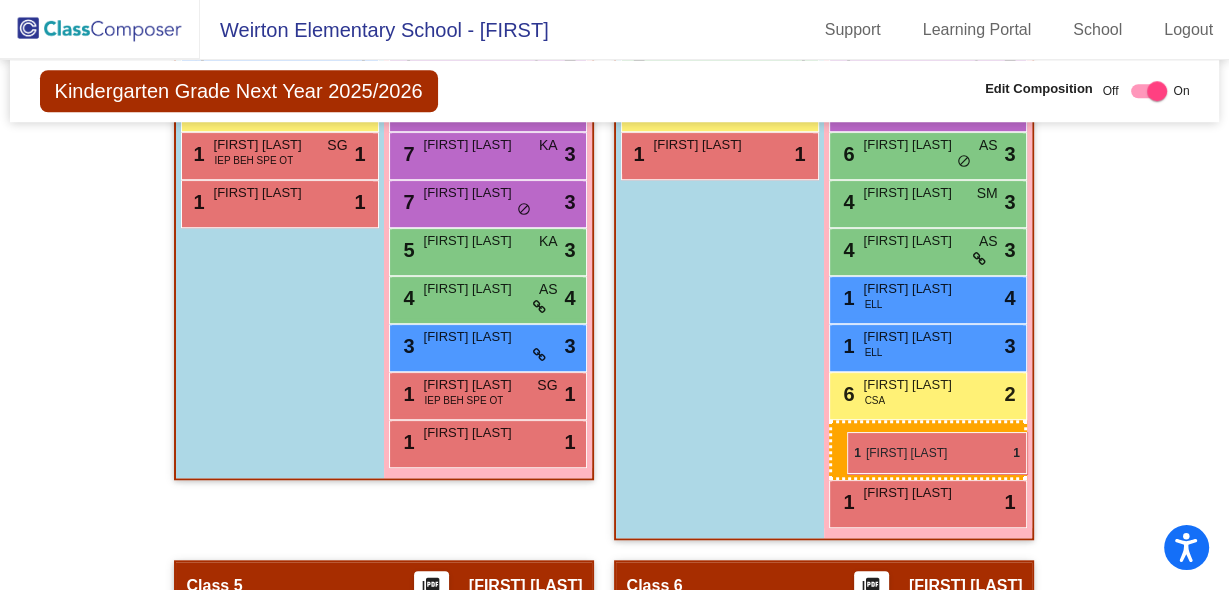 drag, startPoint x: 714, startPoint y: 437, endPoint x: 847, endPoint y: 432, distance: 133.09395 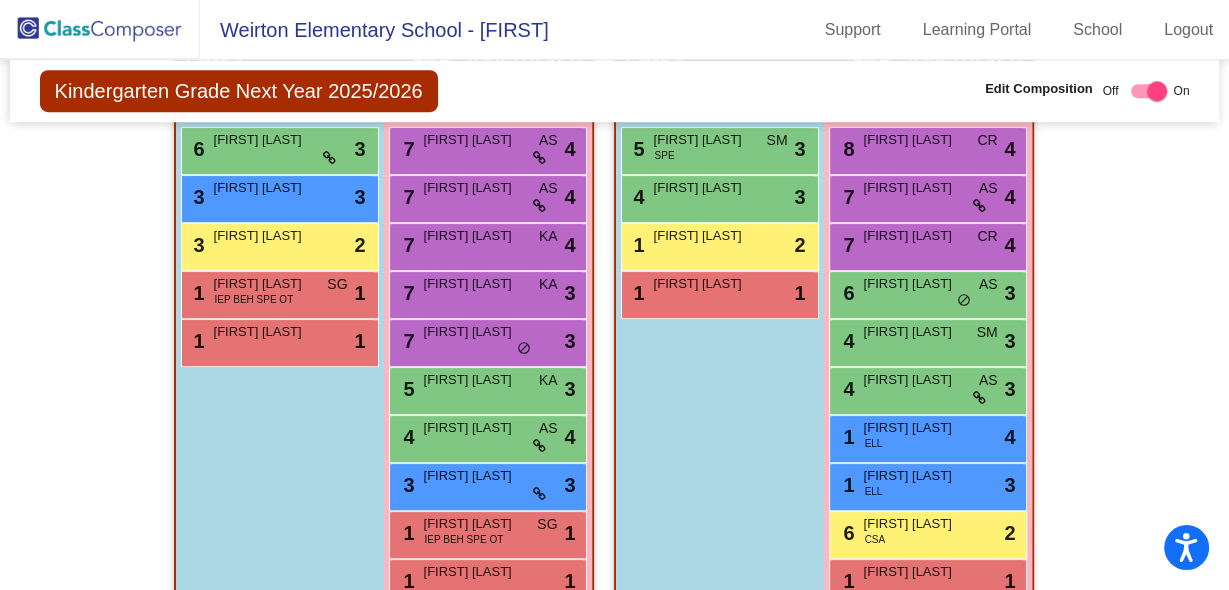 scroll, scrollTop: 1305, scrollLeft: 0, axis: vertical 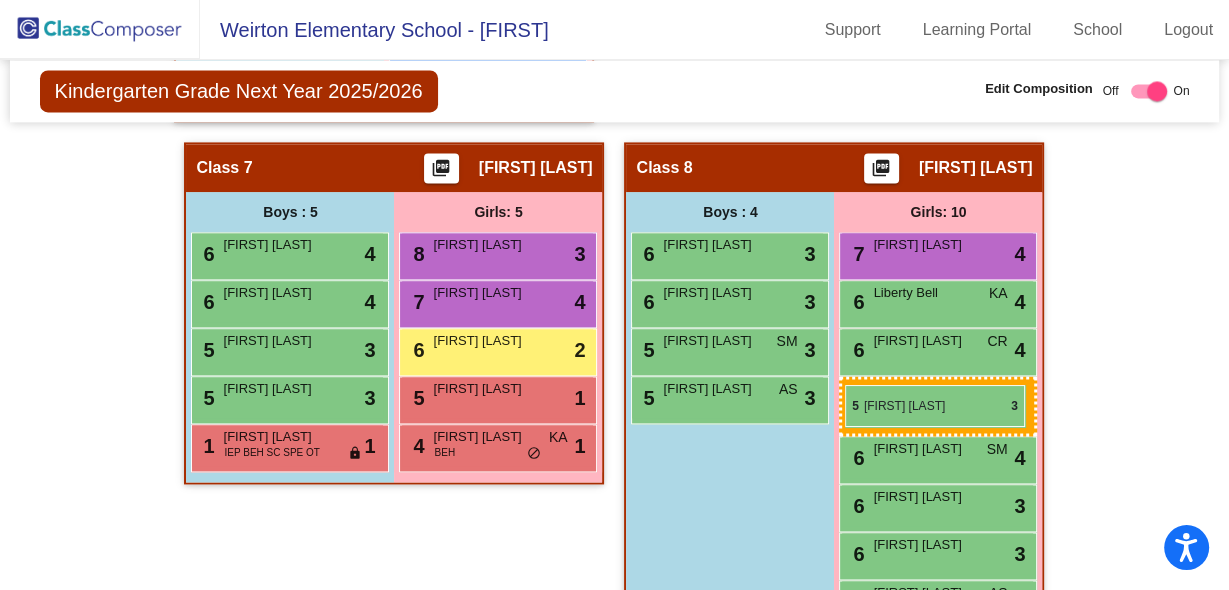 drag, startPoint x: 449, startPoint y: 361, endPoint x: 845, endPoint y: 385, distance: 396.7266 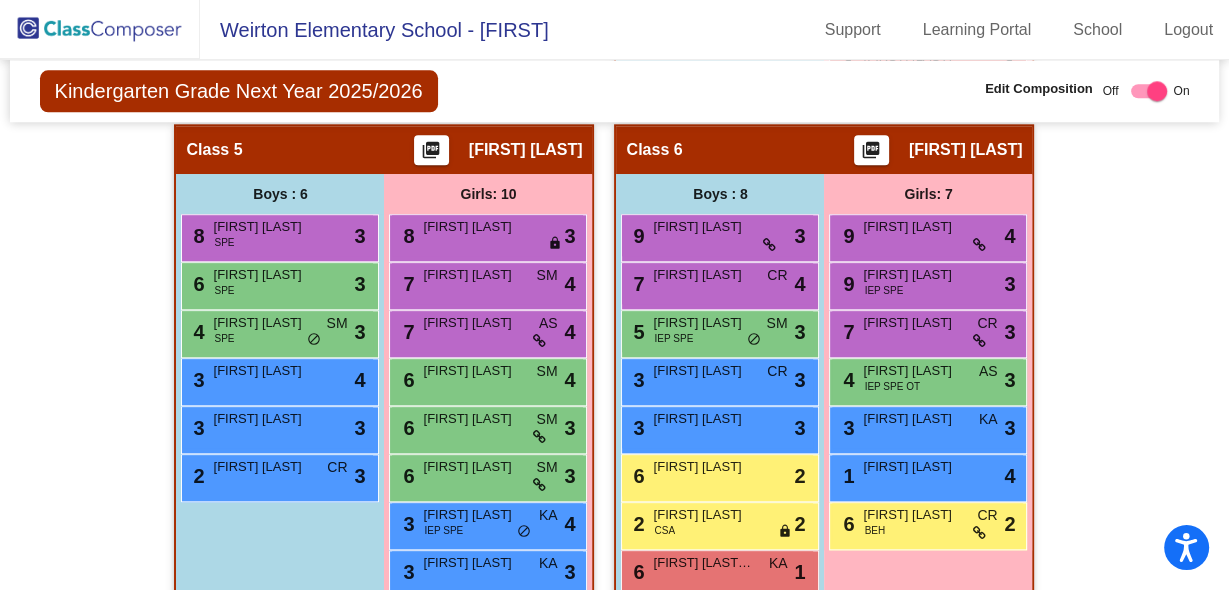 scroll, scrollTop: 1833, scrollLeft: 0, axis: vertical 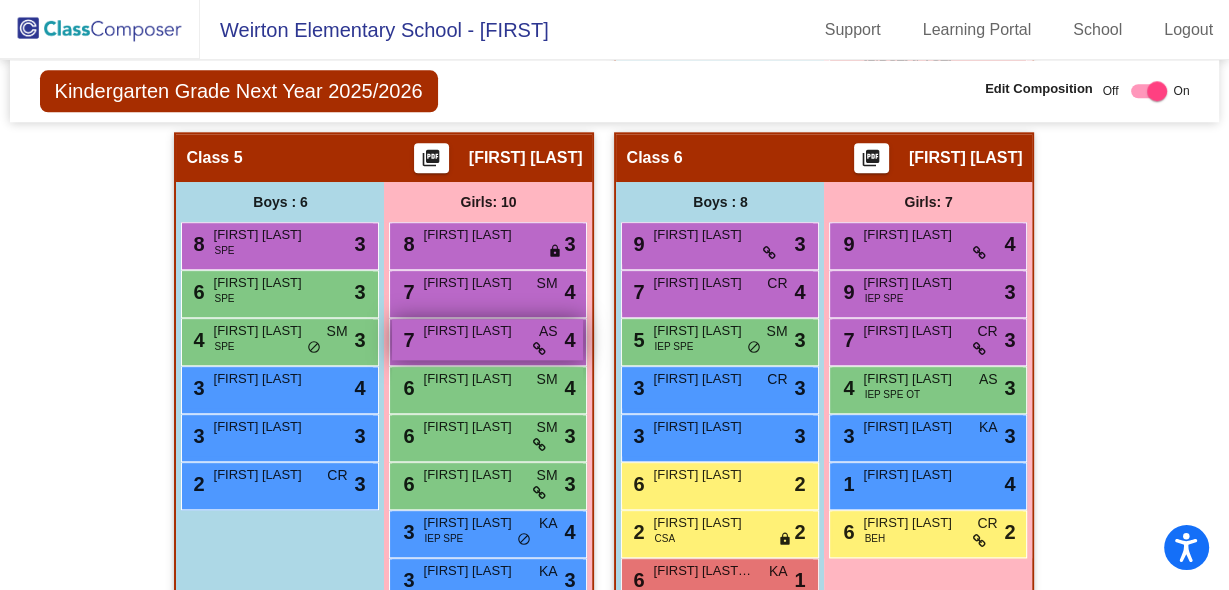 click on "[NUMBER] [FIRST] [LAST] AS lock do_not_disturb_alt [NUMBER]" at bounding box center (487, 339) 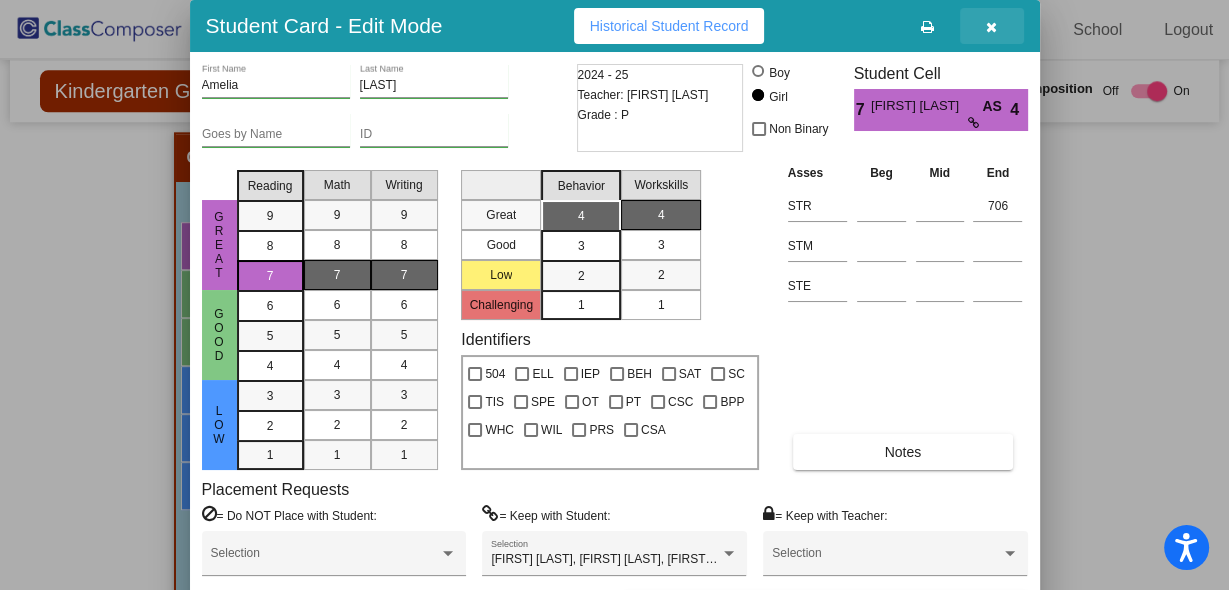 click at bounding box center [991, 27] 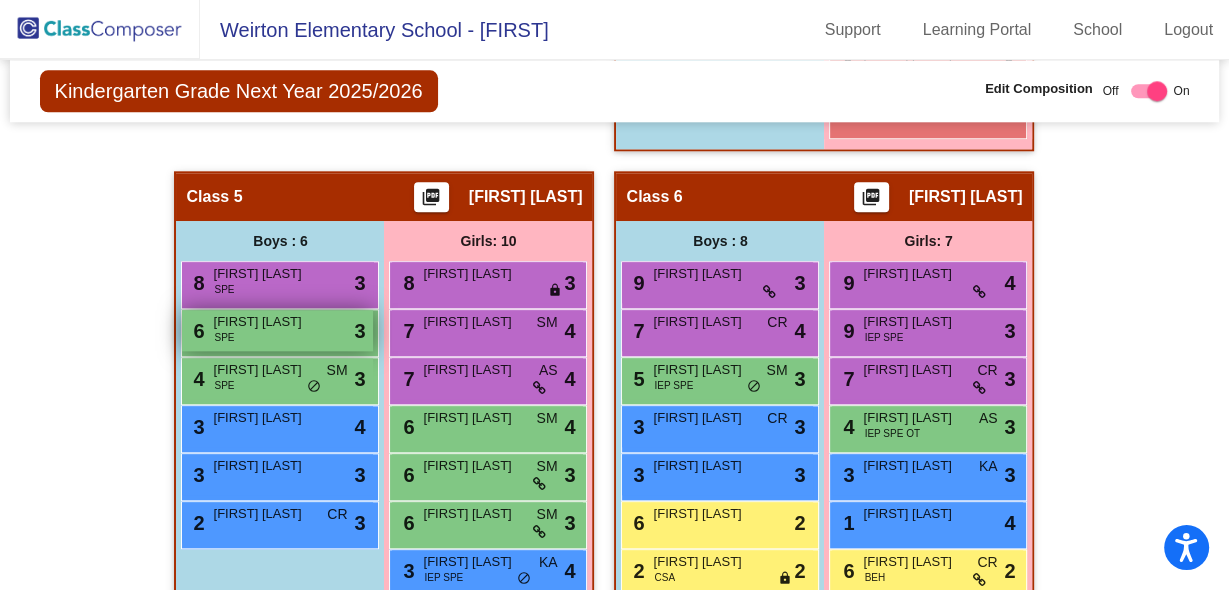 scroll, scrollTop: 1833, scrollLeft: 0, axis: vertical 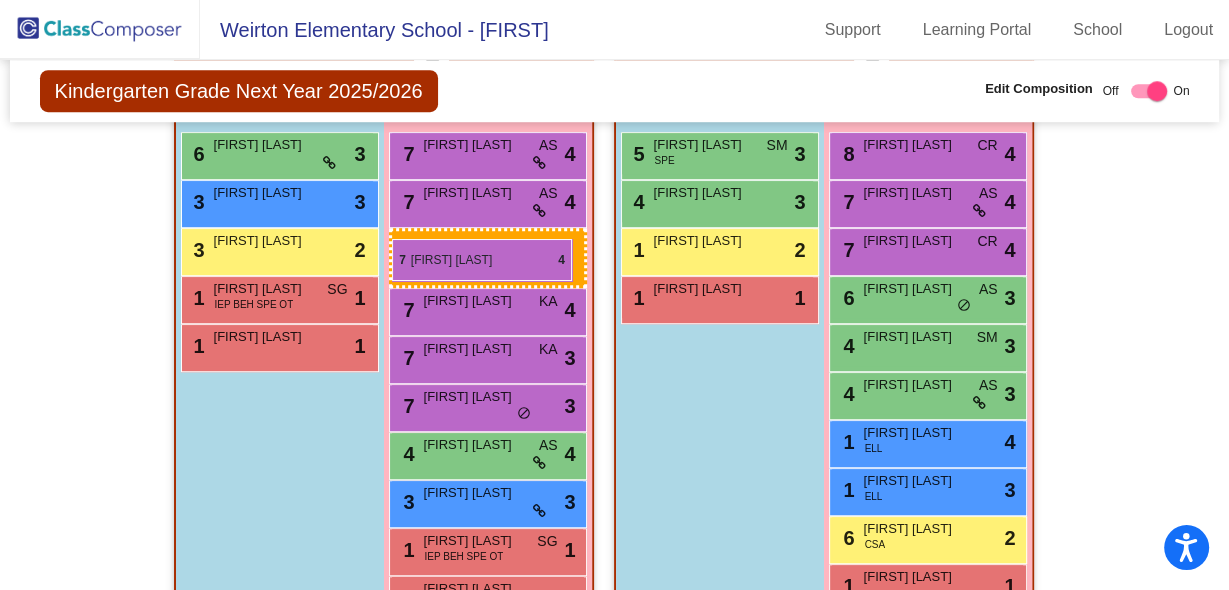 drag, startPoint x: 474, startPoint y: 295, endPoint x: 392, endPoint y: 239, distance: 99.29753 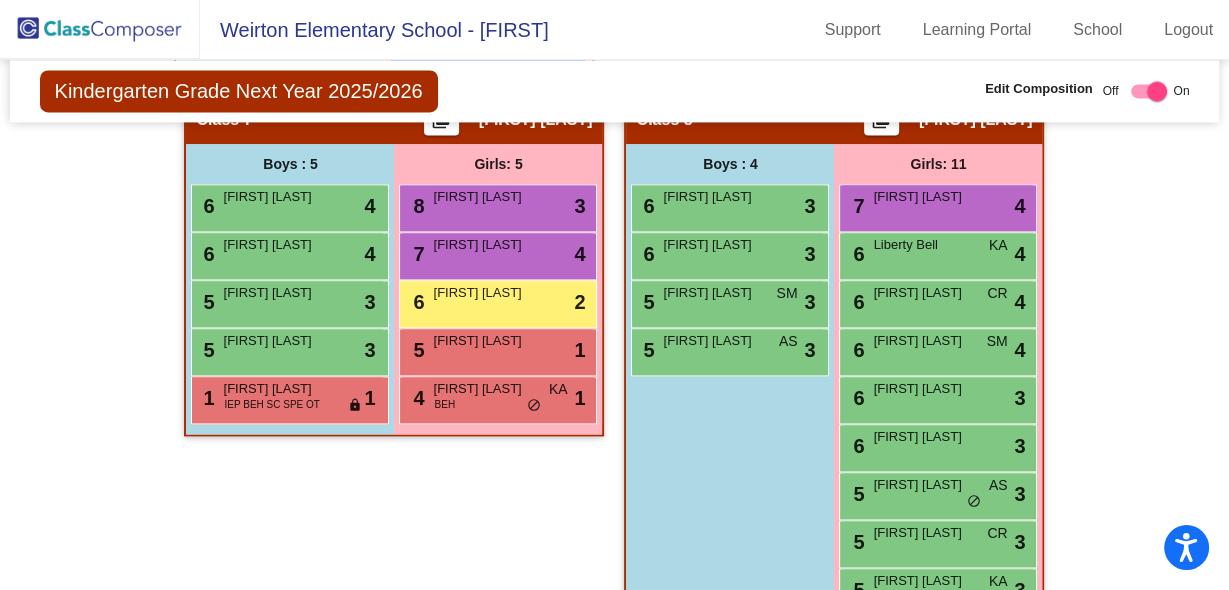 scroll, scrollTop: 2345, scrollLeft: 0, axis: vertical 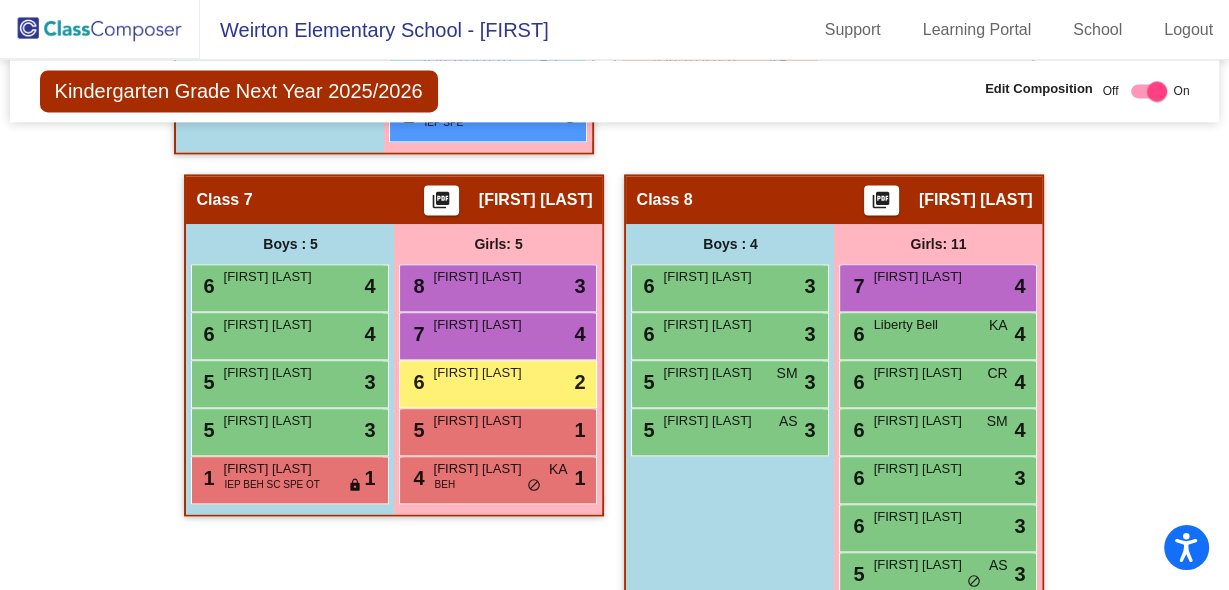 click on "Hallway   - Hallway Class  picture_as_pdf  Add Student  First Name Last Name Student Id  (Recommended)   Boy   Girl   Non Binary Add Close  Boys : [NUMBER]  [NUMBER] [FIRST] [LAST] lock do_not_disturb_alt [NUMBER]  [NUMBER] [FIRST] [LAST] lock do_not_disturb_alt [NUMBER]  [NUMBER] [FIRST] [LAST] IEP SPE lock do_not_disturb_alt [NUMBER]  [FIRST] [LAST] lock do_not_disturb_alt  [FIRST] [LAST] lock do_not_disturb_alt  [FIRST] [LAST] IEP lock do_not_disturb_alt  [FIRST] [LAST] lock do_not_disturb_alt  [FIRST] [LAST] lock do_not_disturb_alt  [FIRST] [LAST] lock do_not_disturb_alt  [FIRST] [LAST] lock do_not_disturb_alt  [FIRST] [LAST] lock do_not_disturb_alt  [FIRST] [LAST] lock do_not_disturb_alt  [FIRST] [LAST] lock do_not_disturb_alt  [FIRST] [LAST] lock do_not_disturb_alt  [FIRST] [LAST] lock do_not_disturb_alt  [FIRST] [LAST] lock do_not_disturb_alt  [FIRST] [LAST] SC lock do_not_disturb_alt  [FIRST] [LAST] lock do_not_disturb_alt  [FIRST] [LAST] lock do_not_disturb_alt  Girls: [NUMBER]  [FIRST] [LAST] lock do_not_disturb_alt  [FIRST] [LAST] lock do_not_disturb_alt  [FIRST] [LAST] lock do_not_disturb_alt  [FIRST] [LAST] lock do_not_disturb_alt  [FIRST] [LAST]" 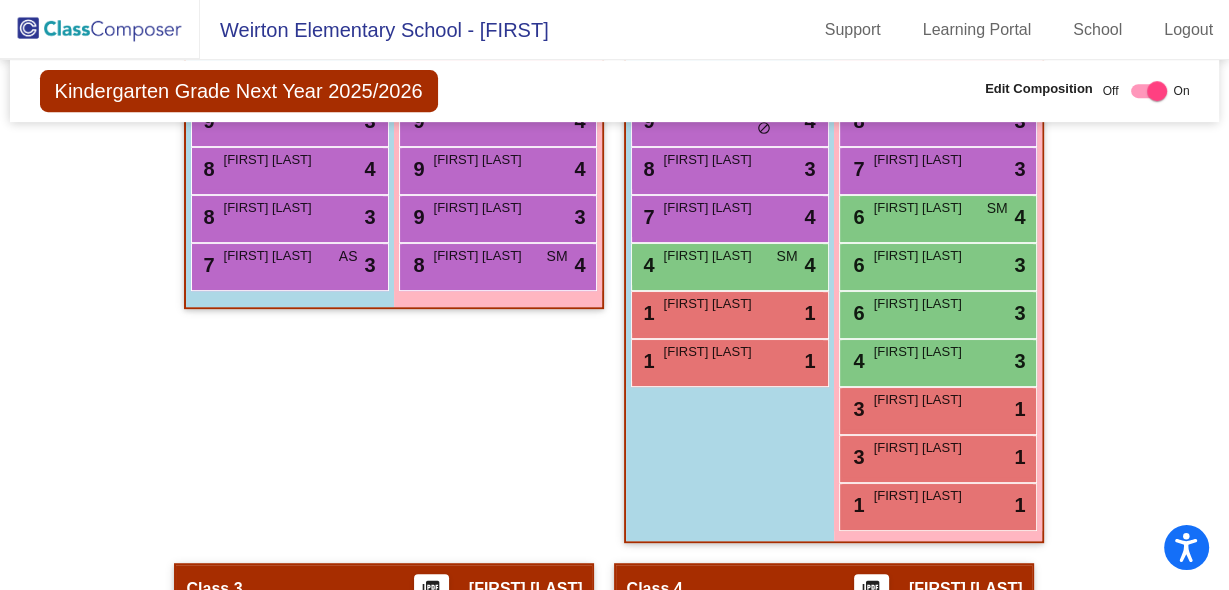 scroll, scrollTop: 745, scrollLeft: 0, axis: vertical 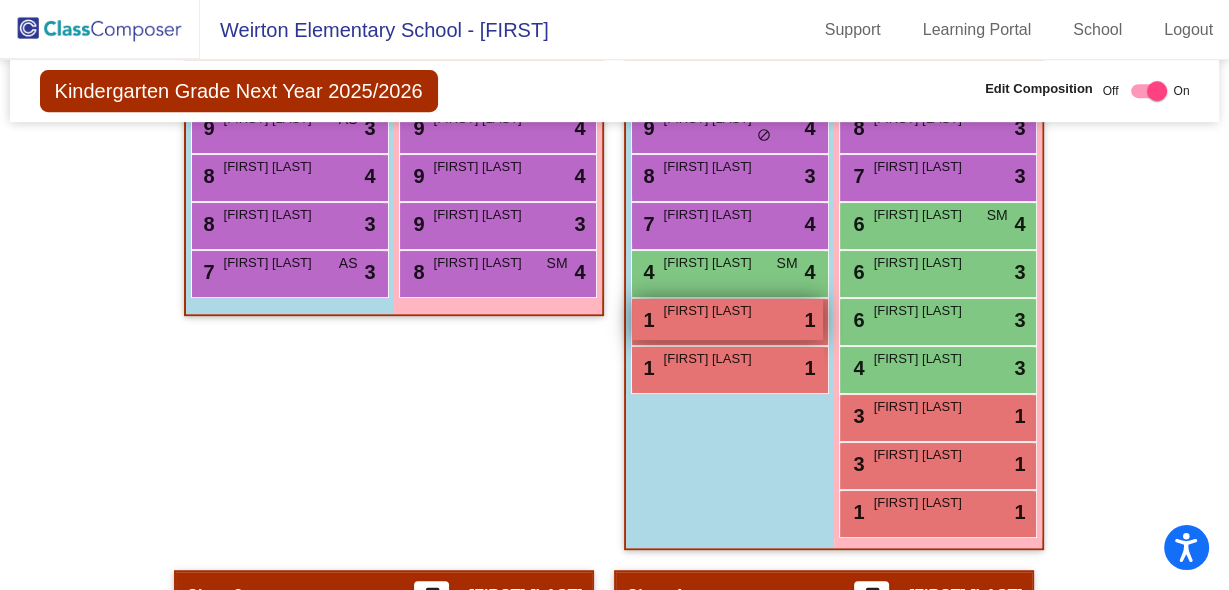 click on "[NUMBER] [STREET] lock do_not_disturb_alt [NUMBER]" at bounding box center [727, 319] 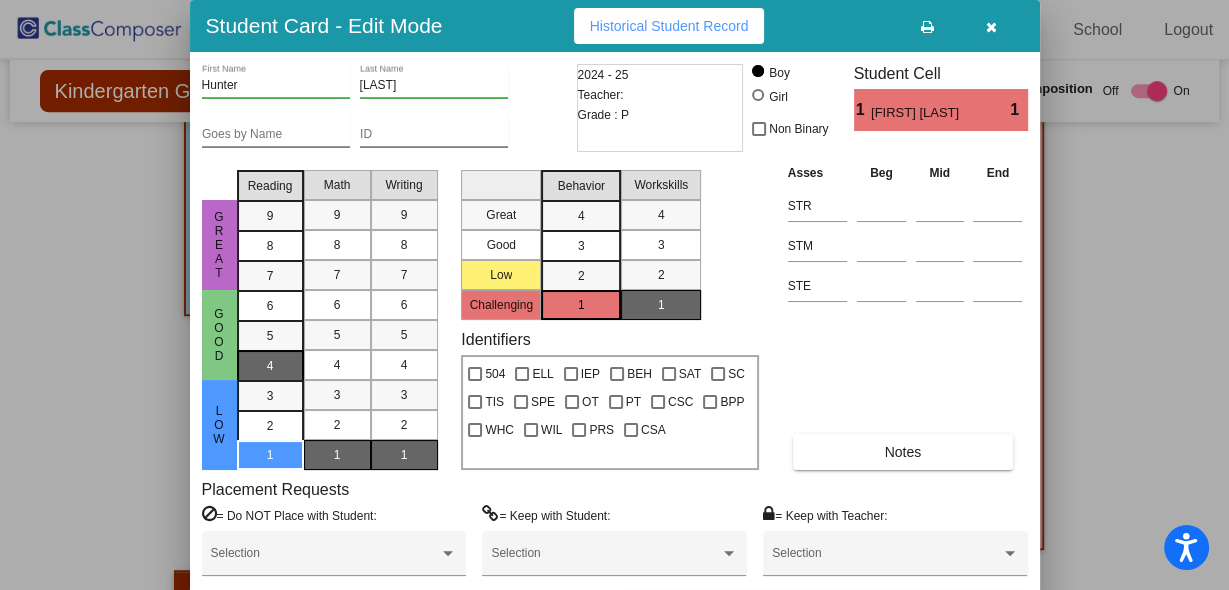 click on "4" at bounding box center (270, 365) 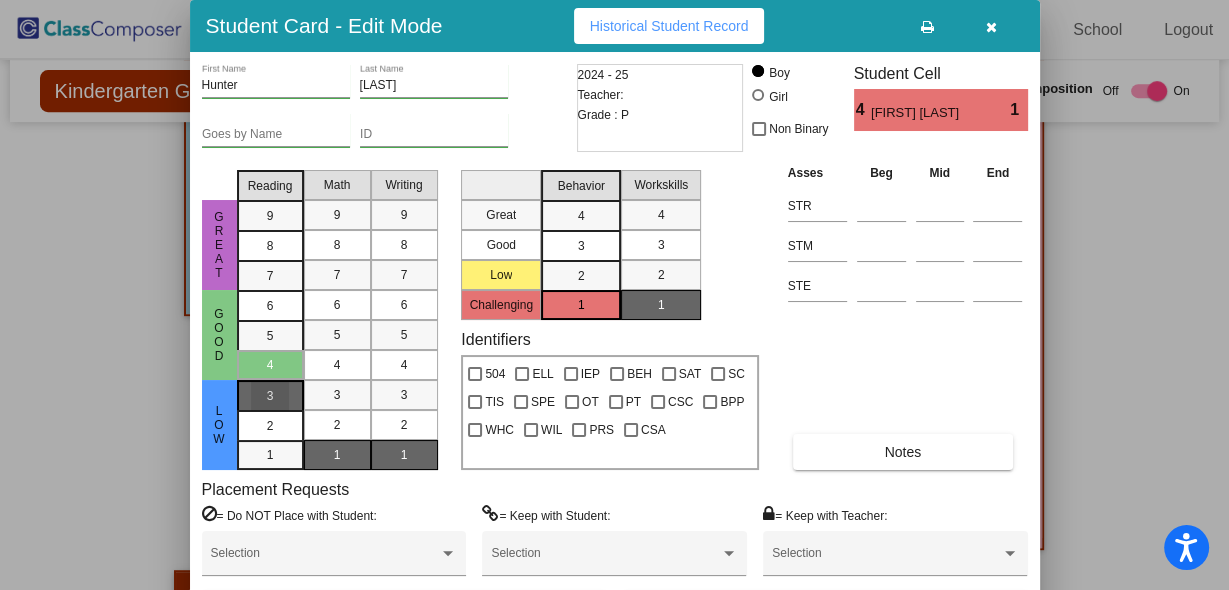 click on "3" at bounding box center (270, 396) 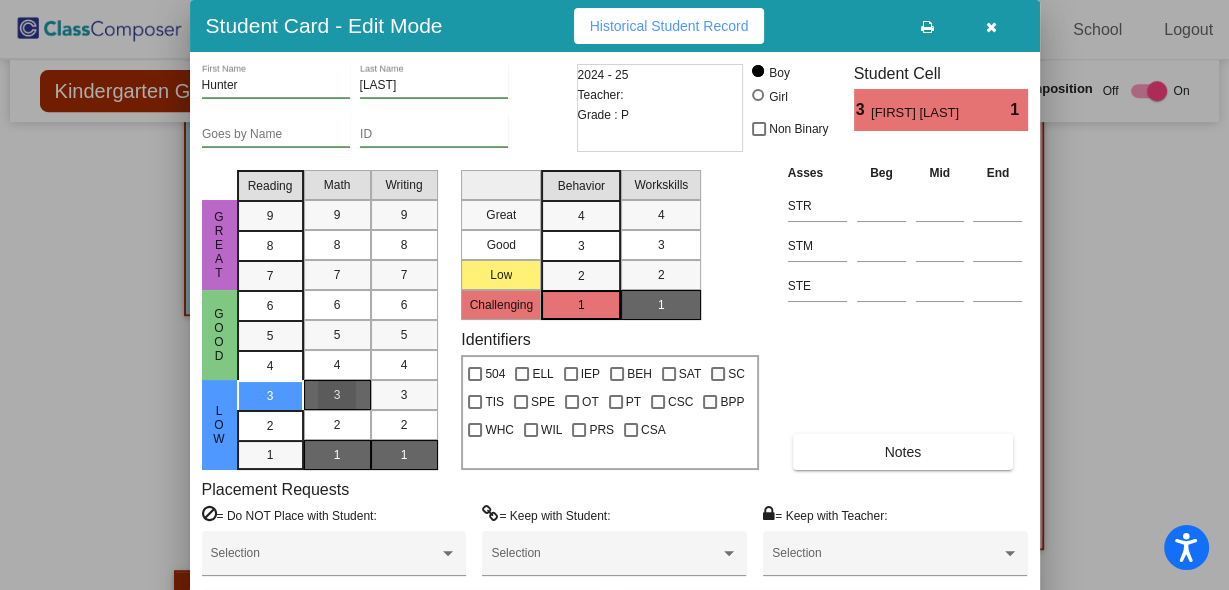 click on "3" at bounding box center [337, 395] 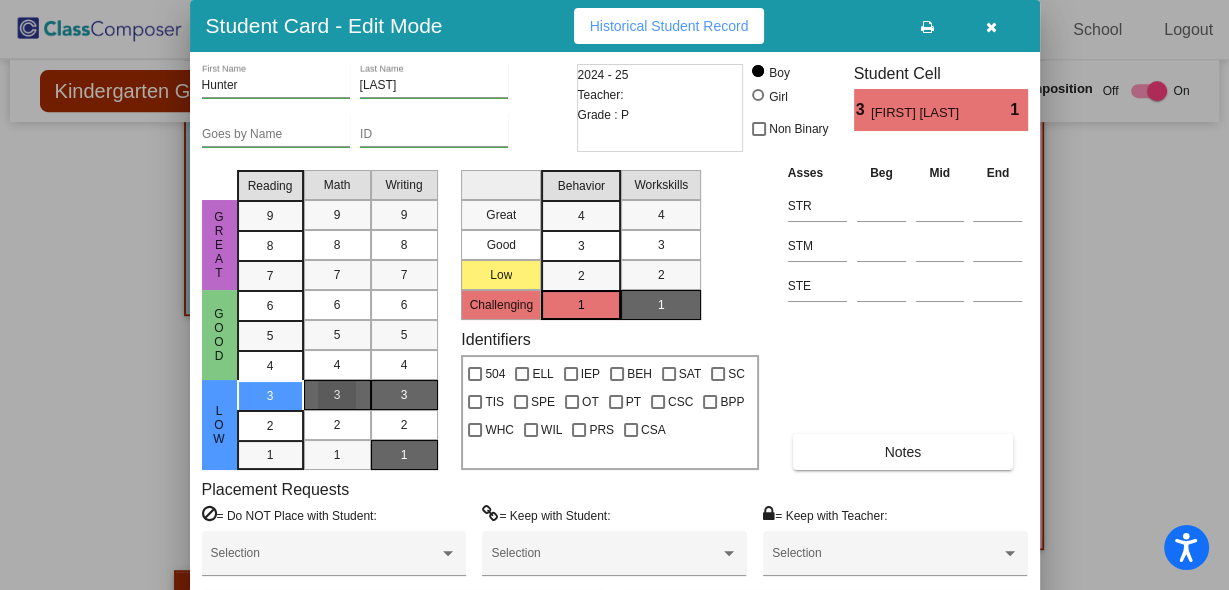 click on "3" at bounding box center (404, 395) 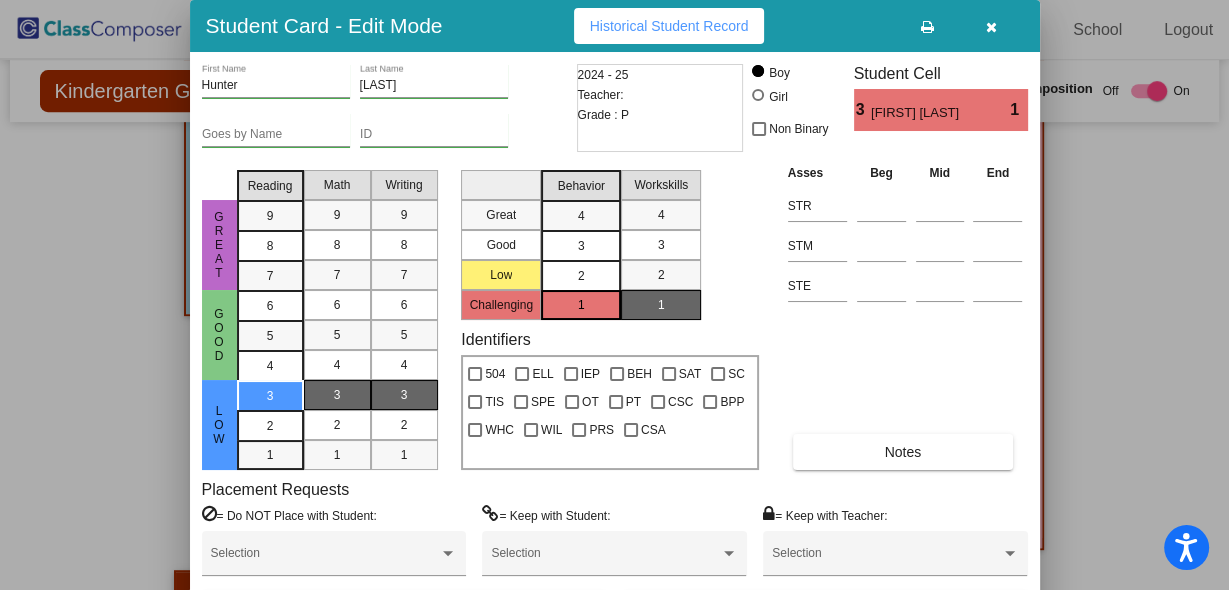 click on "2" at bounding box center (581, 275) 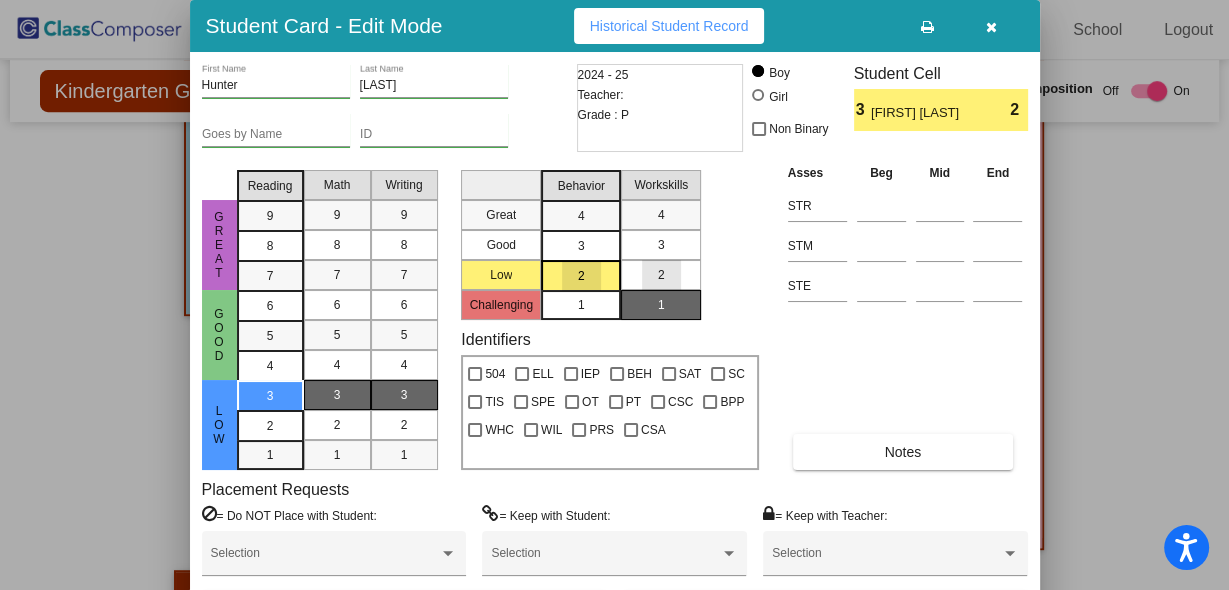 click on "2" at bounding box center (661, 275) 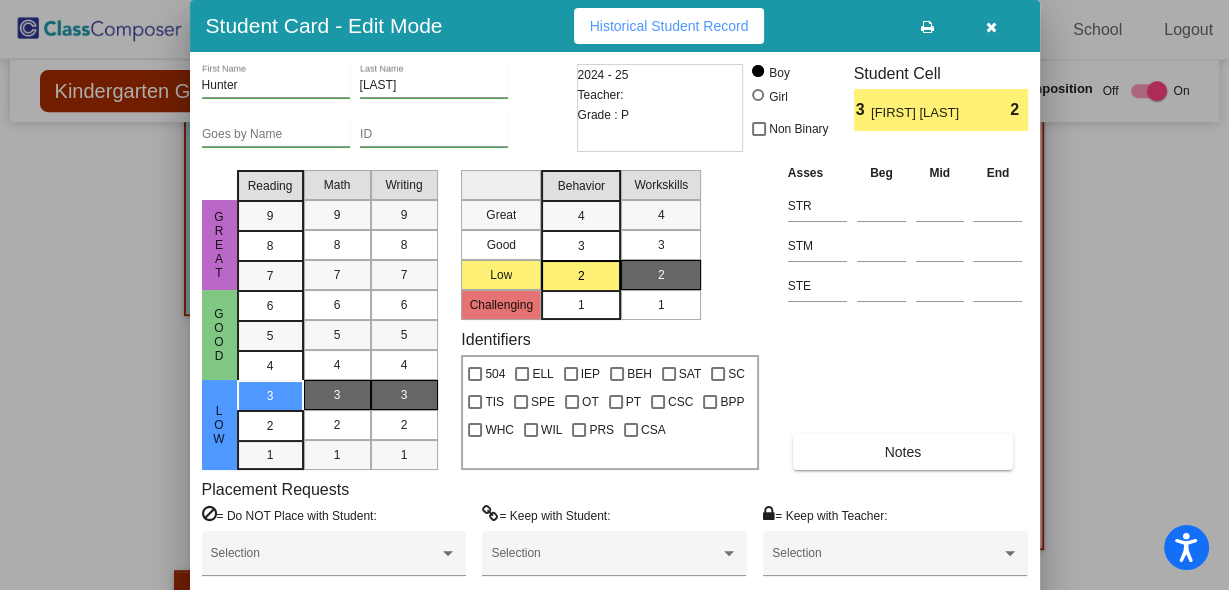 drag, startPoint x: 572, startPoint y: 308, endPoint x: 589, endPoint y: 308, distance: 17 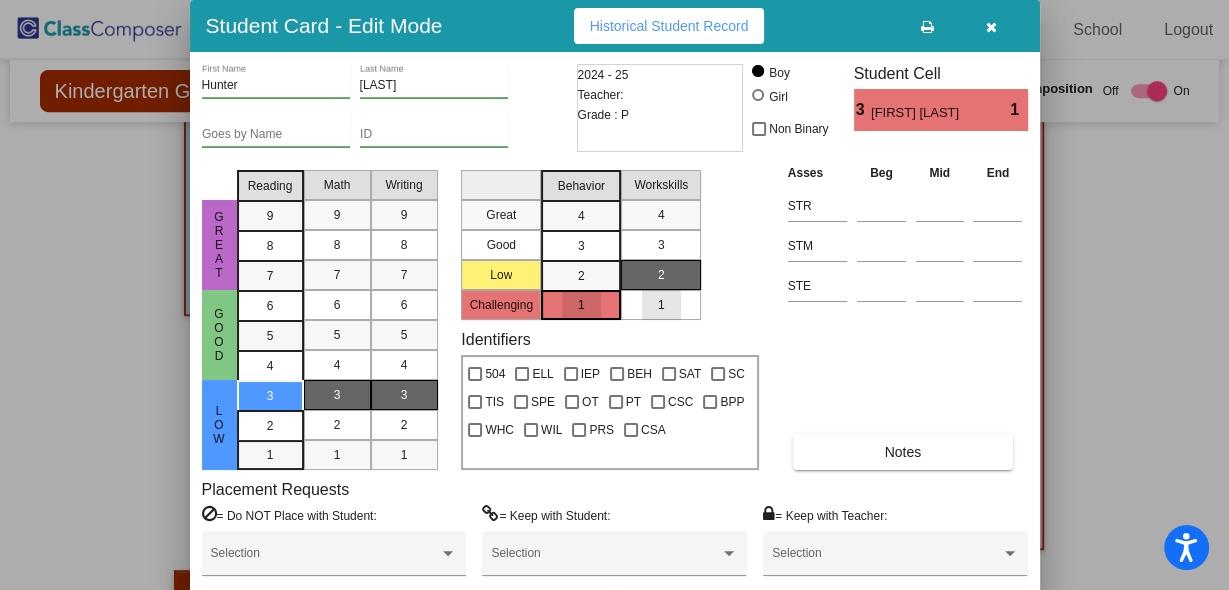 click on "1" at bounding box center (661, 305) 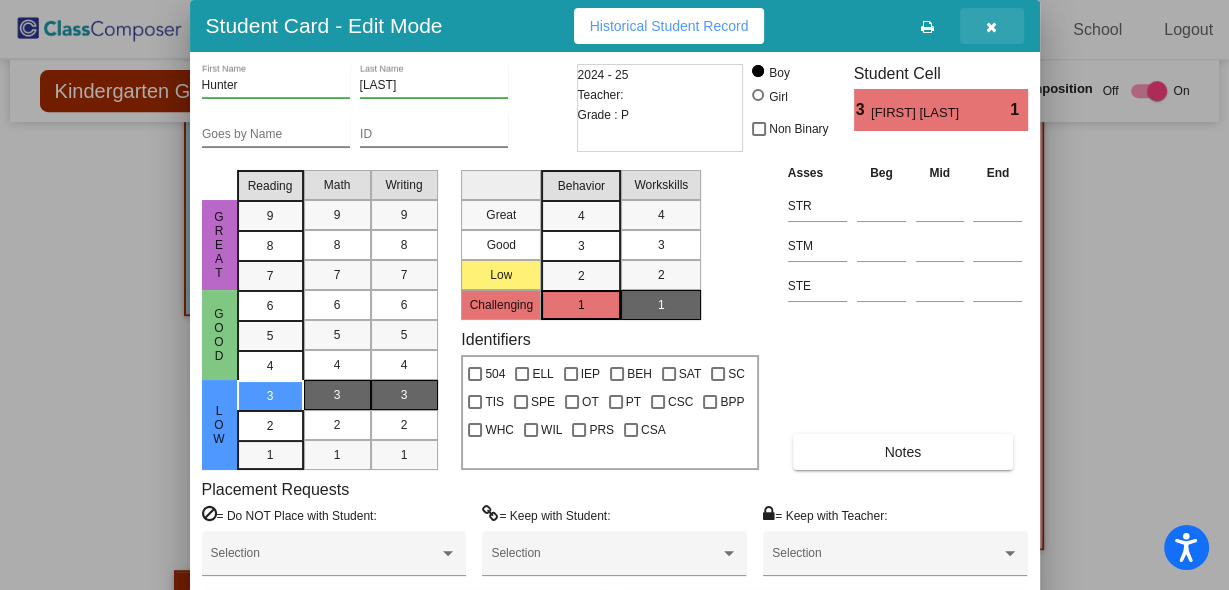 click at bounding box center (992, 26) 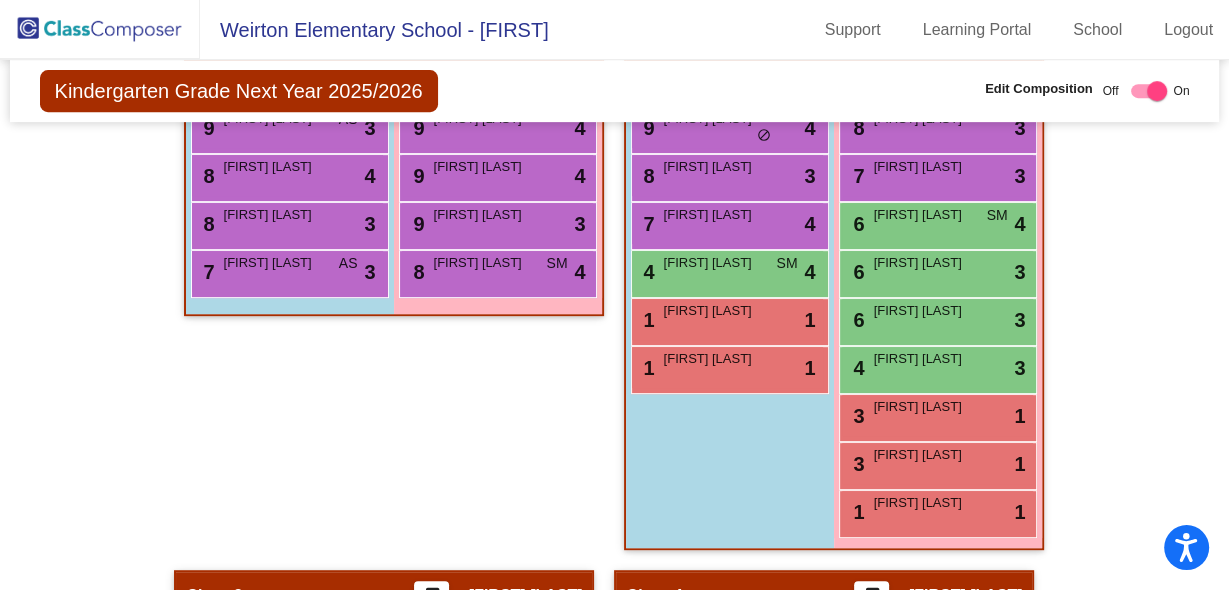 click on "Hallway   - Hallway Class  picture_as_pdf  Add Student  First Name Last Name Student Id  (Recommended)   Boy   Girl   Non Binary Add Close  Boys : [NUMBER]  [NUMBER] [FIRST] [LAST] lock do_not_disturb_alt [NUMBER]  [NUMBER] [FIRST] [LAST] lock do_not_disturb_alt [NUMBER]  [NUMBER] [FIRST] [LAST] IEP SPE lock do_not_disturb_alt [NUMBER]  [FIRST] [LAST] lock do_not_disturb_alt  [FIRST] [LAST] lock do_not_disturb_alt  [FIRST] [LAST] IEP lock do_not_disturb_alt  [FIRST] [LAST] lock do_not_disturb_alt  [FIRST] [LAST] lock do_not_disturb_alt  [FIRST] [LAST] lock do_not_disturb_alt  [FIRST] [LAST] lock do_not_disturb_alt  [FIRST] [LAST] lock do_not_disturb_alt  [FIRST] [LAST] lock do_not_disturb_alt  [FIRST] [LAST] lock do_not_disturb_alt  [FIRST] [LAST] lock do_not_disturb_alt  [FIRST] [LAST] lock do_not_disturb_alt  [FIRST] [LAST] lock do_not_disturb_alt  [FIRST] [LAST] SC lock do_not_disturb_alt  [FIRST] [LAST] lock do_not_disturb_alt  [FIRST] [LAST] lock do_not_disturb_alt  Girls: [NUMBER]  [FIRST] [LAST] lock do_not_disturb_alt  [FIRST] [LAST] lock do_not_disturb_alt  [FIRST] [LAST] lock do_not_disturb_alt  [FIRST] [LAST] lock do_not_disturb_alt  [FIRST] [LAST]" 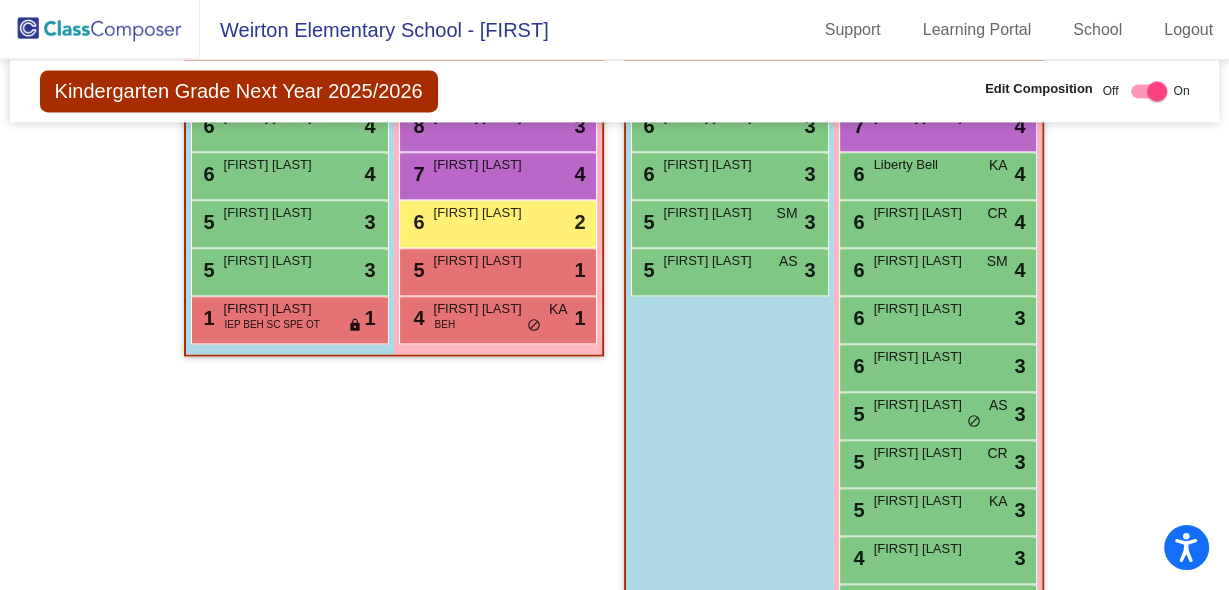 scroll, scrollTop: 2425, scrollLeft: 0, axis: vertical 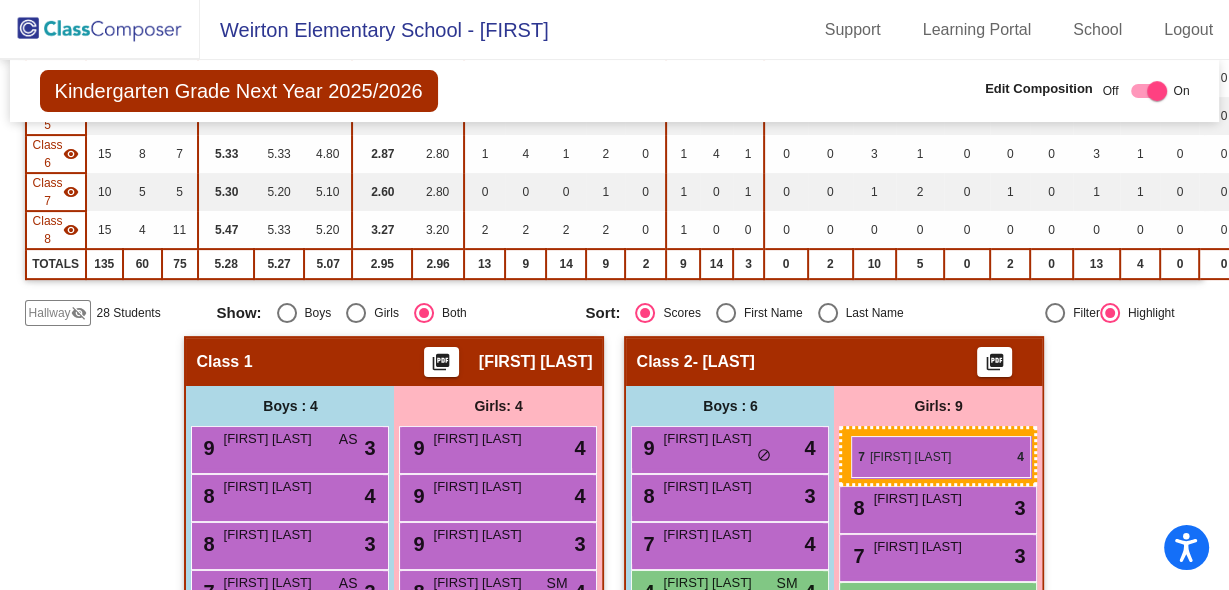 drag, startPoint x: 899, startPoint y: 194, endPoint x: 851, endPoint y: 436, distance: 246.71442 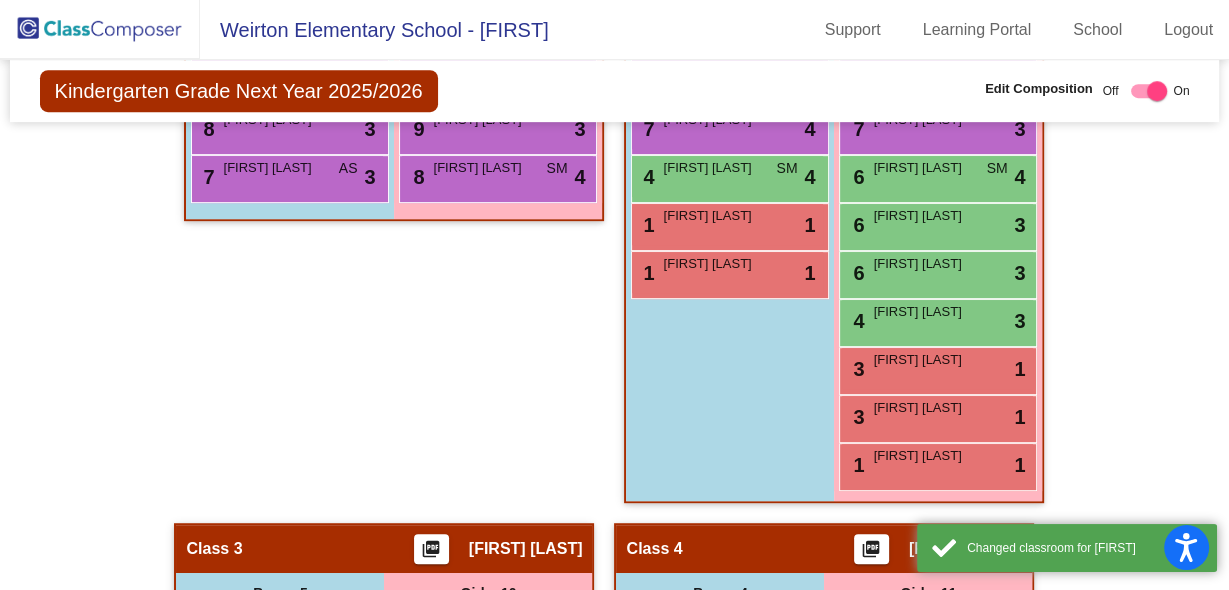 scroll, scrollTop: 905, scrollLeft: 0, axis: vertical 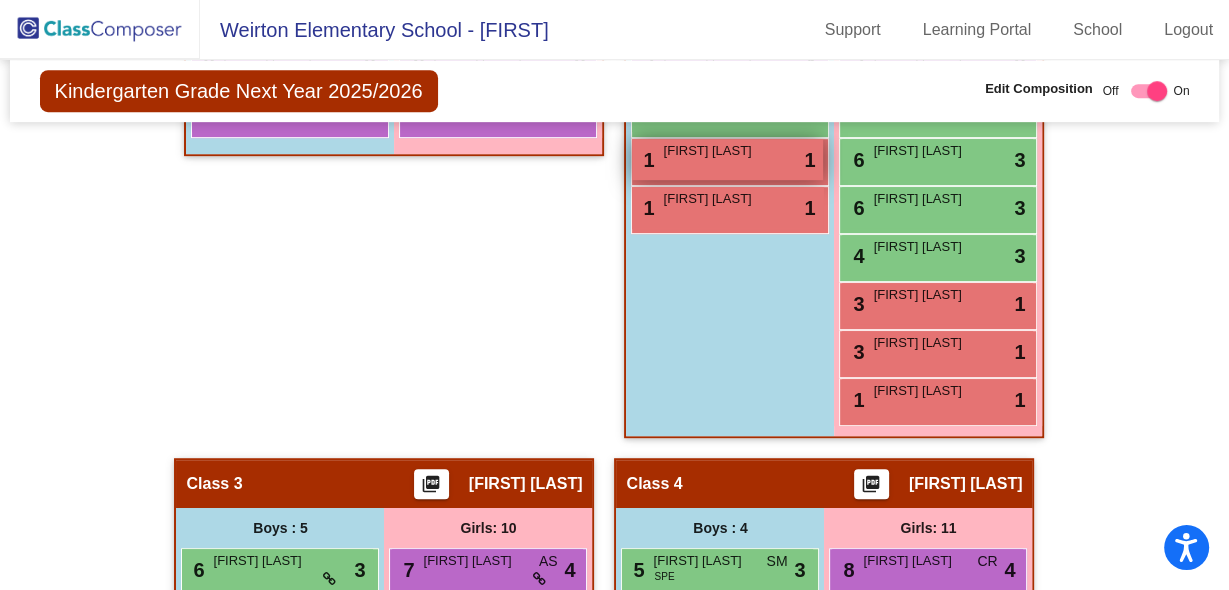 click on "[FIRST] [LAST]" at bounding box center [713, 151] 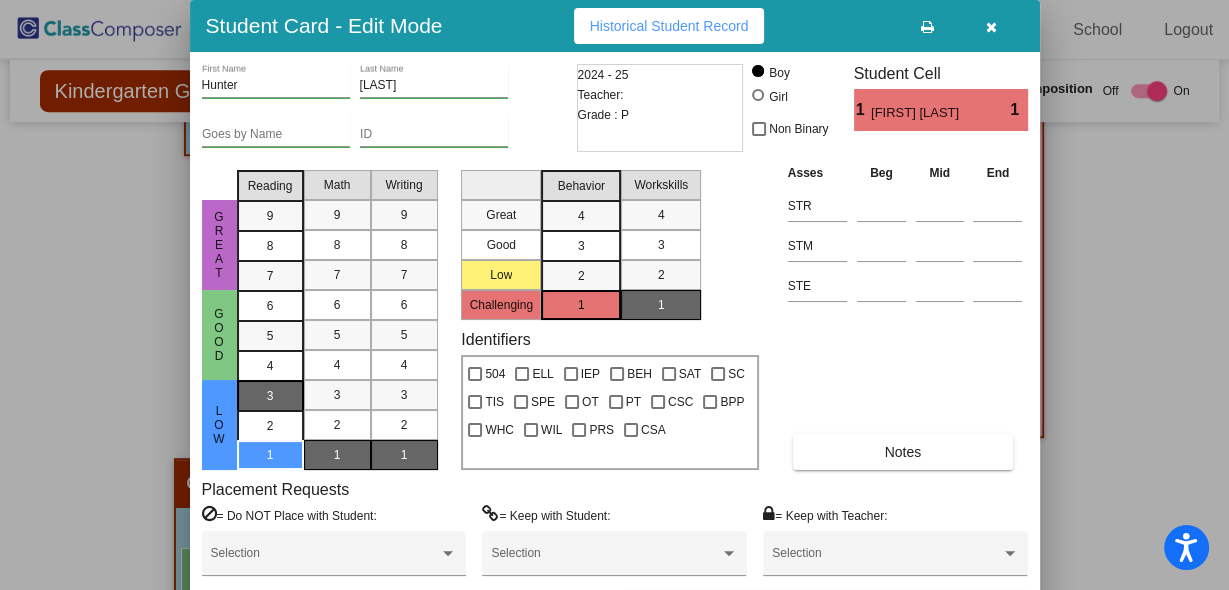 click on "3" at bounding box center [270, 396] 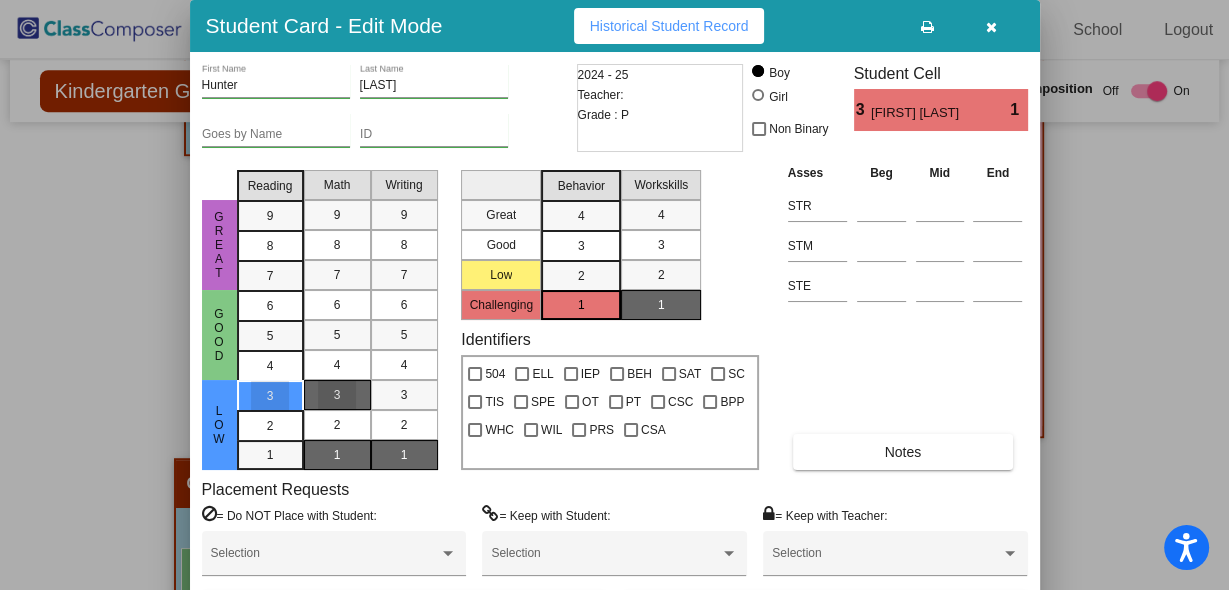 drag, startPoint x: 329, startPoint y: 389, endPoint x: 368, endPoint y: 393, distance: 39.20459 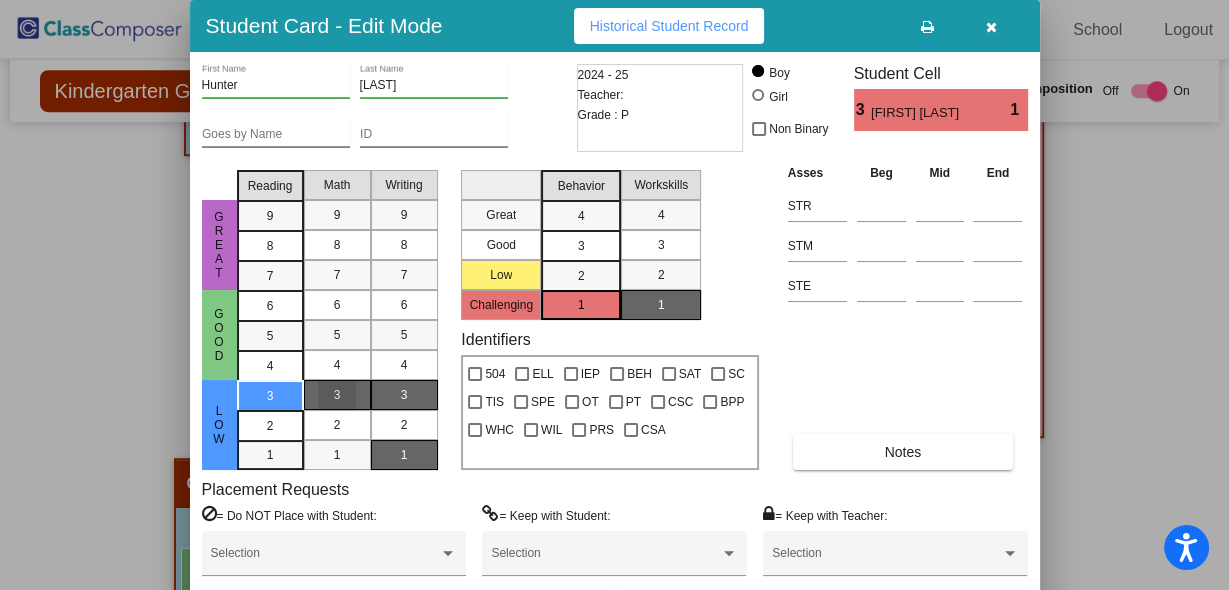 click on "3" at bounding box center [404, 395] 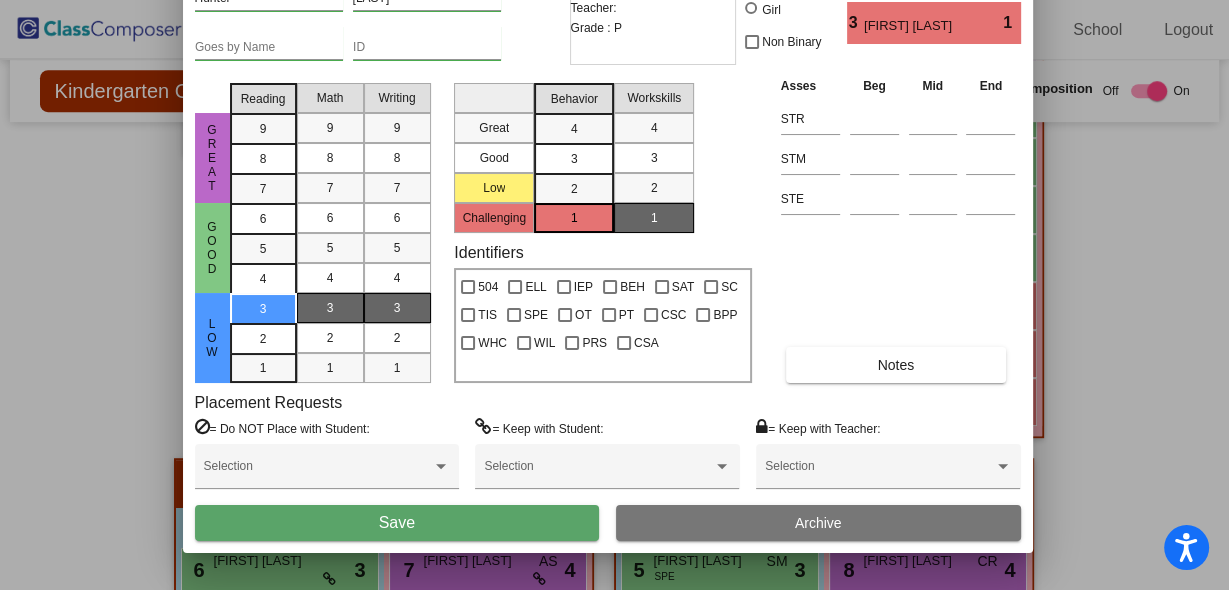 drag, startPoint x: 839, startPoint y: 44, endPoint x: 832, endPoint y: -43, distance: 87.28116 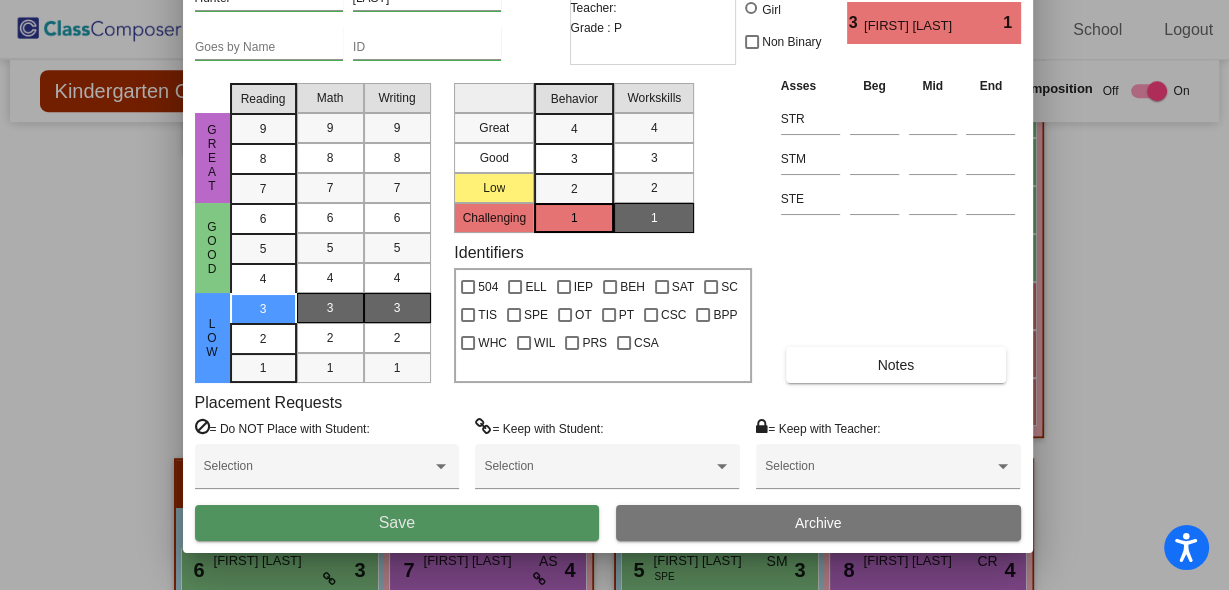 drag, startPoint x: 525, startPoint y: 513, endPoint x: 549, endPoint y: 488, distance: 34.655445 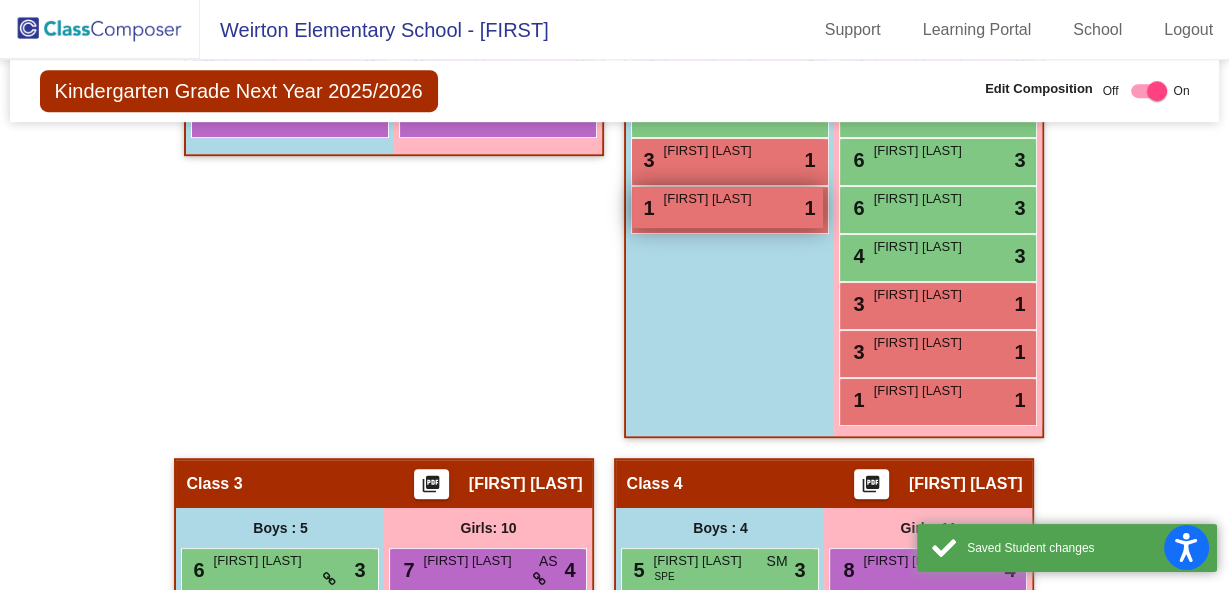 click on "[FIRST] [LAST]" at bounding box center (713, 199) 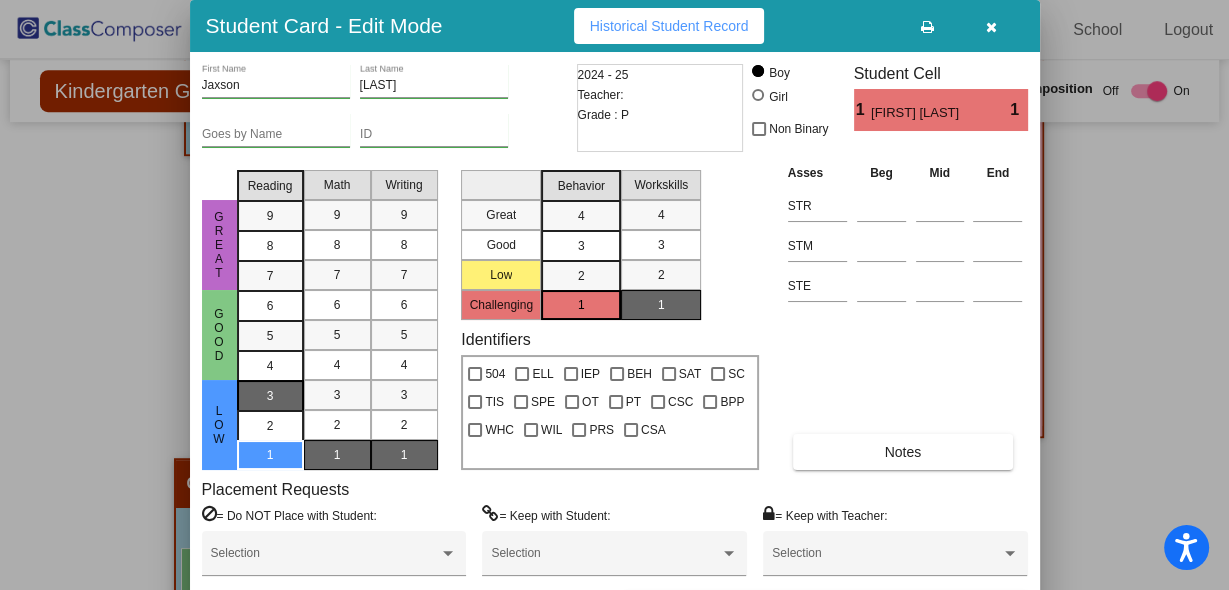 click on "3" at bounding box center (270, 396) 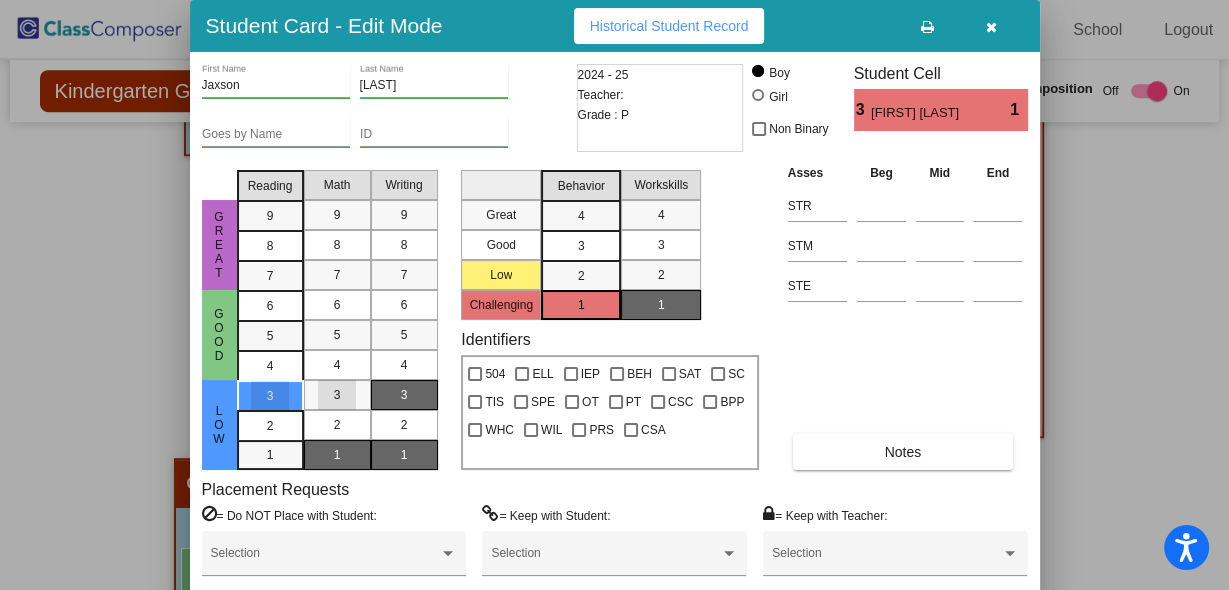 drag, startPoint x: 330, startPoint y: 393, endPoint x: 375, endPoint y: 393, distance: 45 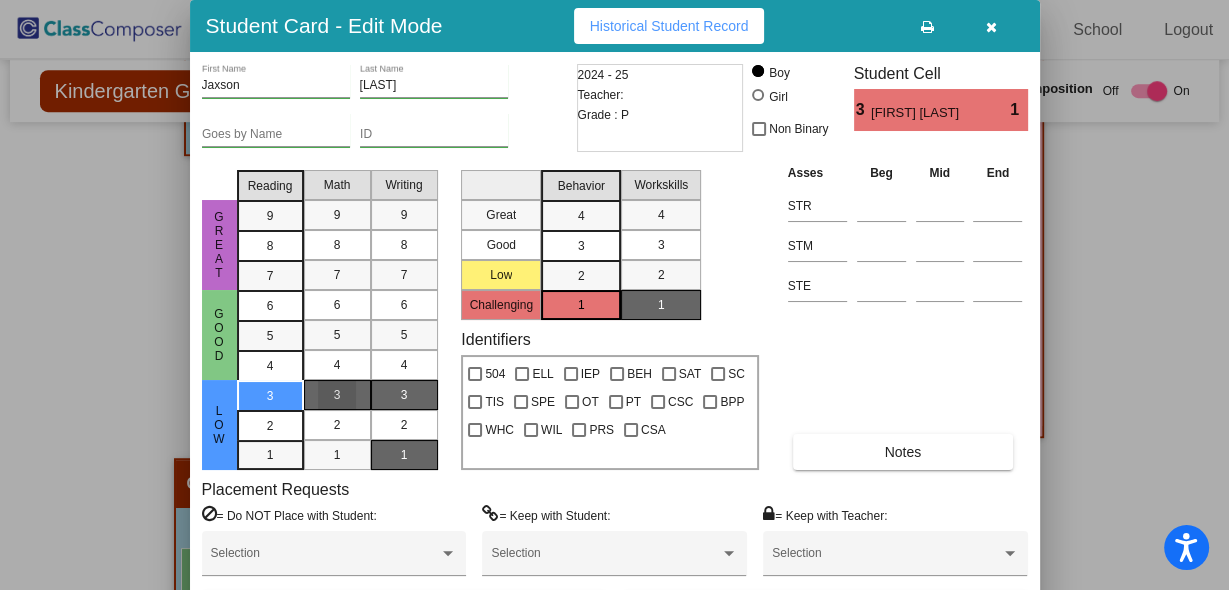 click on "3" at bounding box center [404, 395] 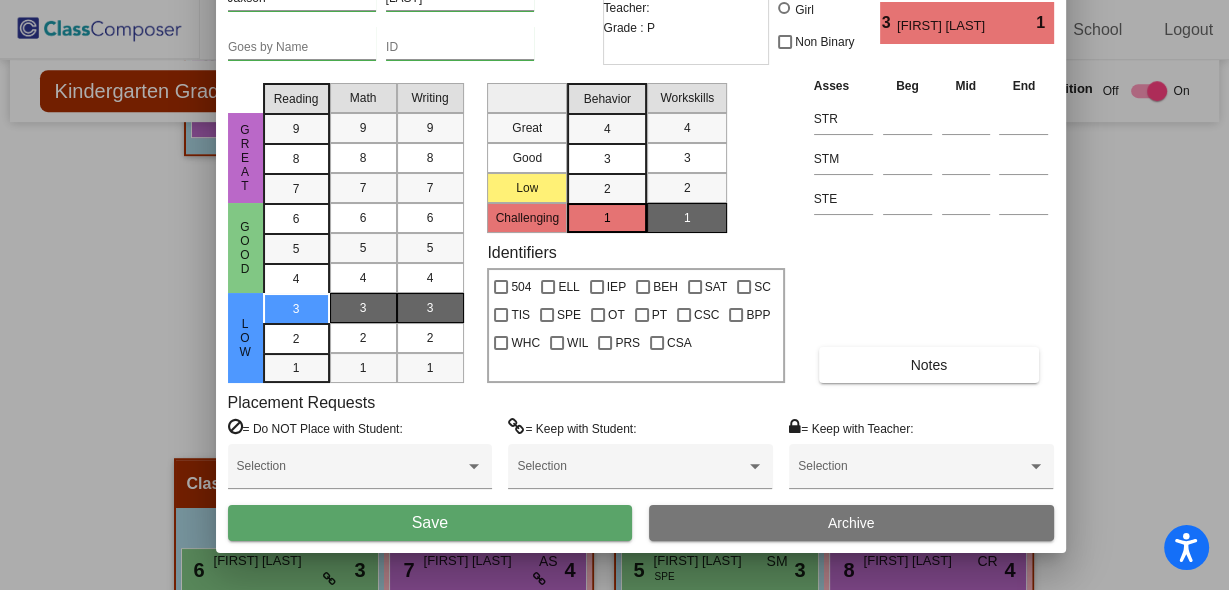 drag, startPoint x: 845, startPoint y: 24, endPoint x: 872, endPoint y: -70, distance: 97.80082 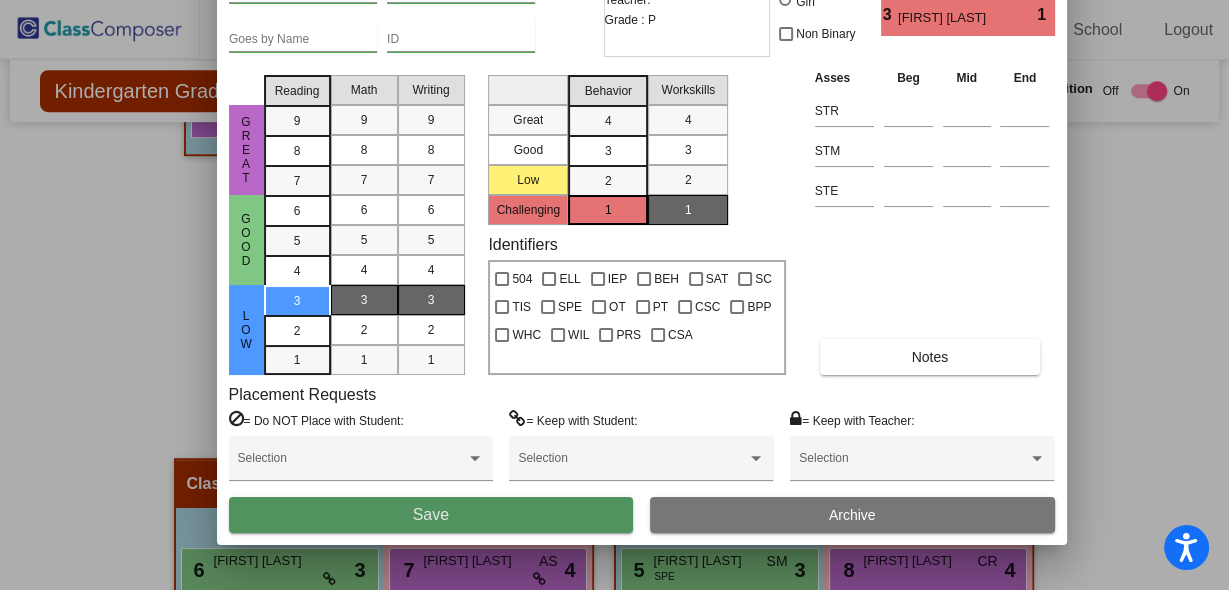 click on "Save" at bounding box center [431, 515] 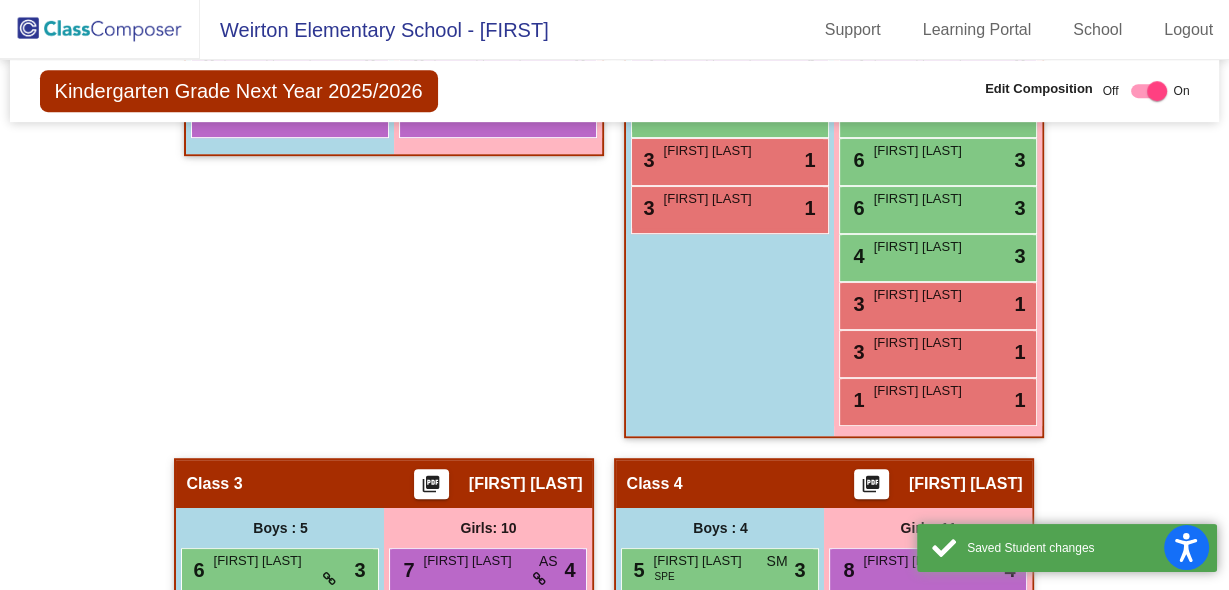 scroll, scrollTop: 1065, scrollLeft: 0, axis: vertical 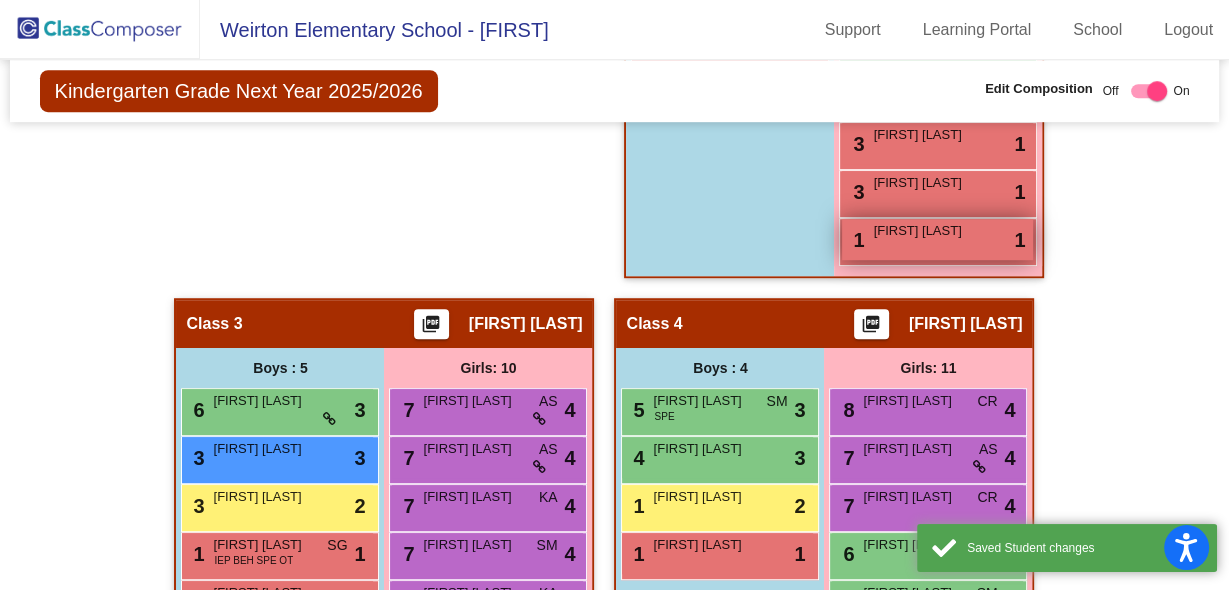 click on "1 [FIRST] [LAST] lock do_not_disturb_alt 1" at bounding box center (937, 239) 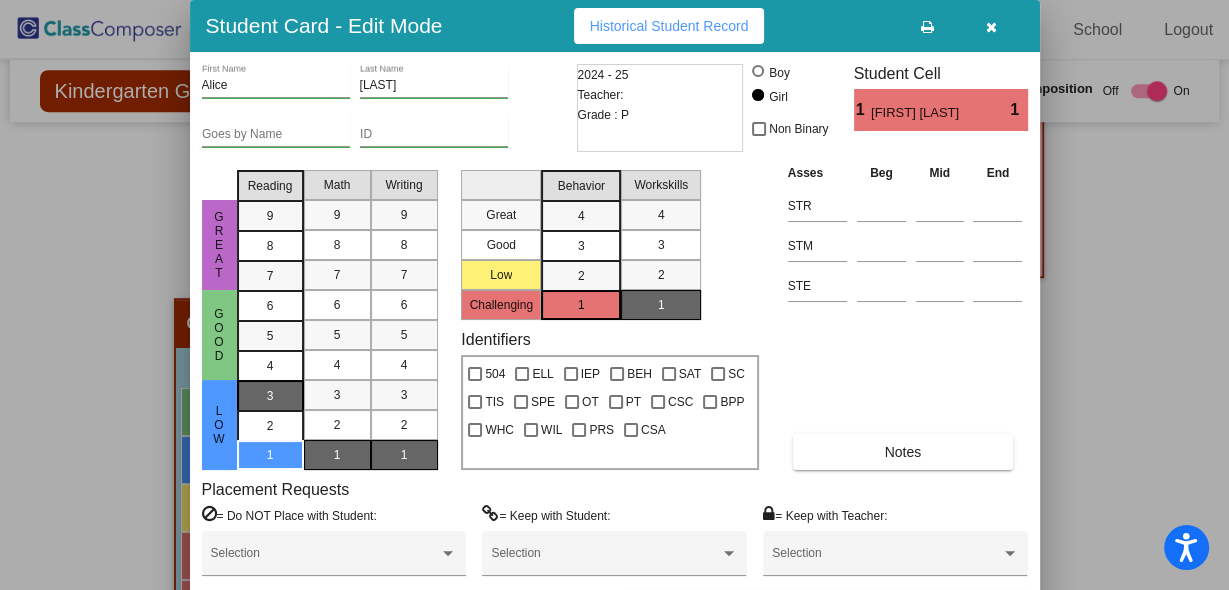 click on "3" at bounding box center (270, 396) 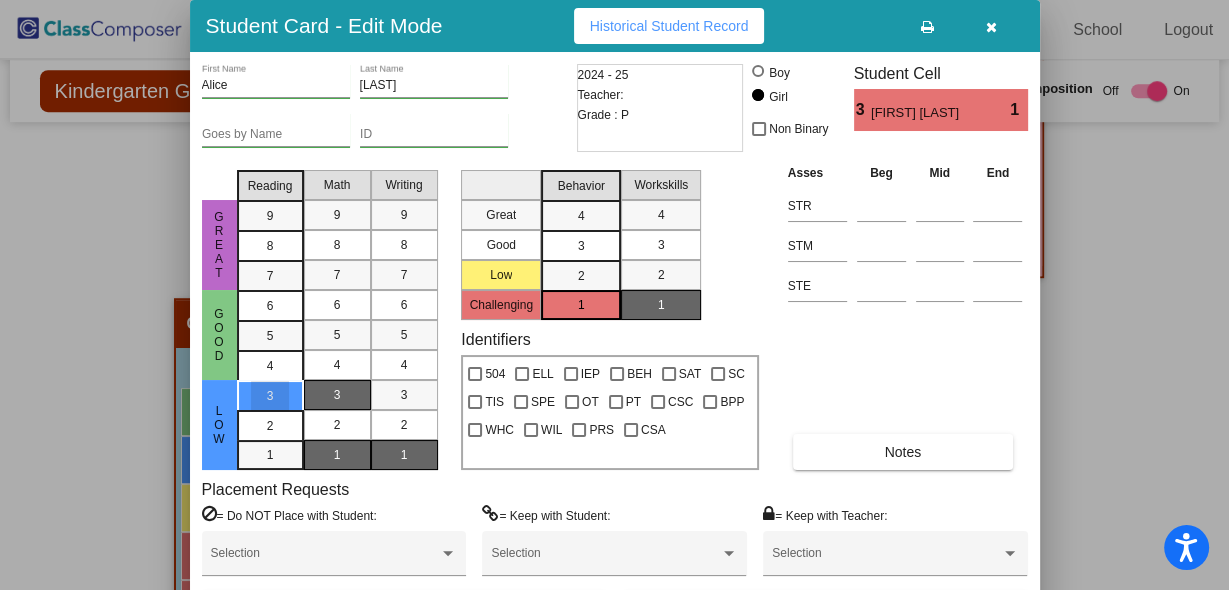 click on "3" at bounding box center (337, 395) 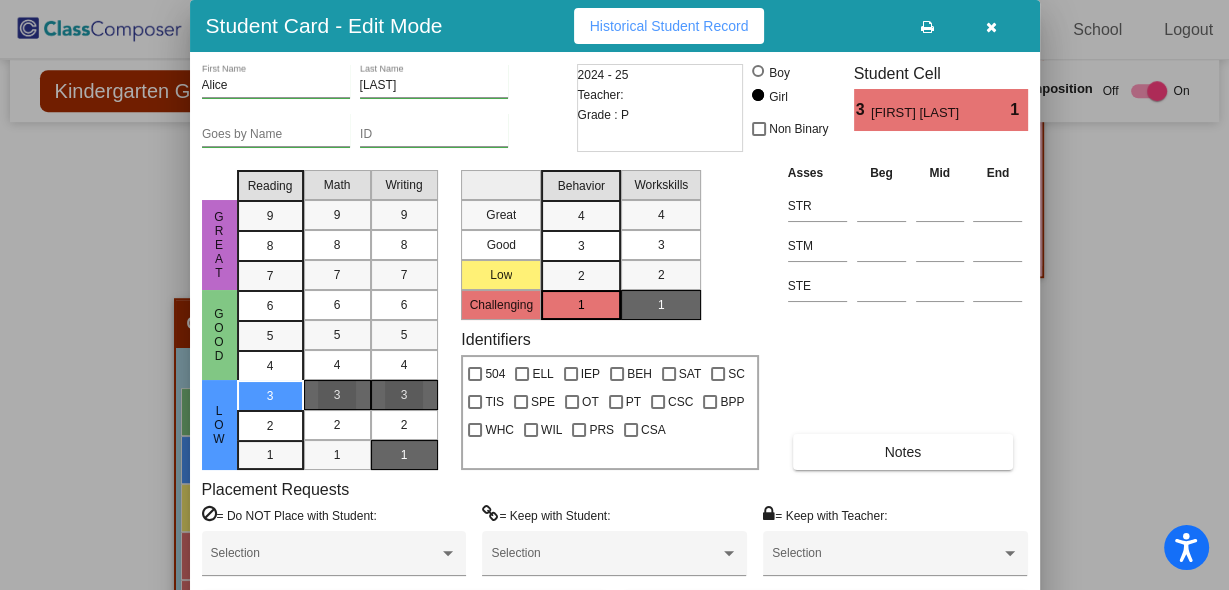 click on "3" at bounding box center [404, 395] 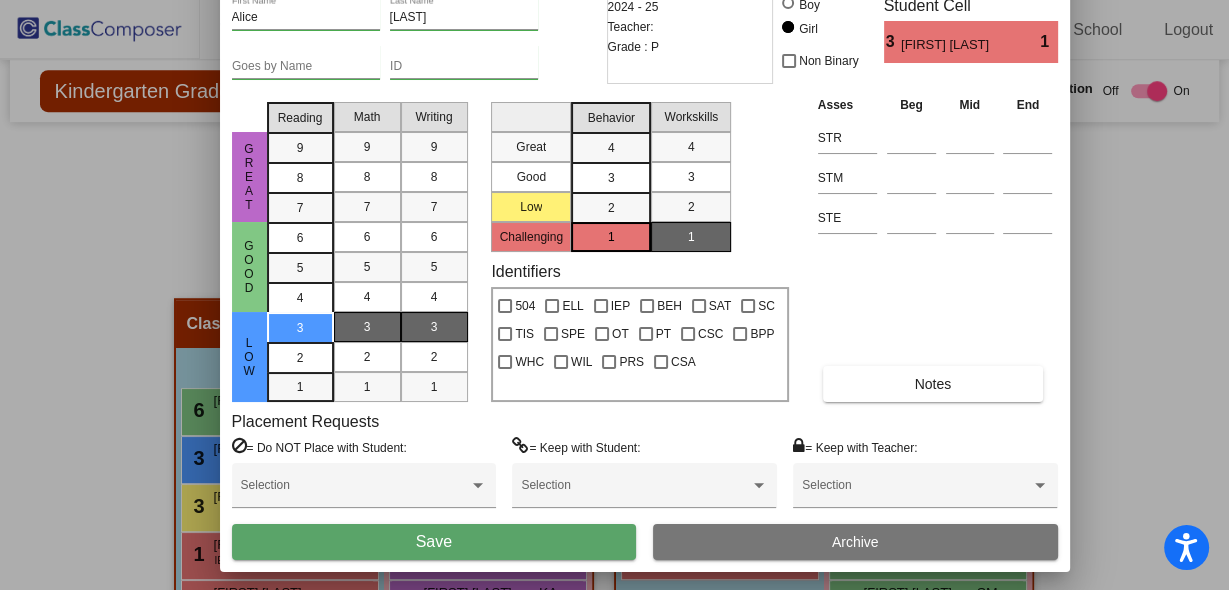 drag, startPoint x: 809, startPoint y: 21, endPoint x: 840, endPoint y: -51, distance: 78.39005 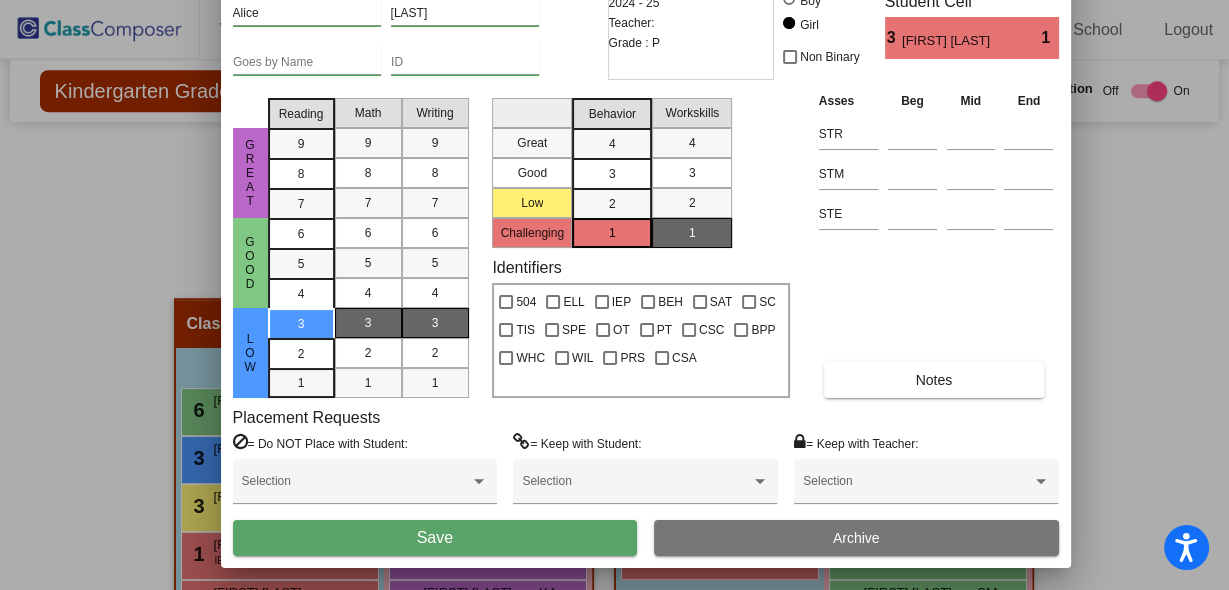 drag, startPoint x: 508, startPoint y: 541, endPoint x: 526, endPoint y: 525, distance: 24.083189 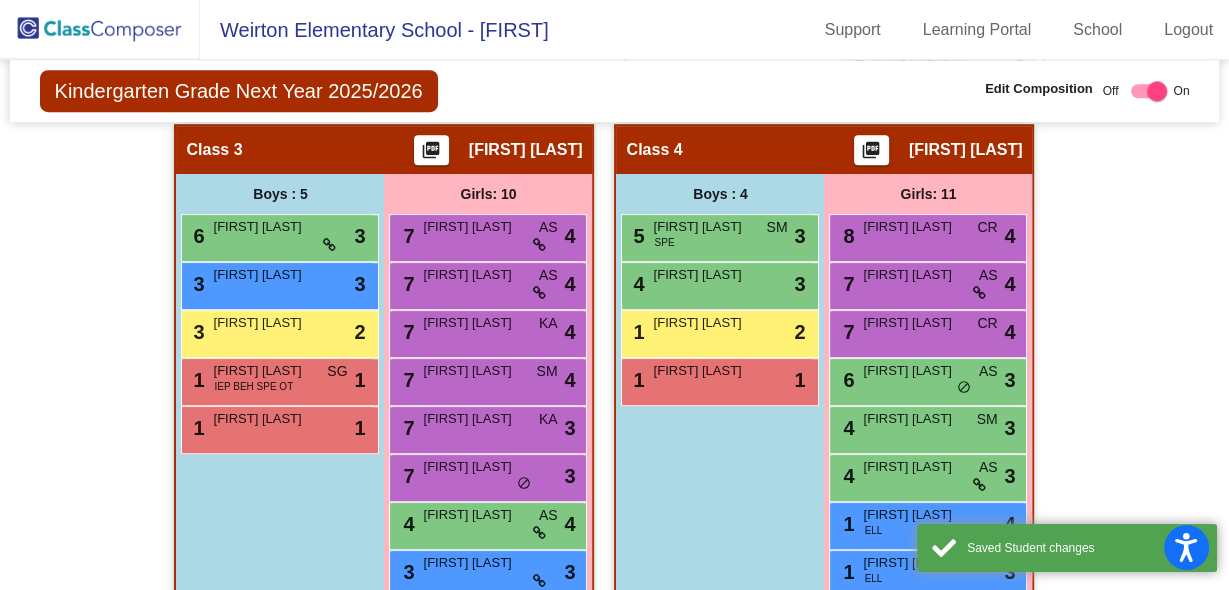 scroll, scrollTop: 1385, scrollLeft: 0, axis: vertical 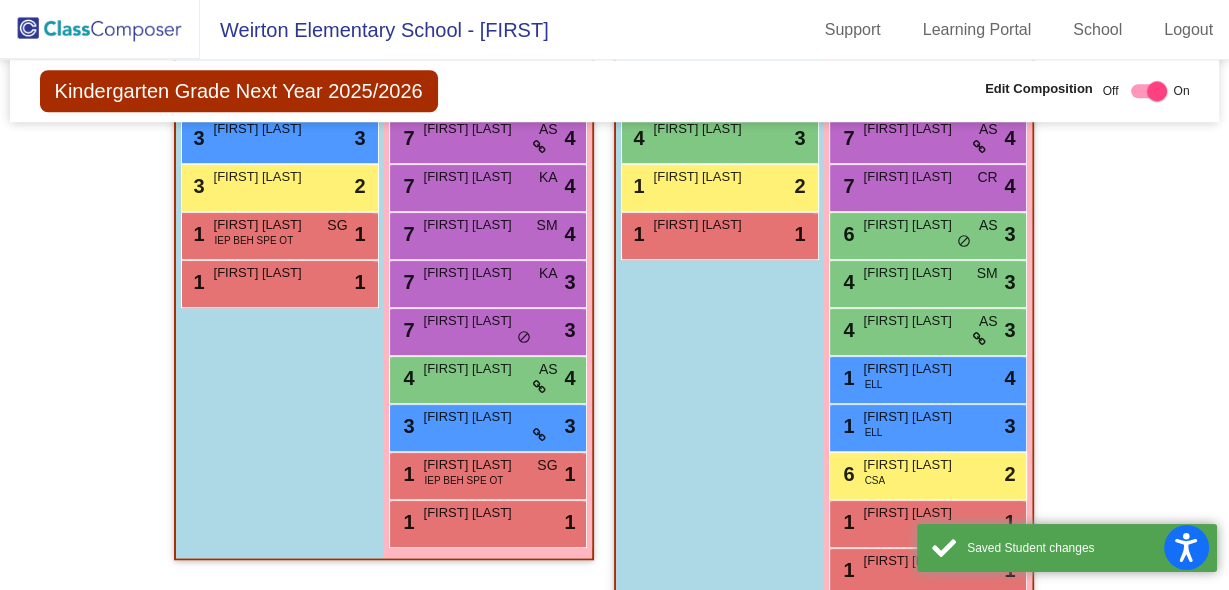 click on "1 [FIRST] [LAST] lock do_not_disturb_alt 2" at bounding box center (720, 188) 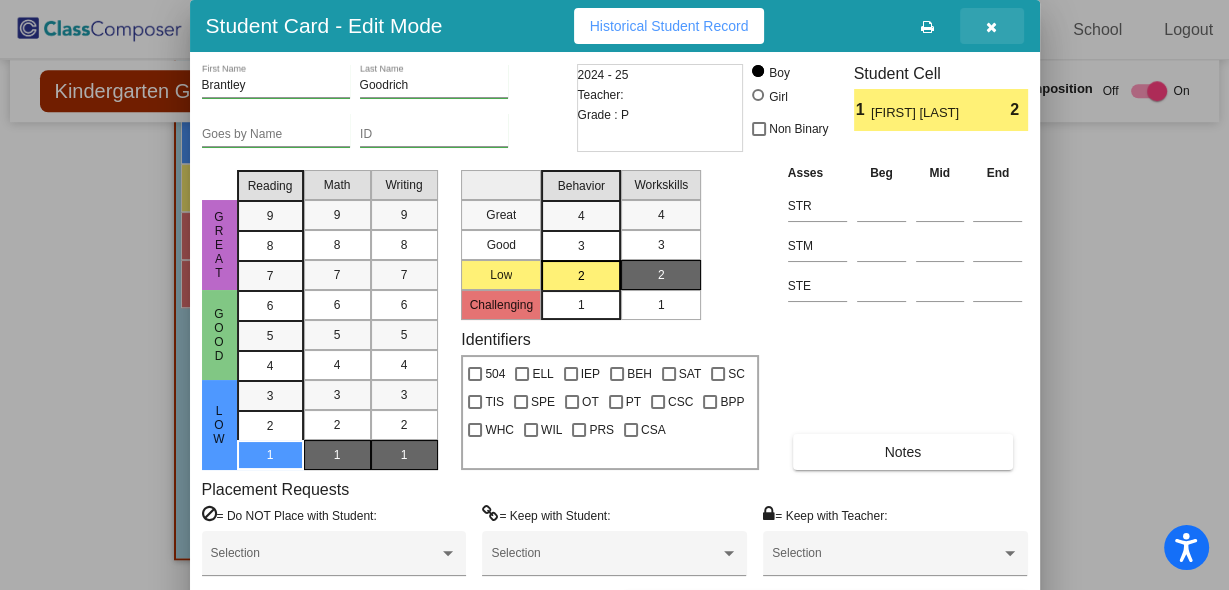click at bounding box center [992, 26] 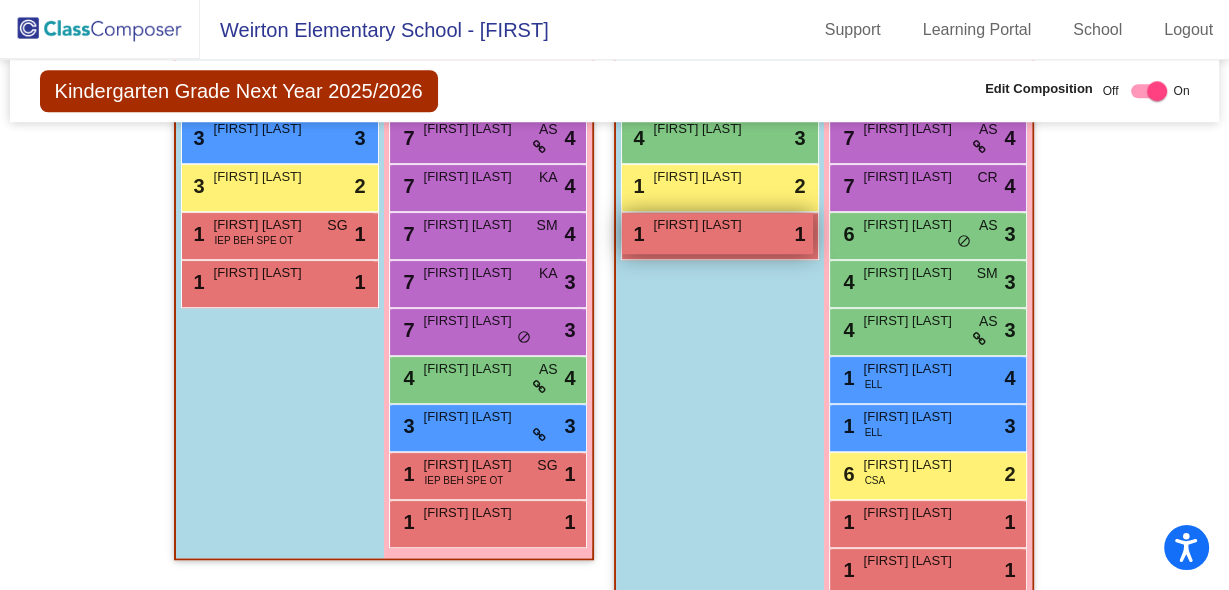 click on "1 [FIRST] [LAST] lock do_not_disturb_alt 1" at bounding box center [717, 233] 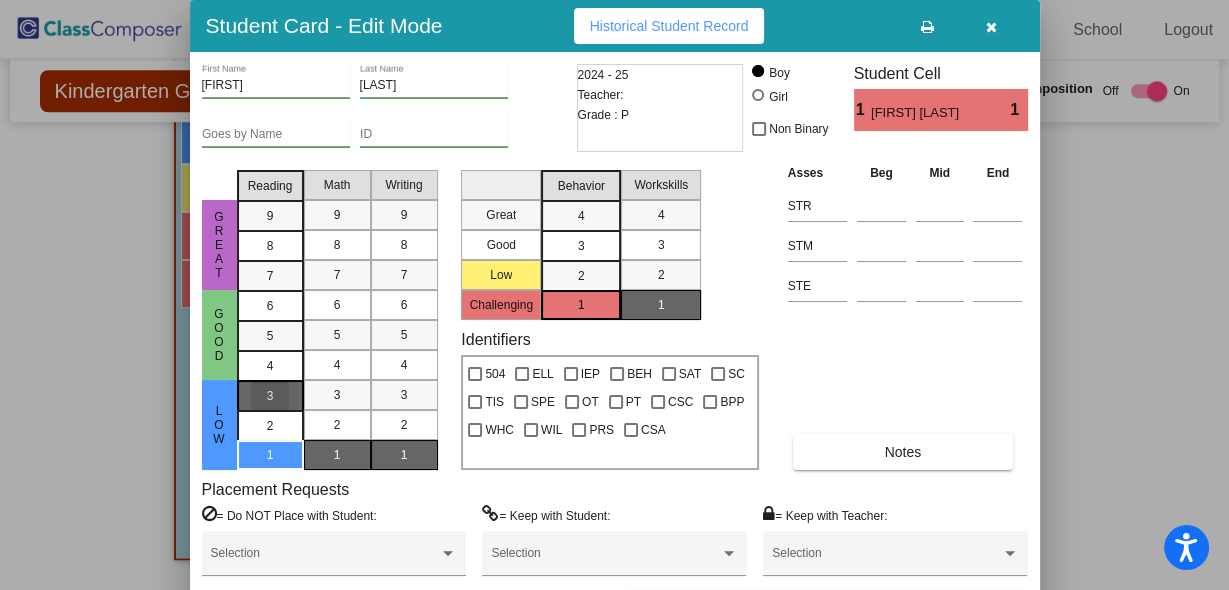 click on "3" at bounding box center [270, 395] 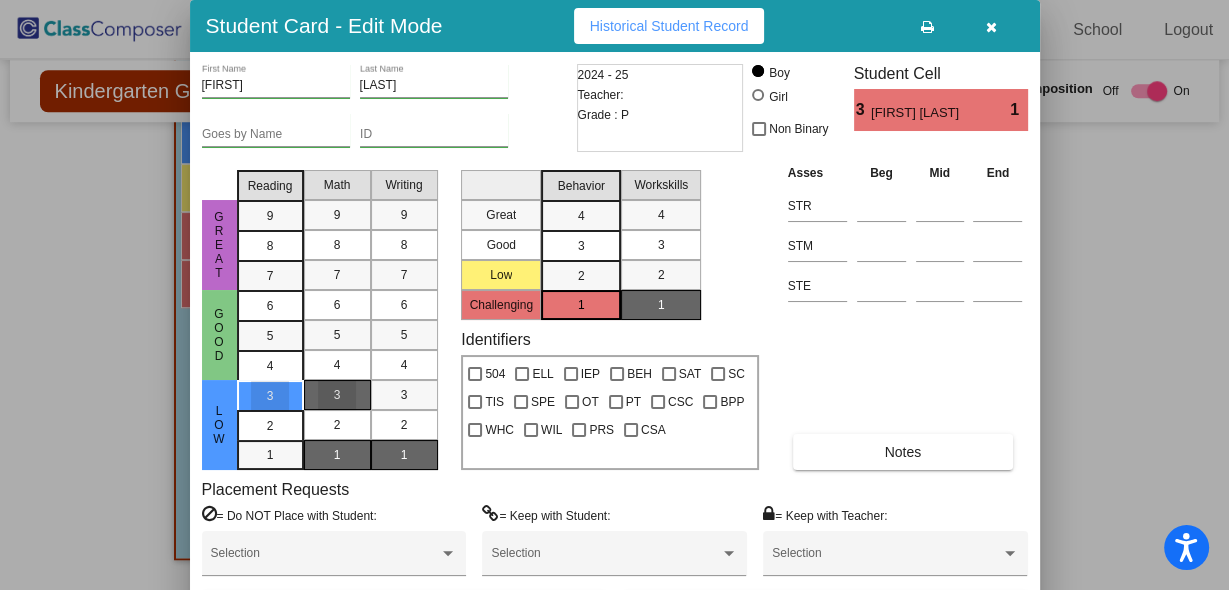 drag, startPoint x: 345, startPoint y: 395, endPoint x: 360, endPoint y: 392, distance: 15.297058 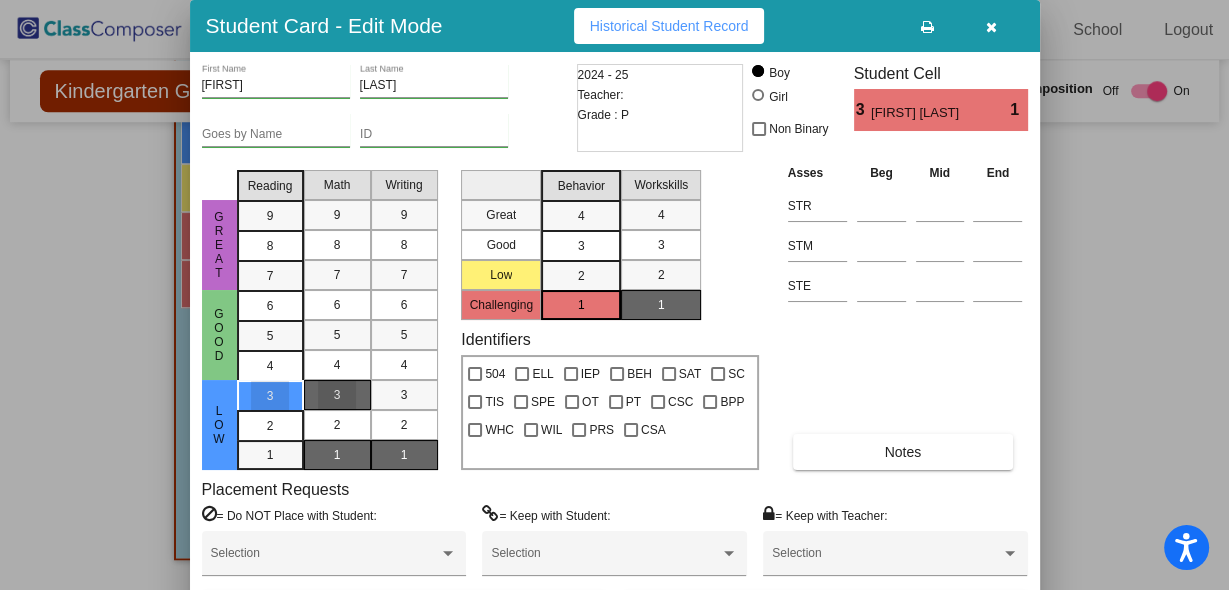 click on "3" at bounding box center (337, 395) 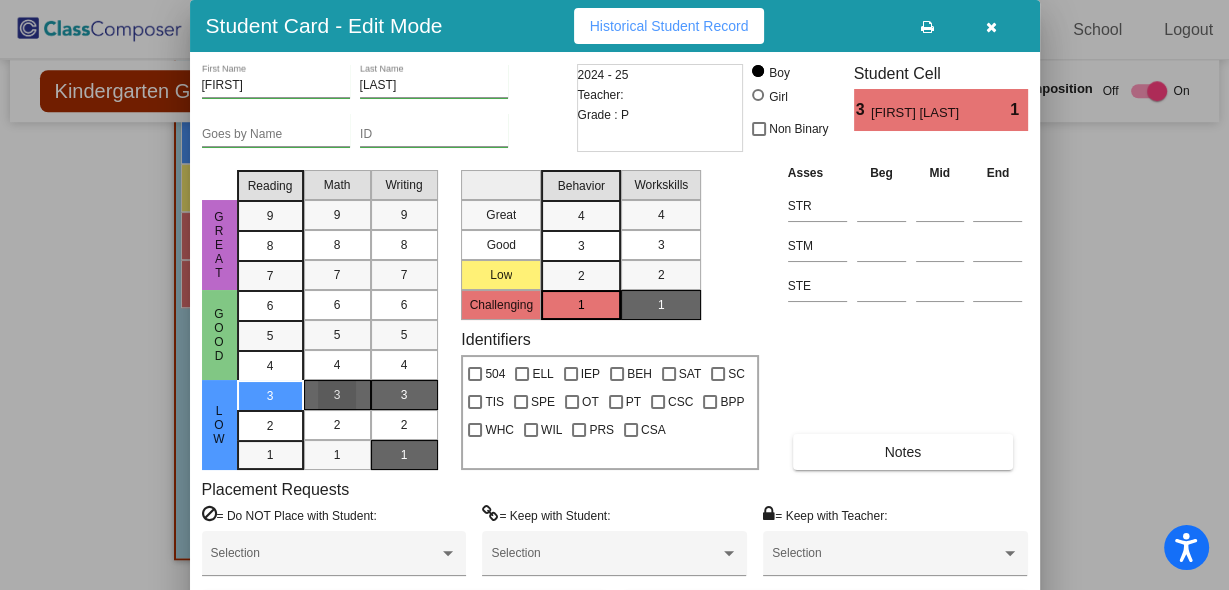 click on "3" at bounding box center [404, 395] 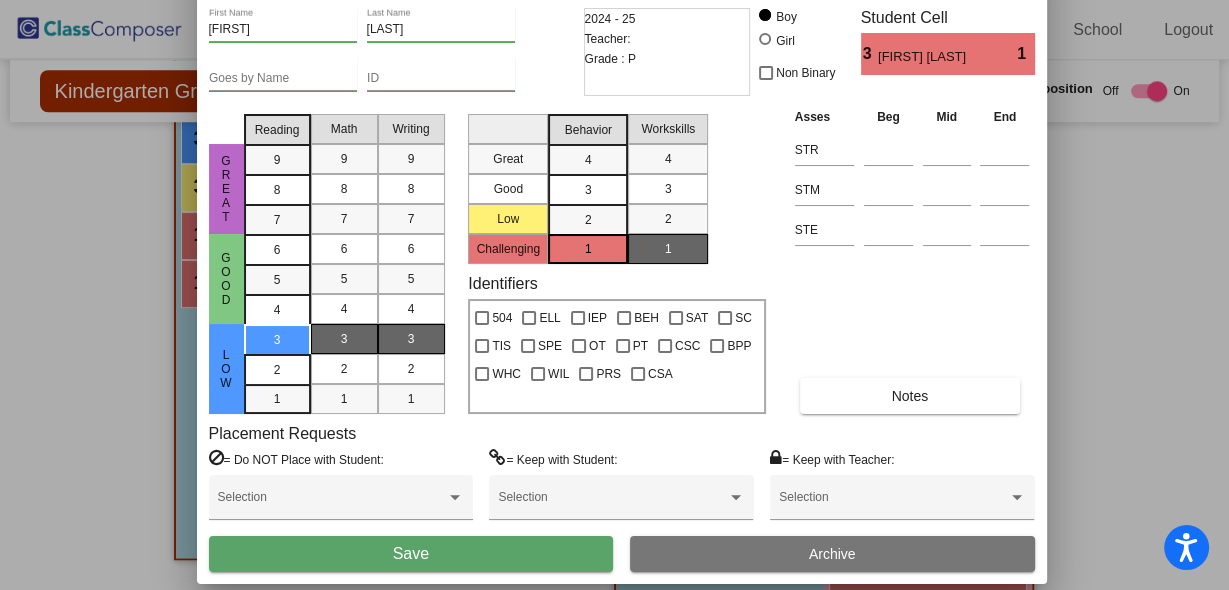 drag, startPoint x: 839, startPoint y: 39, endPoint x: 845, endPoint y: -10, distance: 49.365982 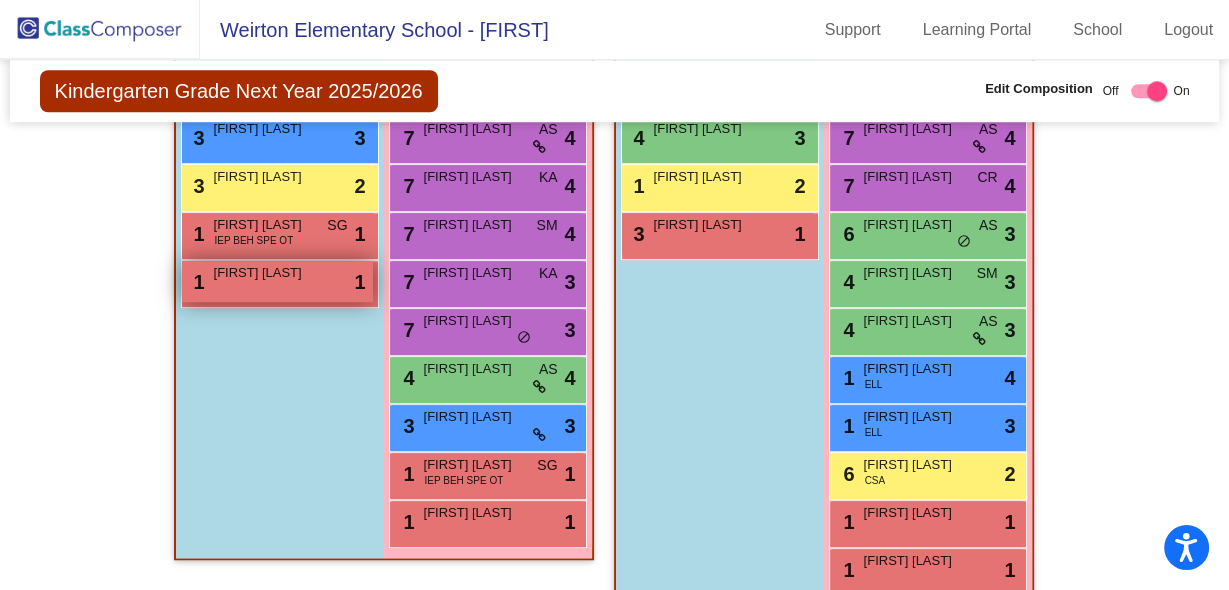 click on "[NUMBER] [FIRST] [LAST] lock do_not_disturb_alt [NUMBER]" at bounding box center [277, 281] 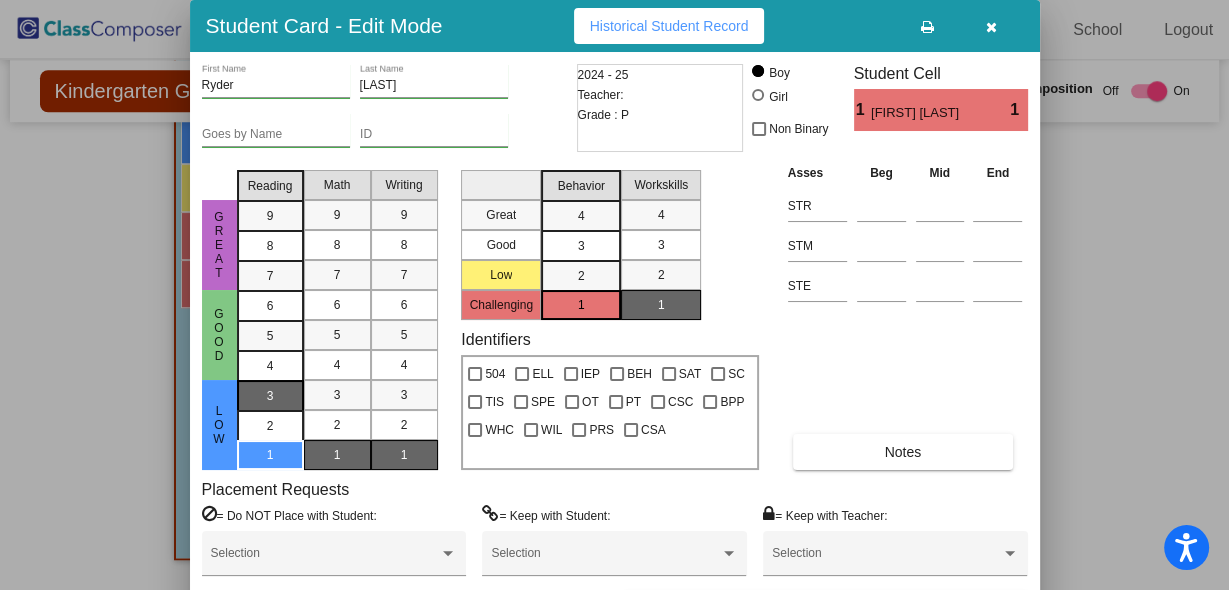 click on "3" at bounding box center [270, 396] 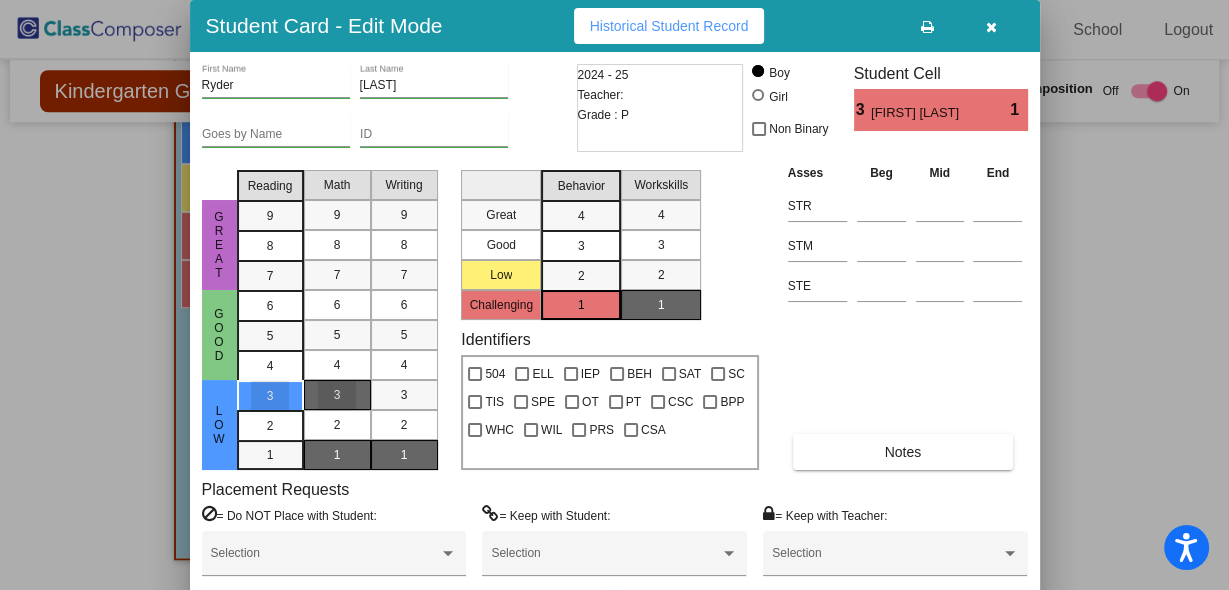 click on "3" at bounding box center [337, 395] 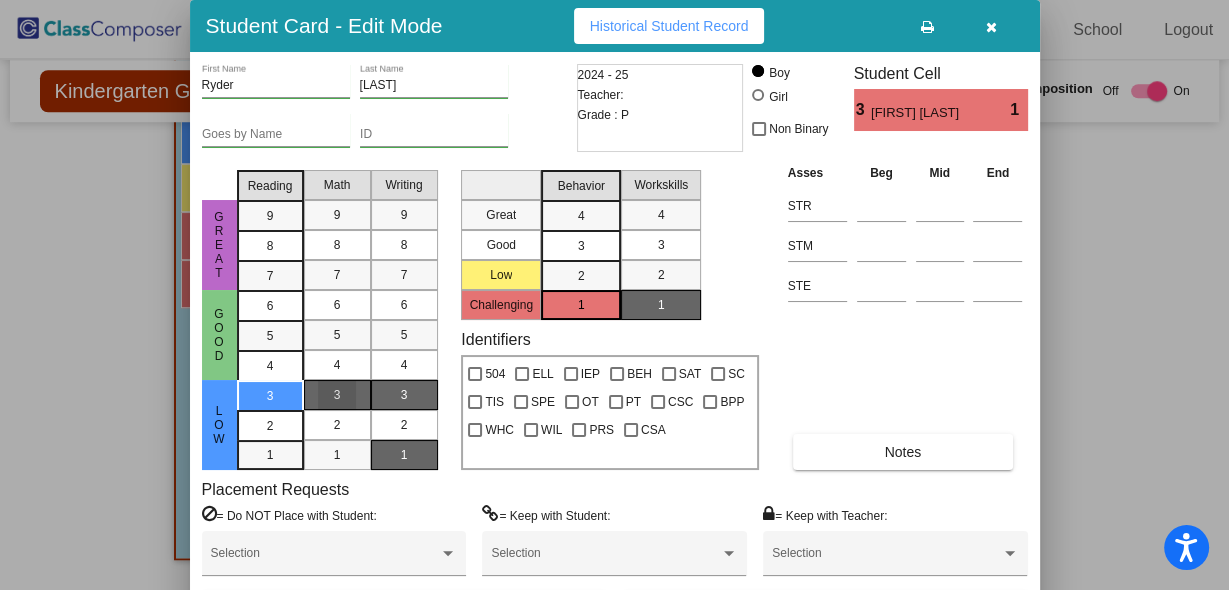 click on "3" at bounding box center [404, 395] 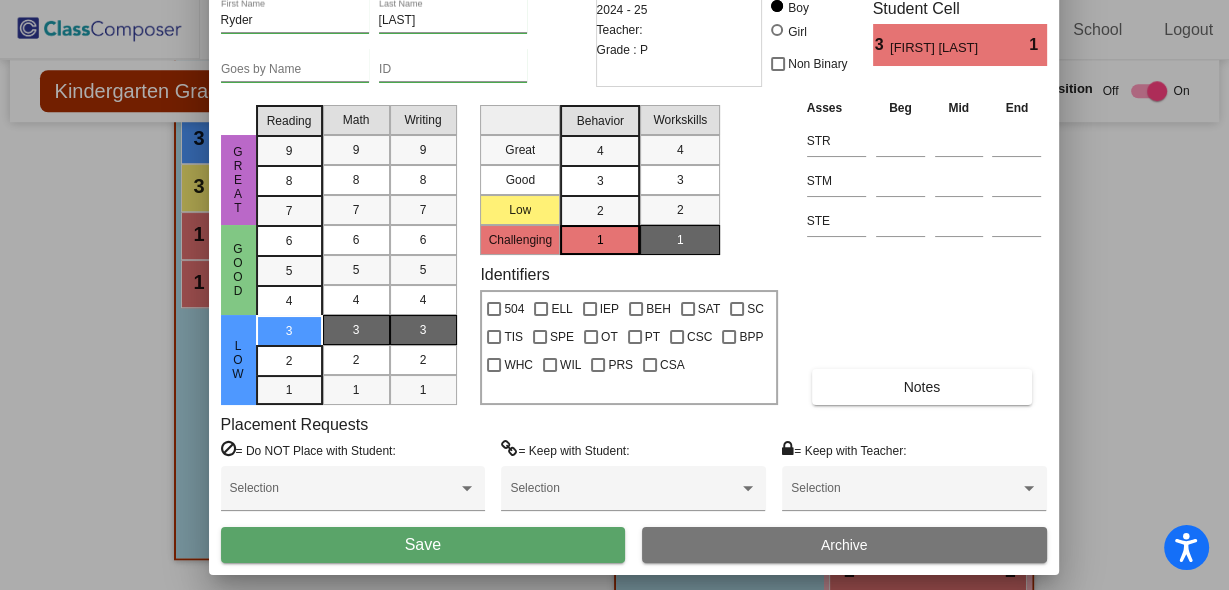 drag, startPoint x: 833, startPoint y: 4, endPoint x: 837, endPoint y: -15, distance: 19.416489 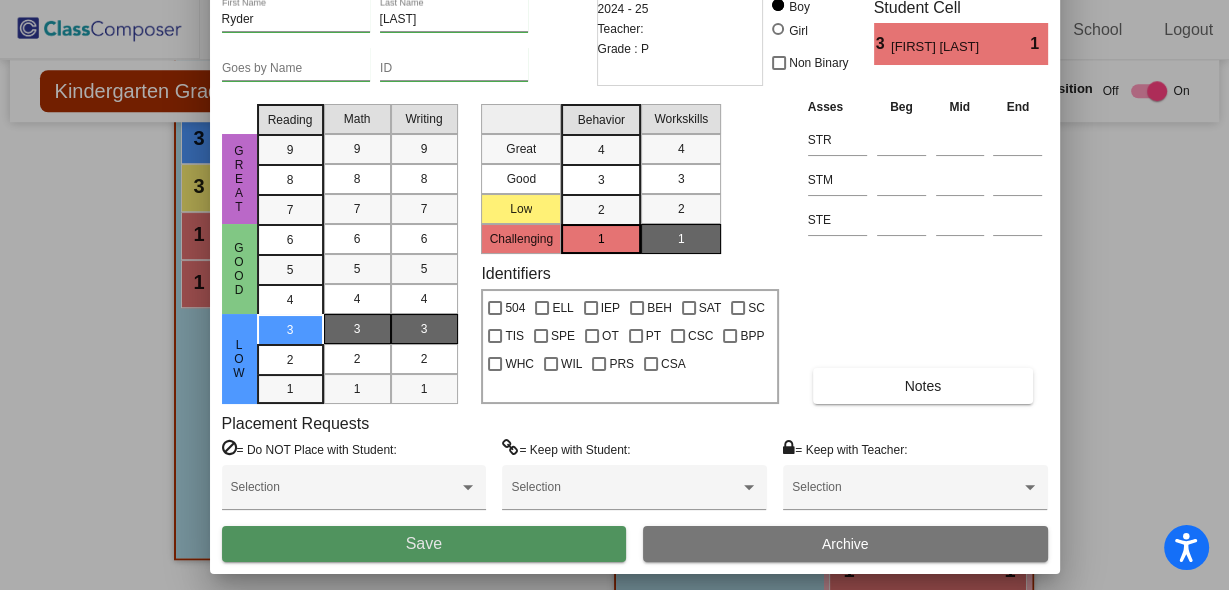 click on "Save" at bounding box center (424, 544) 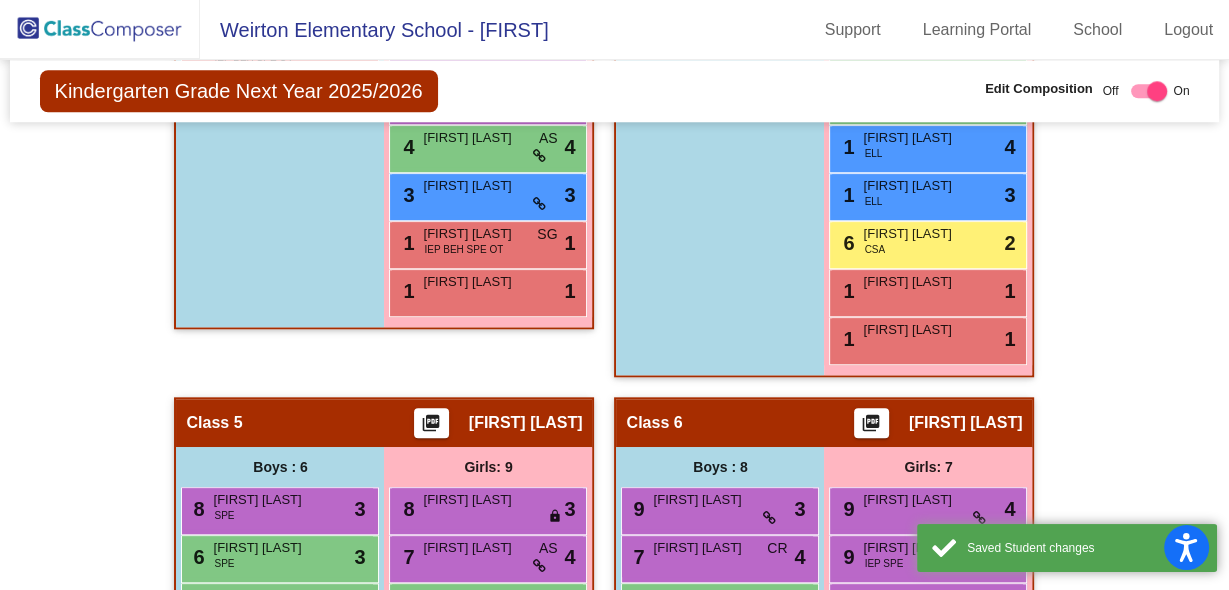 scroll, scrollTop: 1625, scrollLeft: 0, axis: vertical 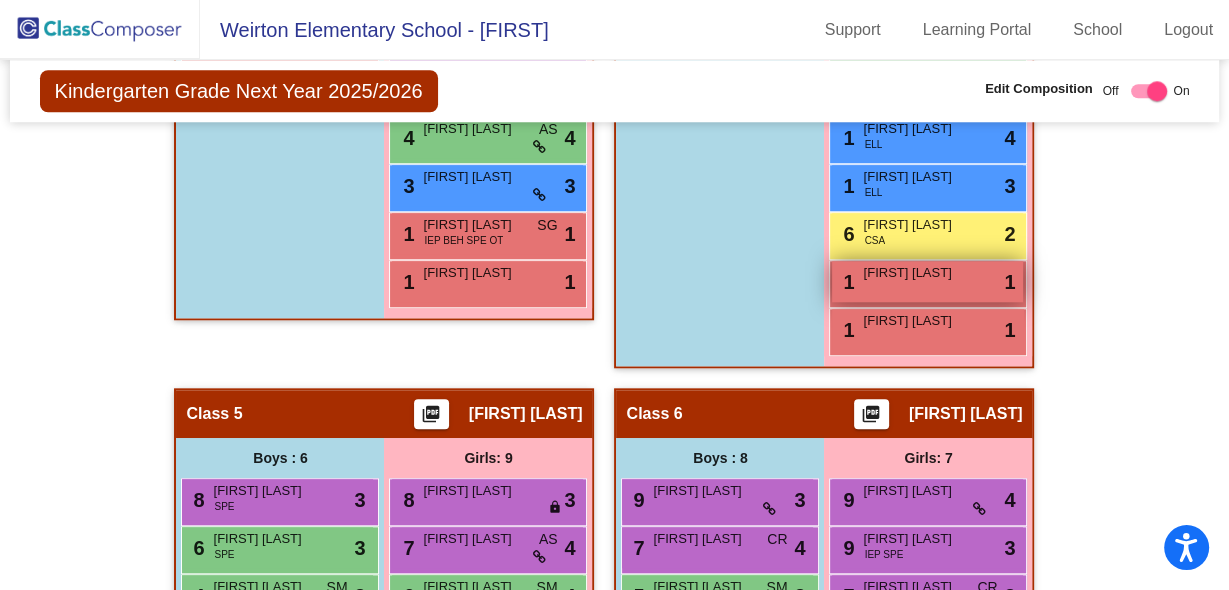 click on "[FIRST] [LAST]" at bounding box center (913, 273) 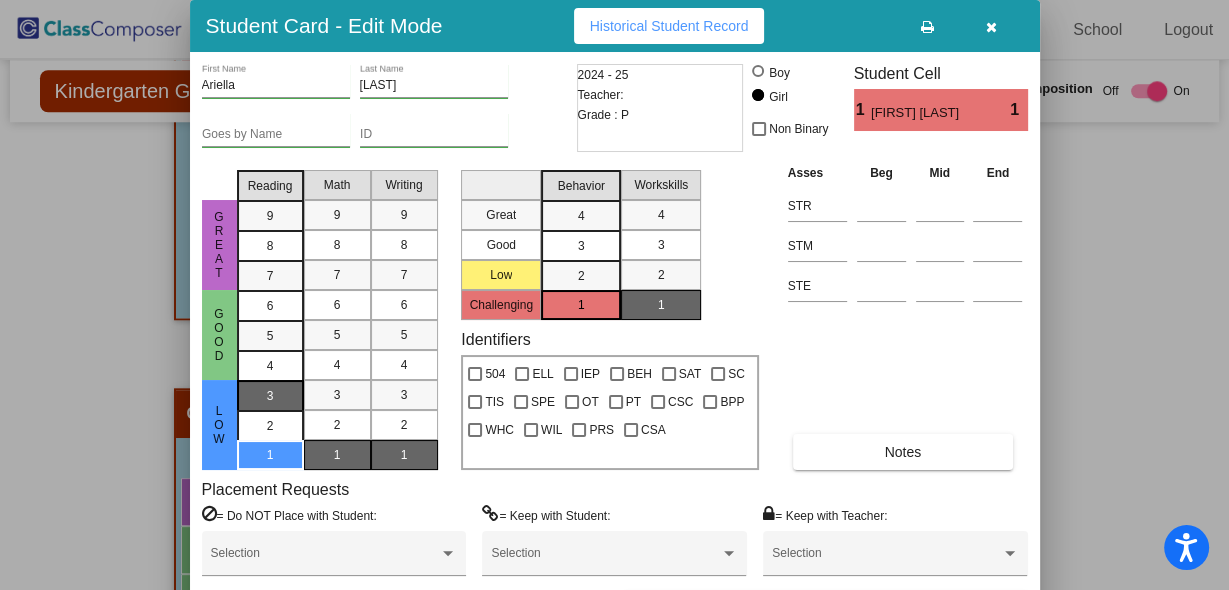 click on "3" at bounding box center (270, 396) 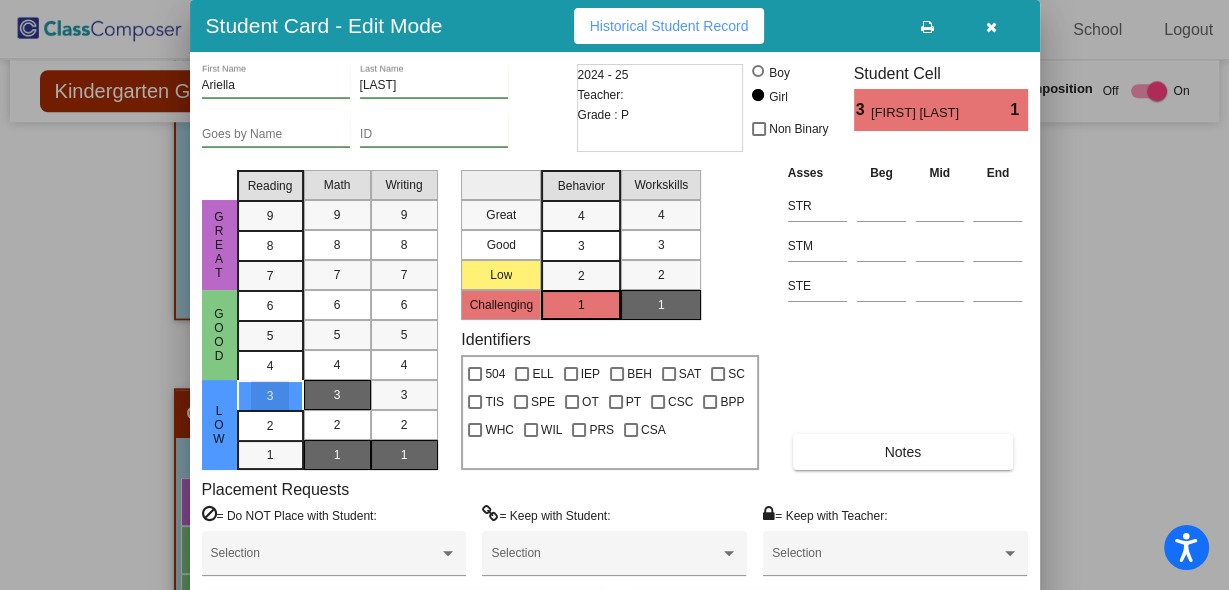 click on "3" at bounding box center [337, 395] 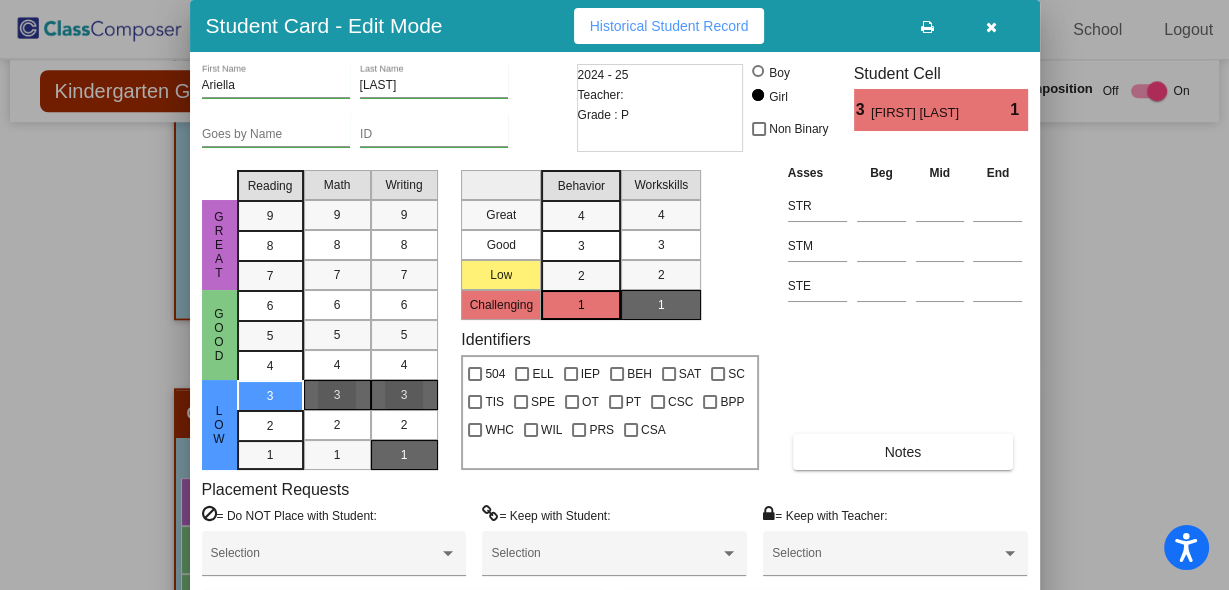 click on "3" at bounding box center (404, 395) 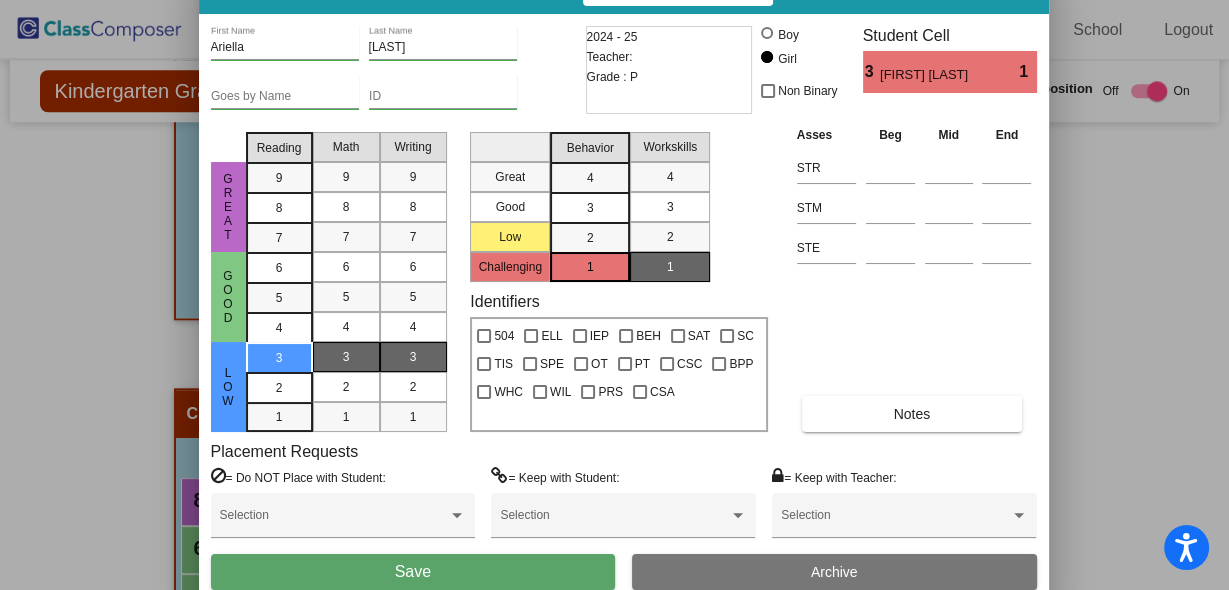 drag, startPoint x: 819, startPoint y: 21, endPoint x: 828, endPoint y: -8, distance: 30.364452 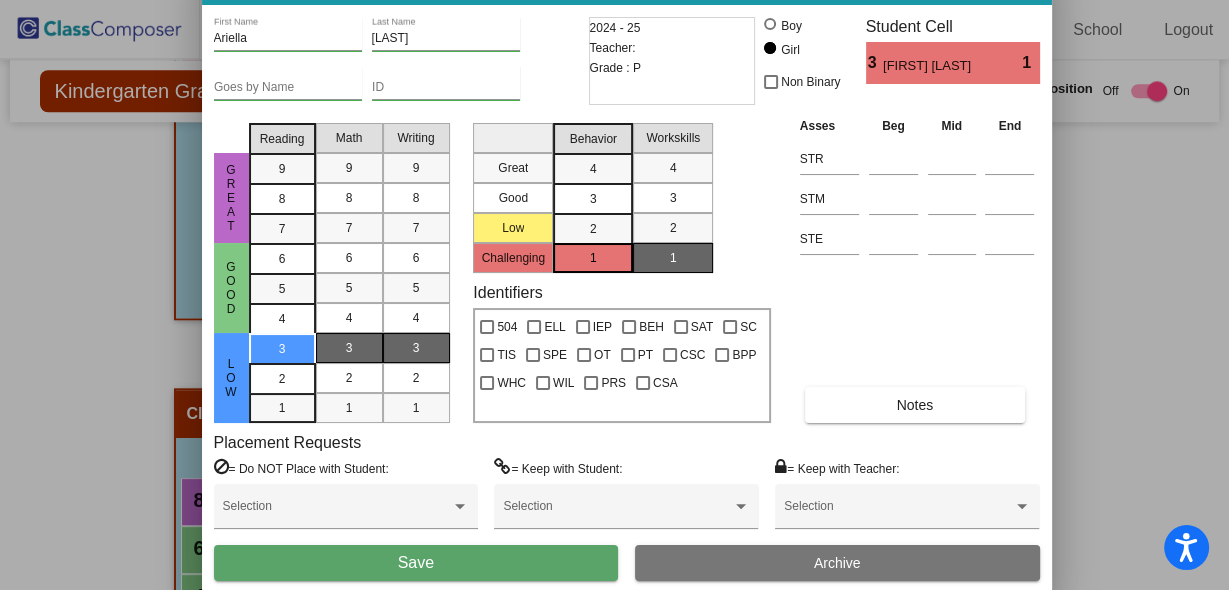 click on "Save" at bounding box center [416, 563] 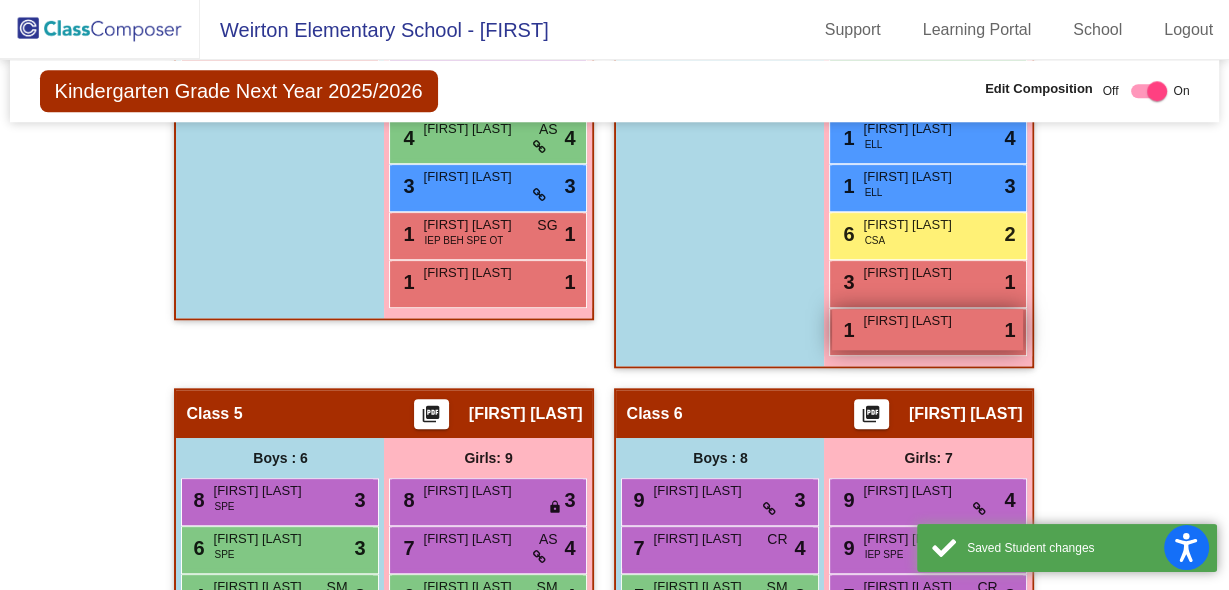 click on "1 [FIRST] [LAST] lock do_not_disturb_alt 1" at bounding box center [927, 329] 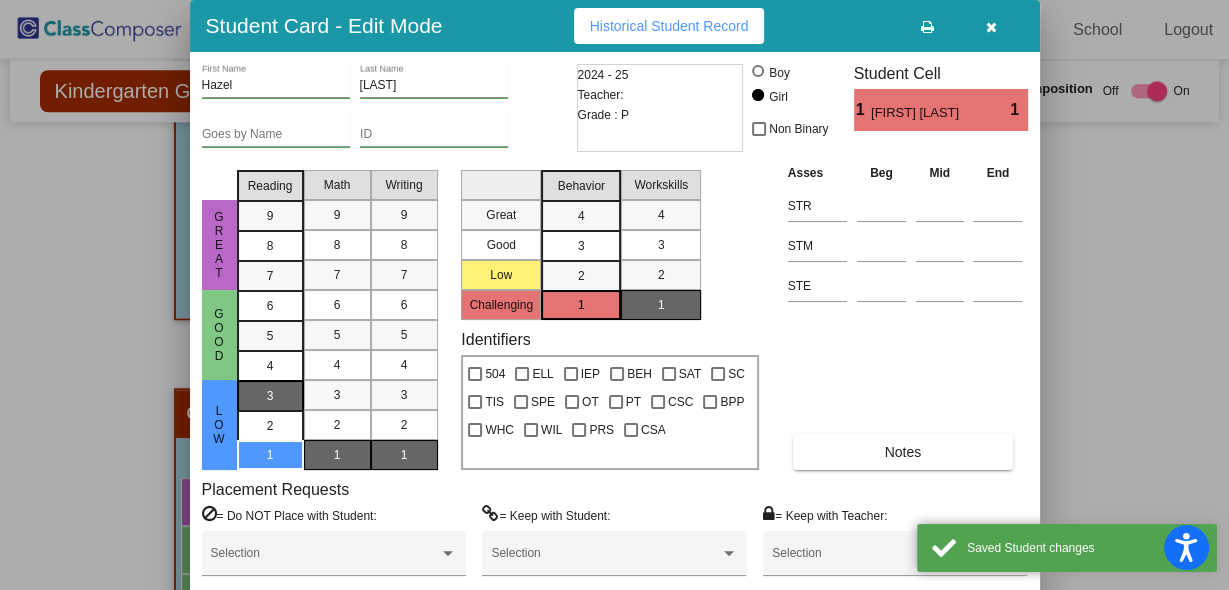 click on "3" at bounding box center (270, 396) 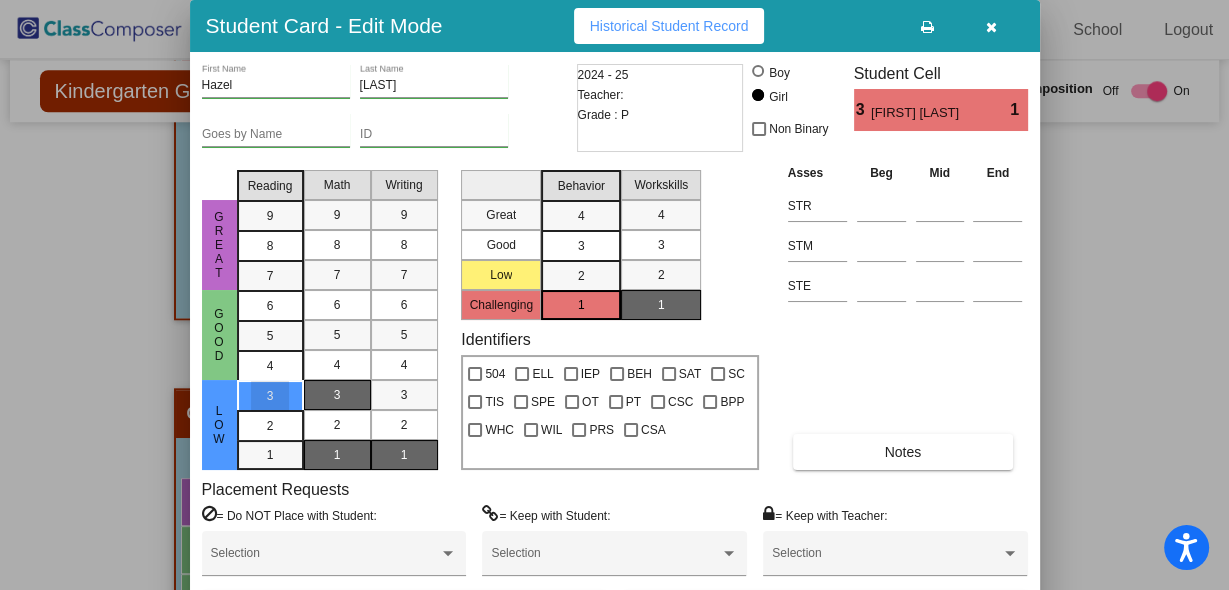 click on "3" at bounding box center (337, 395) 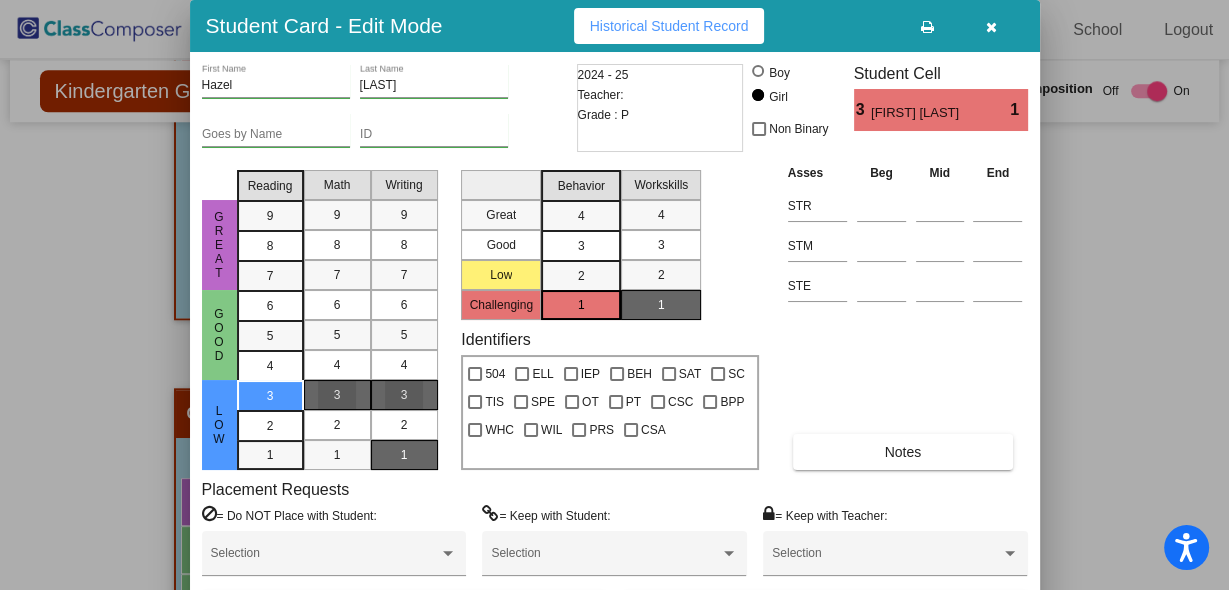 click on "3" at bounding box center (404, 395) 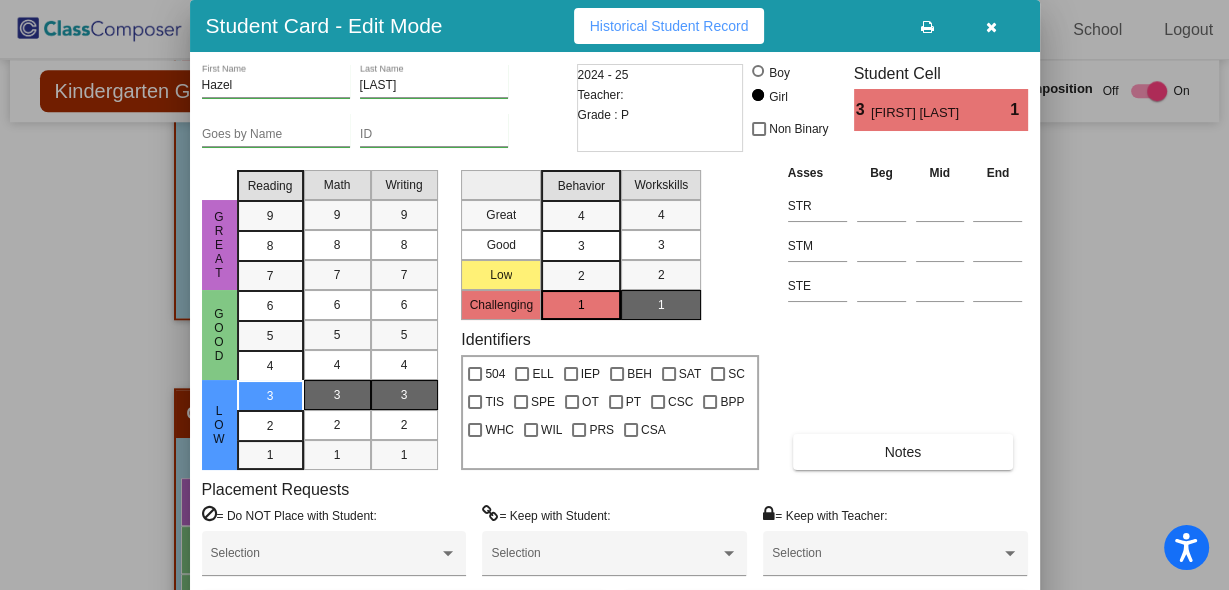 drag, startPoint x: 819, startPoint y: 39, endPoint x: 832, endPoint y: -12, distance: 52.63079 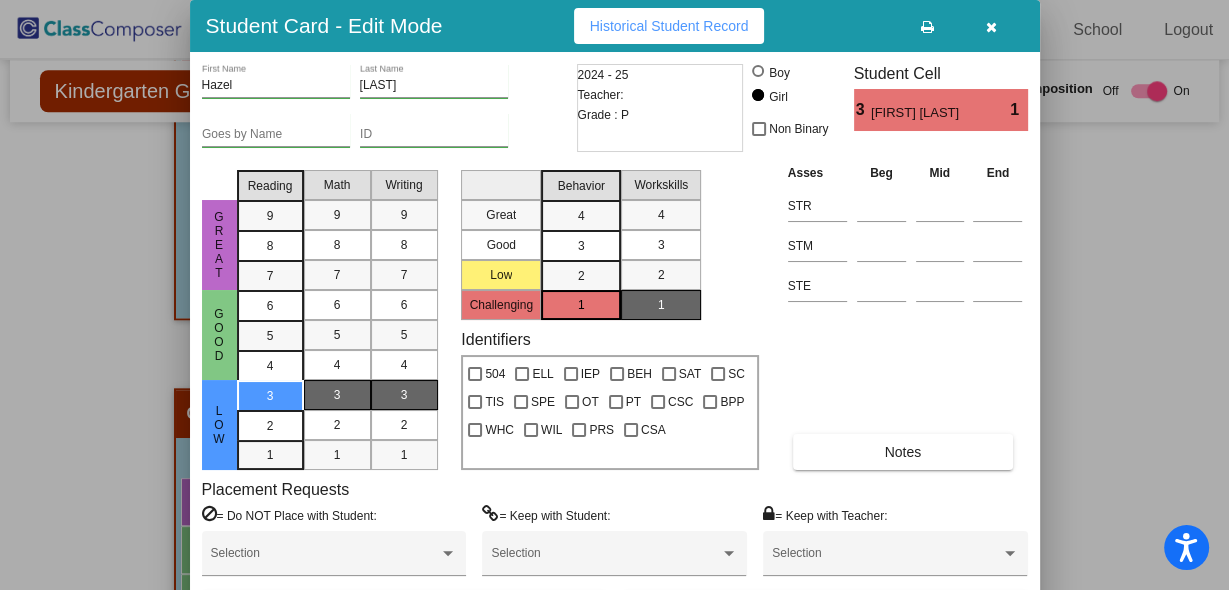 click on "Accessibility Screen-Reader Guide, Feedback, and Issue Reporting | New window
Weirton Elementary School - kathleen Support Learning Portal School Logout home Home settings Settings  Set Up  arrow_right  Students  arrow_right  Small Groups   Contact Info  Primary: [FIRST] [LAST] Billing: [FIRST] [LAST]  Account Info  Renewal On: March 15  P1.250507.1   Kindergarten Grade Next Year 2025/2026  Edit Composition Off   On  Incoming   Digital Data Wall    Display Scores for Years:   2023 - 2024   2024 - 2025  Grade/Archive Students in Table View   Download   New Small Group   Saved Small Group   Compose   Start Over   Submit Classes  Compose has been submitted  Check for Incomplete Scores  View Compose Rules   View Placement Violations  Notes   Download Class List   Import Students   Grade/Archive Students in Table View   New Small Group   Saved Small Group  Display Scores for Years:   2023 - 2024   2024 - 2025 Display Assessments: STR STM STE Students Academics Life Skills  Last Teacher  Total" at bounding box center (614, 295) 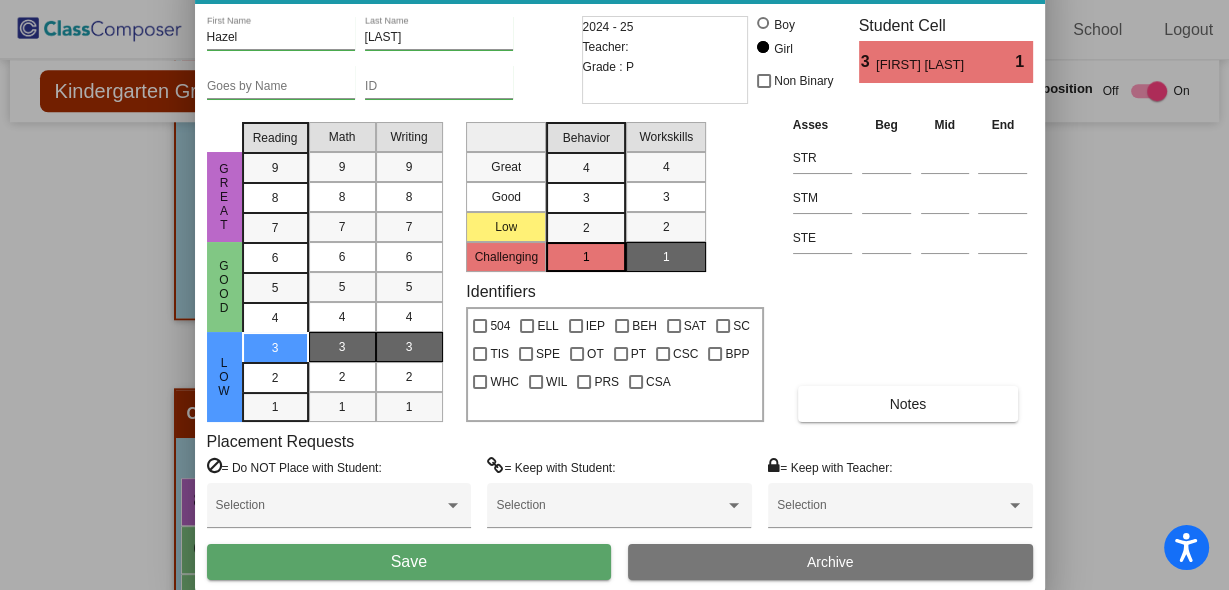 drag, startPoint x: 830, startPoint y: 13, endPoint x: 835, endPoint y: -36, distance: 49.25444 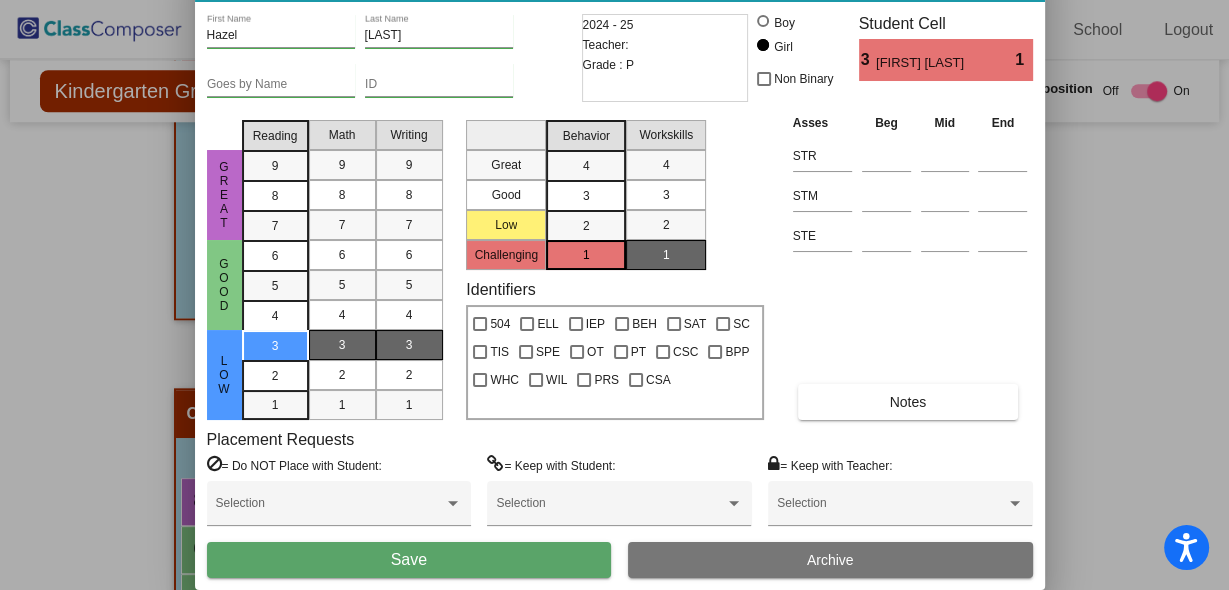 click on "Save" at bounding box center [409, 560] 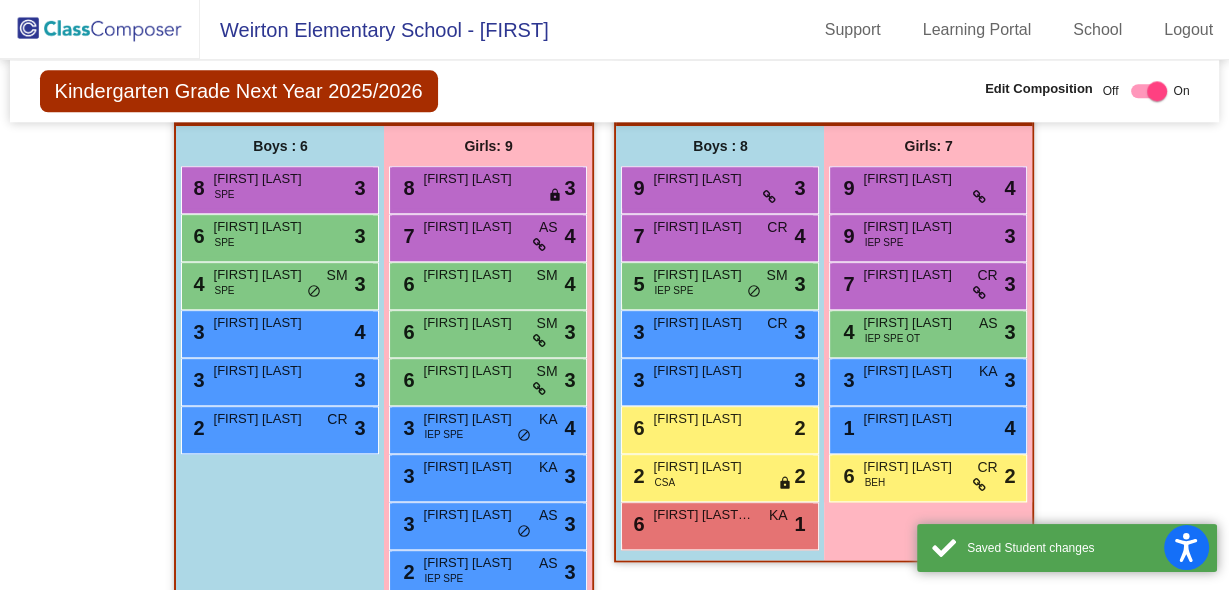 scroll, scrollTop: 1945, scrollLeft: 0, axis: vertical 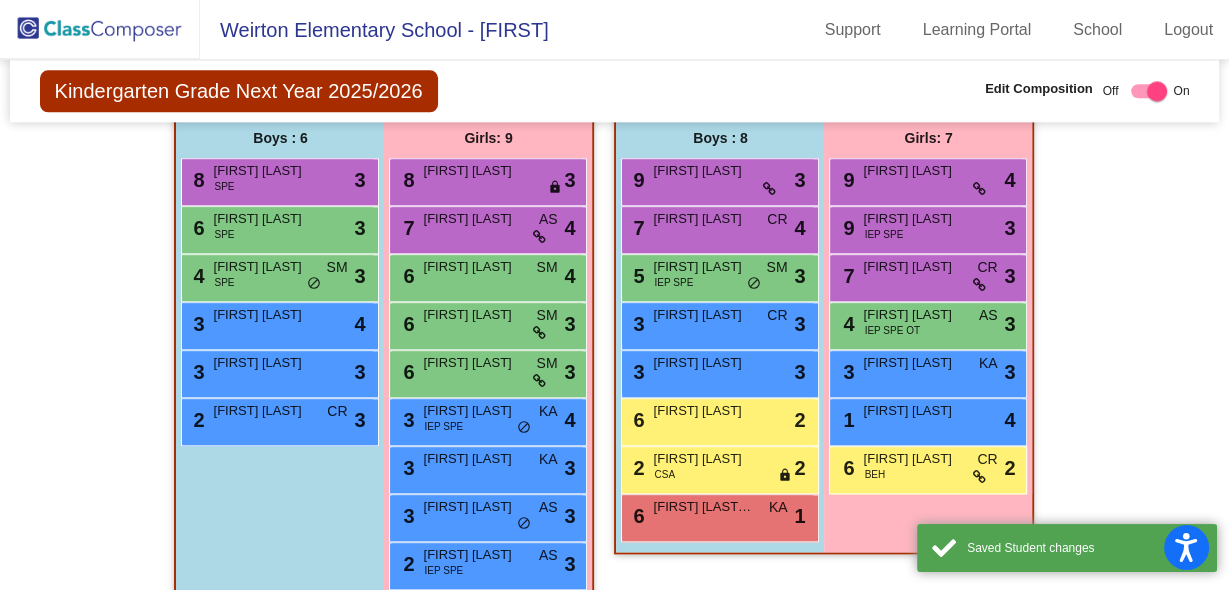 click on "Hallway   - Hallway Class  picture_as_pdf  Add Student  First Name Last Name Student Id  (Recommended)   Boy   Girl   Non Binary Add Close  Boys : [NUMBER]  [NUMBER] [FIRST] [LAST] lock do_not_disturb_alt [NUMBER]  [NUMBER] [FIRST] [LAST] lock do_not_disturb_alt [NUMBER]  [NUMBER] [FIRST] [LAST] IEP SPE lock do_not_disturb_alt [NUMBER]  [FIRST] [LAST] lock do_not_disturb_alt  [FIRST] [LAST] lock do_not_disturb_alt  [FIRST] [LAST] IEP lock do_not_disturb_alt  [FIRST] [LAST] lock do_not_disturb_alt  [FIRST] [LAST] lock do_not_disturb_alt  [FIRST] [LAST] lock do_not_disturb_alt  [FIRST] [LAST] lock do_not_disturb_alt  [FIRST] [LAST] lock do_not_disturb_alt  [FIRST] [LAST] lock do_not_disturb_alt  [FIRST] [LAST] lock do_not_disturb_alt  [FIRST] [LAST] lock do_not_disturb_alt  [FIRST] [LAST] lock do_not_disturb_alt  [FIRST] [LAST] lock do_not_disturb_alt  [FIRST] [LAST] SC lock do_not_disturb_alt  [FIRST] [LAST] lock do_not_disturb_alt  [FIRST] [LAST] lock do_not_disturb_alt  Girls: [NUMBER]  [FIRST] [LAST] lock do_not_disturb_alt  [FIRST] [LAST] lock do_not_disturb_alt  [FIRST] [LAST] lock do_not_disturb_alt  [FIRST] [LAST] lock do_not_disturb_alt  [FIRST] [LAST]" 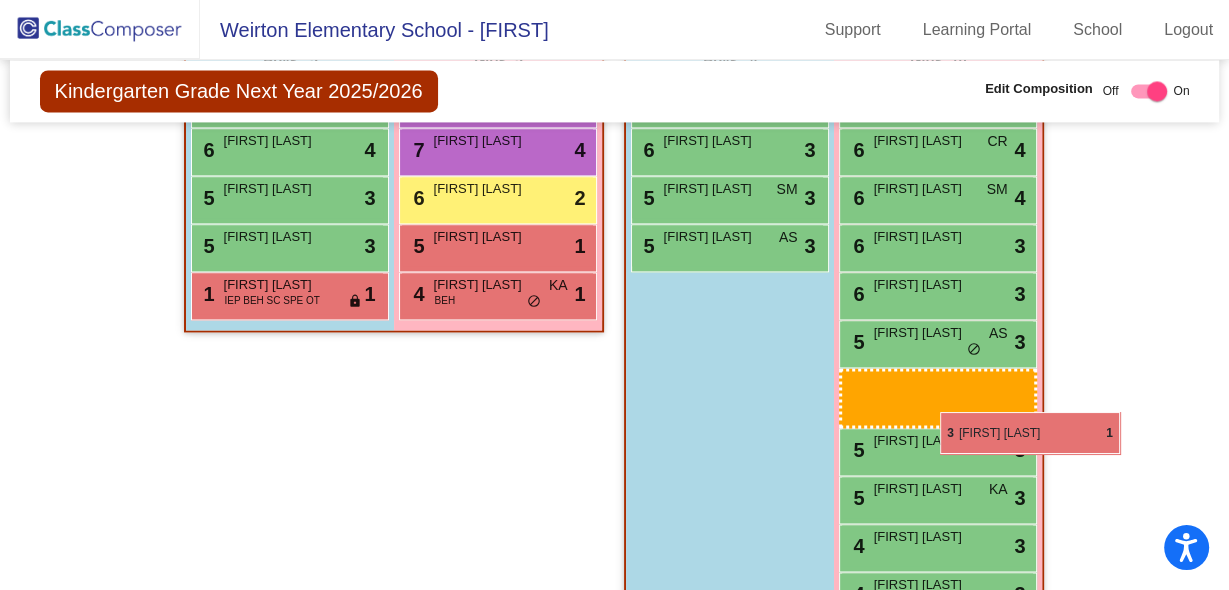 scroll, scrollTop: 2597, scrollLeft: 0, axis: vertical 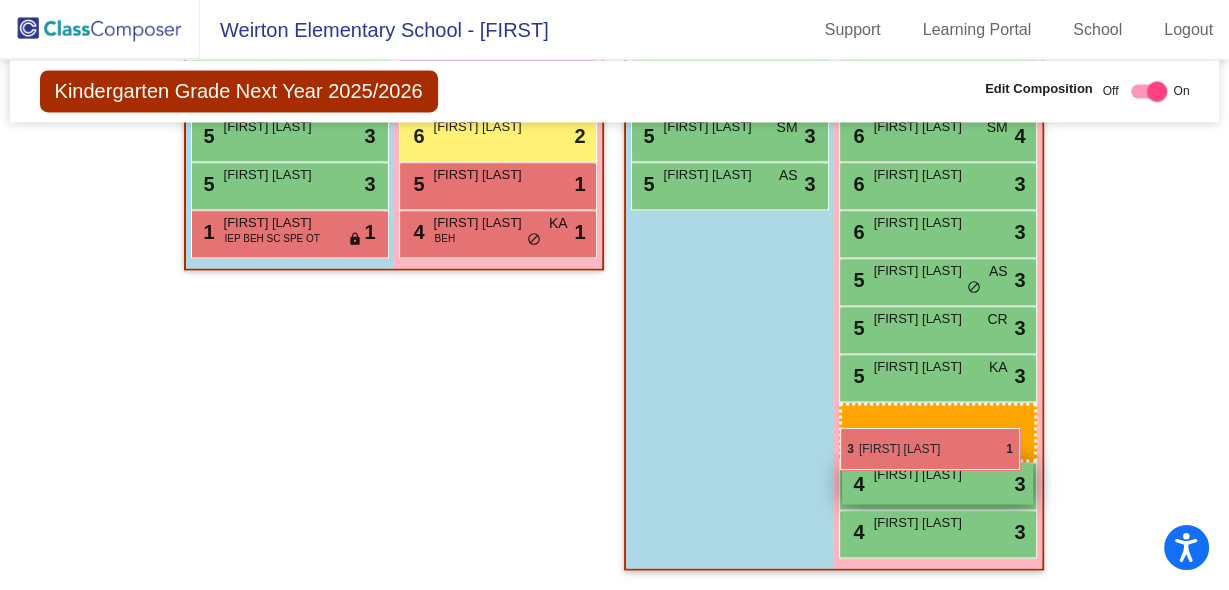 drag, startPoint x: 940, startPoint y: 270, endPoint x: 837, endPoint y: 411, distance: 174.61386 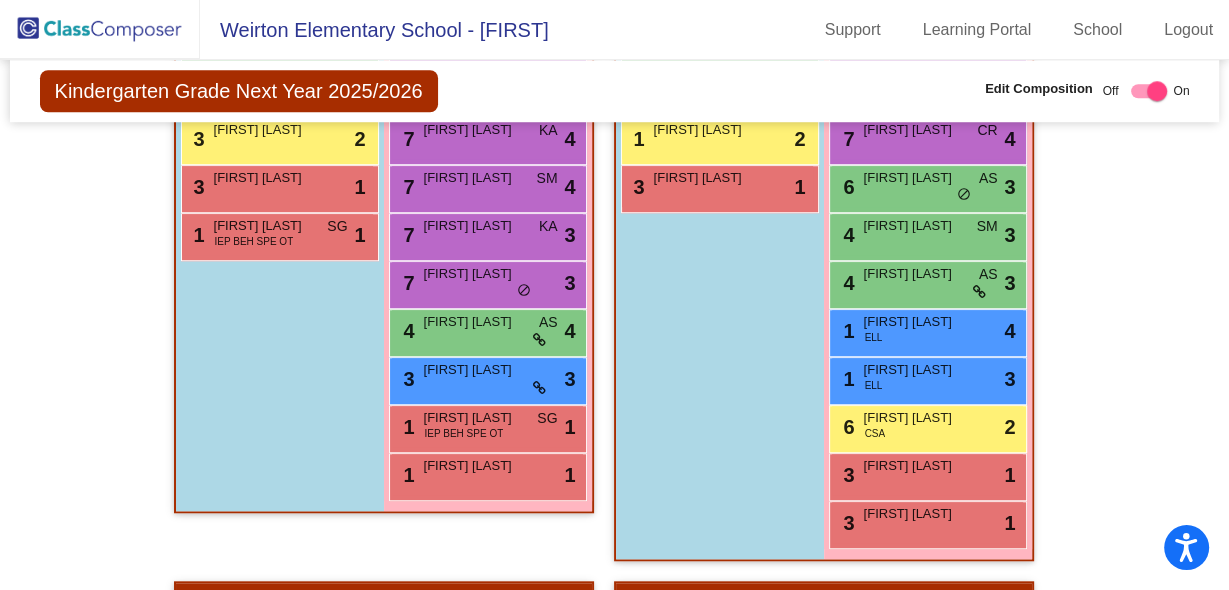 scroll, scrollTop: 1385, scrollLeft: 0, axis: vertical 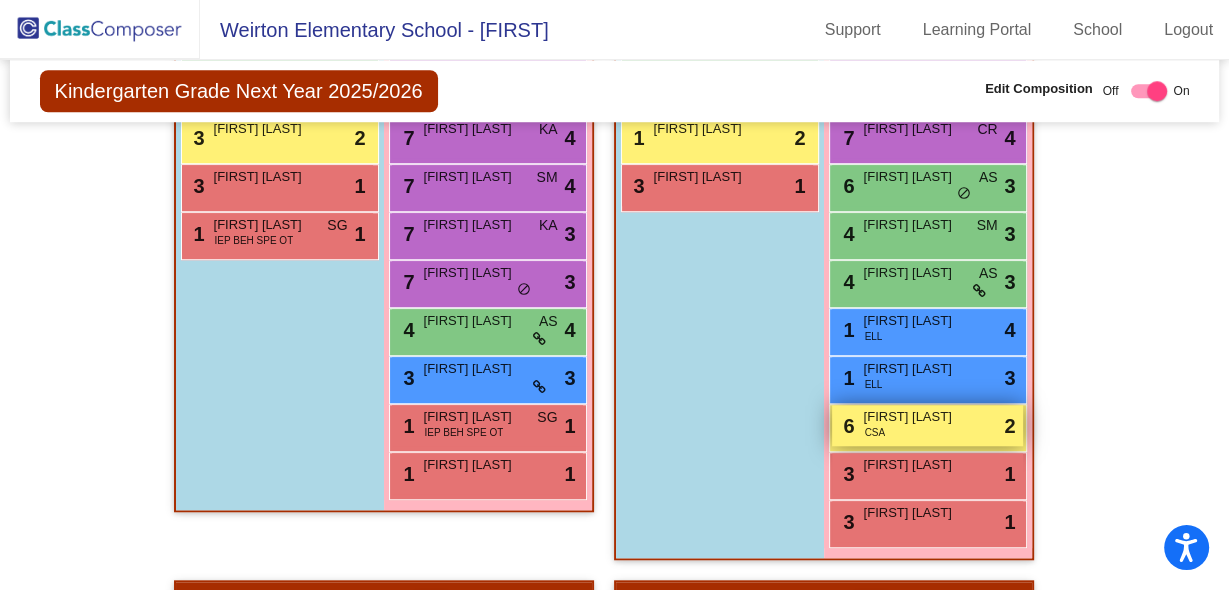 click on "[FIRST] [LAST]" at bounding box center (913, 417) 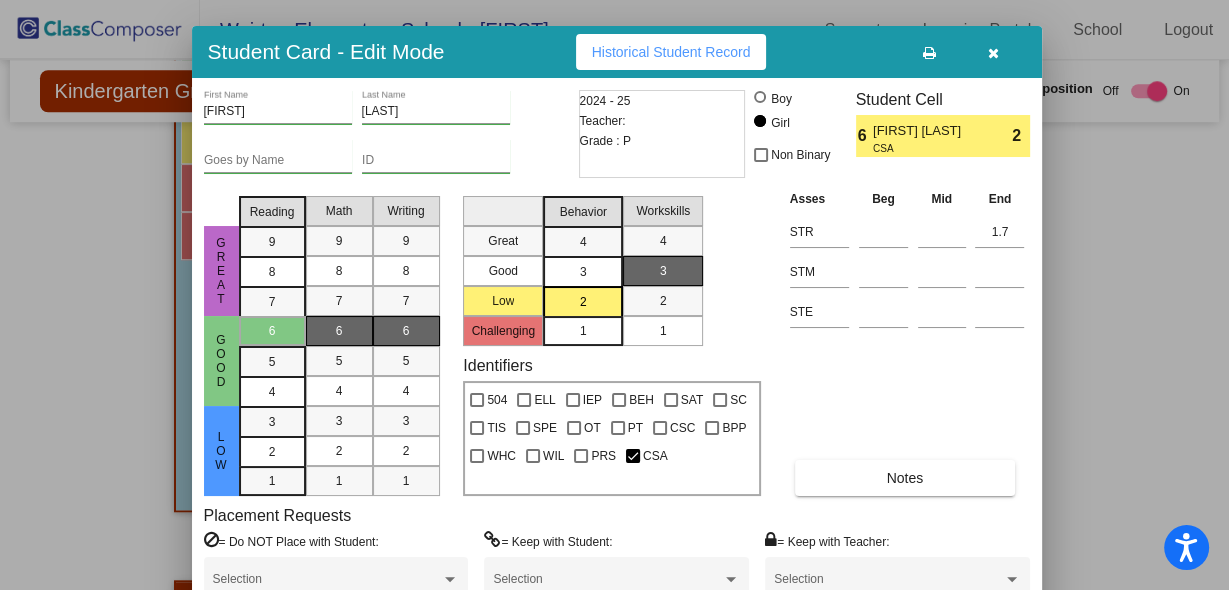 drag, startPoint x: 792, startPoint y: 26, endPoint x: 794, endPoint y: 52, distance: 26.076809 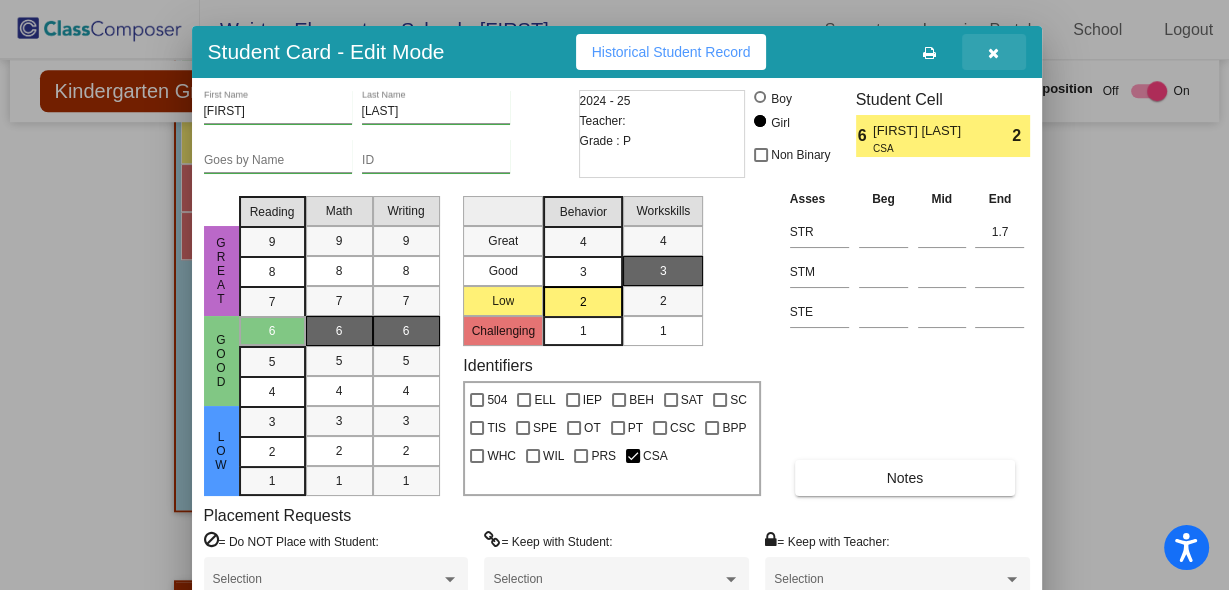 click at bounding box center (993, 53) 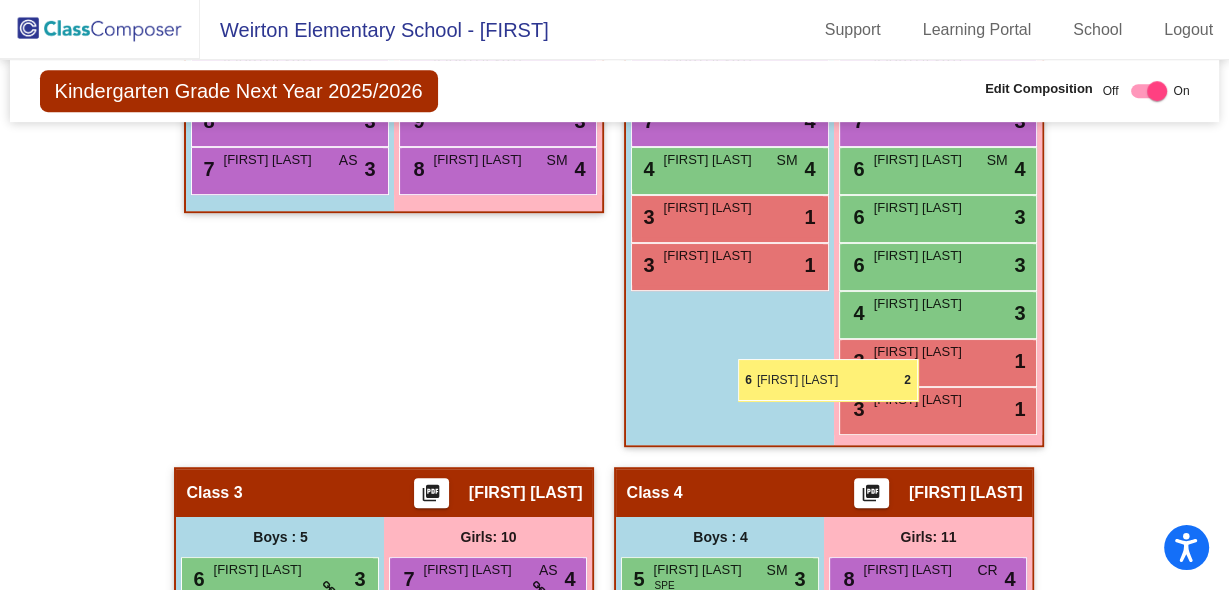 scroll, scrollTop: 825, scrollLeft: 0, axis: vertical 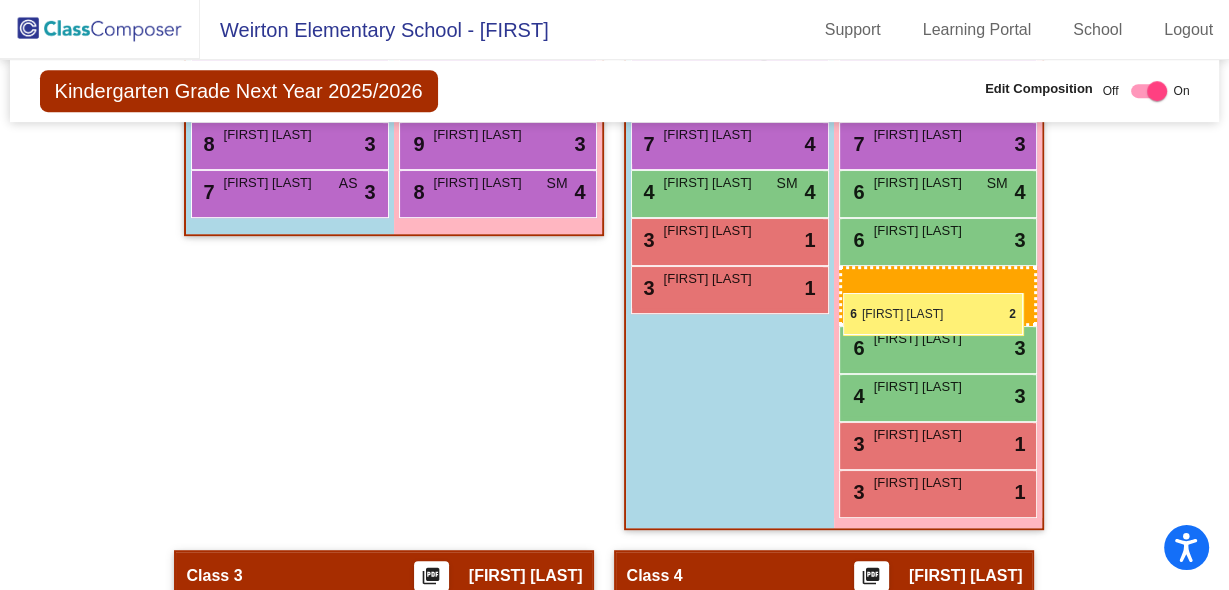 drag, startPoint x: 894, startPoint y: 416, endPoint x: 843, endPoint y: 293, distance: 133.15405 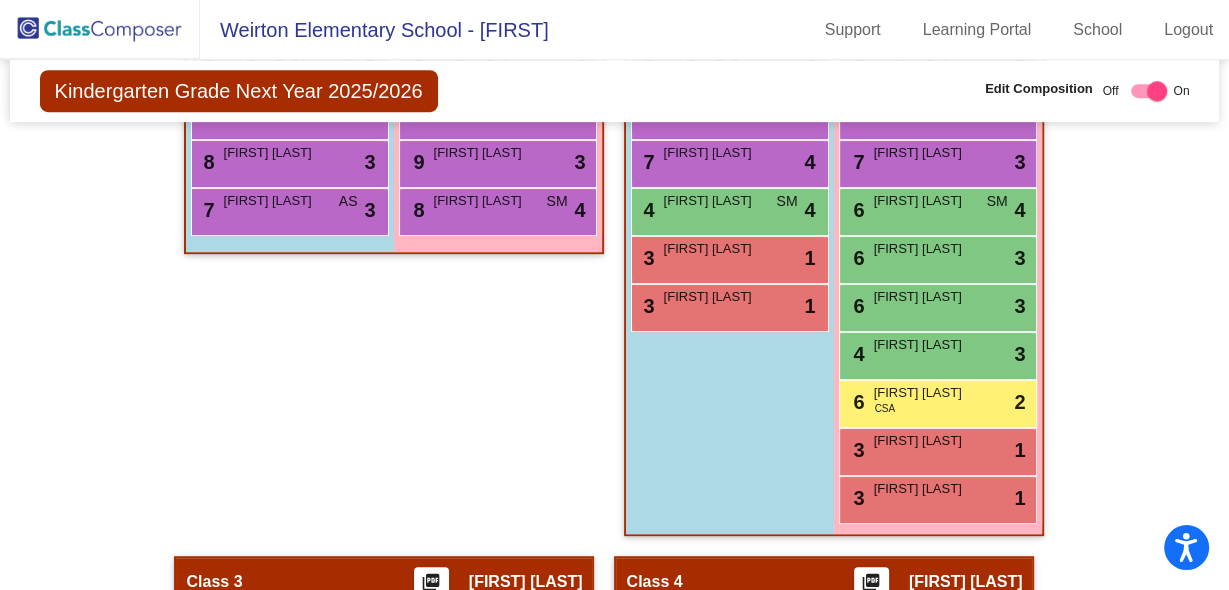 scroll, scrollTop: 825, scrollLeft: 0, axis: vertical 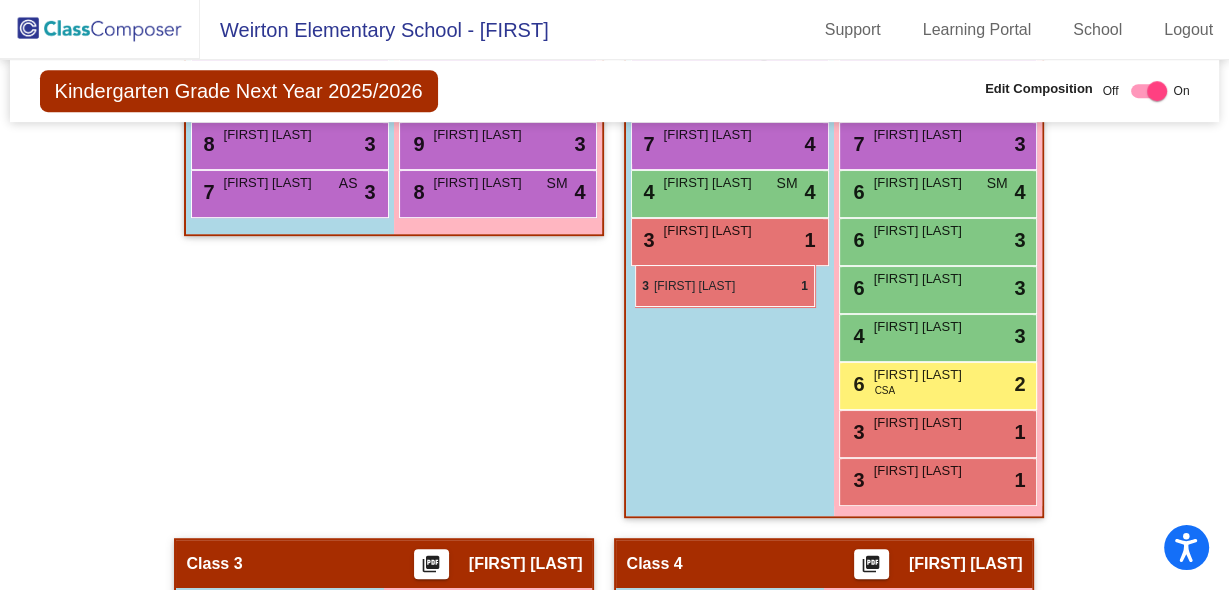 drag, startPoint x: 752, startPoint y: 299, endPoint x: 635, endPoint y: 260, distance: 123.32883 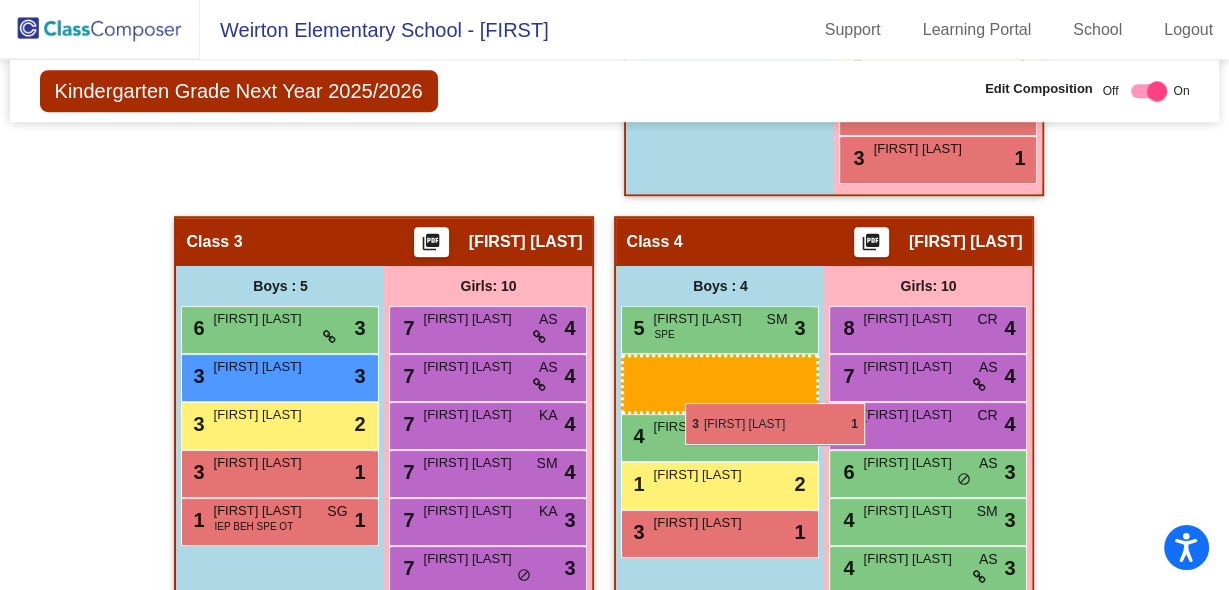 scroll, scrollTop: 1385, scrollLeft: 0, axis: vertical 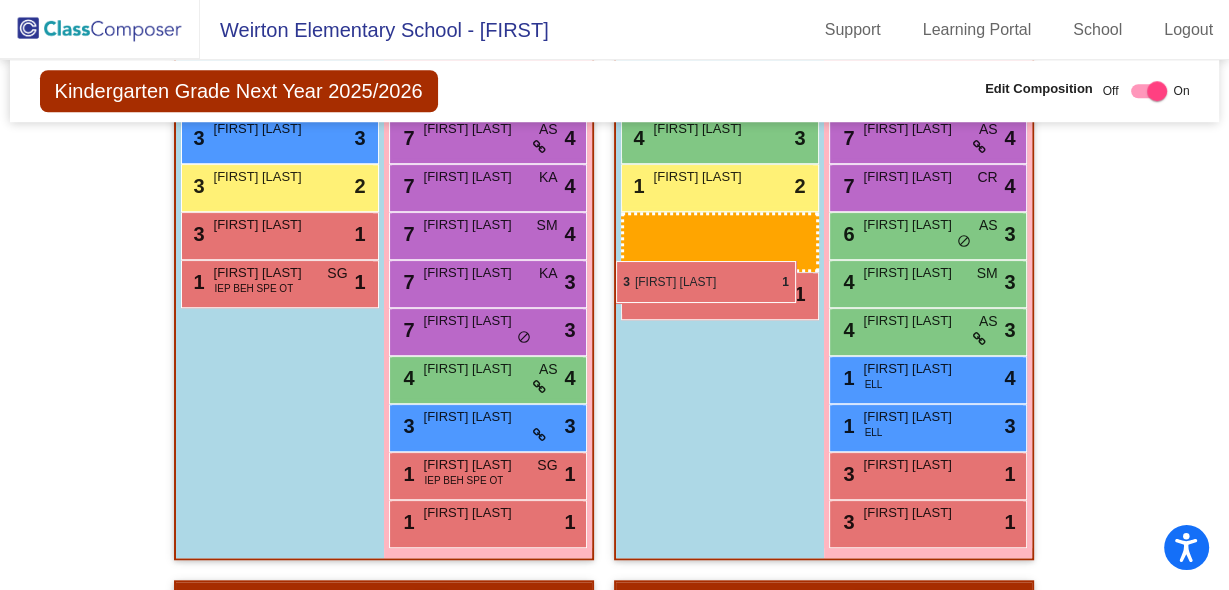 drag, startPoint x: 705, startPoint y: 233, endPoint x: 616, endPoint y: 261, distance: 93.30059 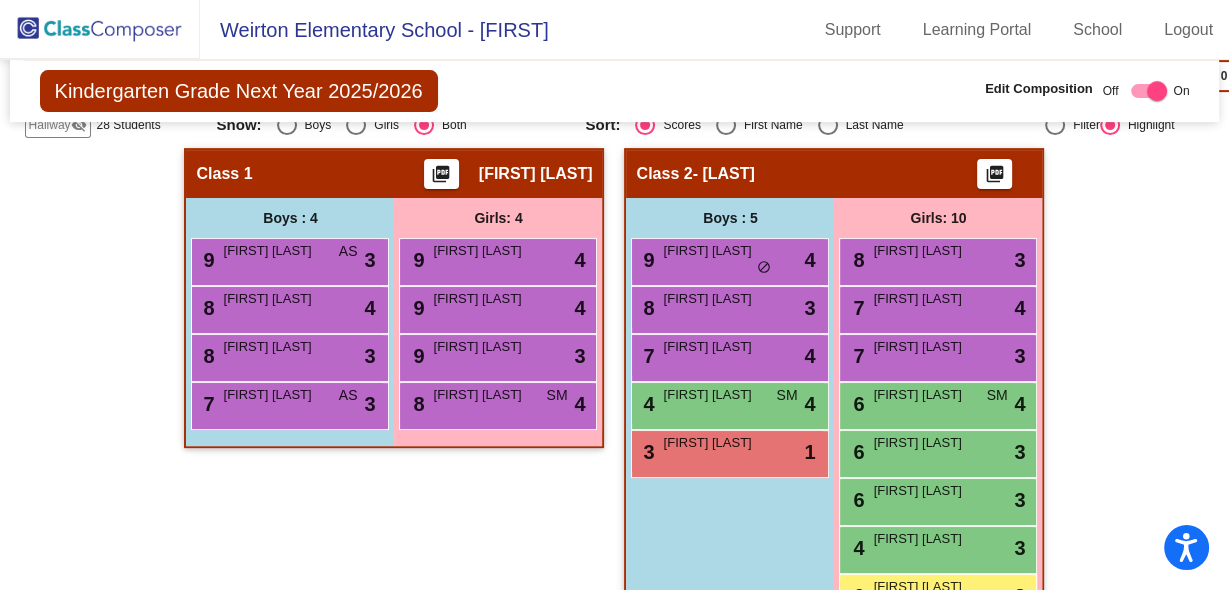 scroll, scrollTop: 585, scrollLeft: 0, axis: vertical 